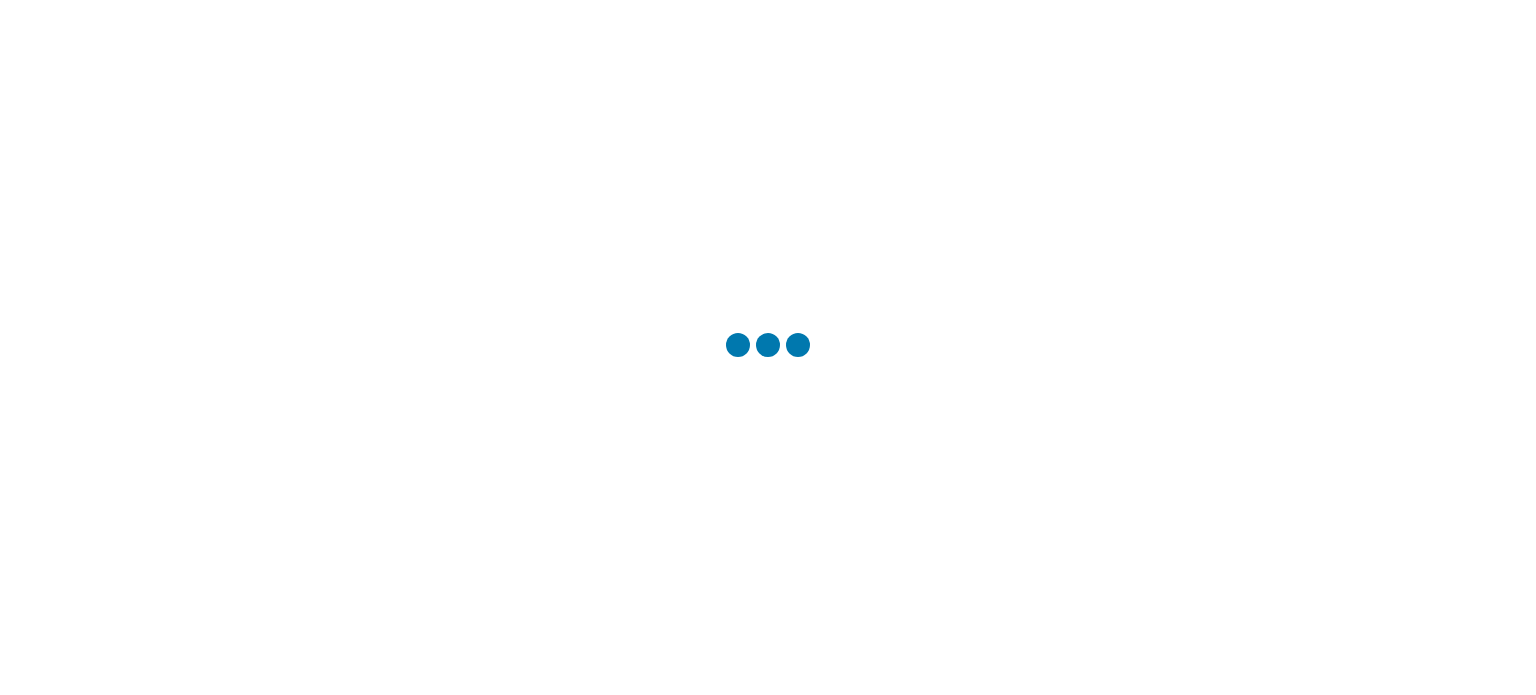 scroll, scrollTop: 0, scrollLeft: 0, axis: both 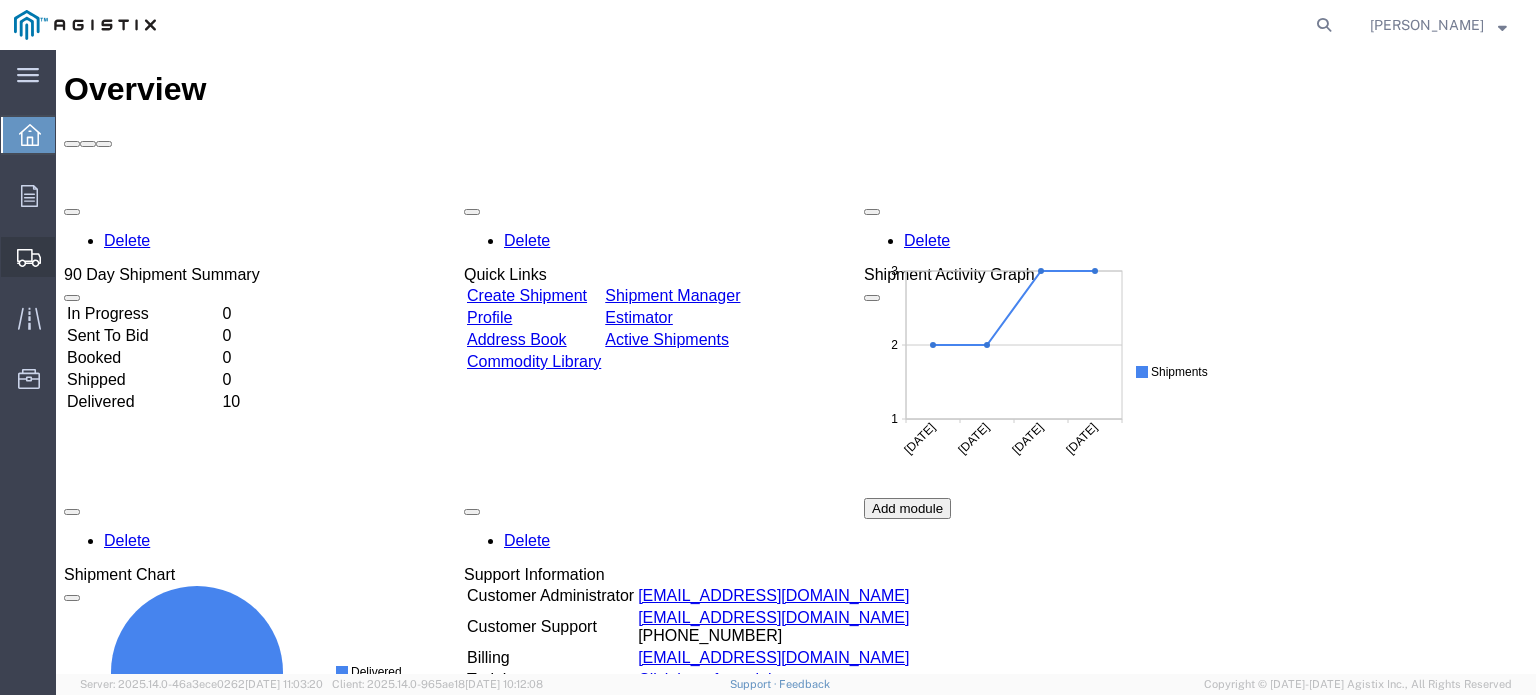click on "Create Shipment" 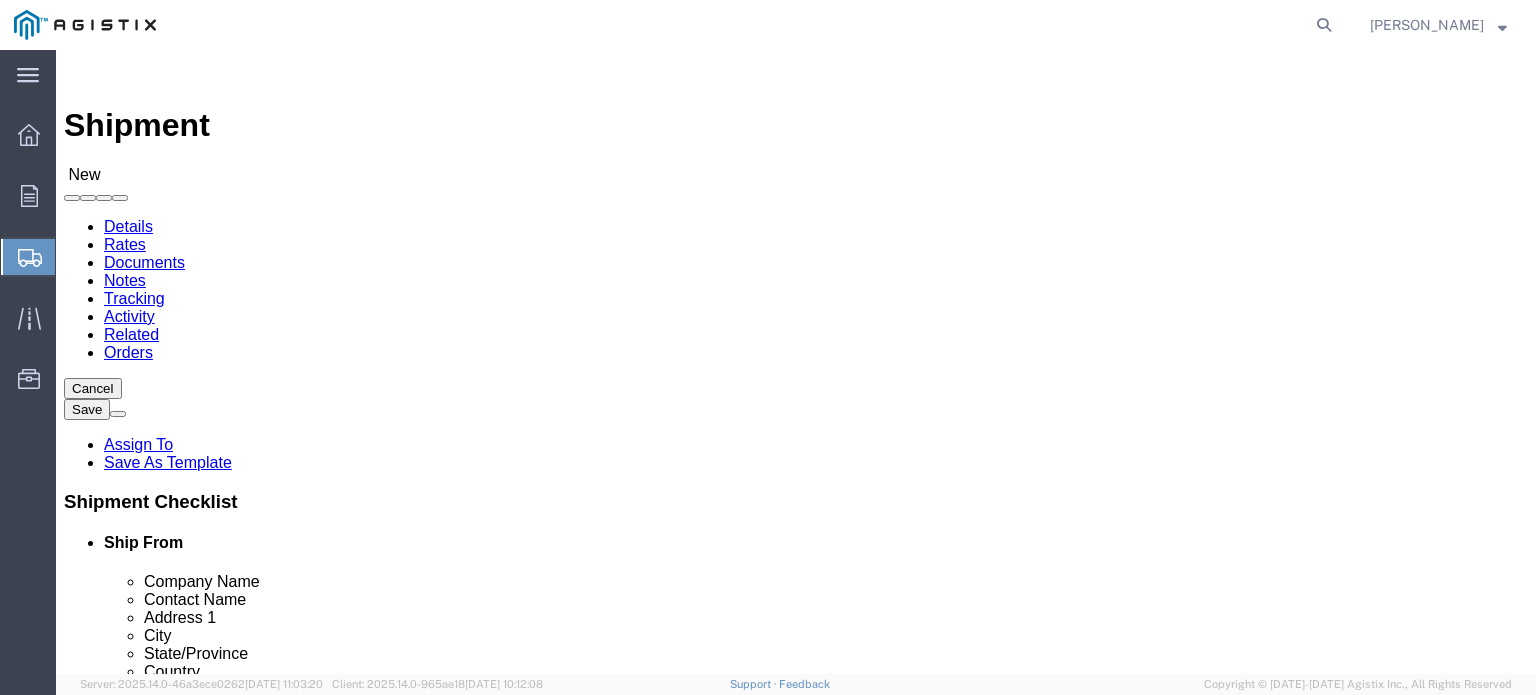 select 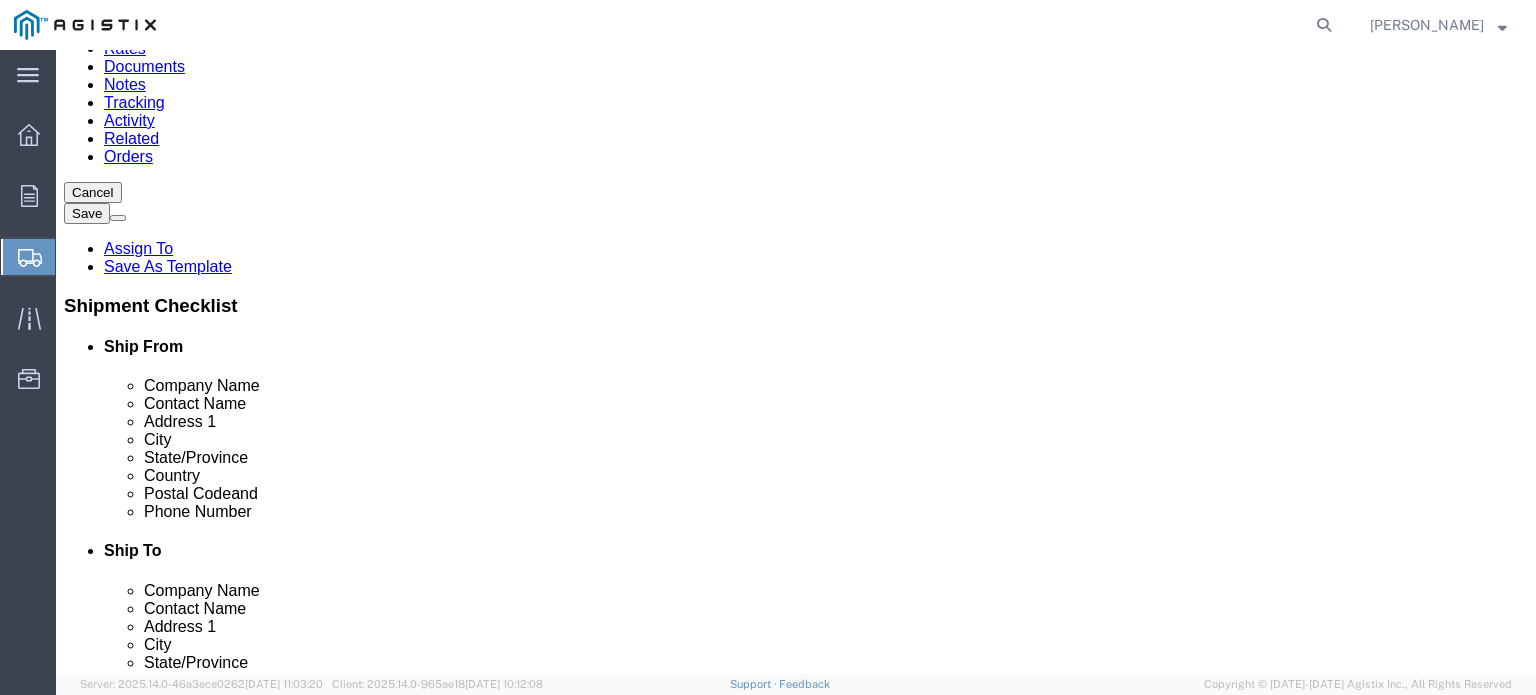 scroll, scrollTop: 200, scrollLeft: 0, axis: vertical 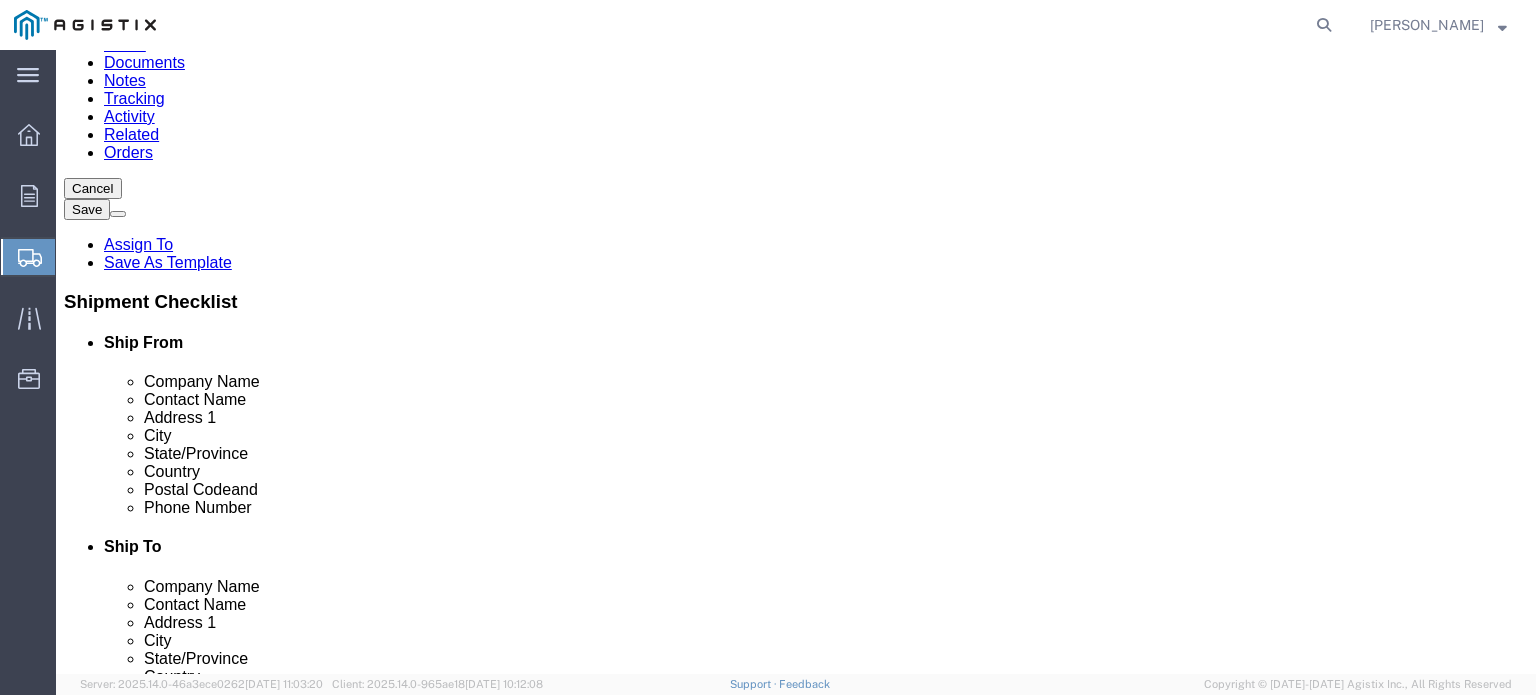 click 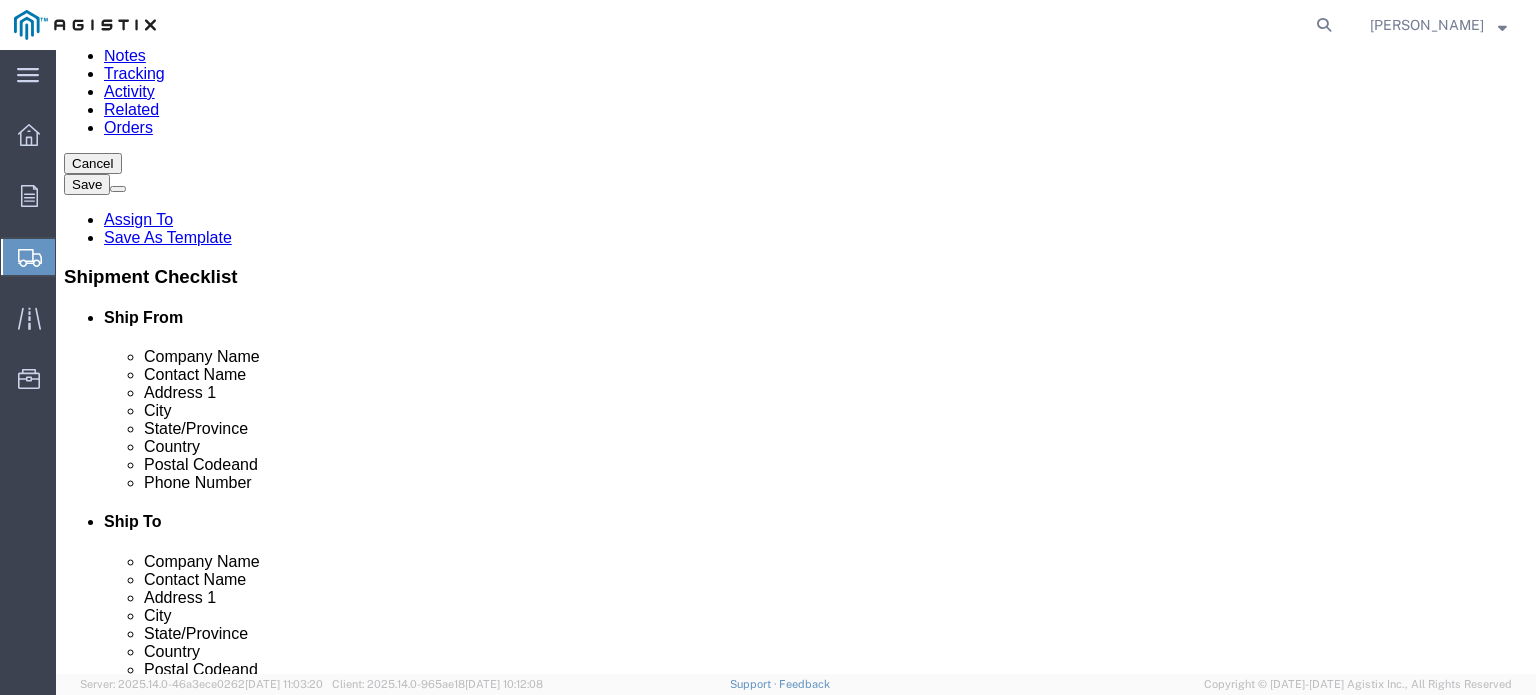scroll, scrollTop: 400, scrollLeft: 0, axis: vertical 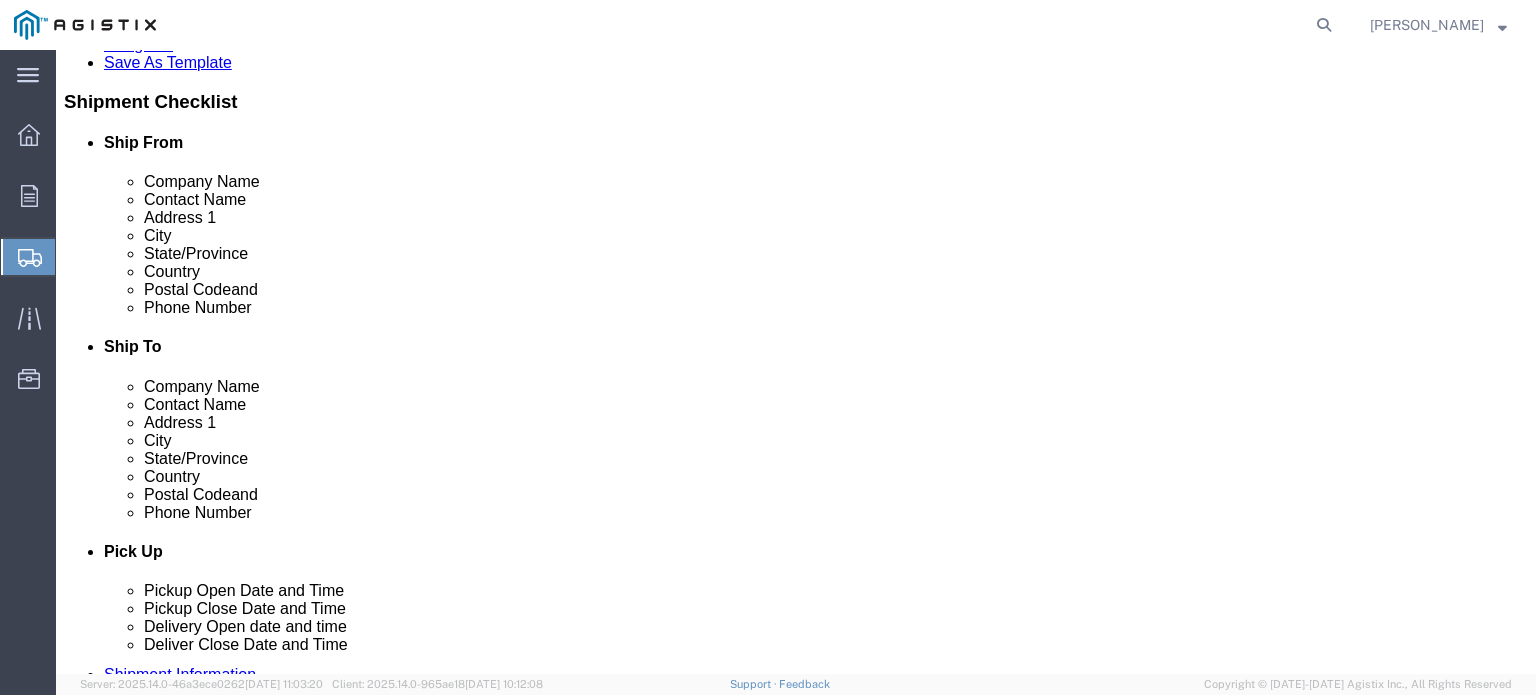 type on "Crescent warehouse" 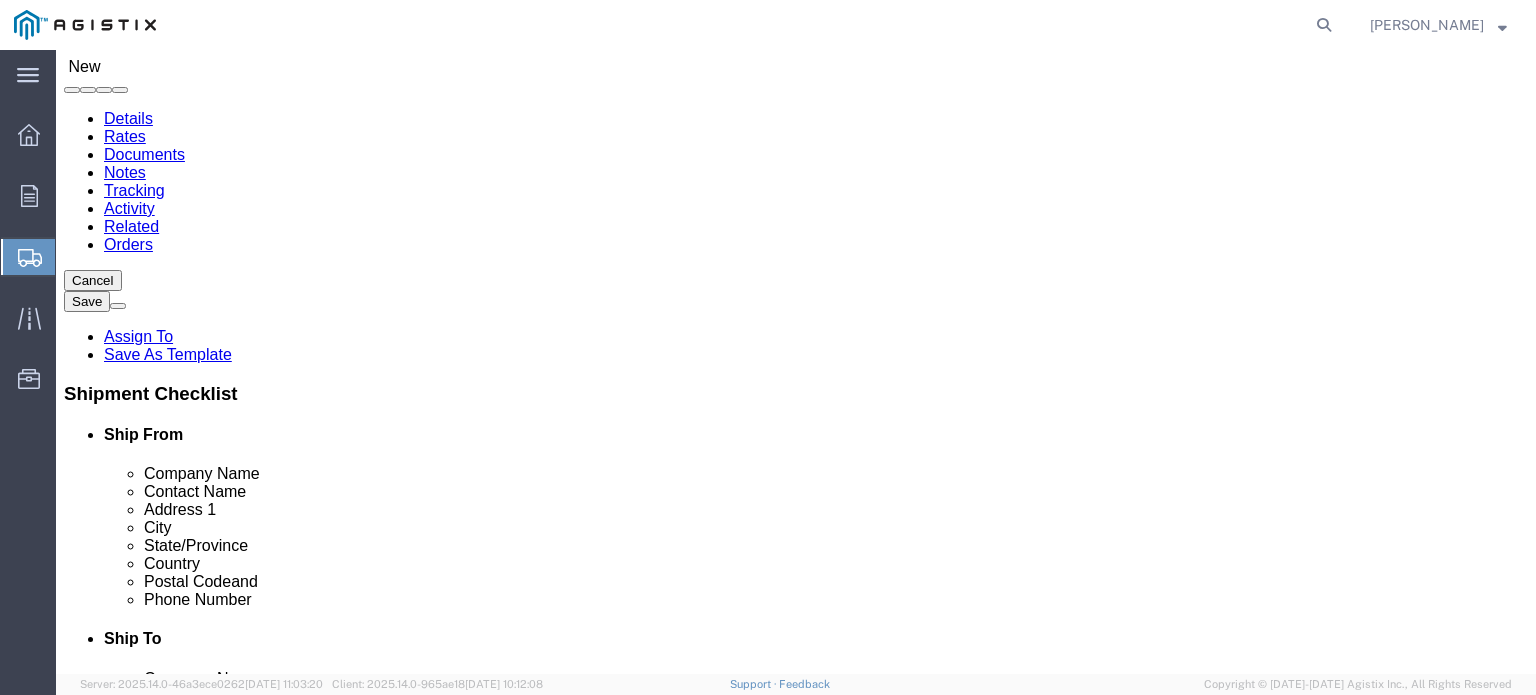 scroll, scrollTop: 300, scrollLeft: 0, axis: vertical 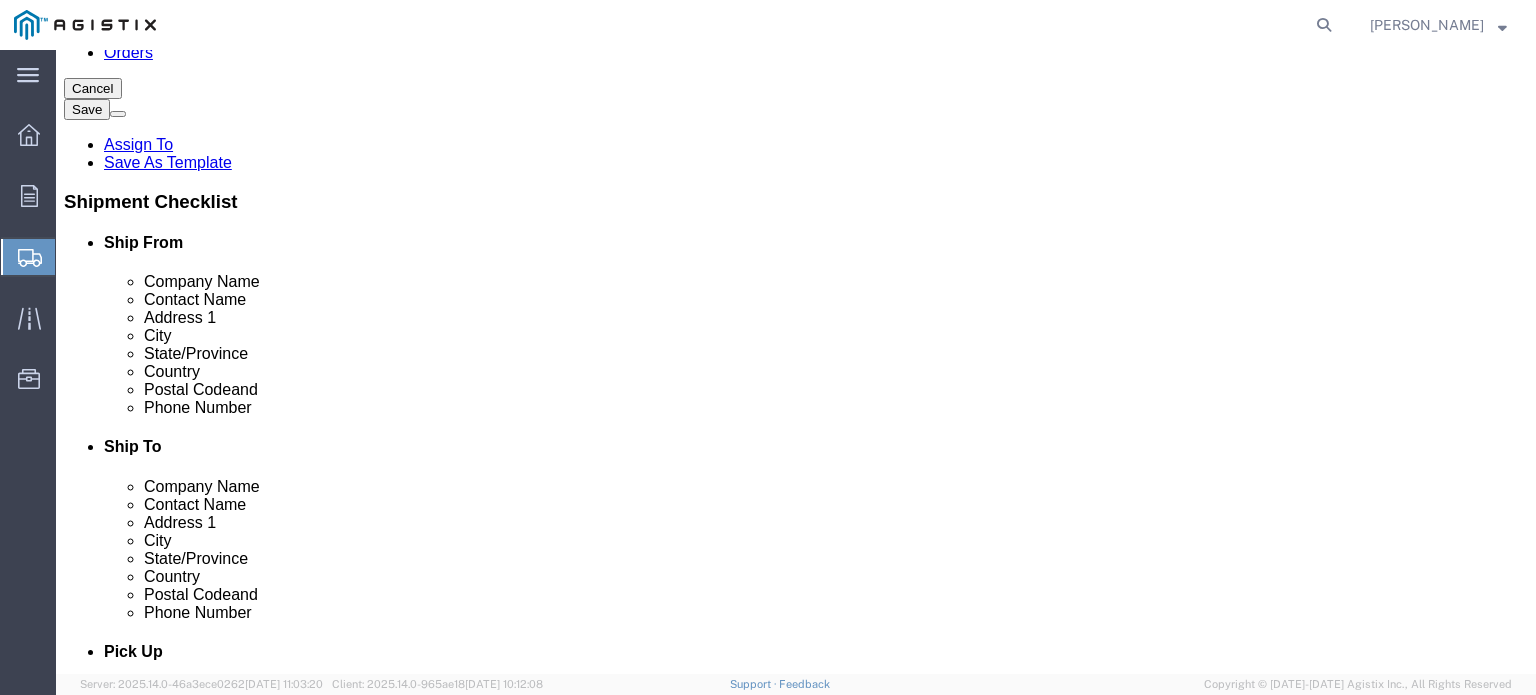 type on "5622562527" 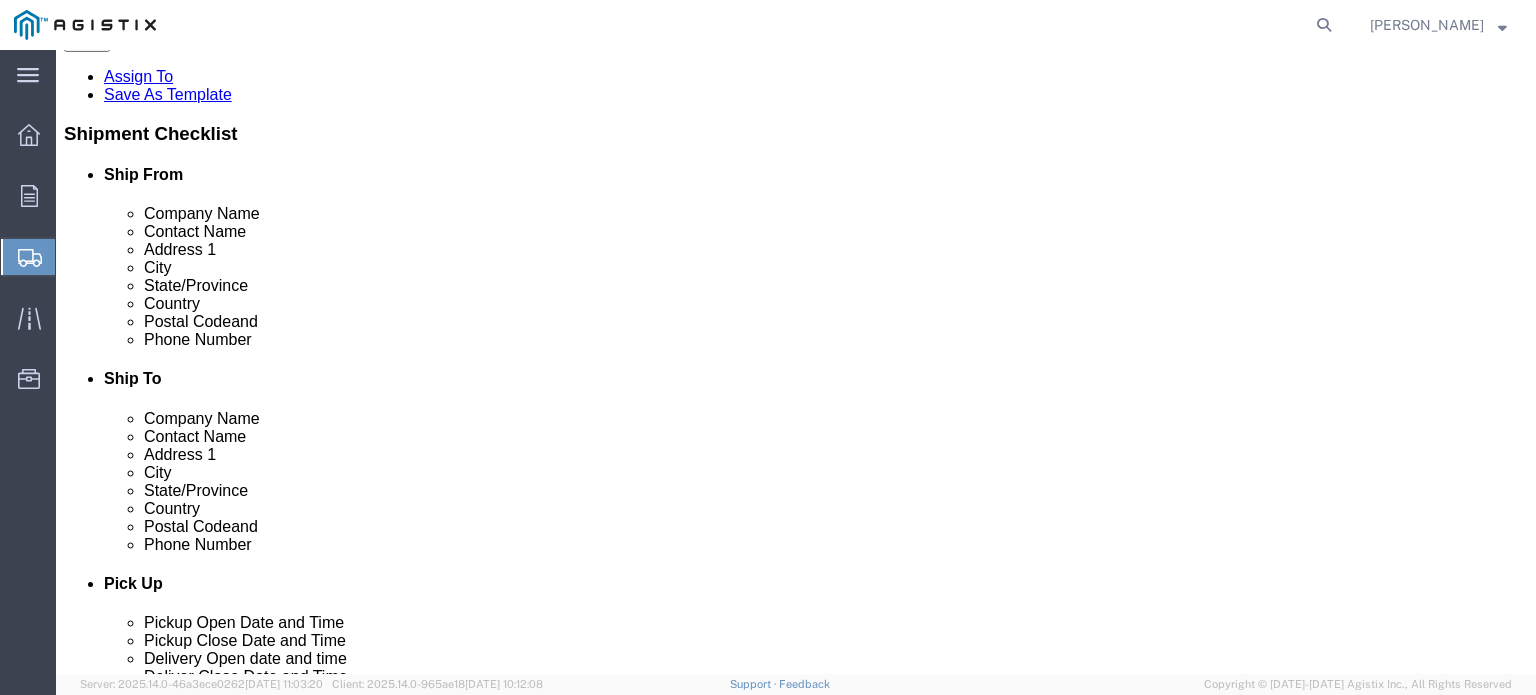 scroll, scrollTop: 400, scrollLeft: 0, axis: vertical 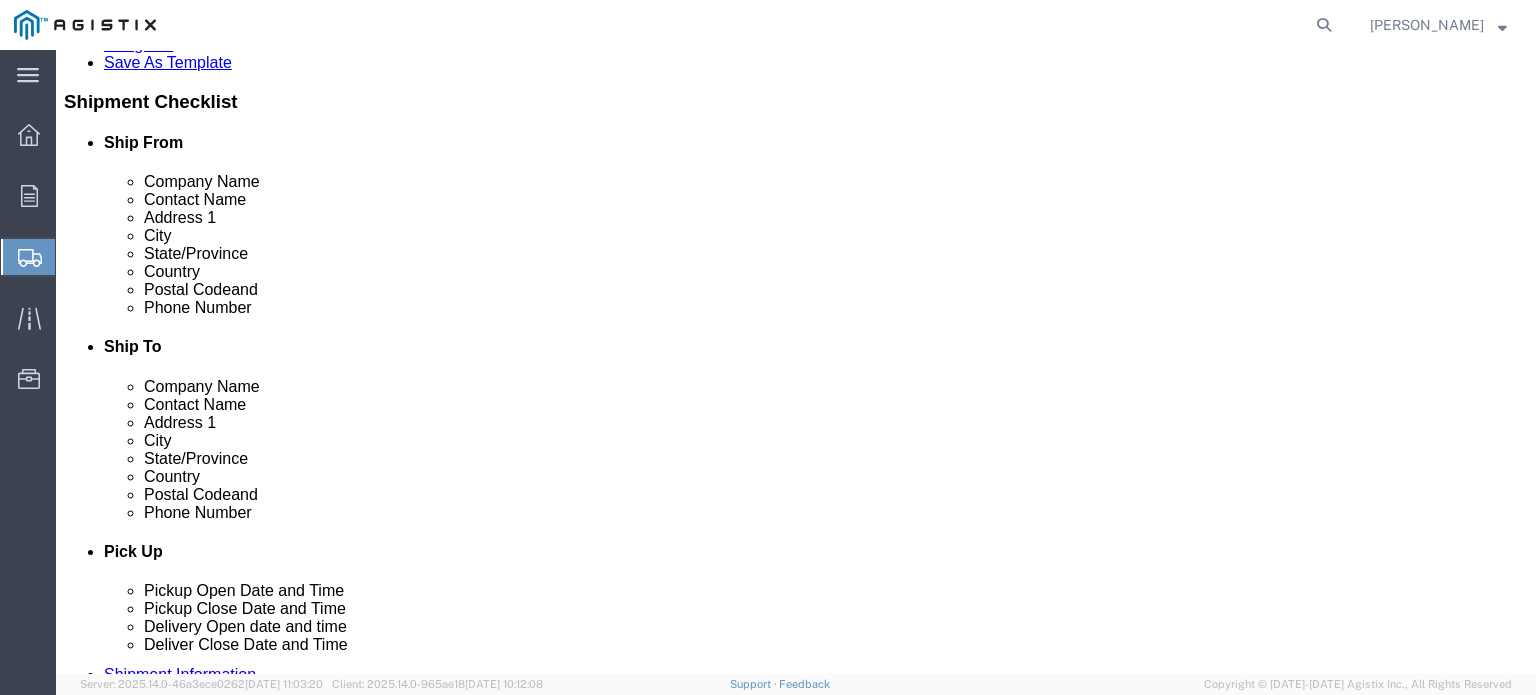 type on "95206" 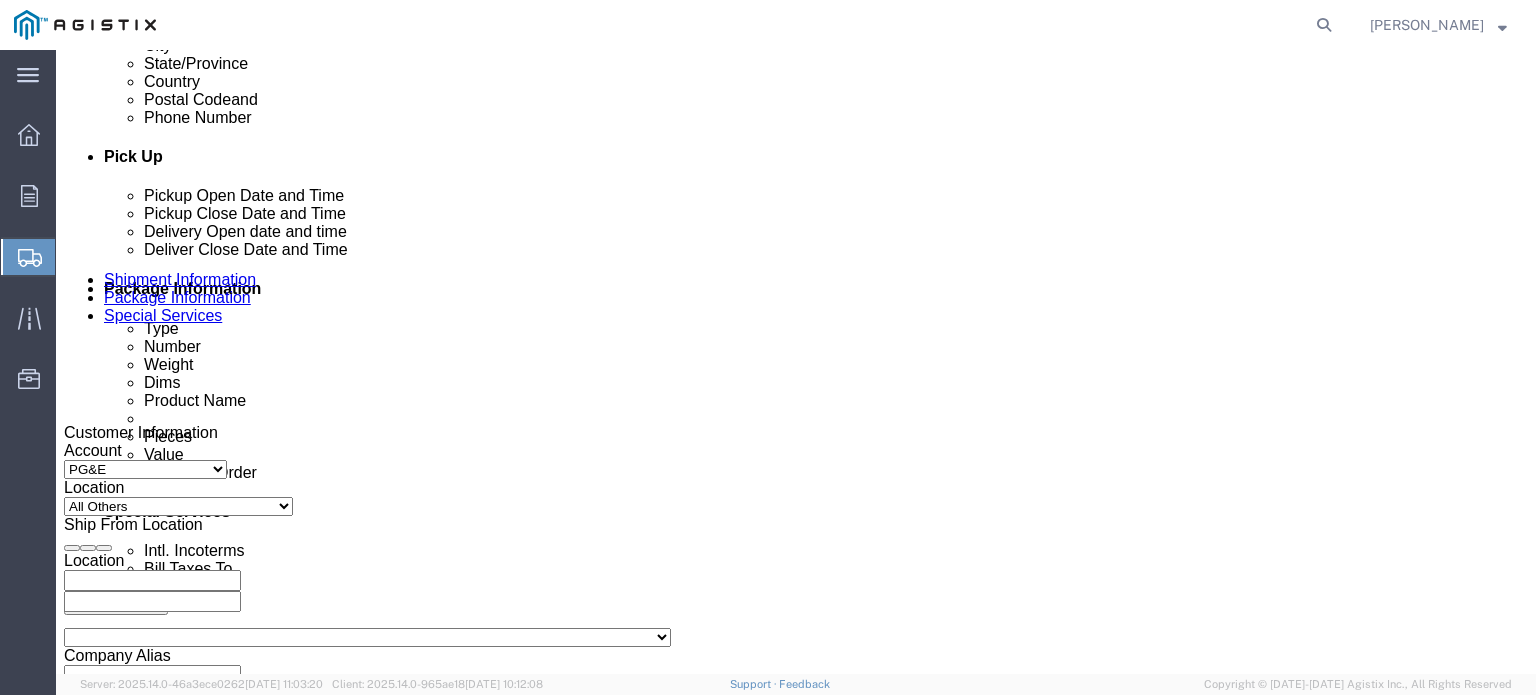 scroll, scrollTop: 800, scrollLeft: 0, axis: vertical 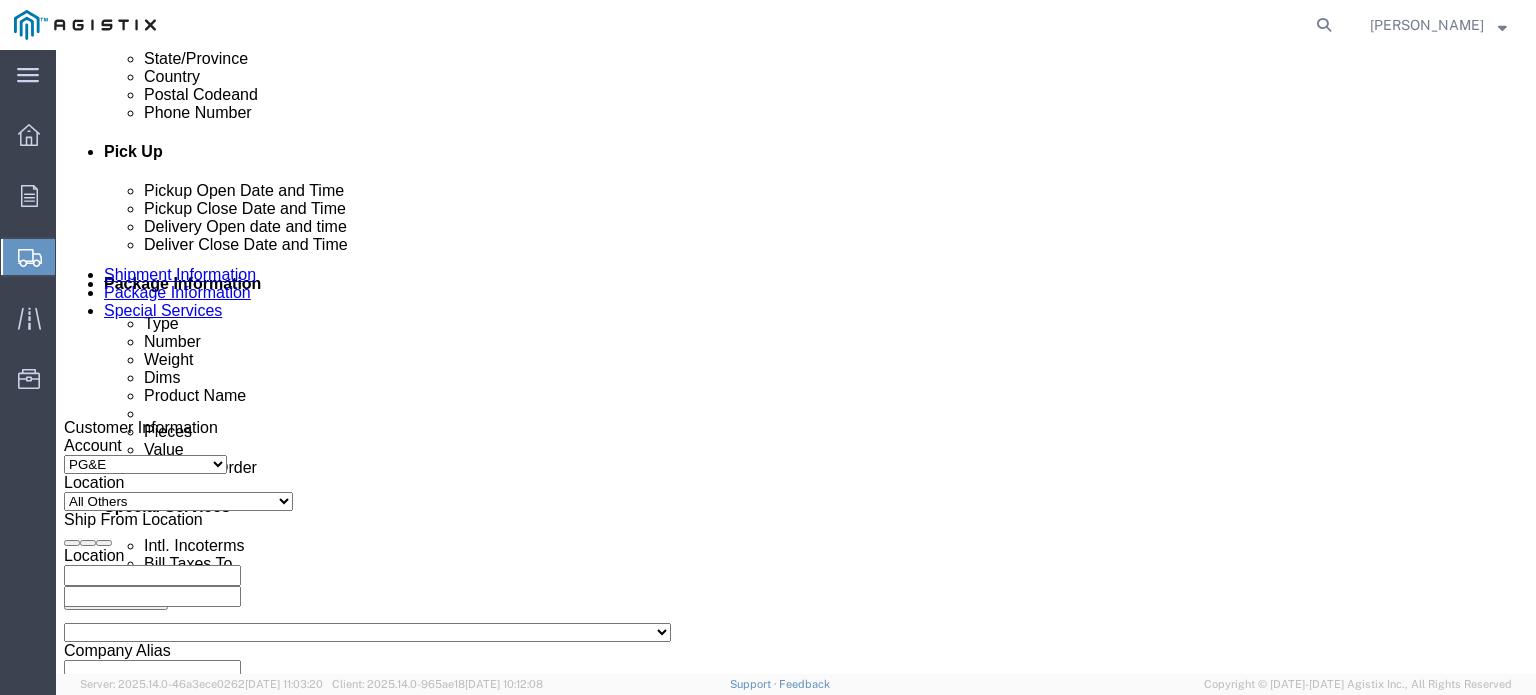 type on "[EMAIL_ADDRESS][DOMAIN_NAME]" 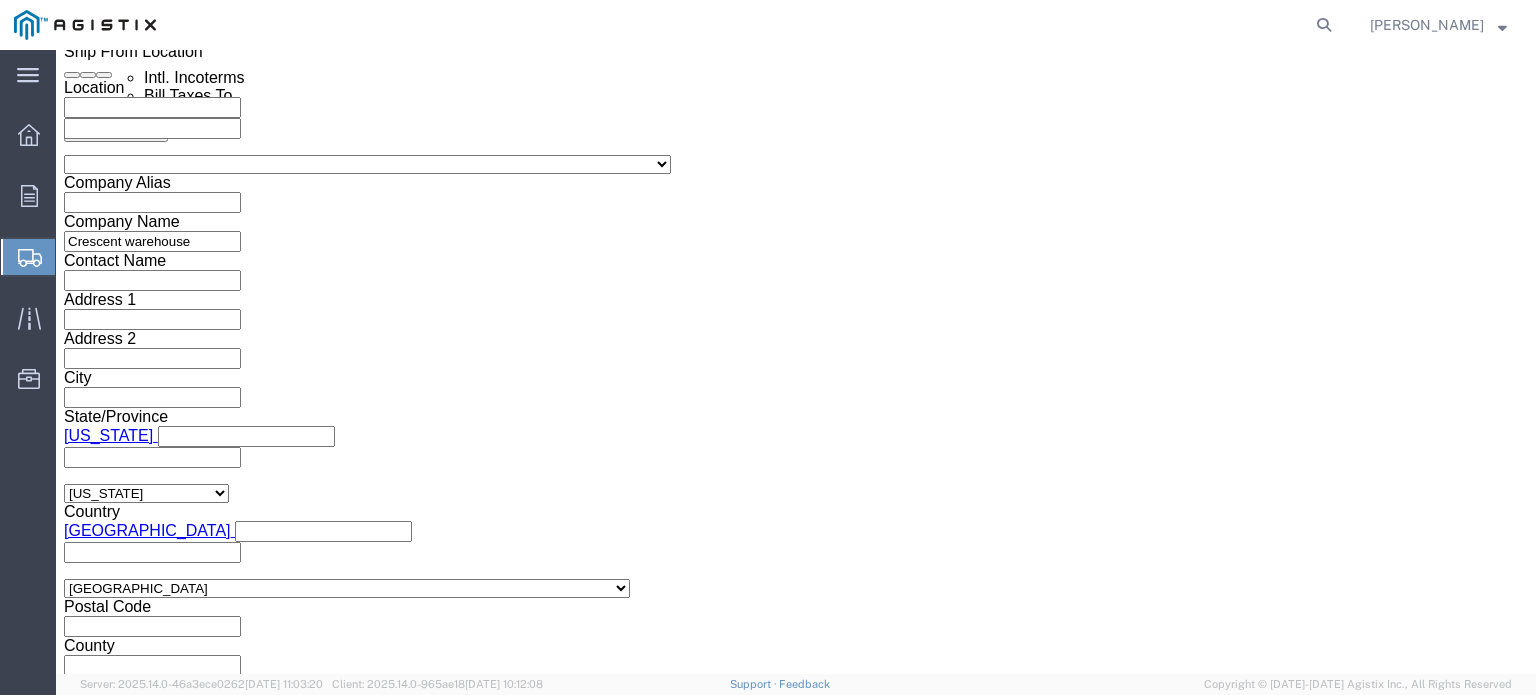 click on "11:00 AM" 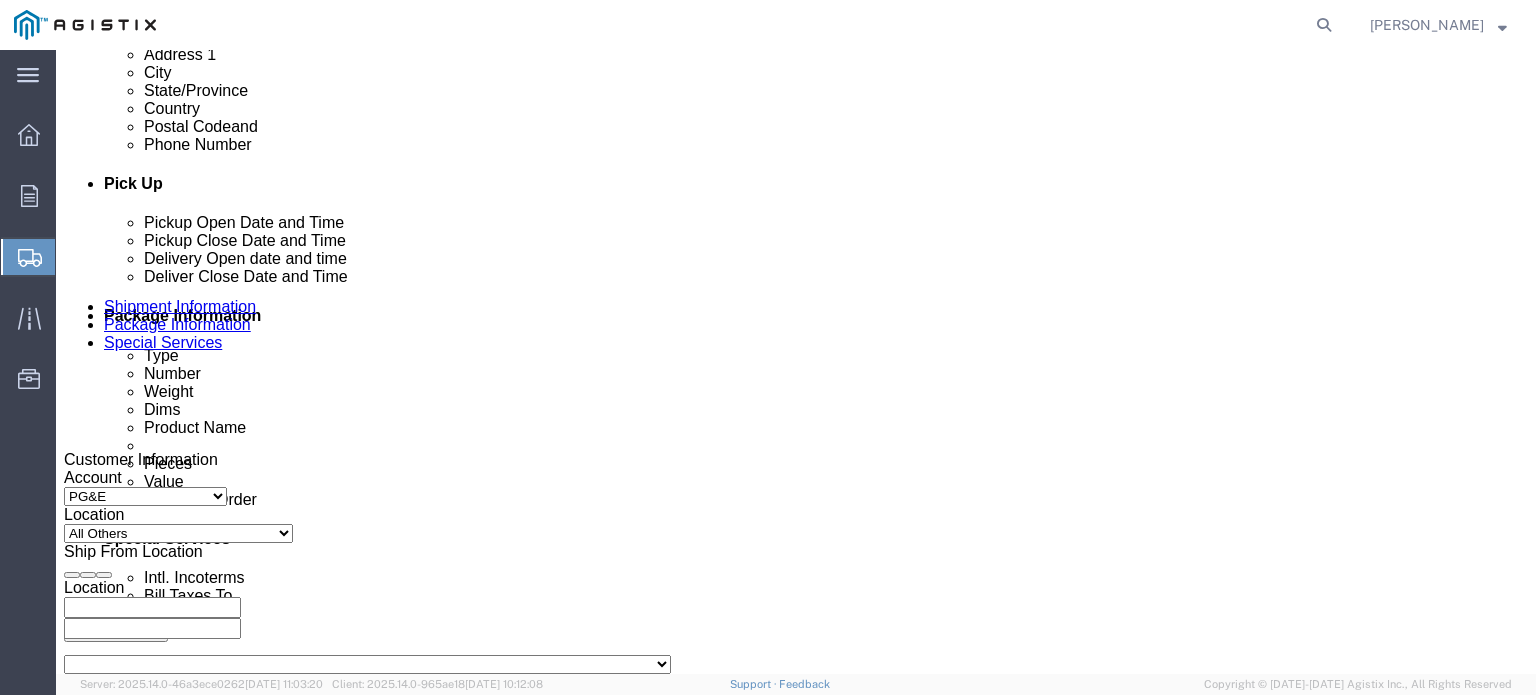 scroll, scrollTop: 868, scrollLeft: 0, axis: vertical 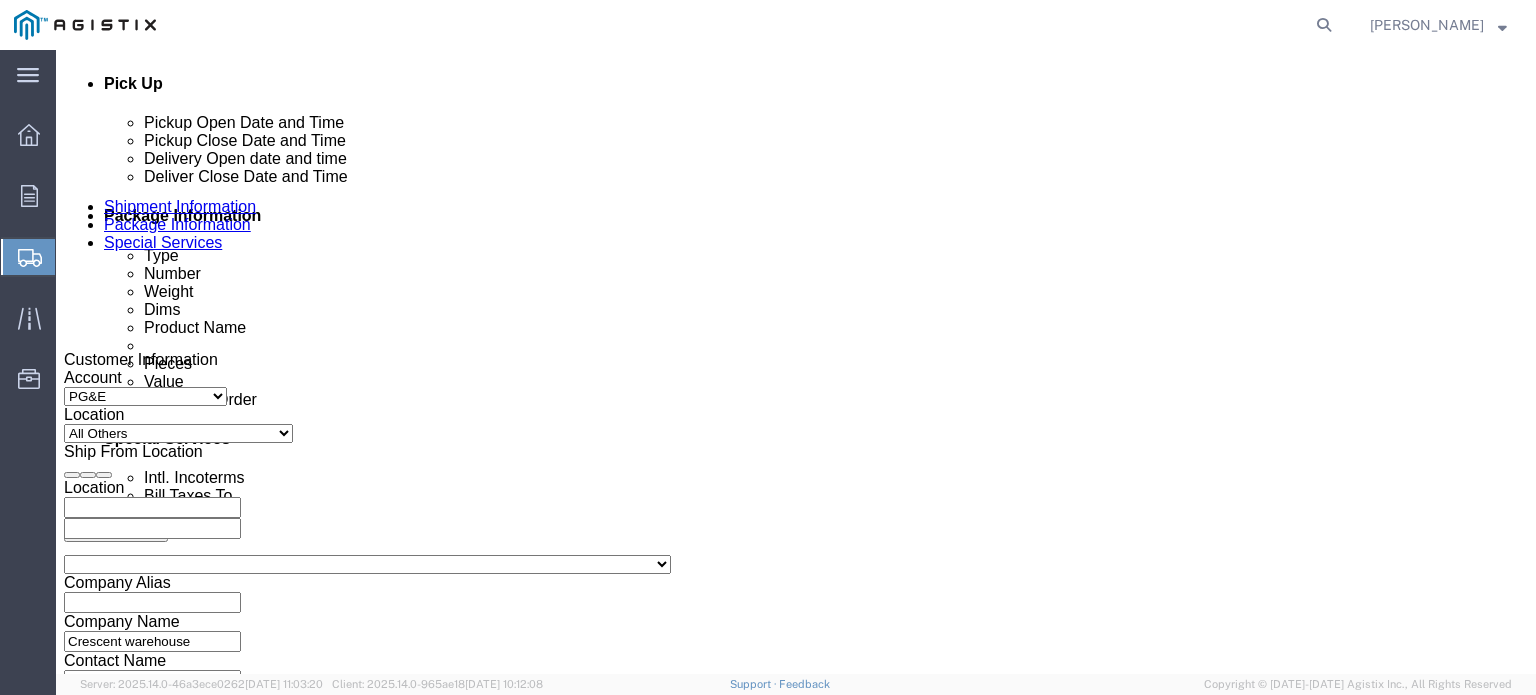 click on "[DATE] 9:00 AM" 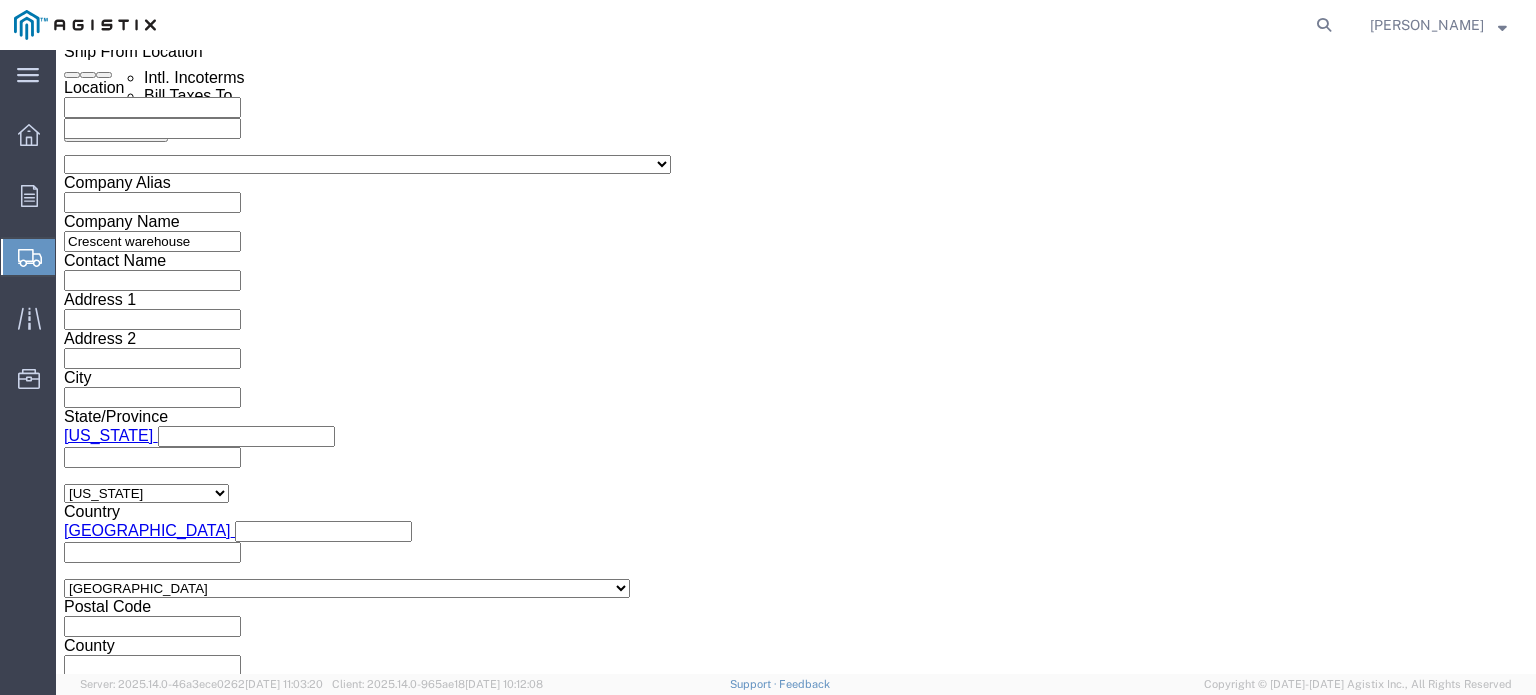 type on "3:00 PM" 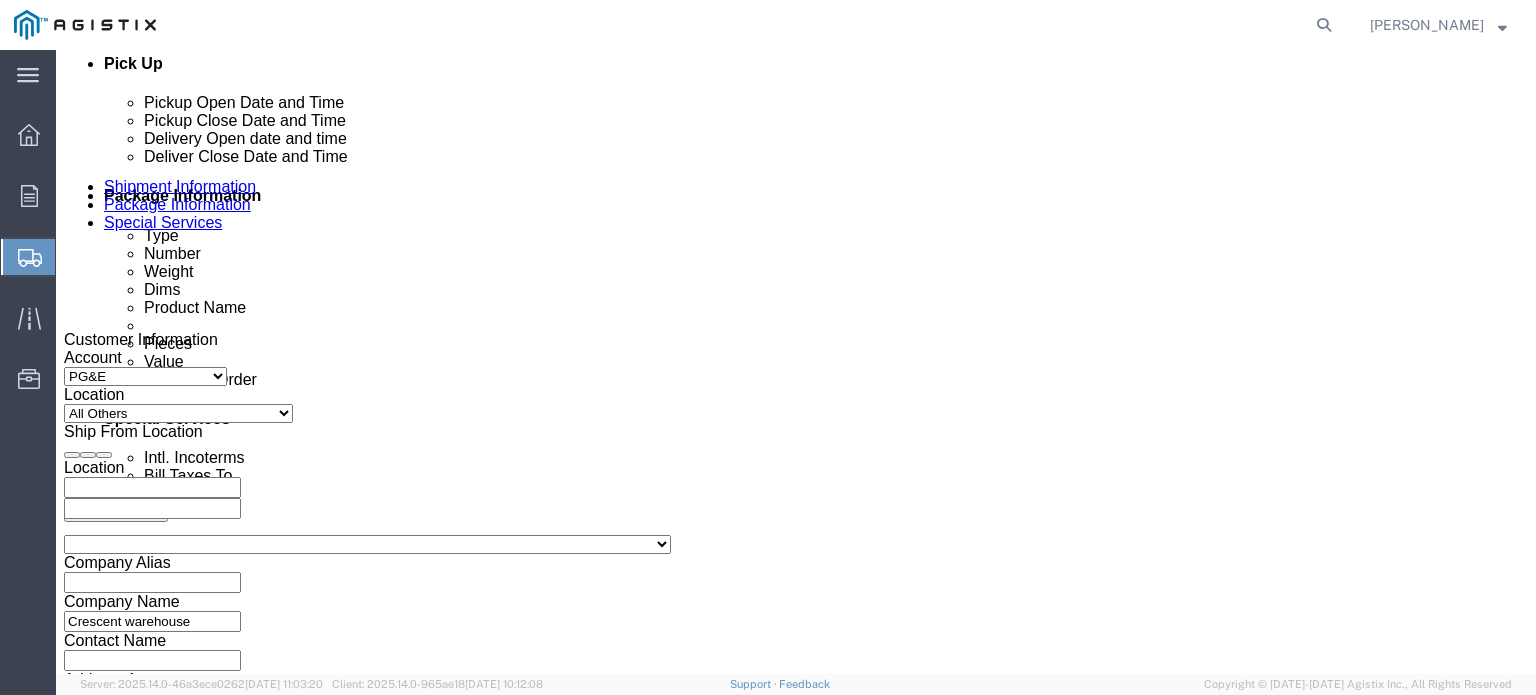 scroll, scrollTop: 768, scrollLeft: 0, axis: vertical 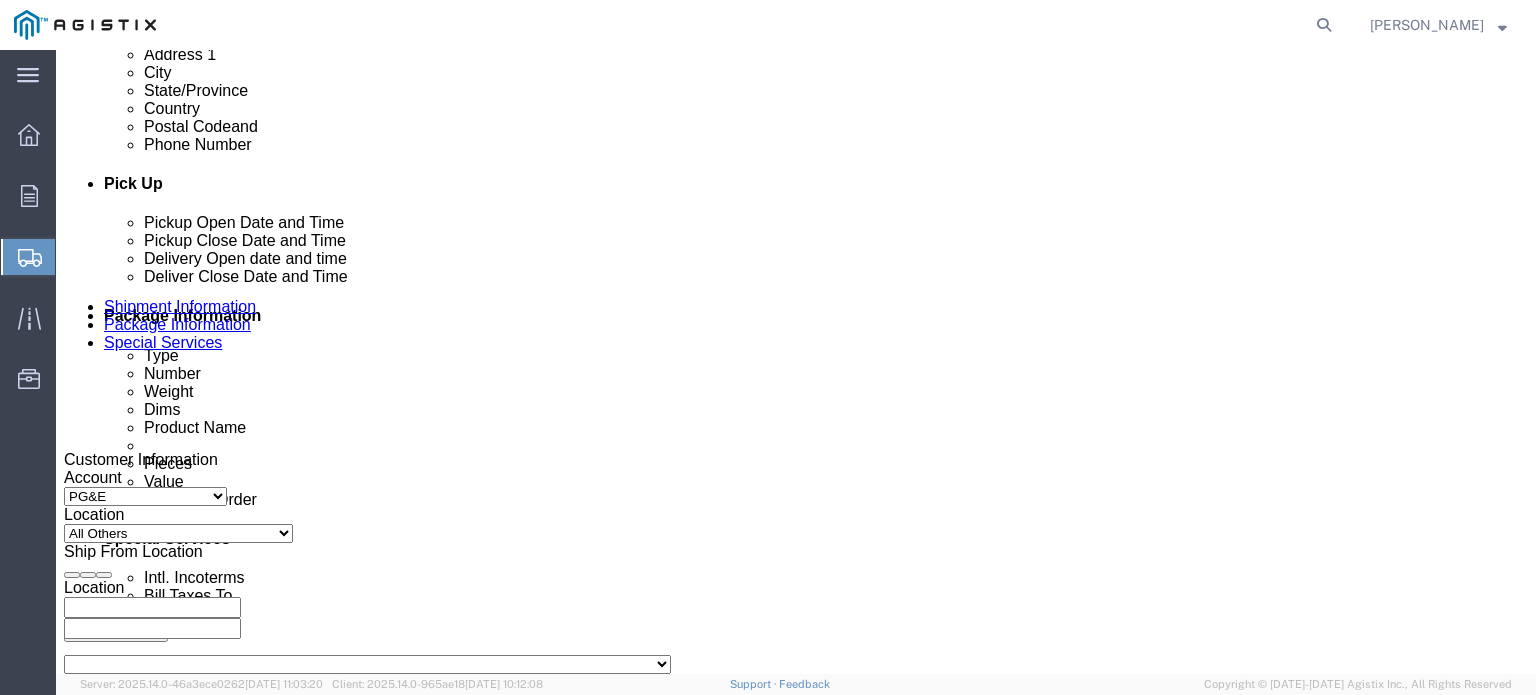click 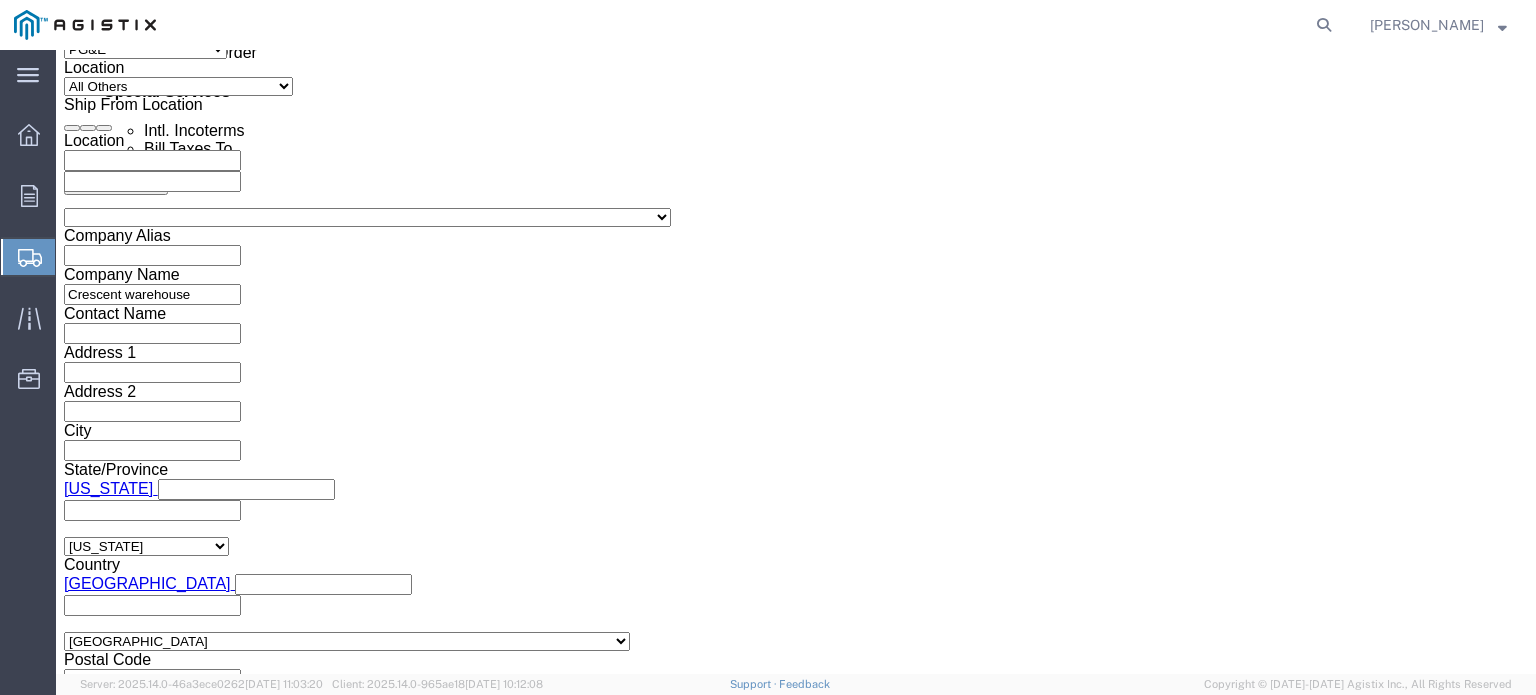 scroll, scrollTop: 1168, scrollLeft: 0, axis: vertical 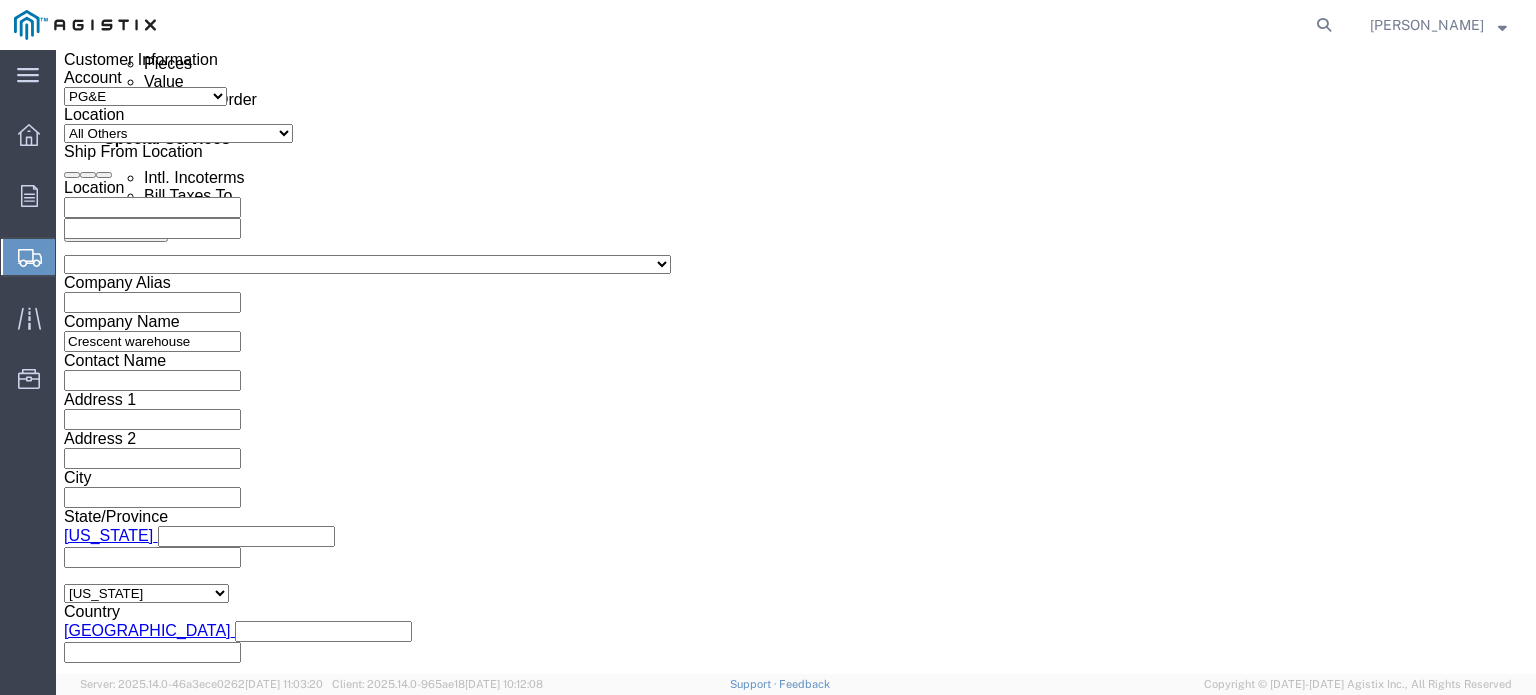click on "4:00 PM" 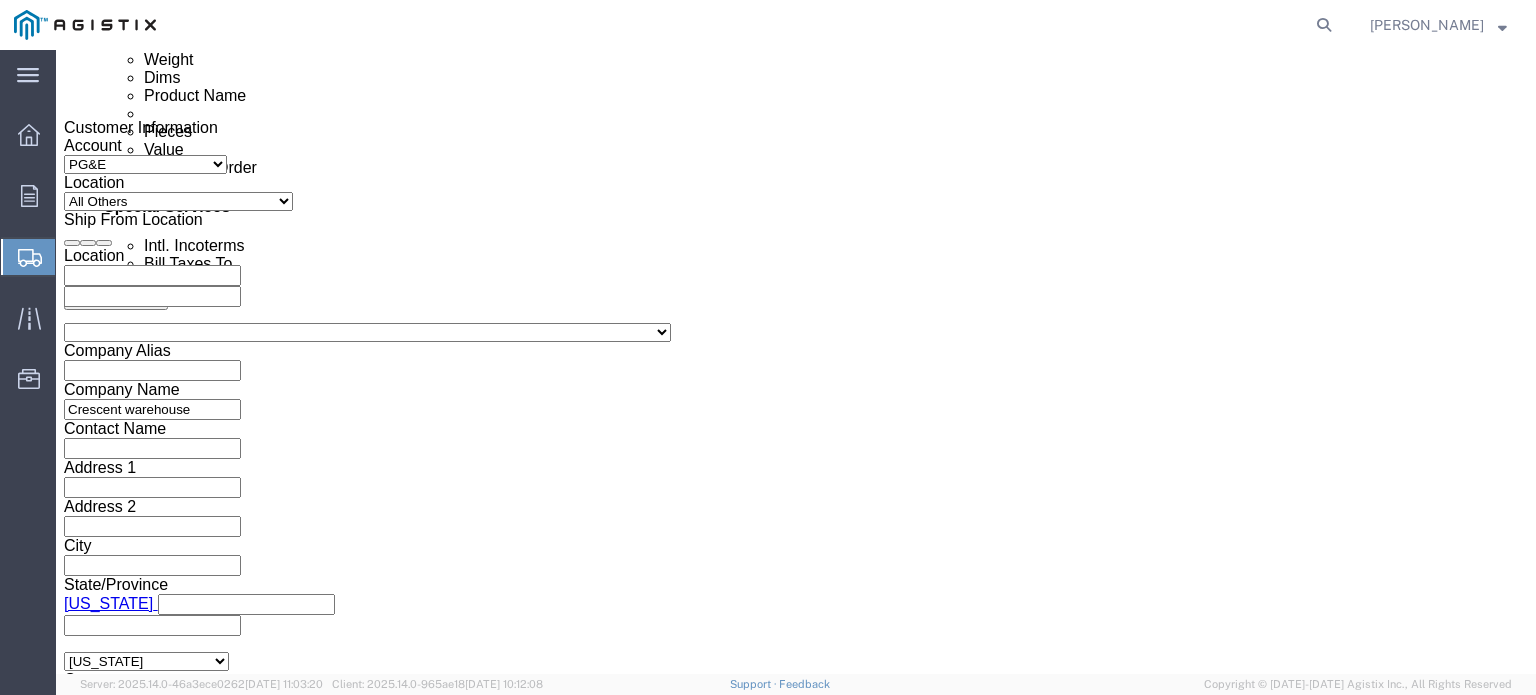 scroll, scrollTop: 868, scrollLeft: 0, axis: vertical 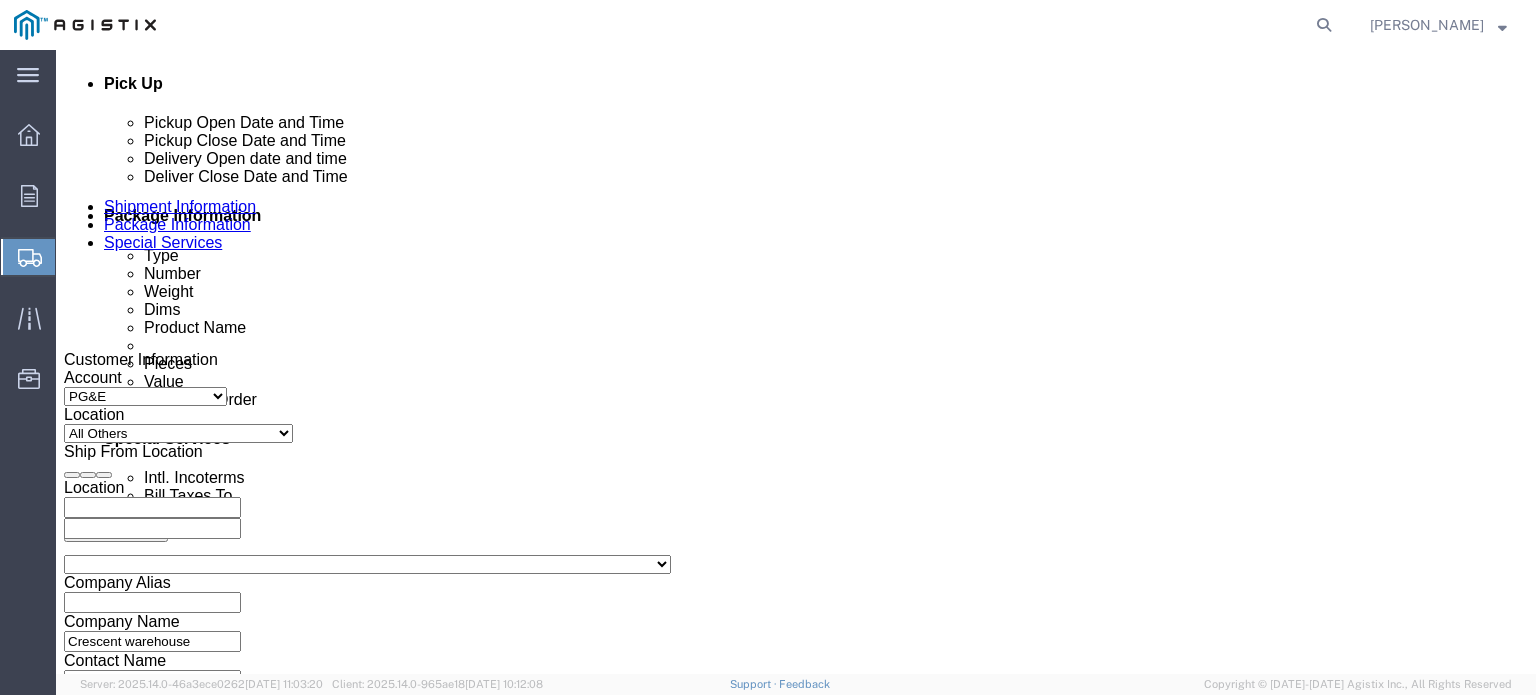 click 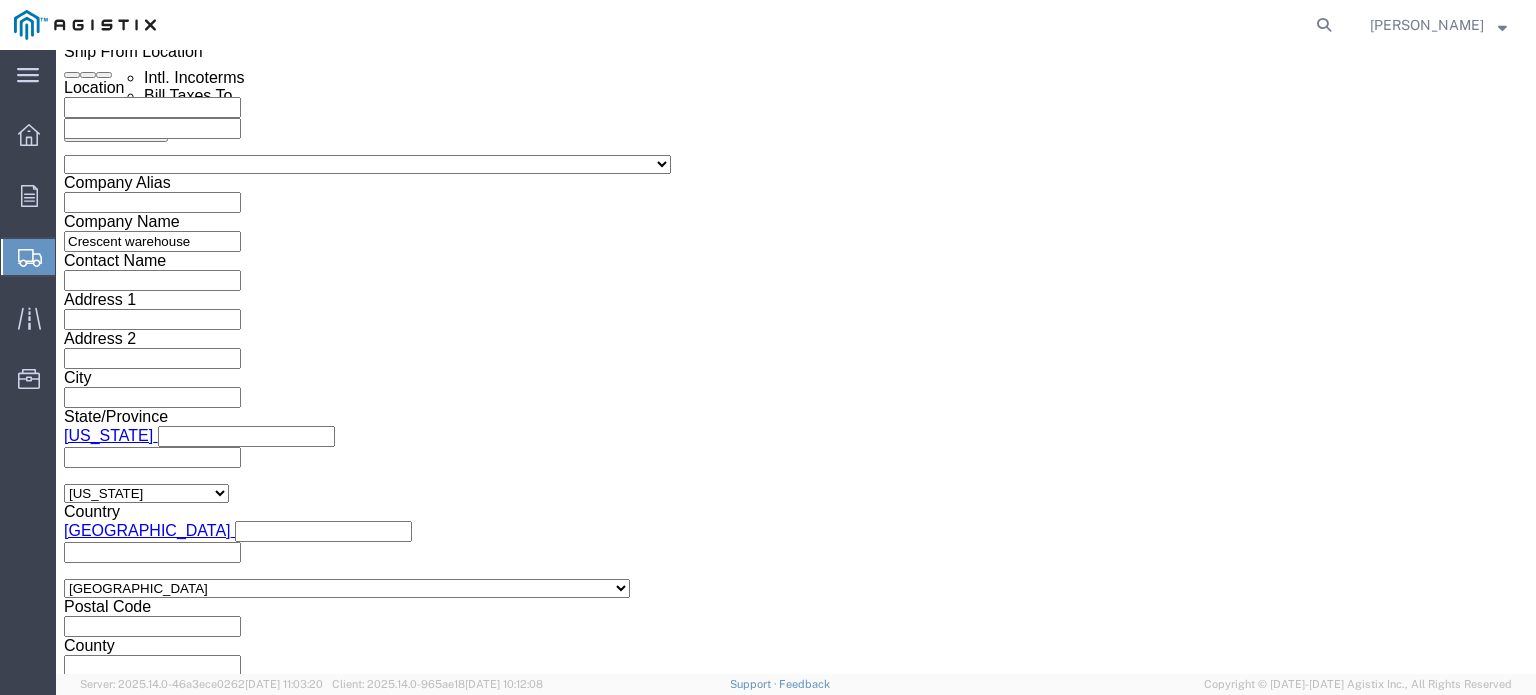 type on "1:00 PM" 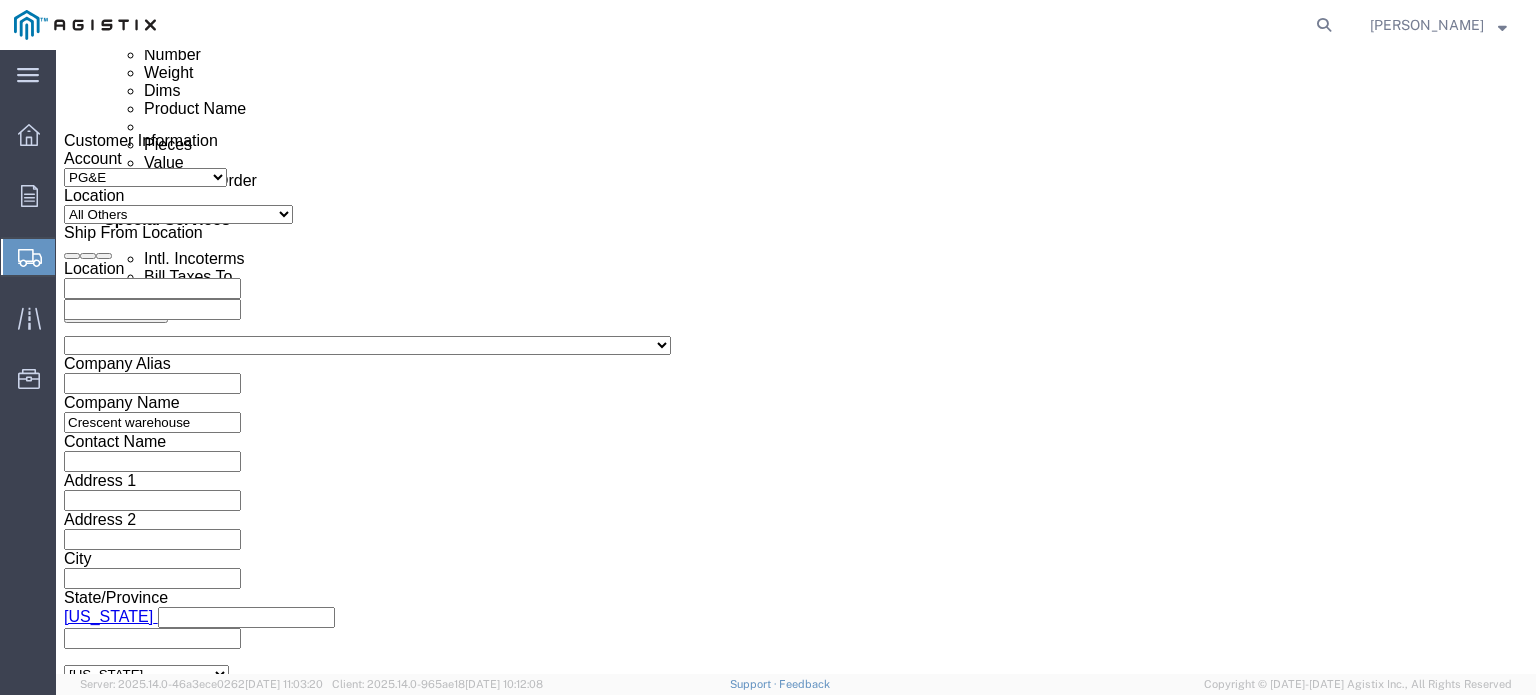 scroll, scrollTop: 1100, scrollLeft: 0, axis: vertical 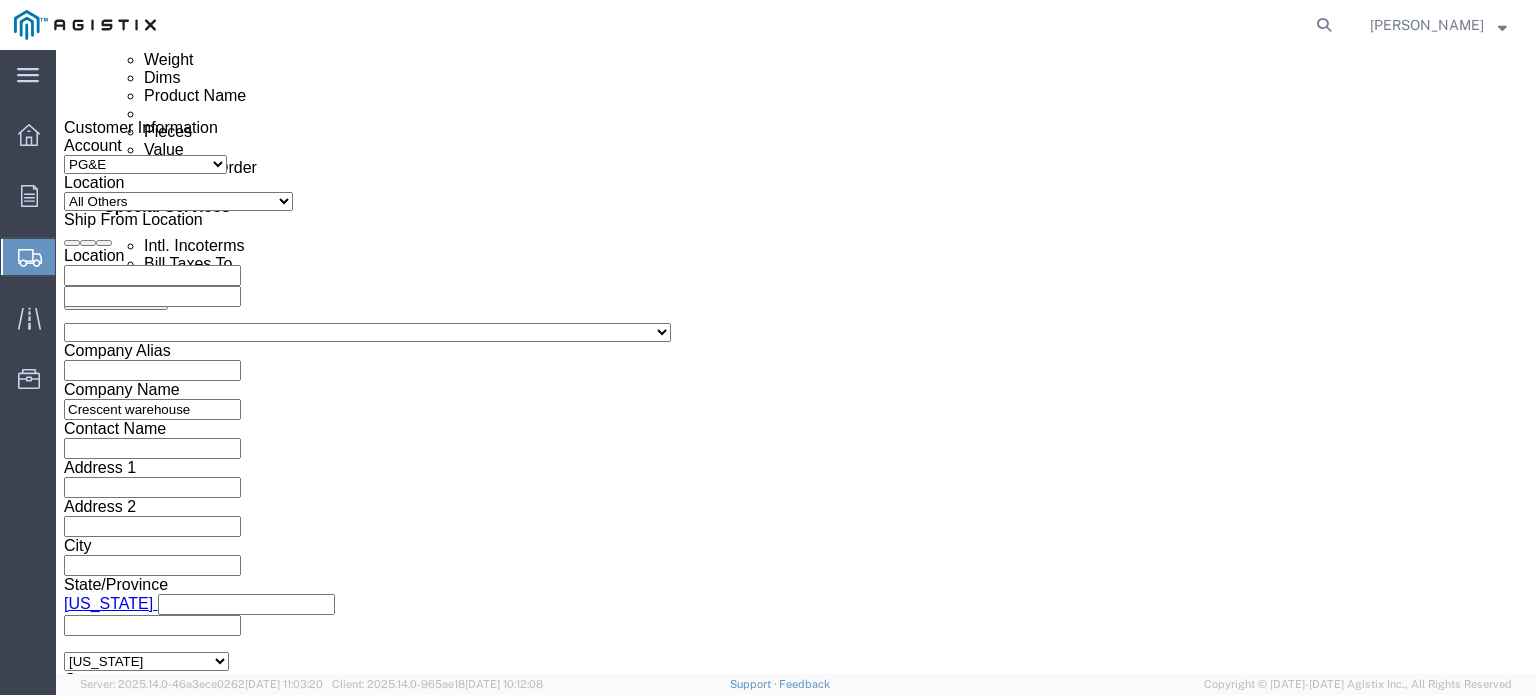 click 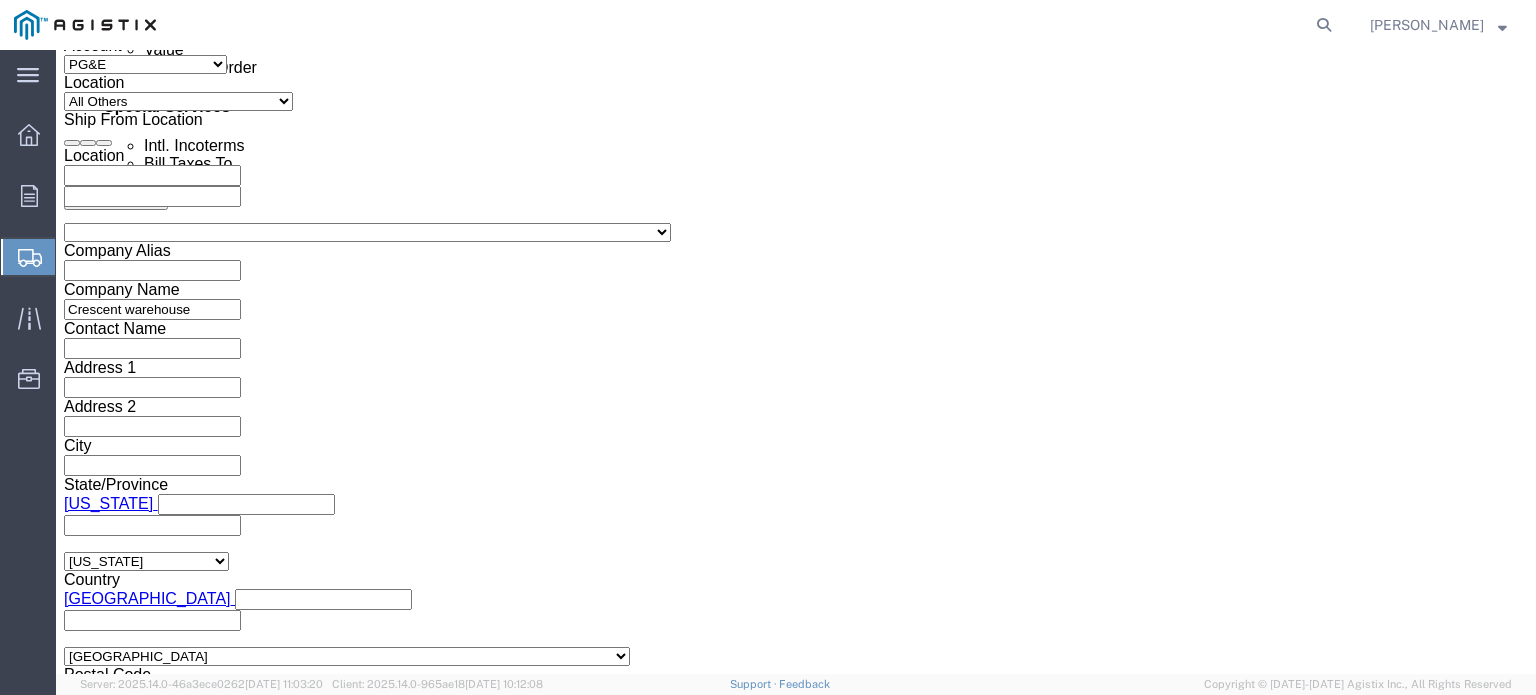 type on "2701142218" 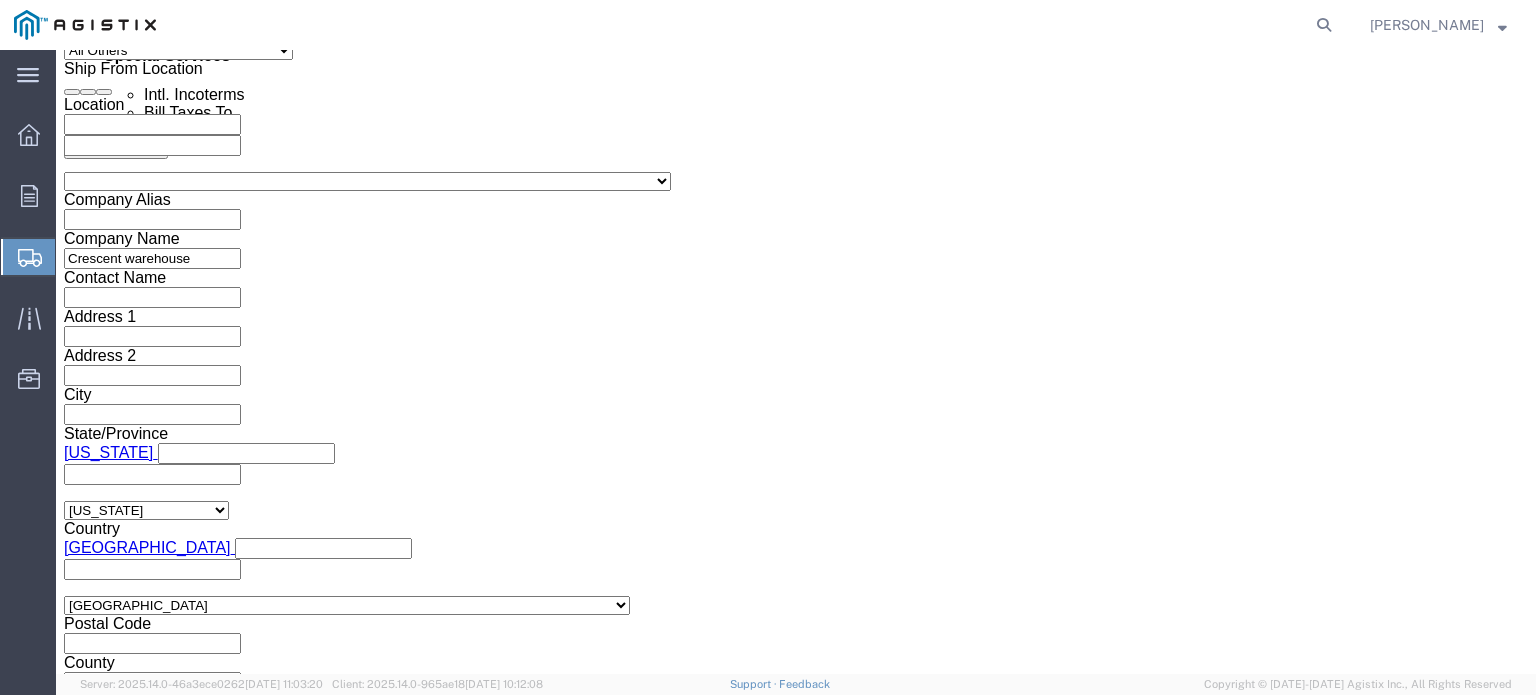 scroll, scrollTop: 1272, scrollLeft: 0, axis: vertical 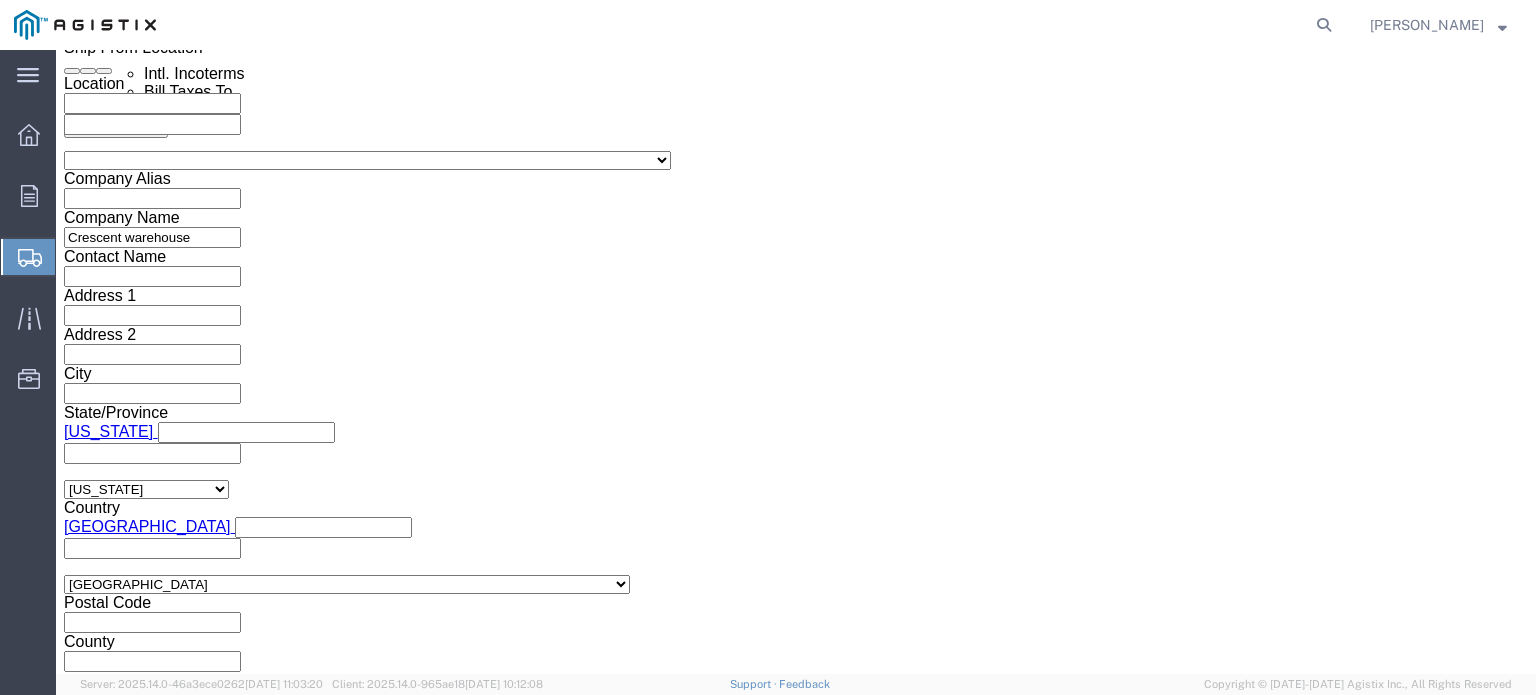 click on "Continue" 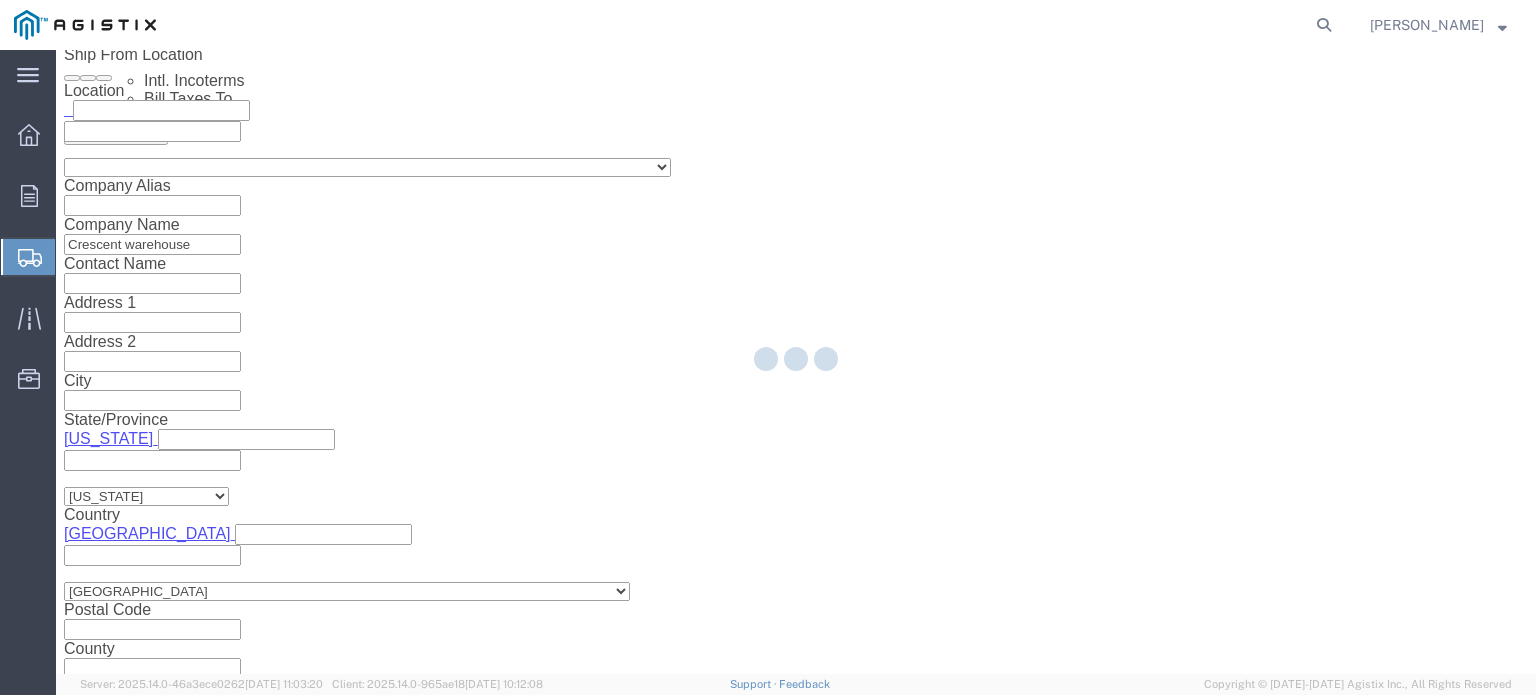 scroll, scrollTop: 29, scrollLeft: 0, axis: vertical 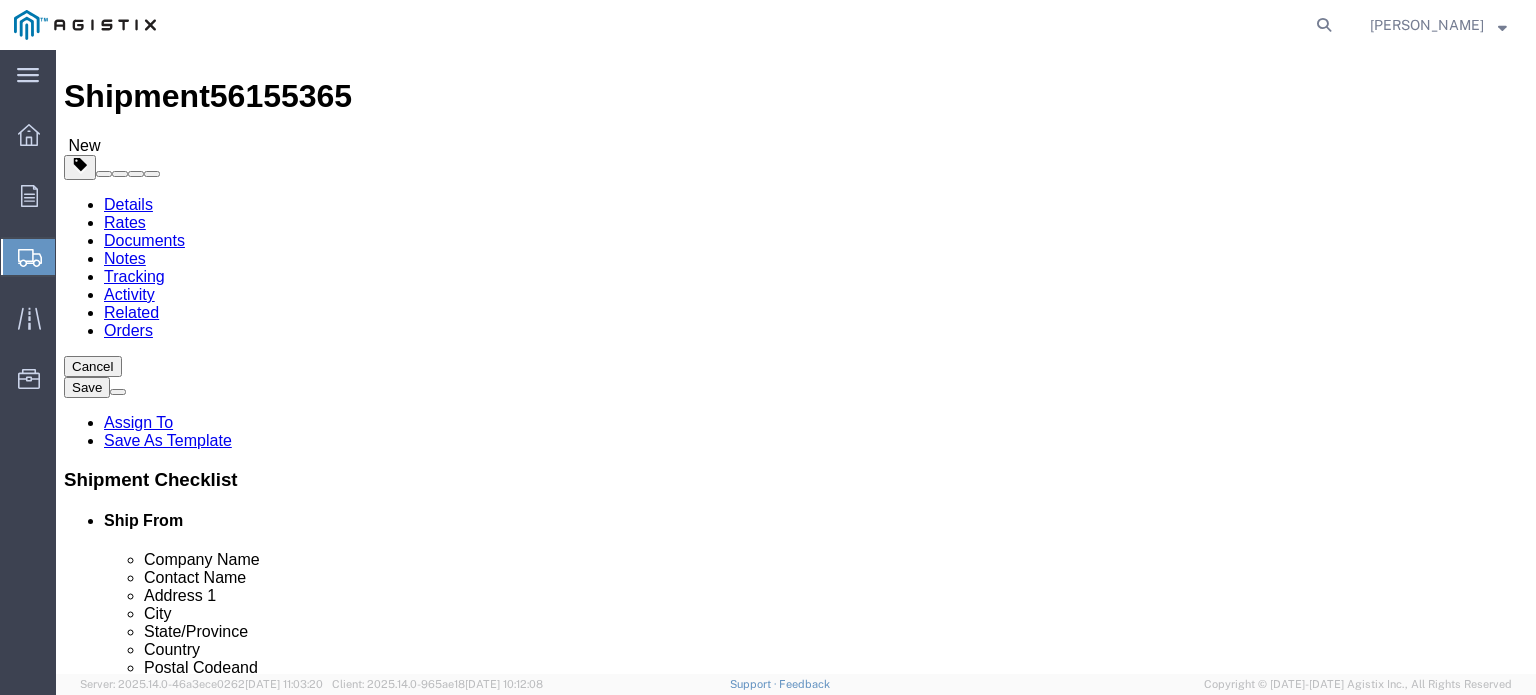 click on "Select Bulk Bundle(s) Cardboard Box(es) Carton(s) Crate(s) Drum(s) (Fiberboard) Drum(s) (Metal) Drum(s) (Plastic) Envelope Naked Cargo (UnPackaged) Pallet(s) Oversized (Not Stackable) Pallet(s) Oversized (Stackable) Pallet(s) Standard (Not Stackable) Pallet(s) Standard (Stackable) Roll(s) Your Packaging" 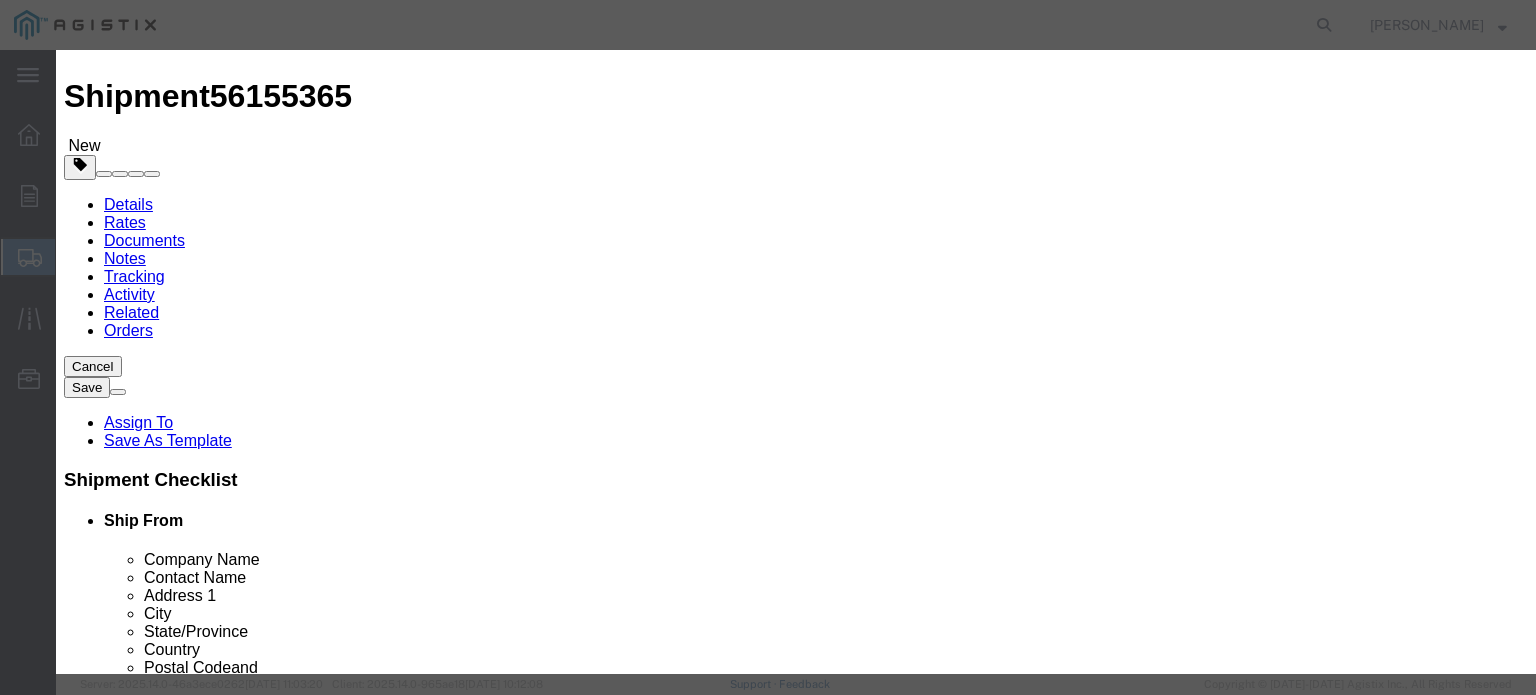 click 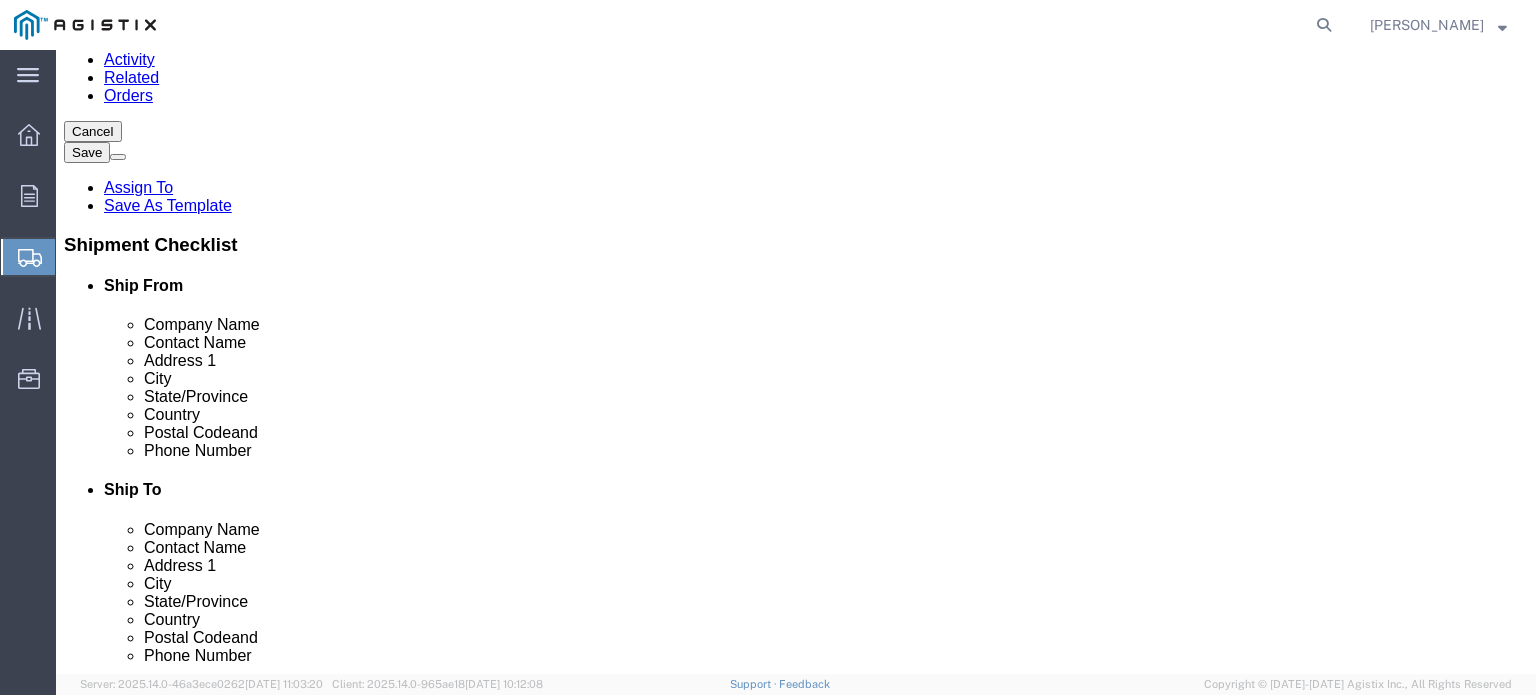 scroll, scrollTop: 269, scrollLeft: 0, axis: vertical 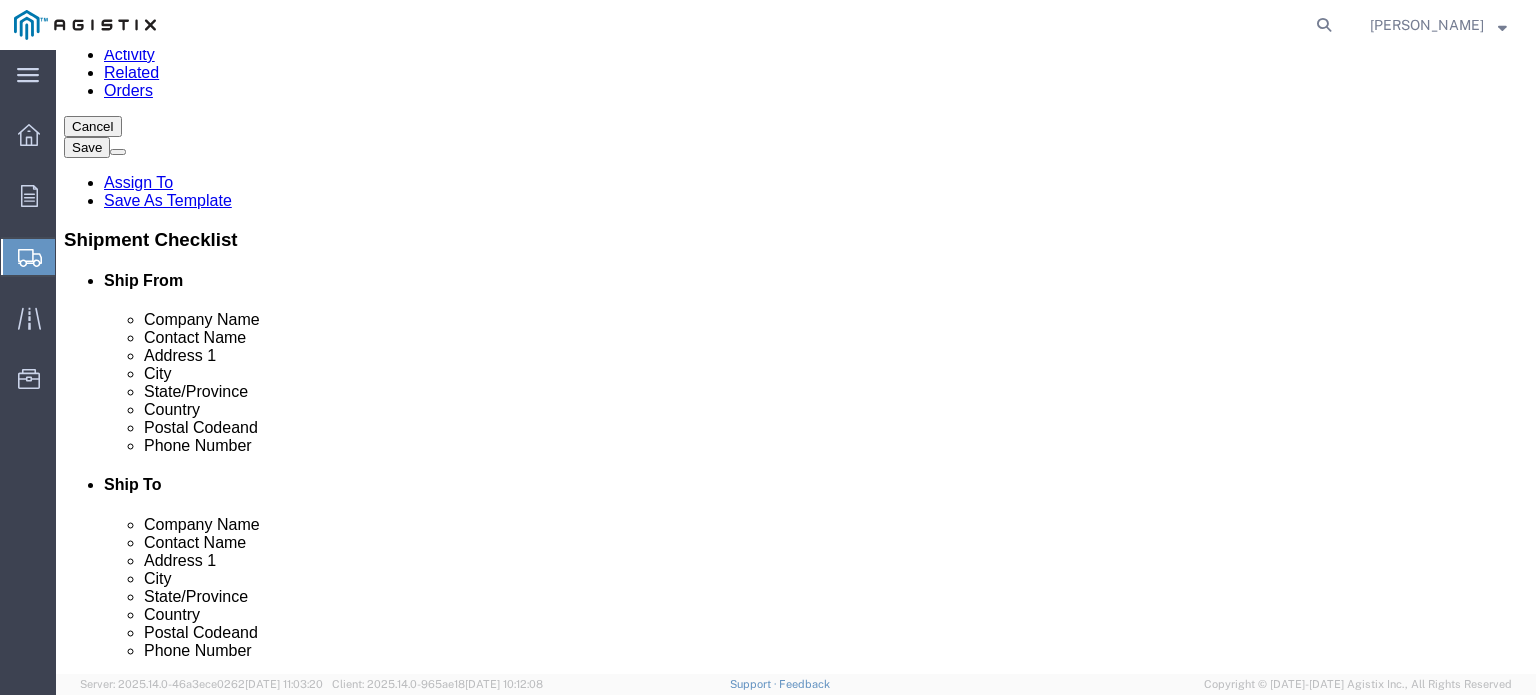 click on "Continue" 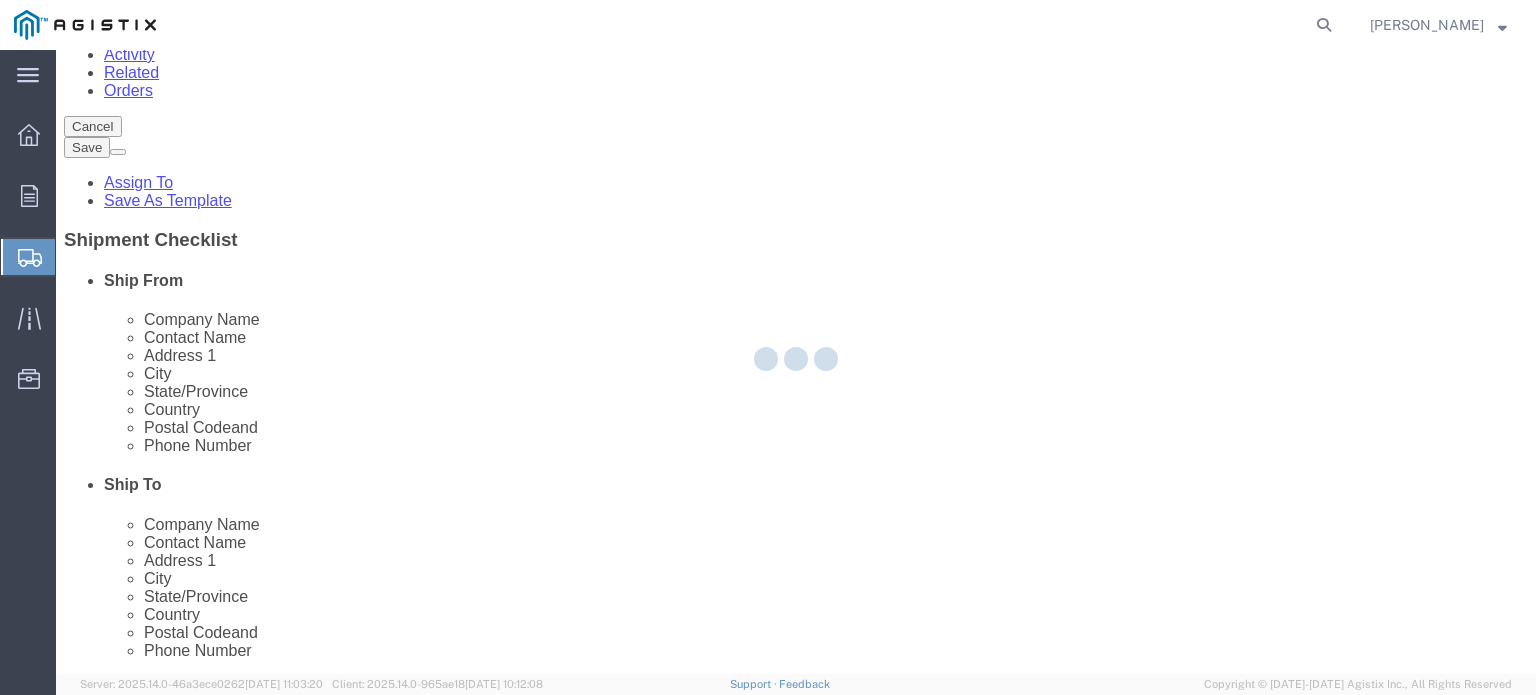 select 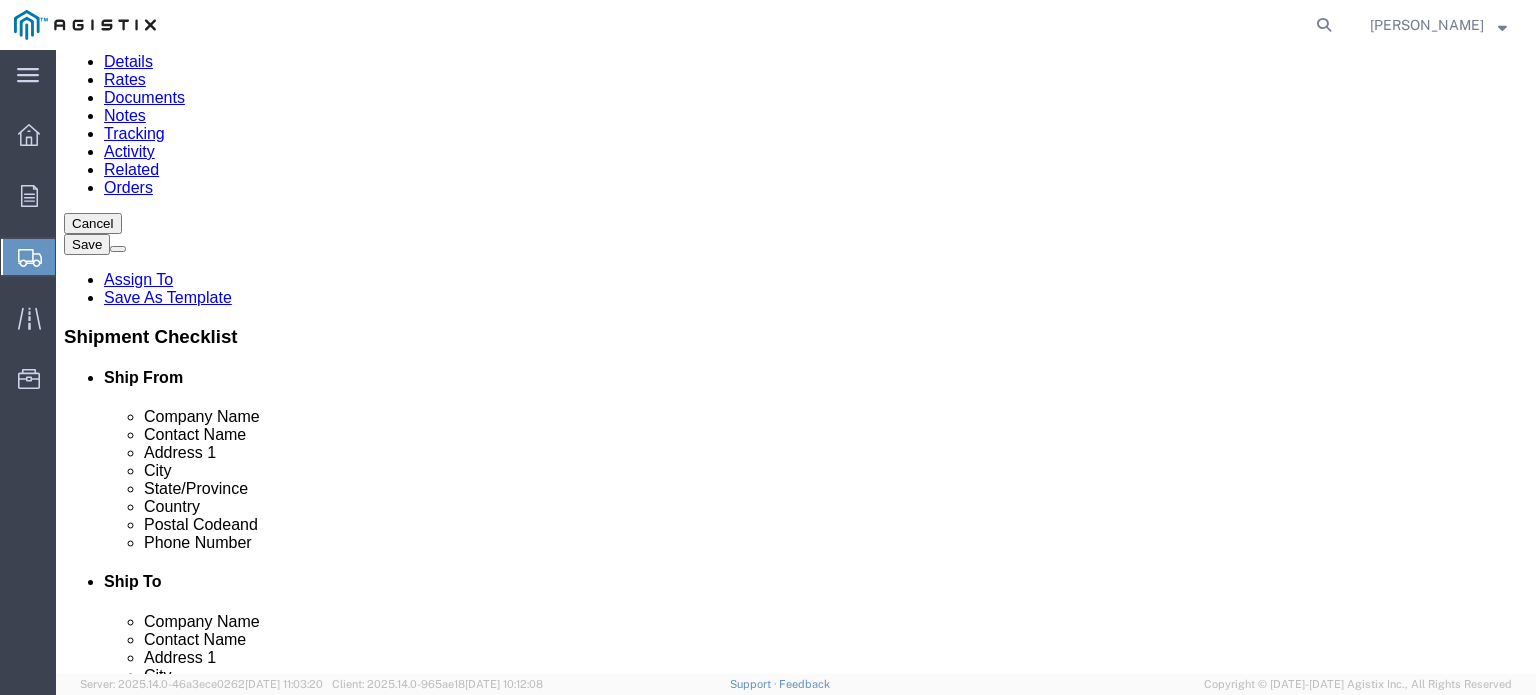 scroll, scrollTop: 0, scrollLeft: 0, axis: both 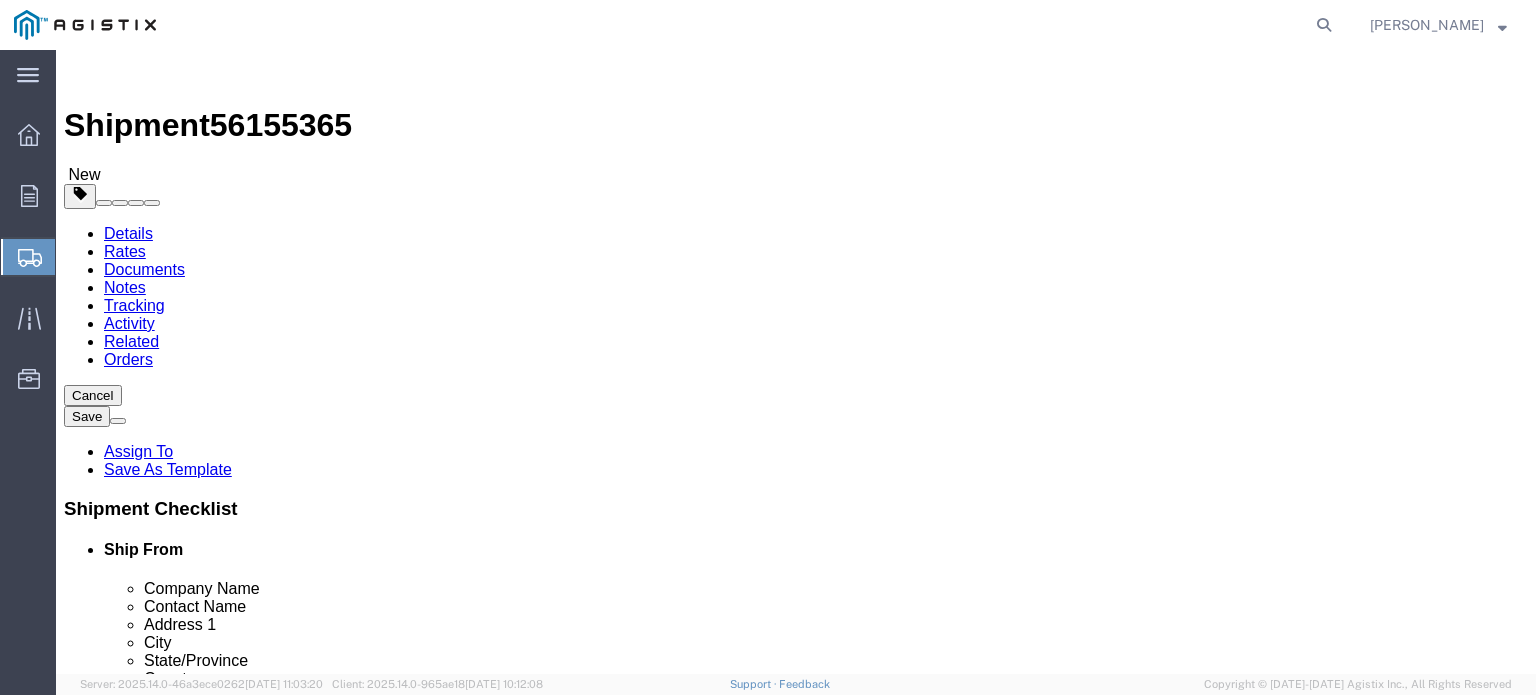 click on "Select one or more" 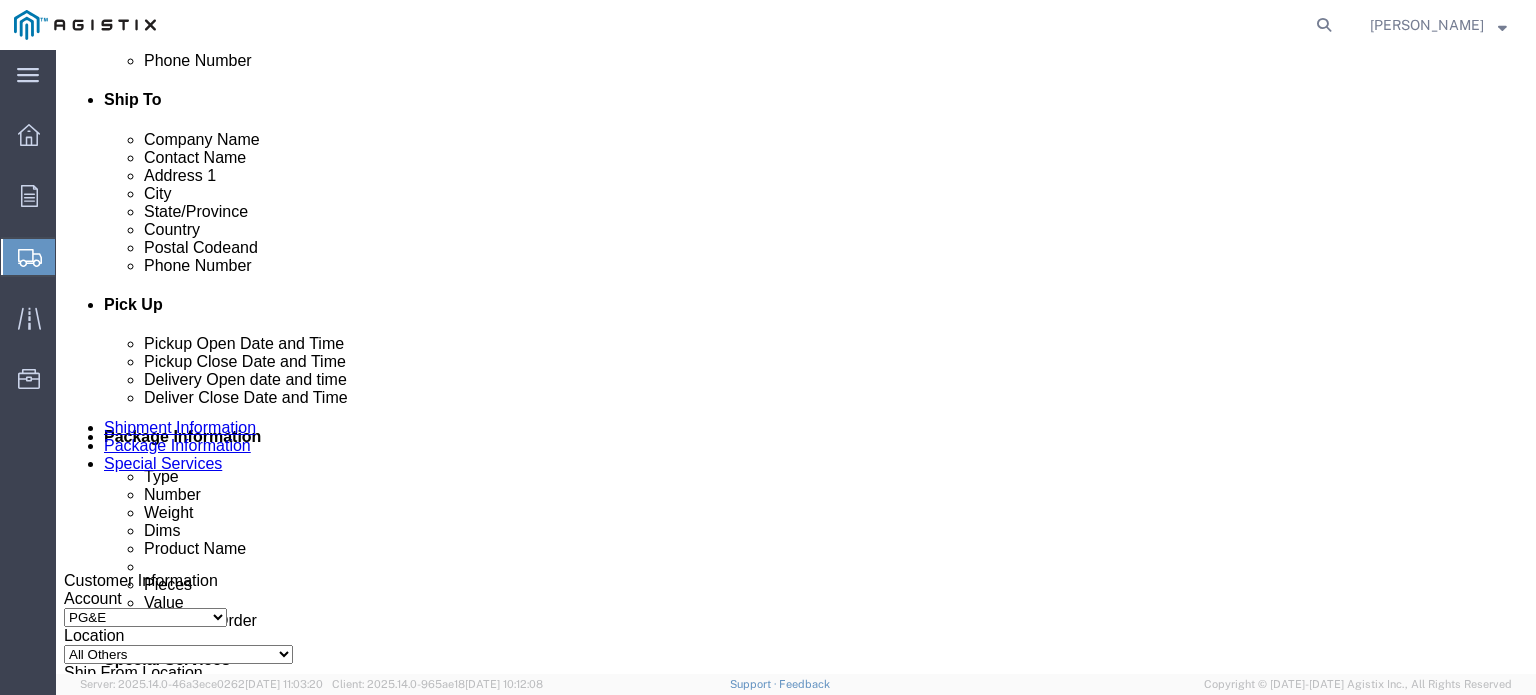 scroll, scrollTop: 700, scrollLeft: 0, axis: vertical 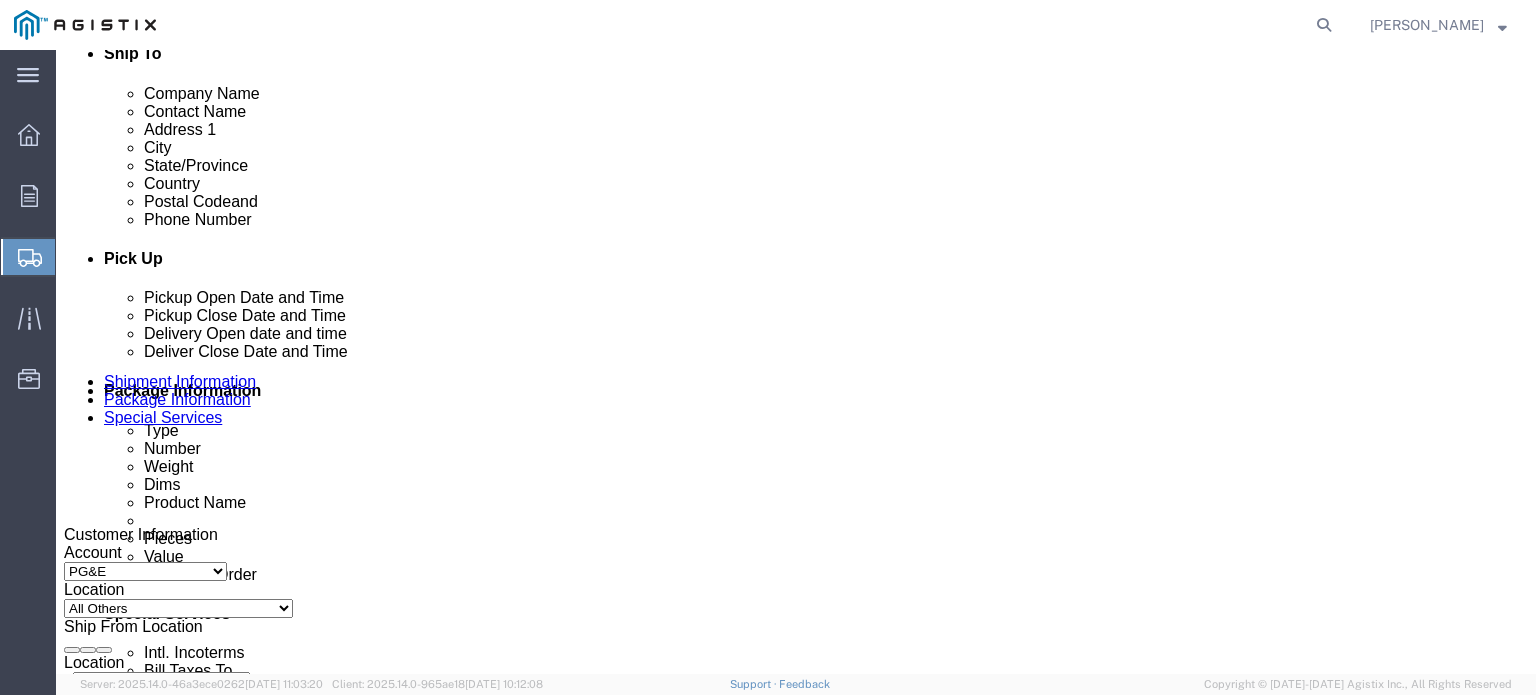 click on "Select ATA DTA DTD" 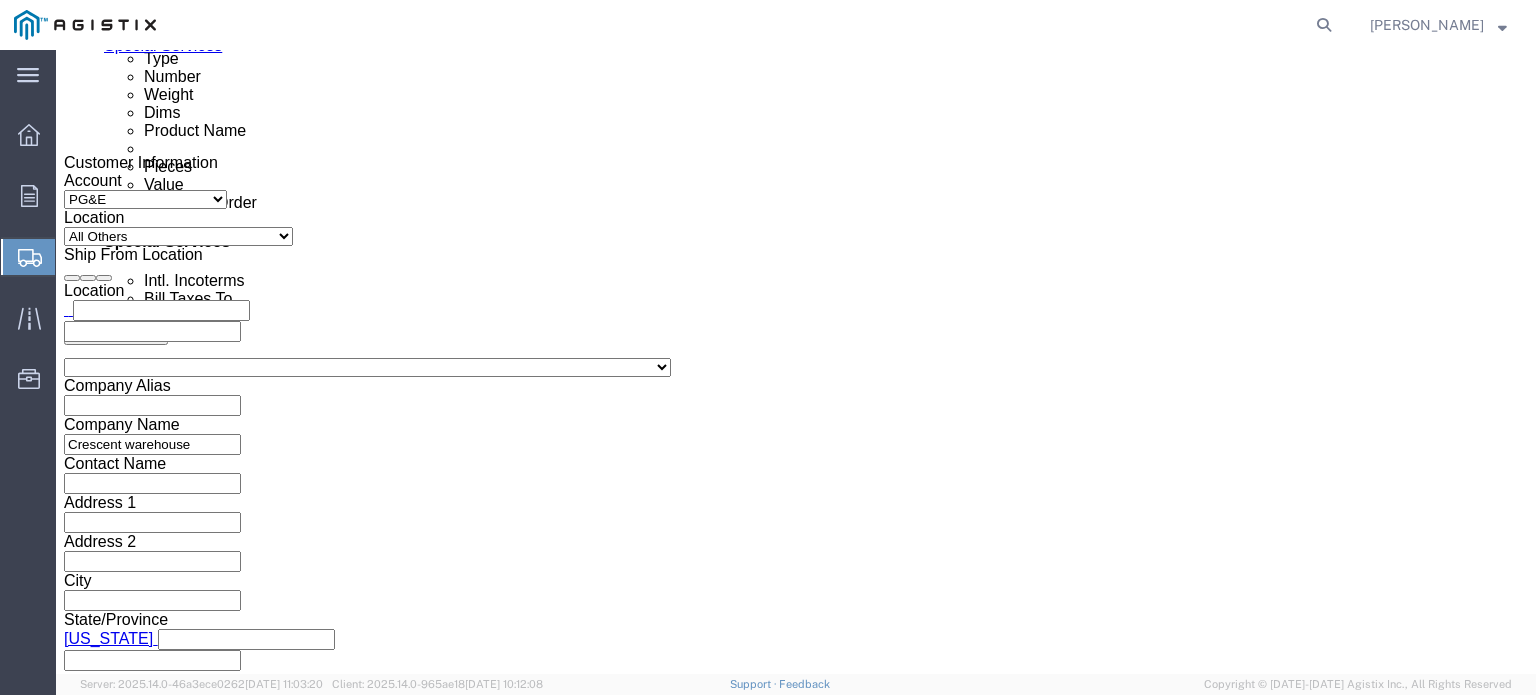 scroll, scrollTop: 1100, scrollLeft: 0, axis: vertical 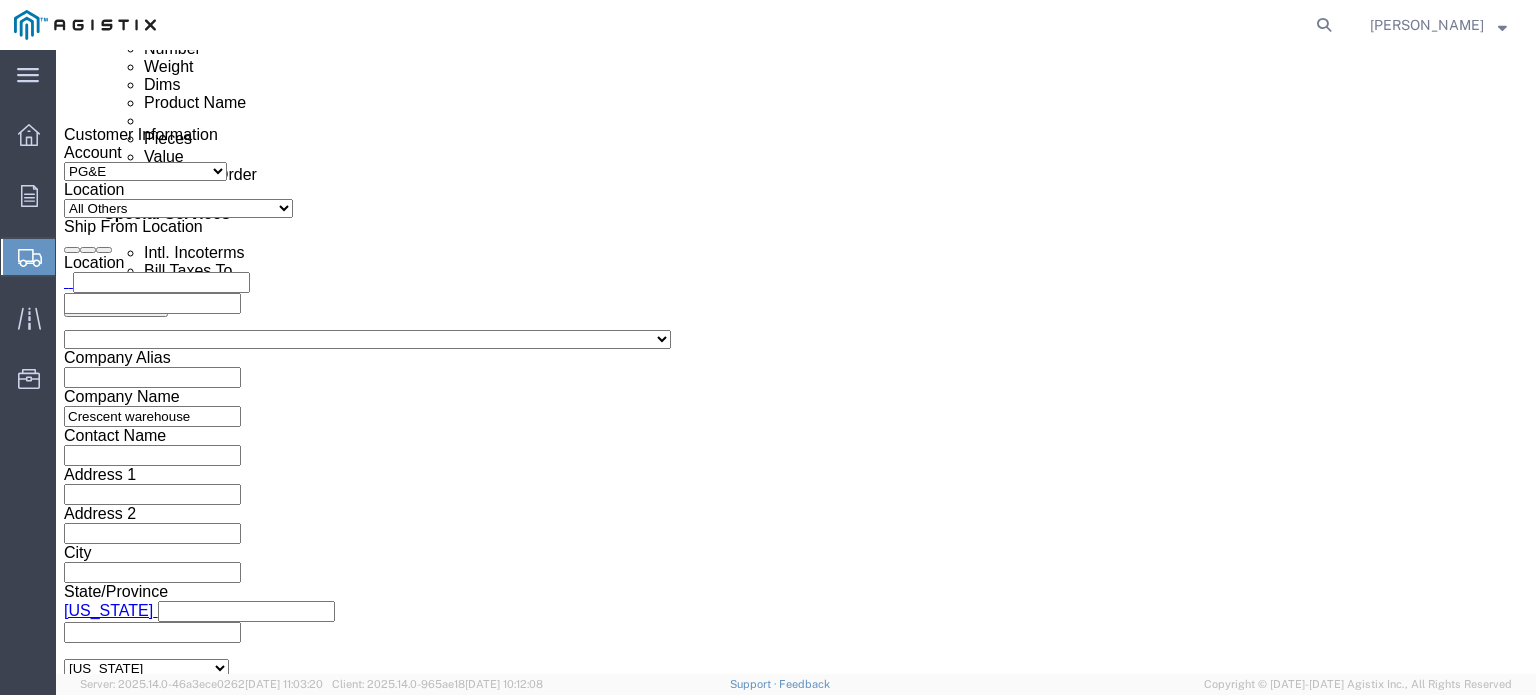 click 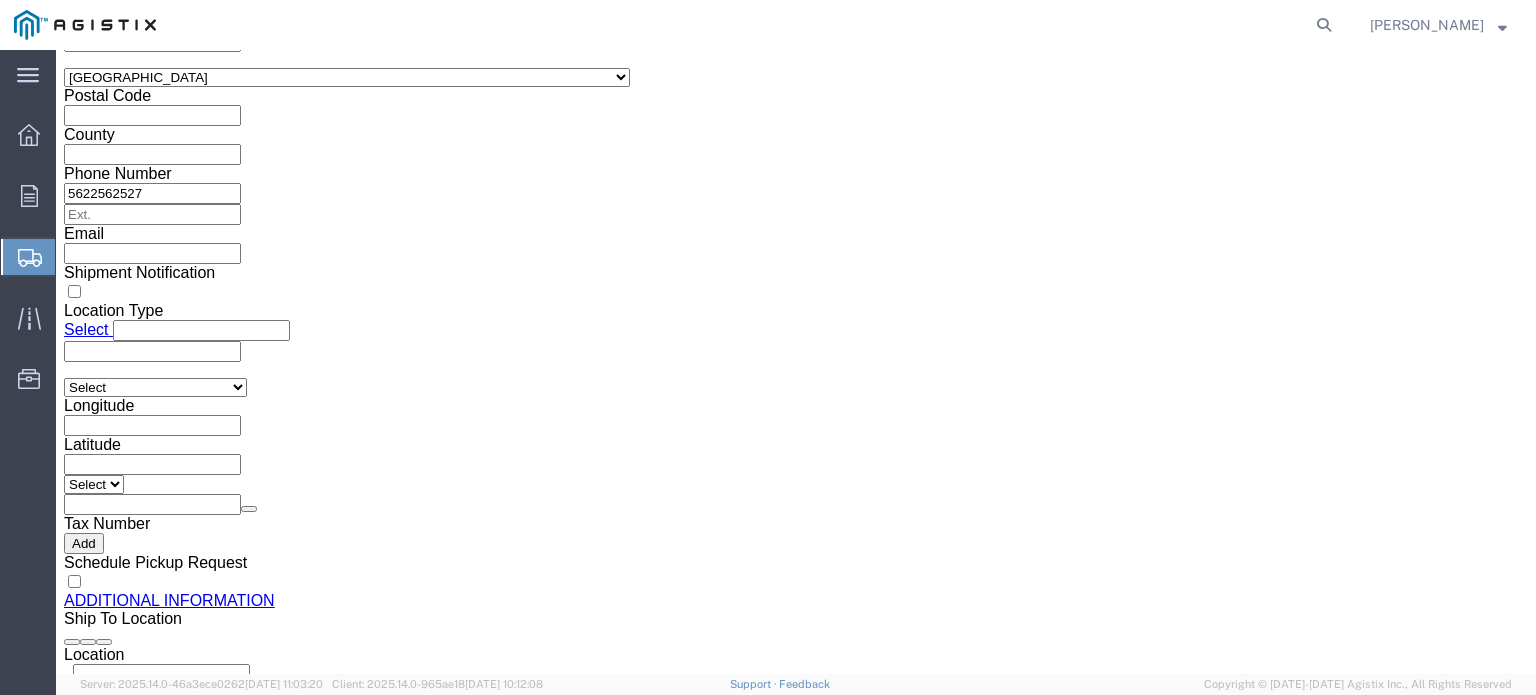 scroll, scrollTop: 2109, scrollLeft: 0, axis: vertical 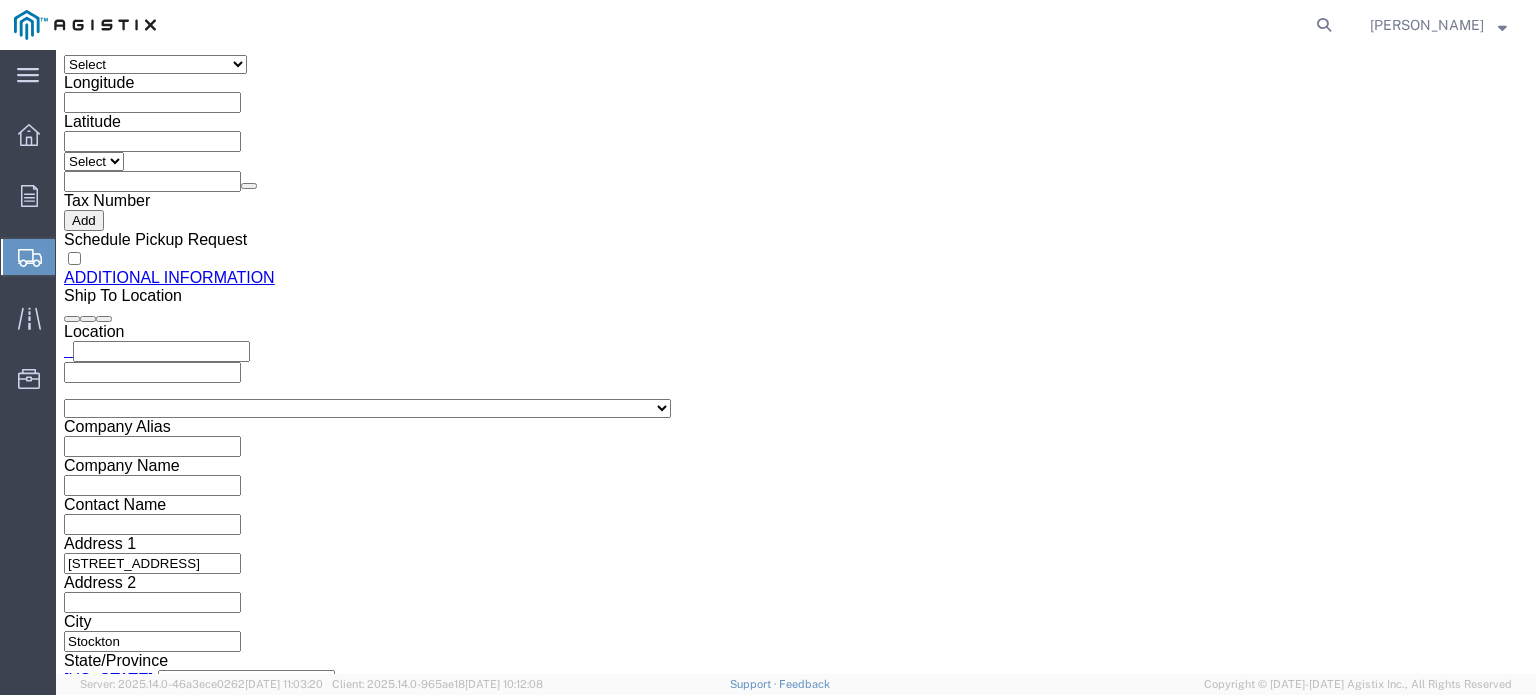 click on "Rate Shipment" 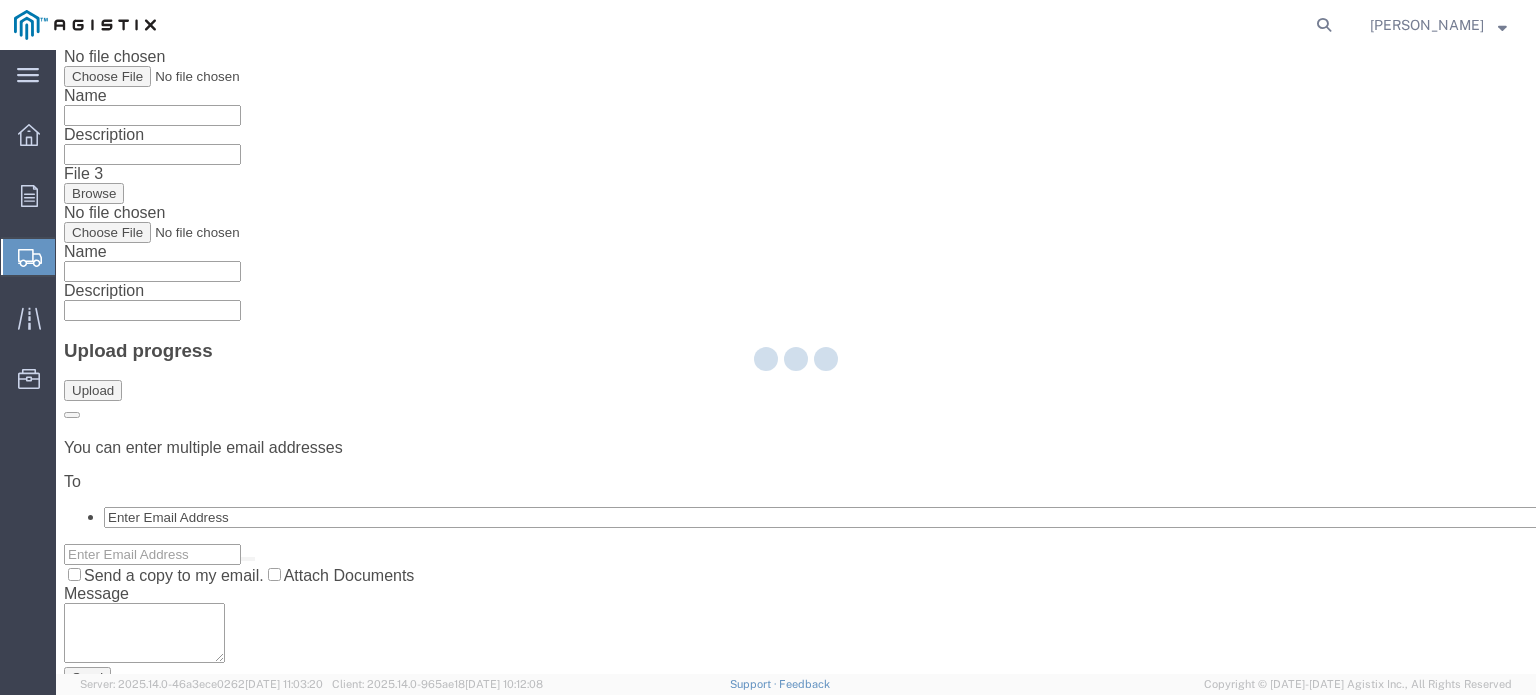scroll, scrollTop: 0, scrollLeft: 0, axis: both 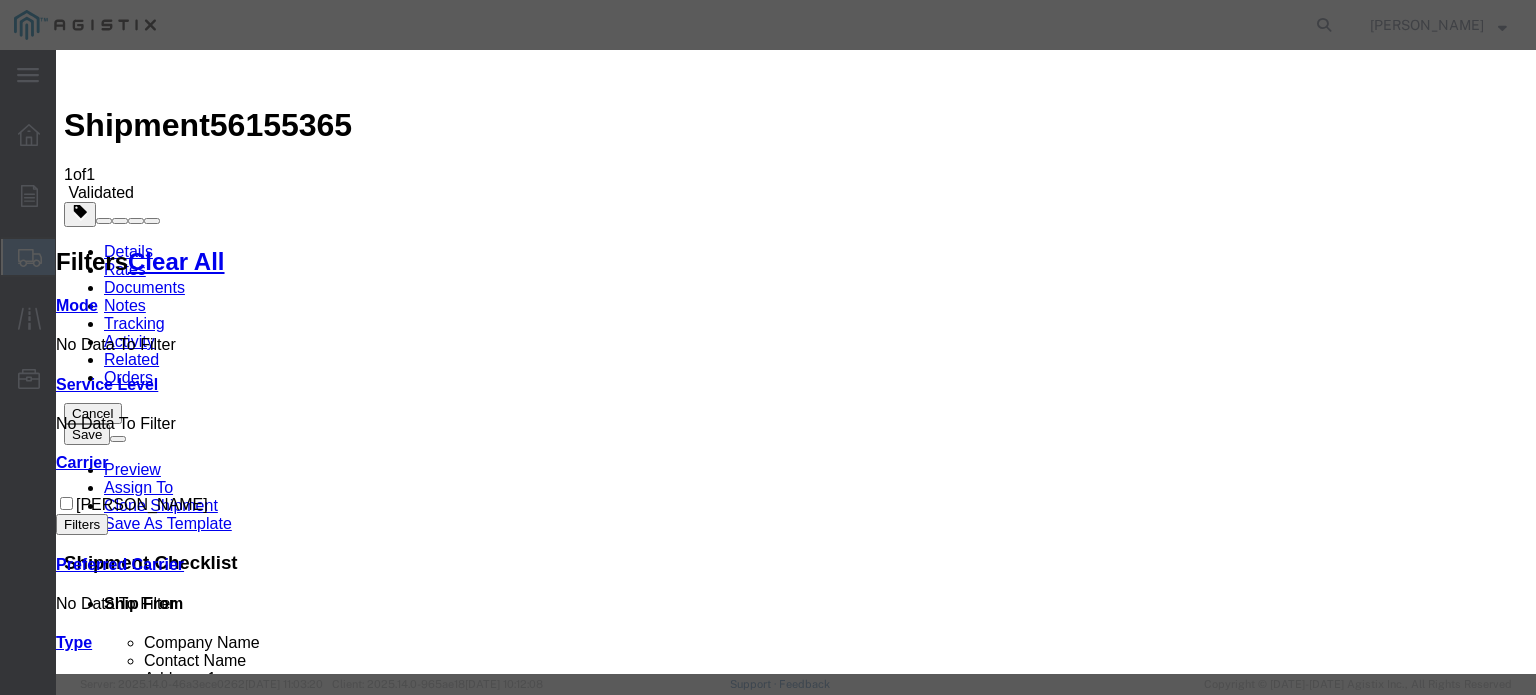 click on "Continue" at bounding box center (98, 3423) 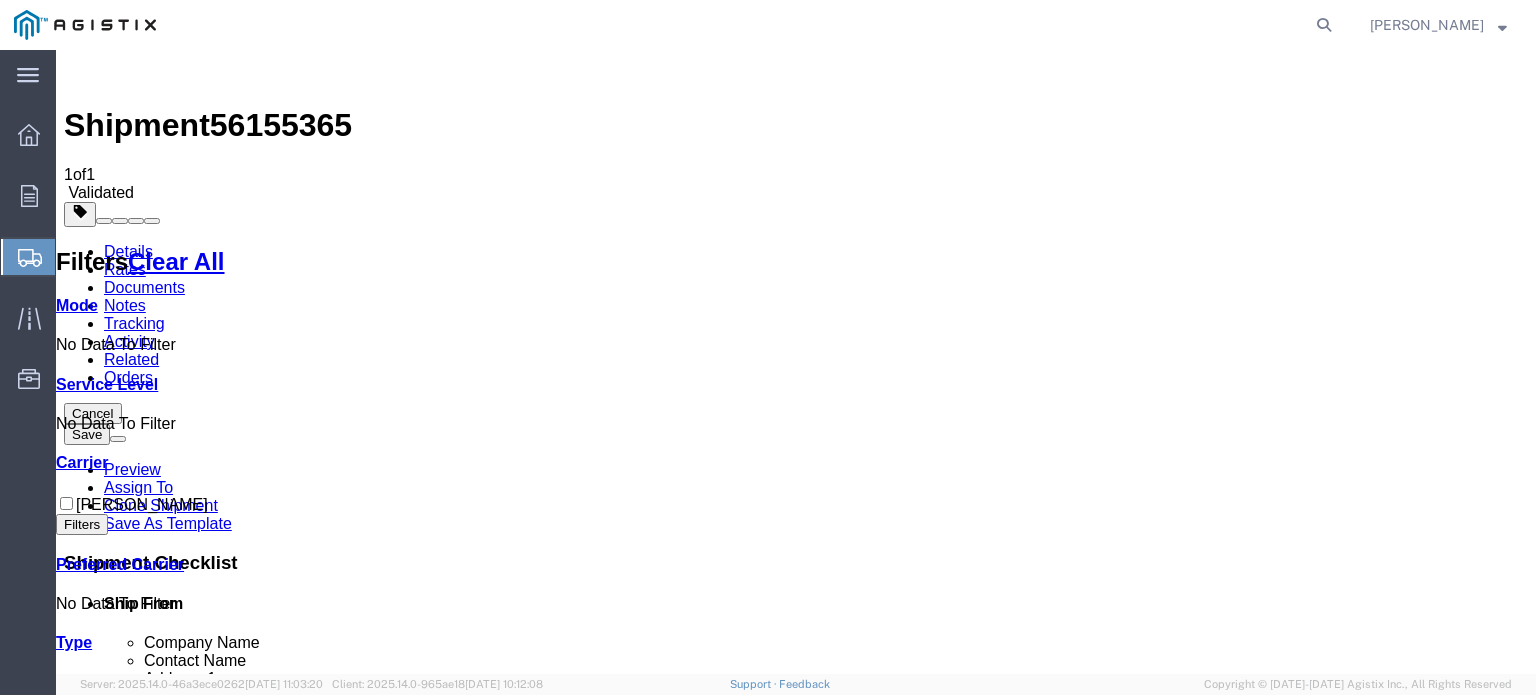 click at bounding box center [1071, 1646] 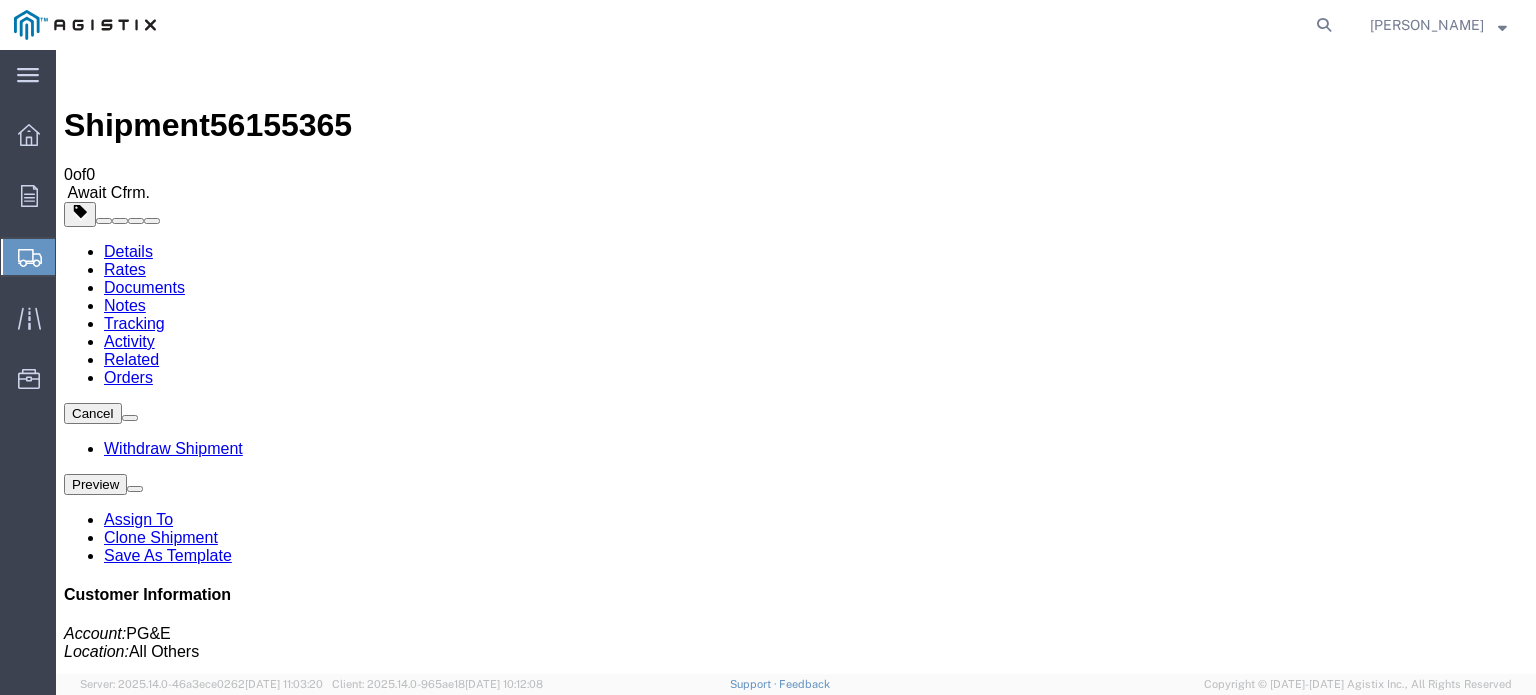 click on "Create Shipment" 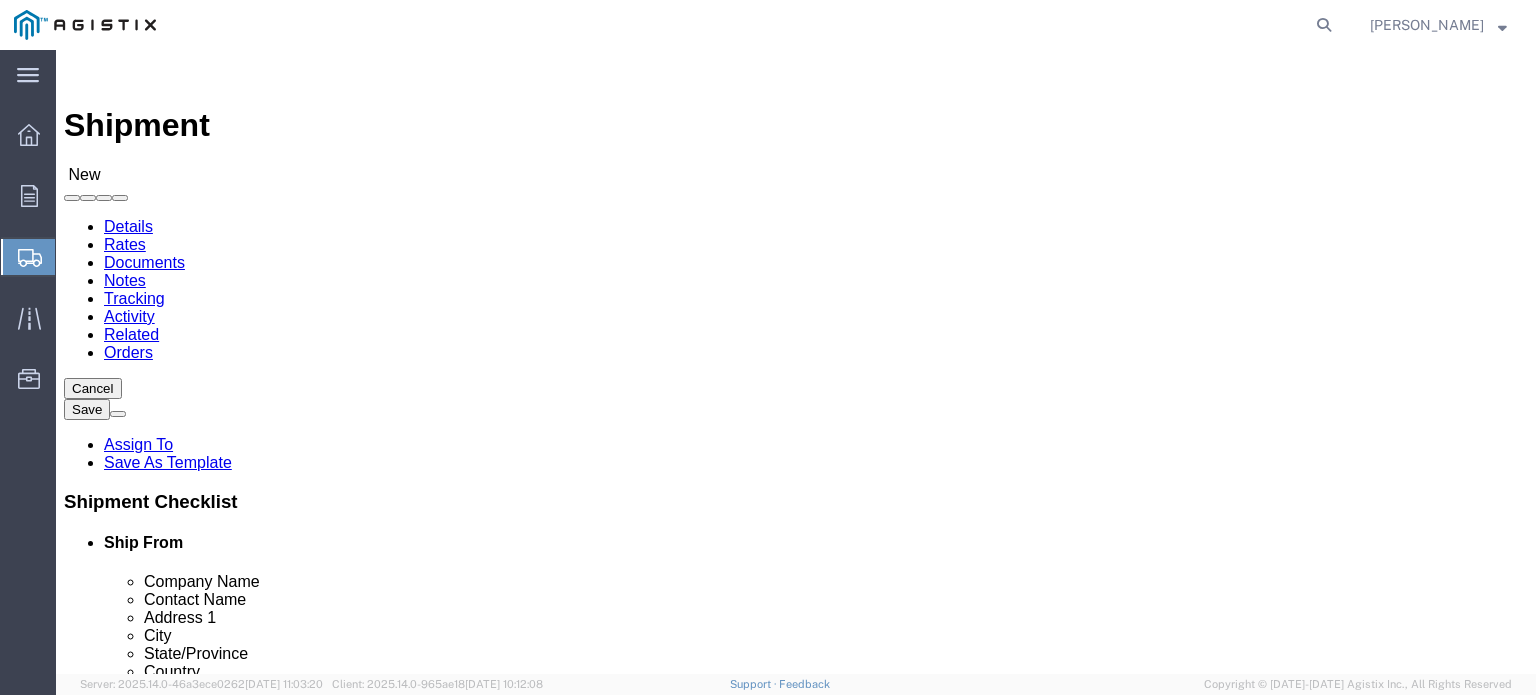 click on "Select PG&E Taihan Electric USA Ltd" 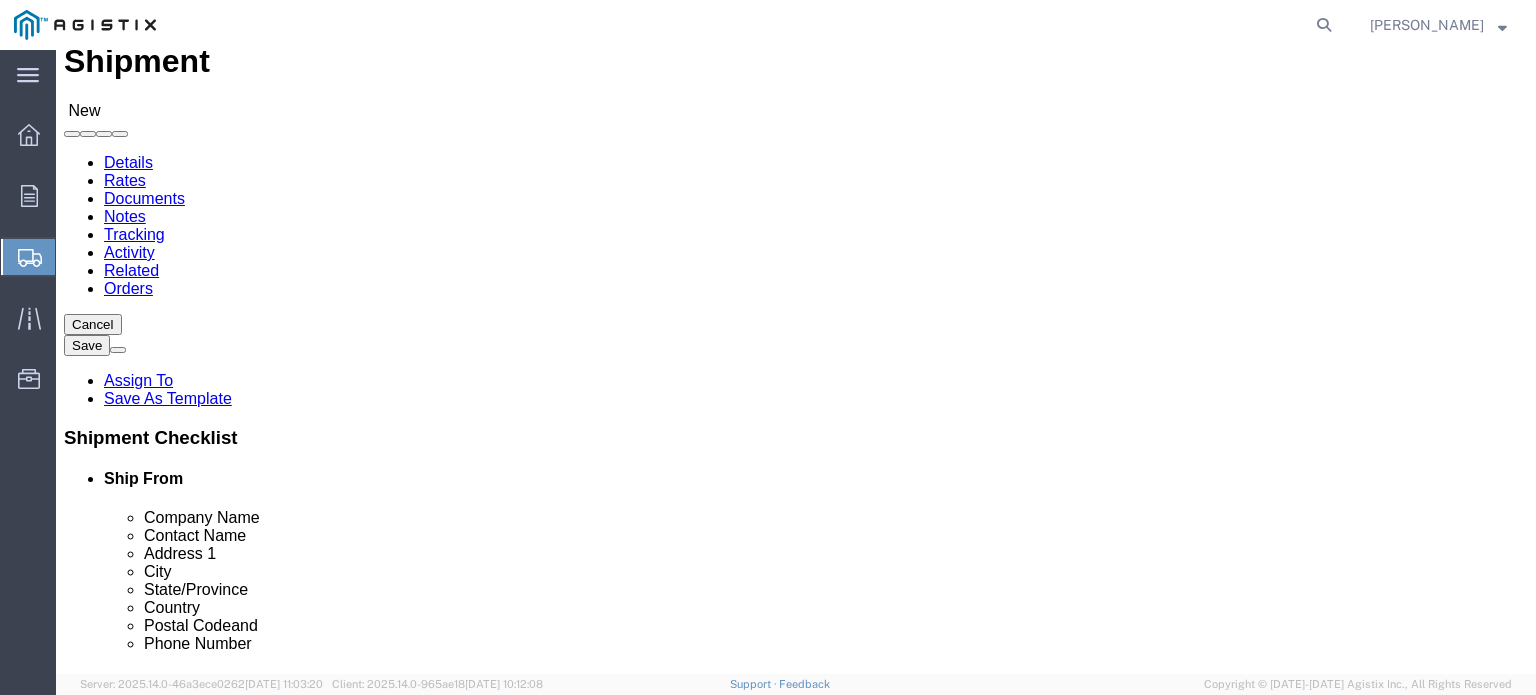 scroll, scrollTop: 100, scrollLeft: 0, axis: vertical 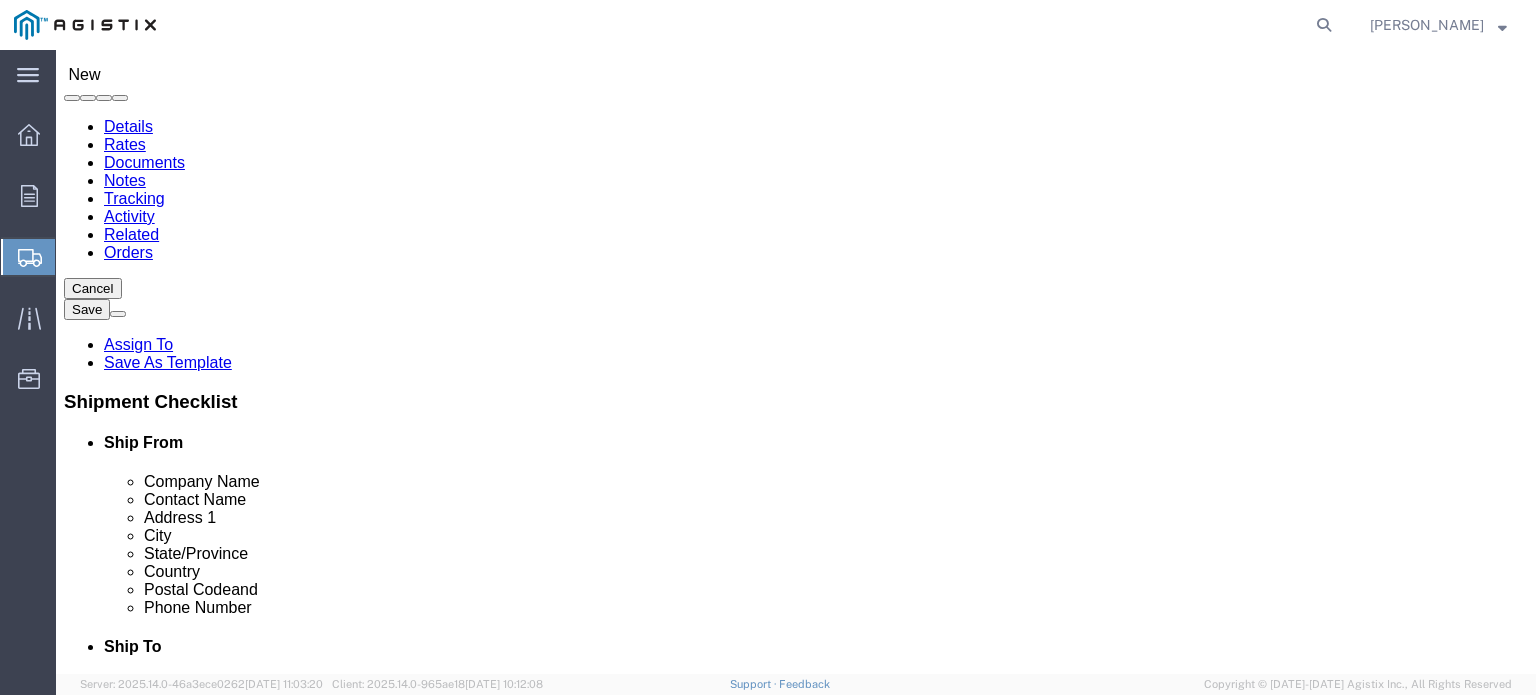 click 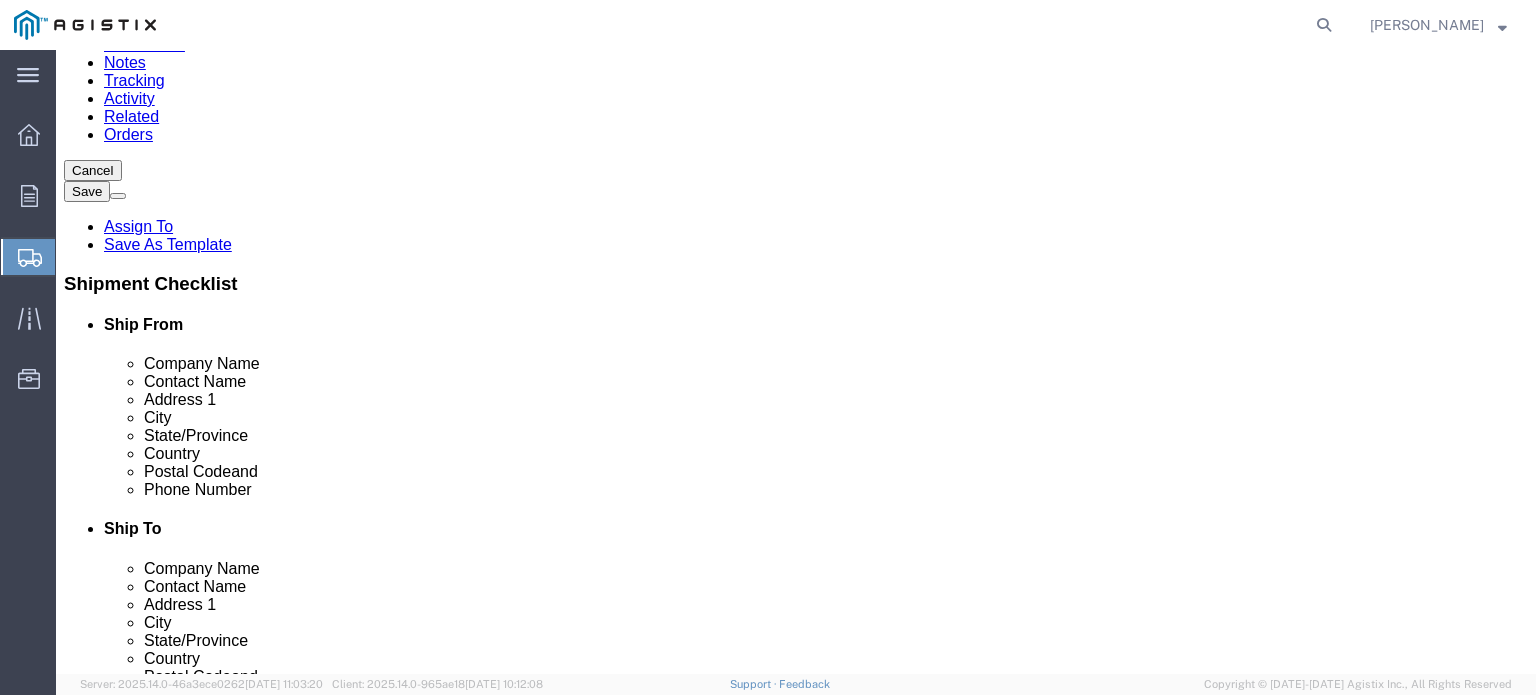 scroll, scrollTop: 300, scrollLeft: 0, axis: vertical 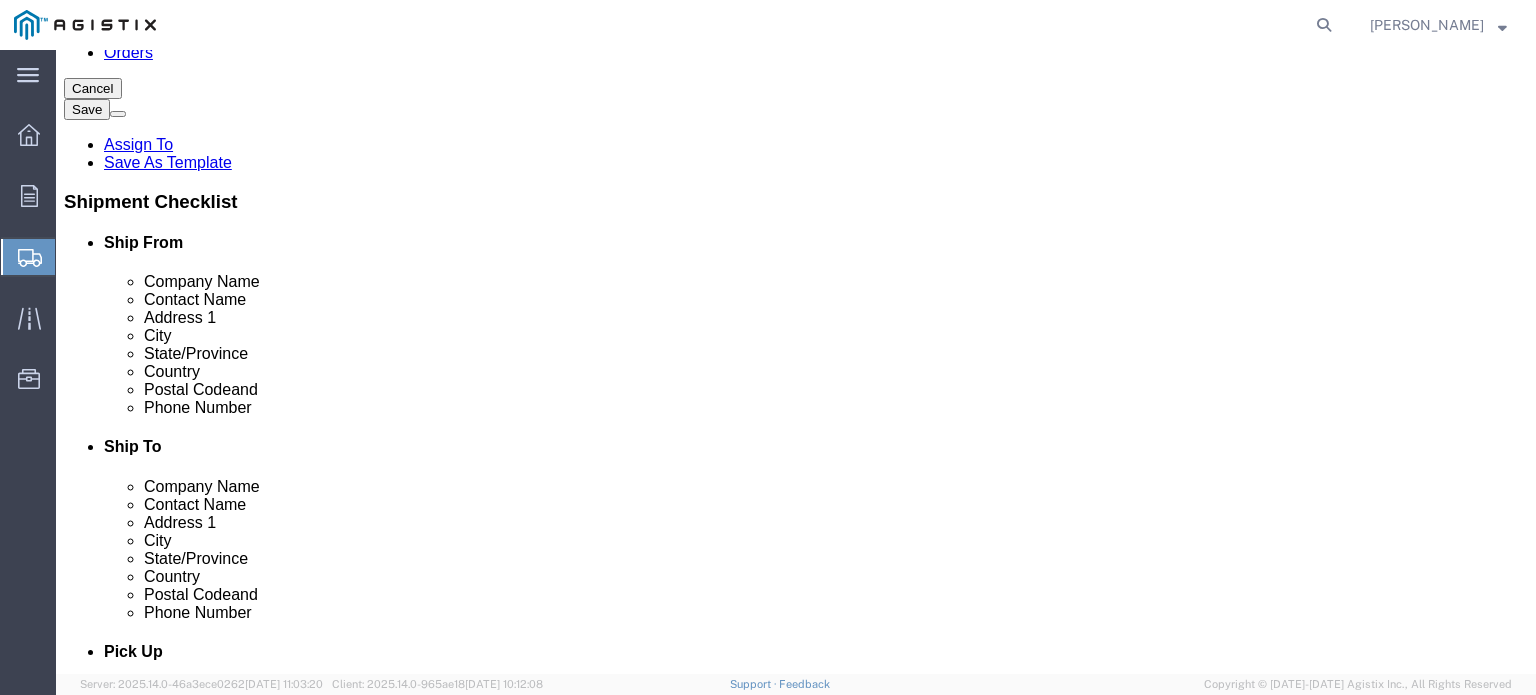type on "Crescent warehouse" 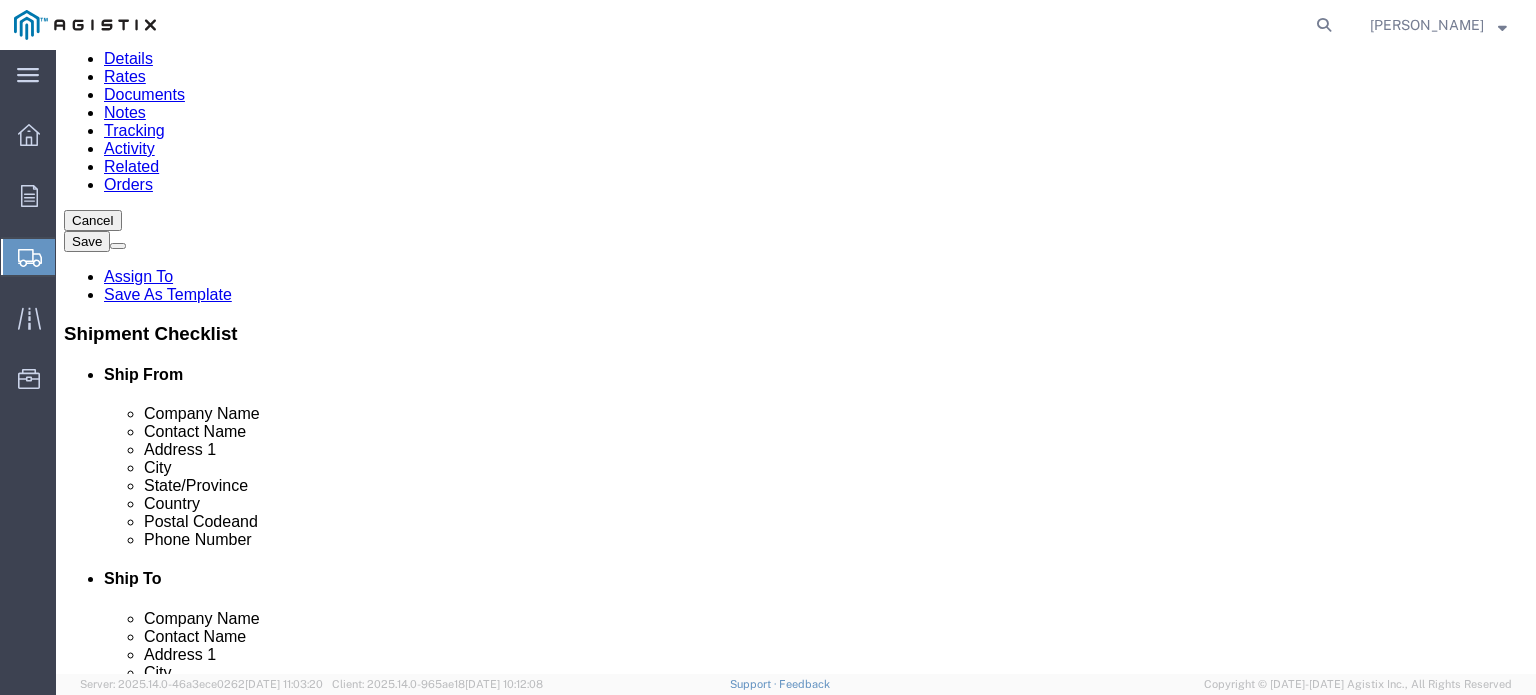 scroll, scrollTop: 200, scrollLeft: 0, axis: vertical 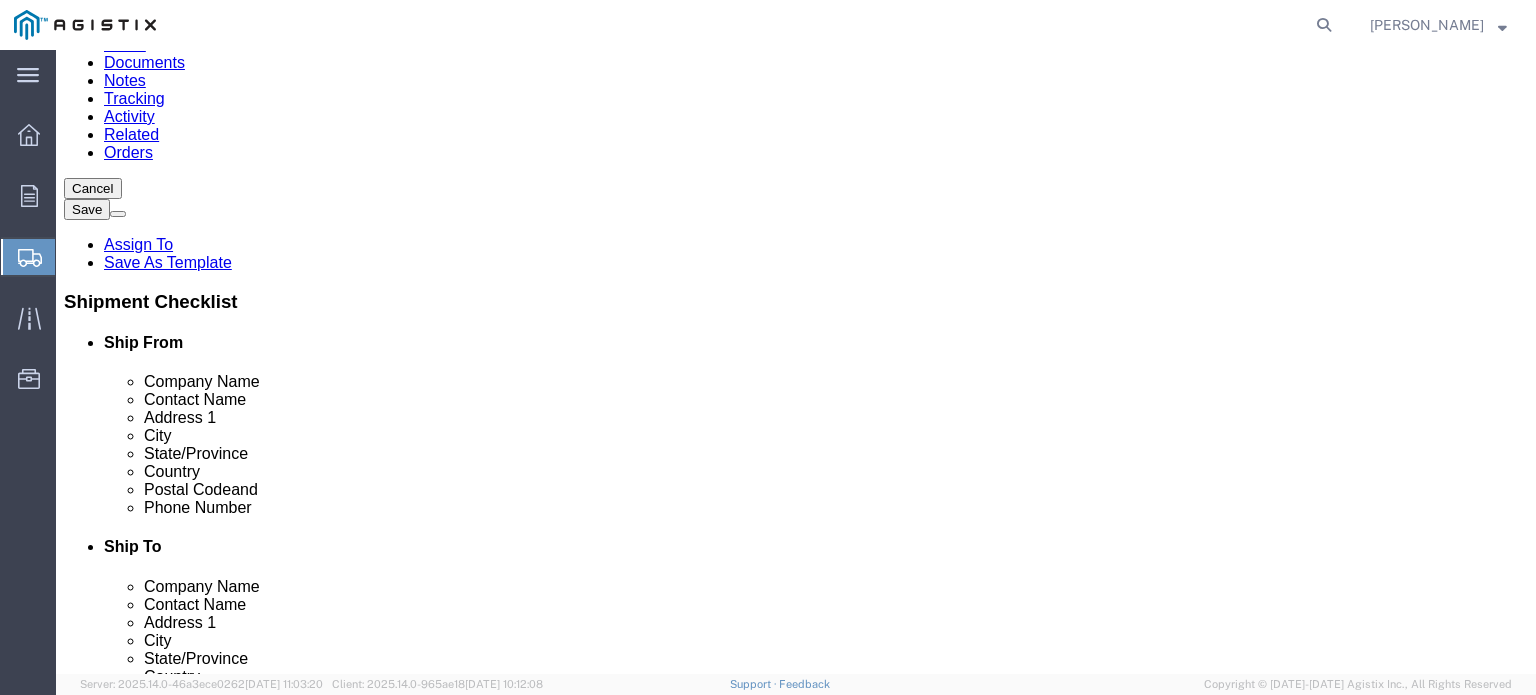 type on "5622562527" 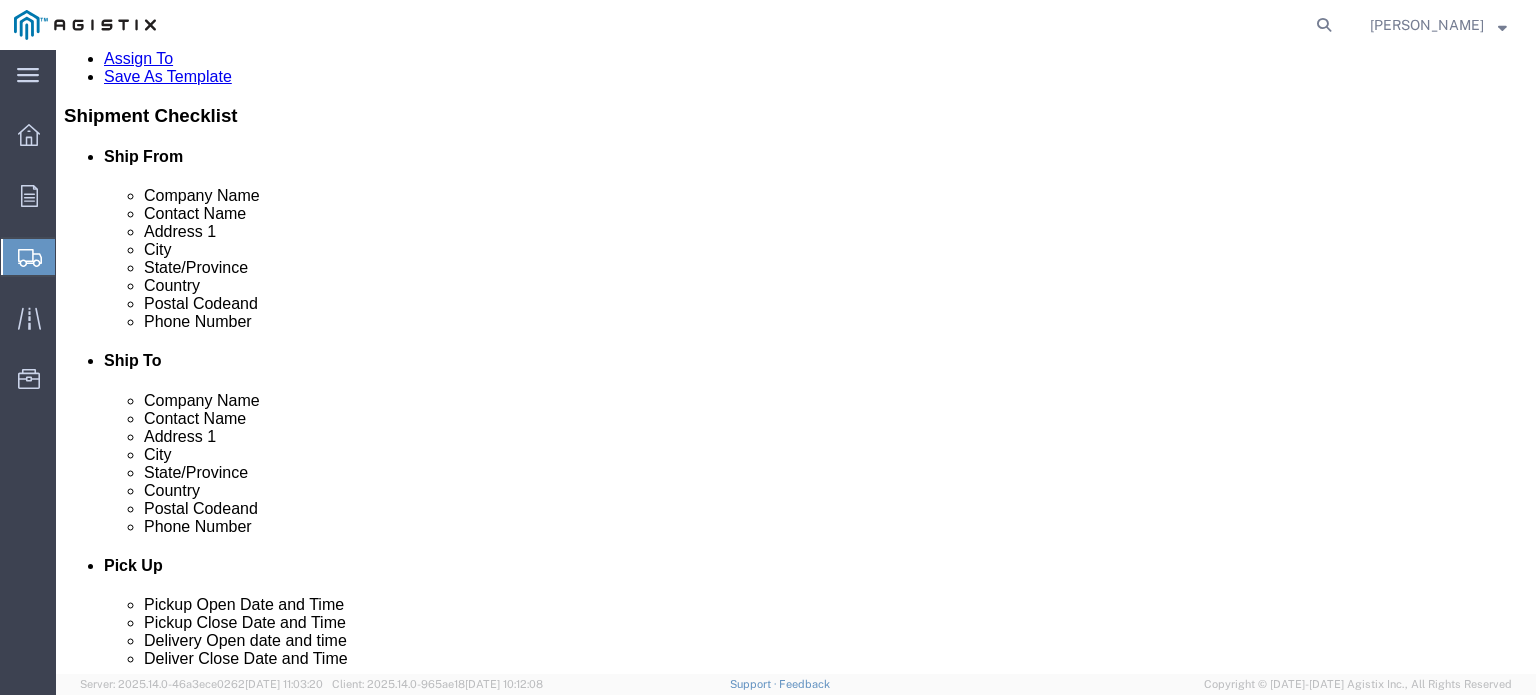 scroll, scrollTop: 400, scrollLeft: 0, axis: vertical 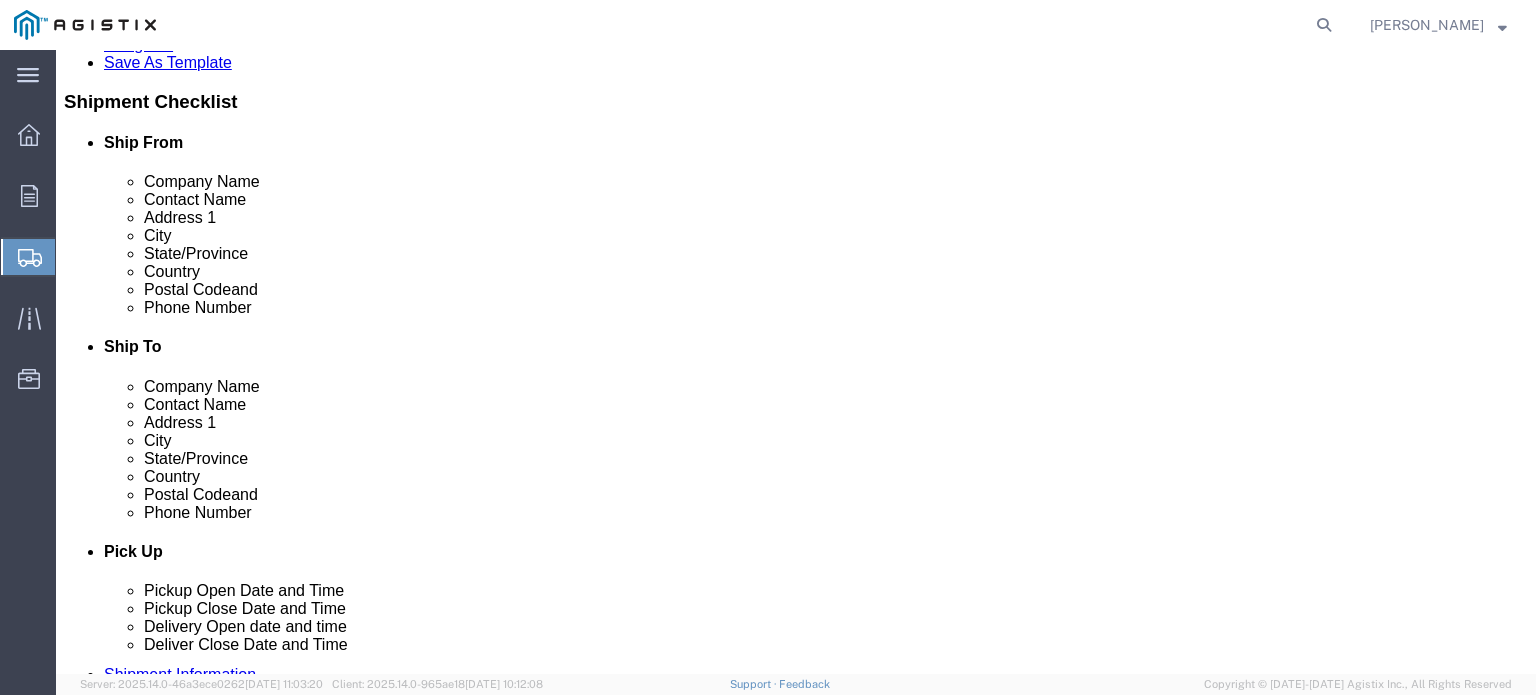 click on "- PG&E - (Shipping Receiving) [STREET_ADDRESS][PERSON_NAME]" 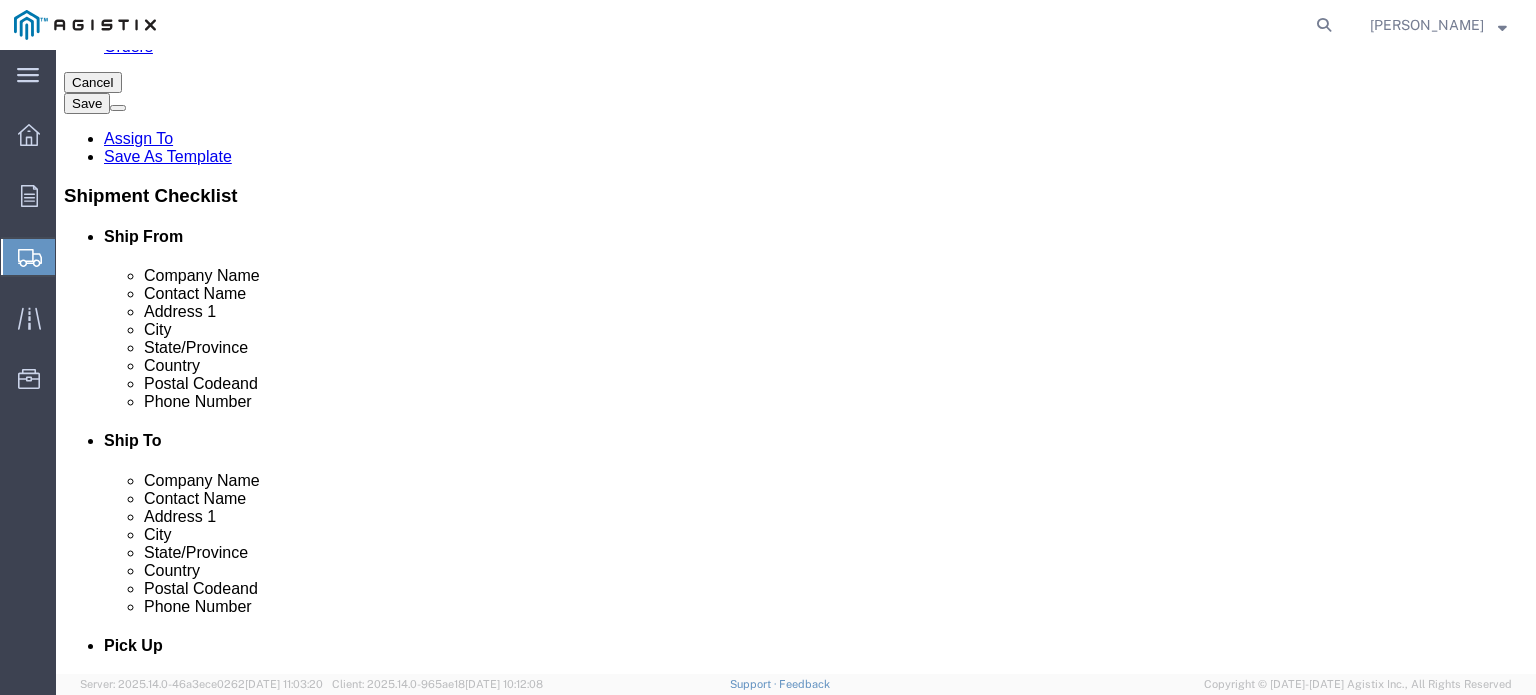 scroll, scrollTop: 200, scrollLeft: 0, axis: vertical 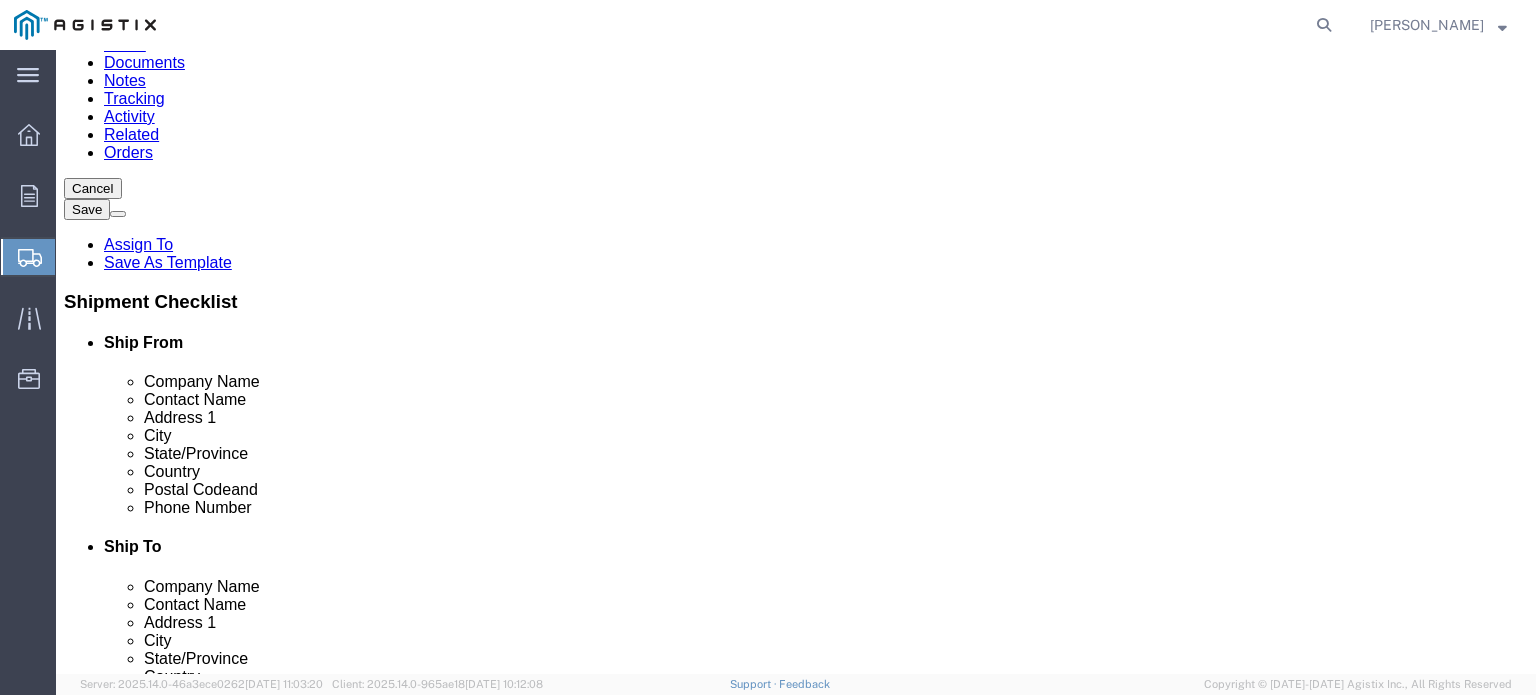 type on "Stockton" 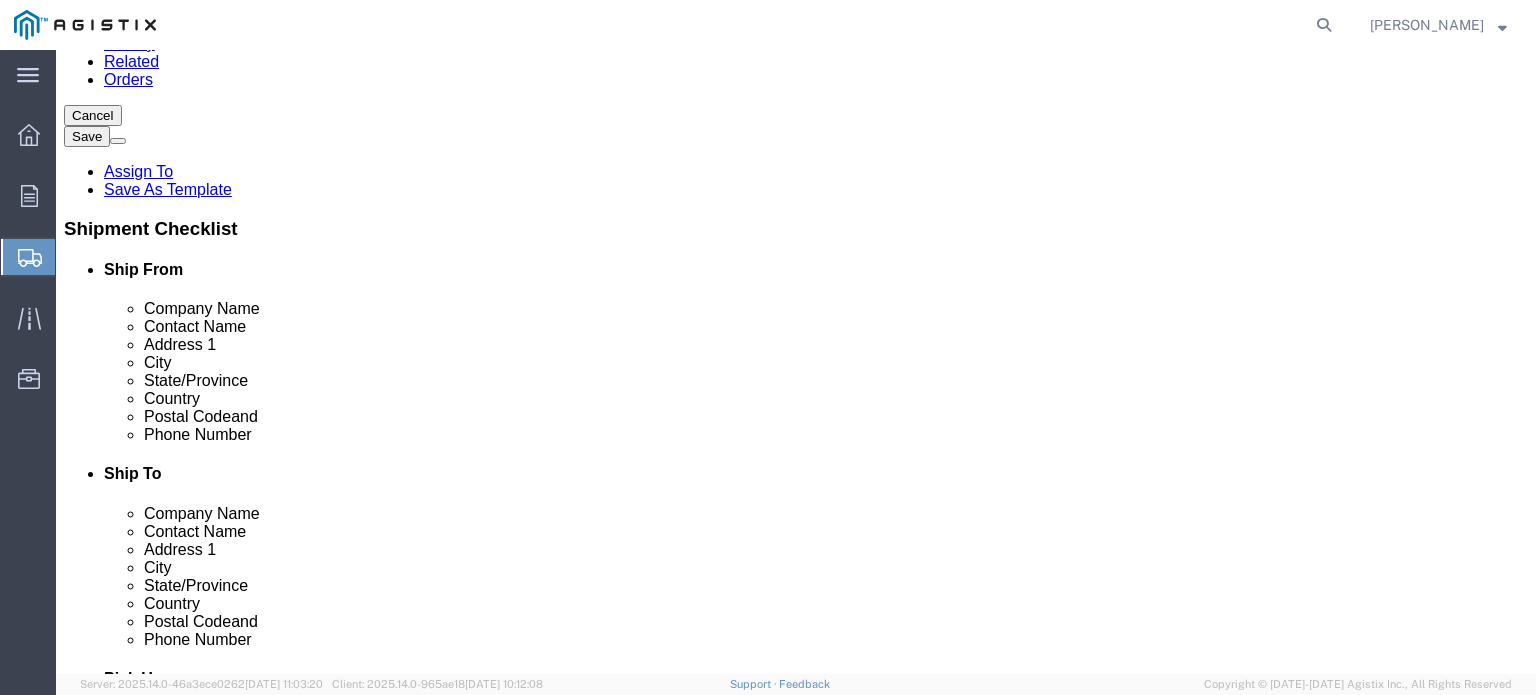 scroll, scrollTop: 300, scrollLeft: 0, axis: vertical 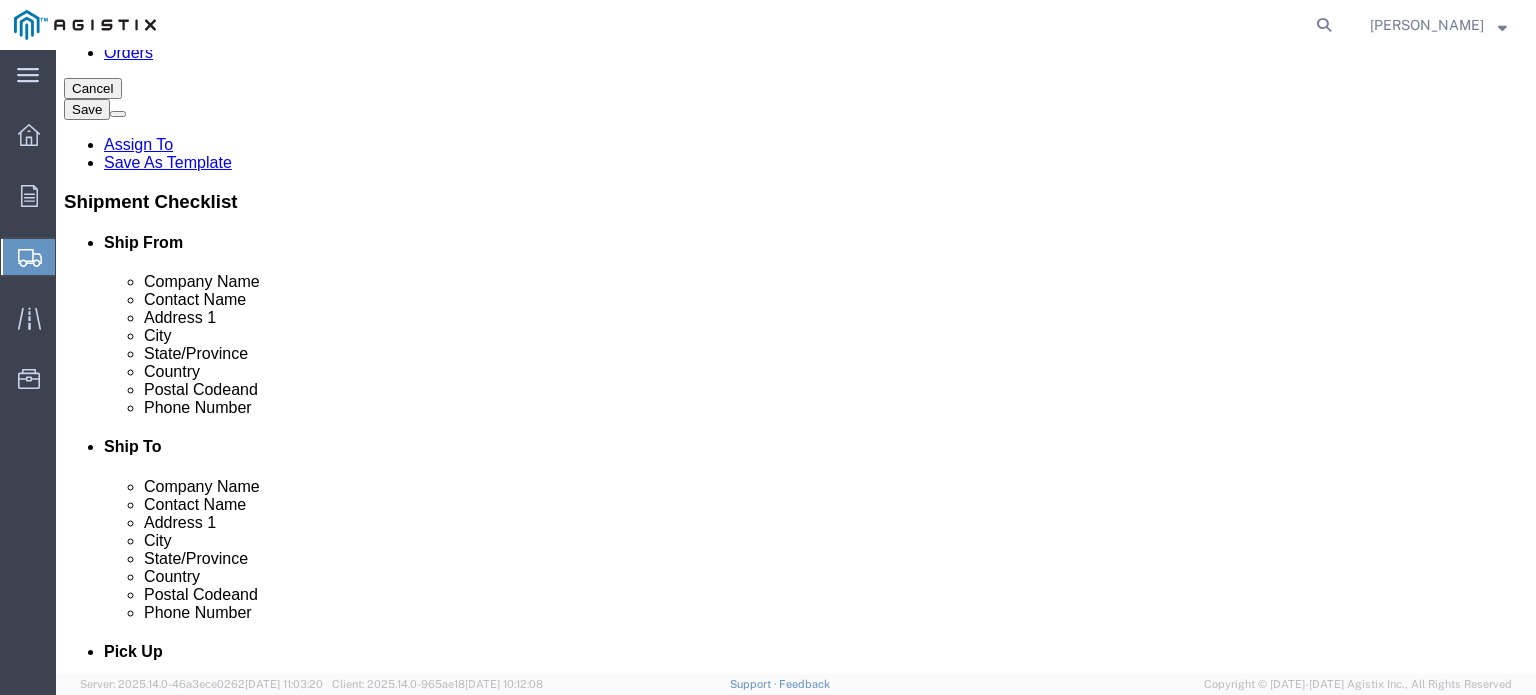 type on "[STREET_ADDRESS]" 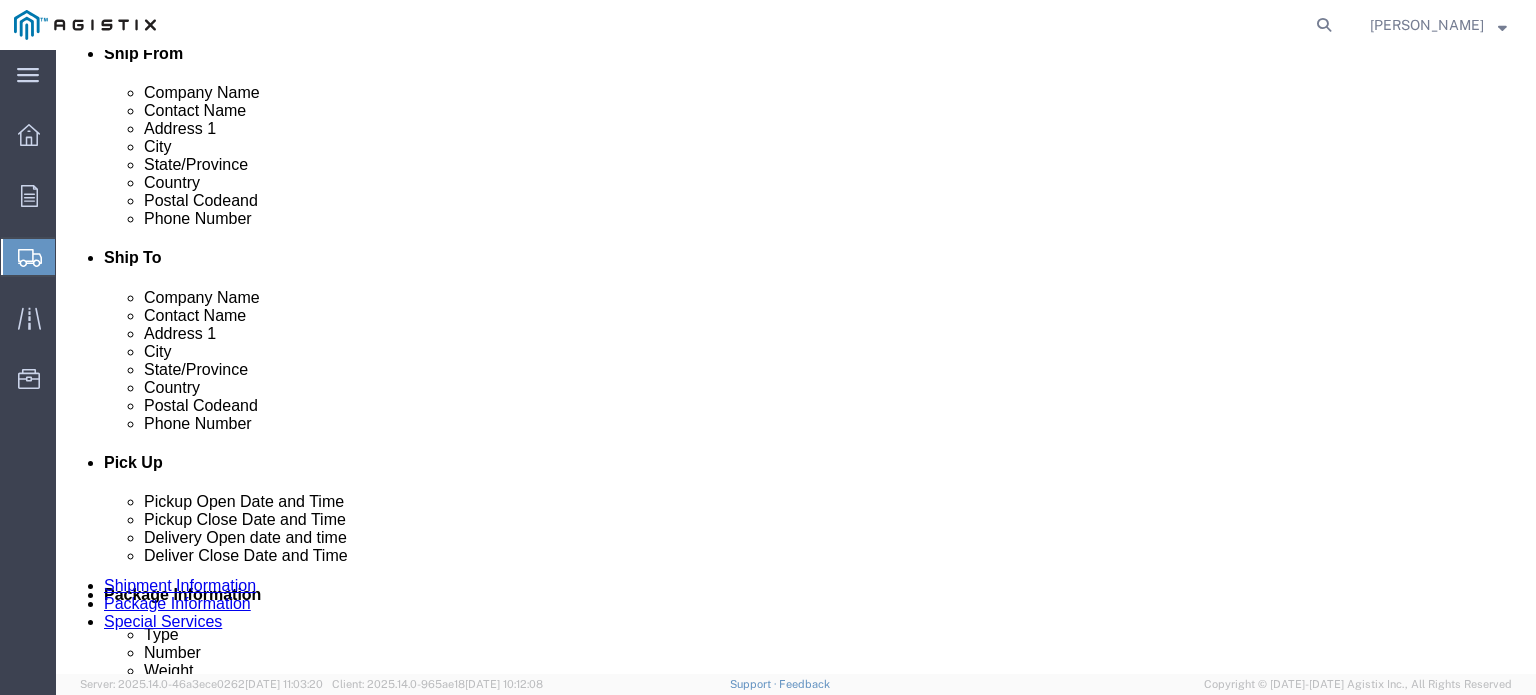 scroll, scrollTop: 500, scrollLeft: 0, axis: vertical 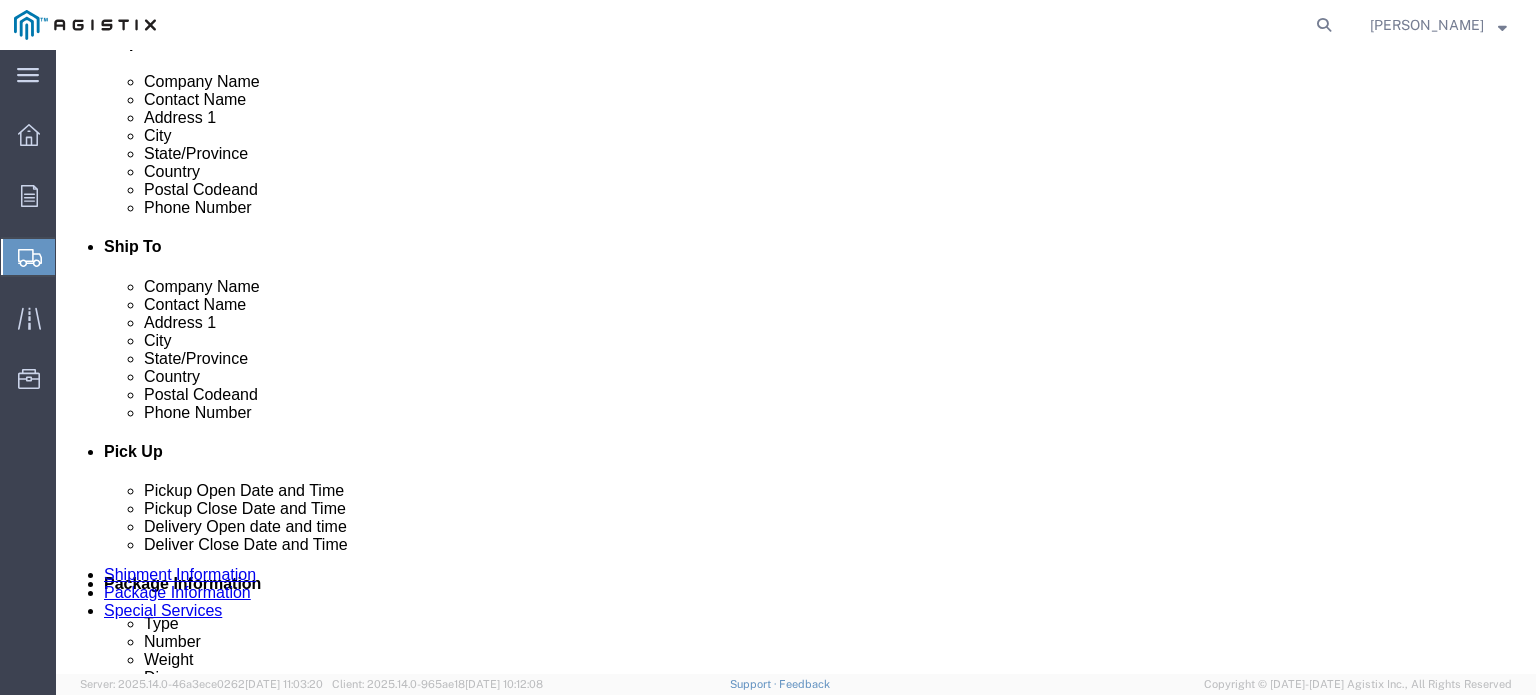 type on "95206" 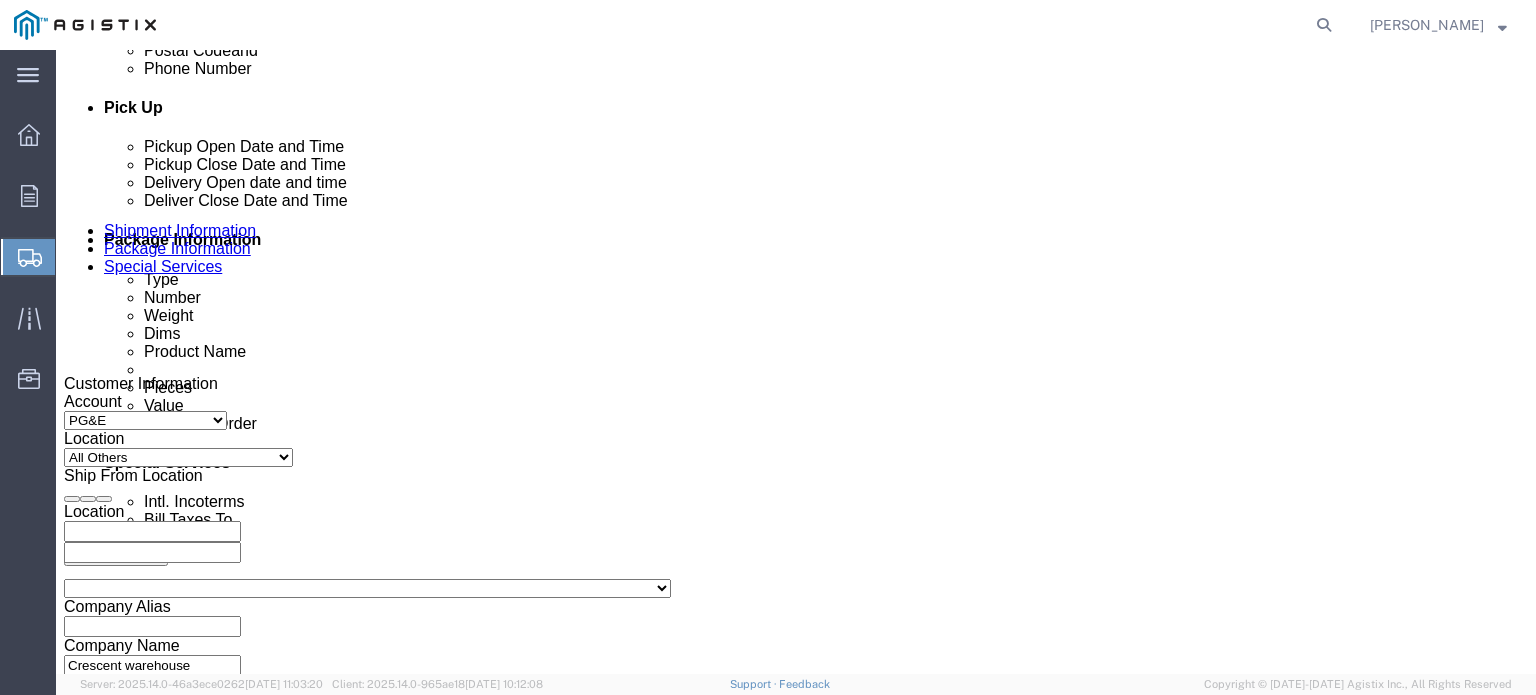 scroll, scrollTop: 900, scrollLeft: 0, axis: vertical 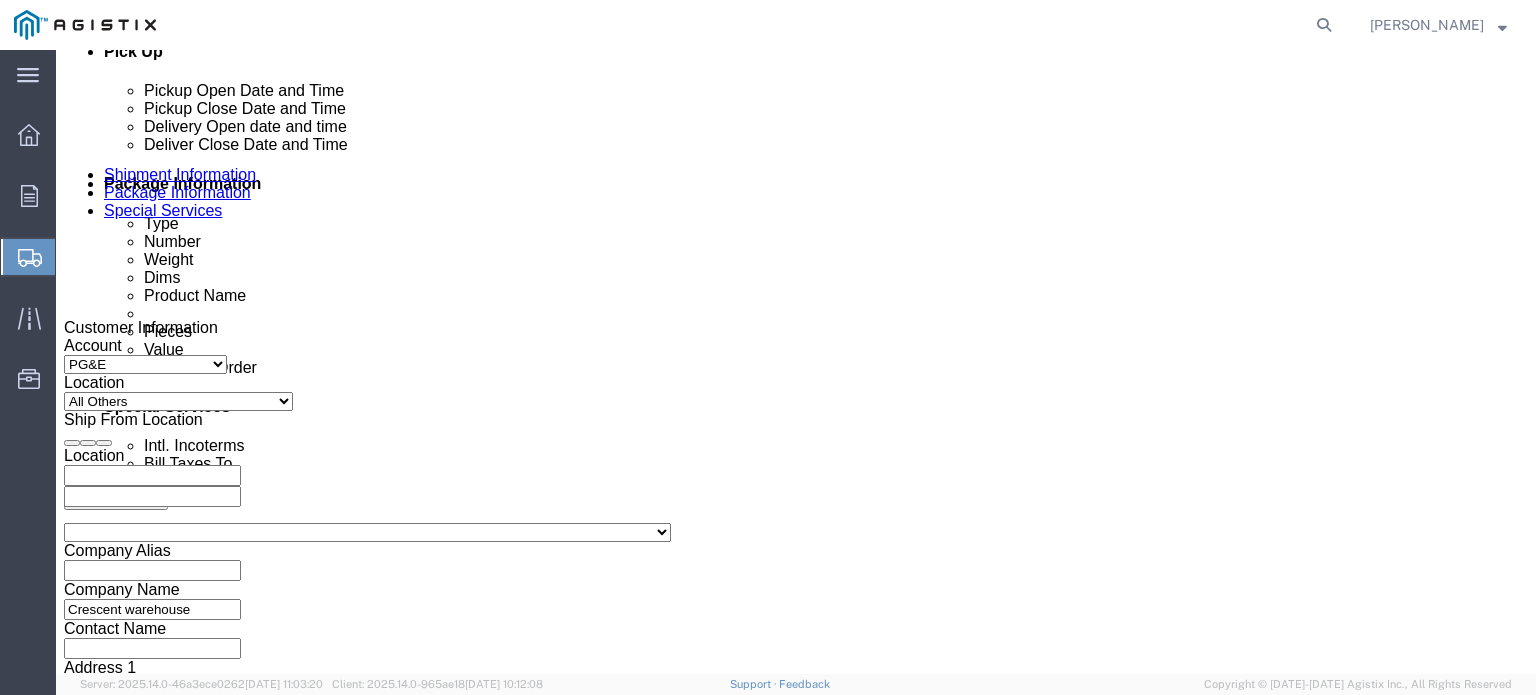 type on "[EMAIL_ADDRESS][DOMAIN_NAME]" 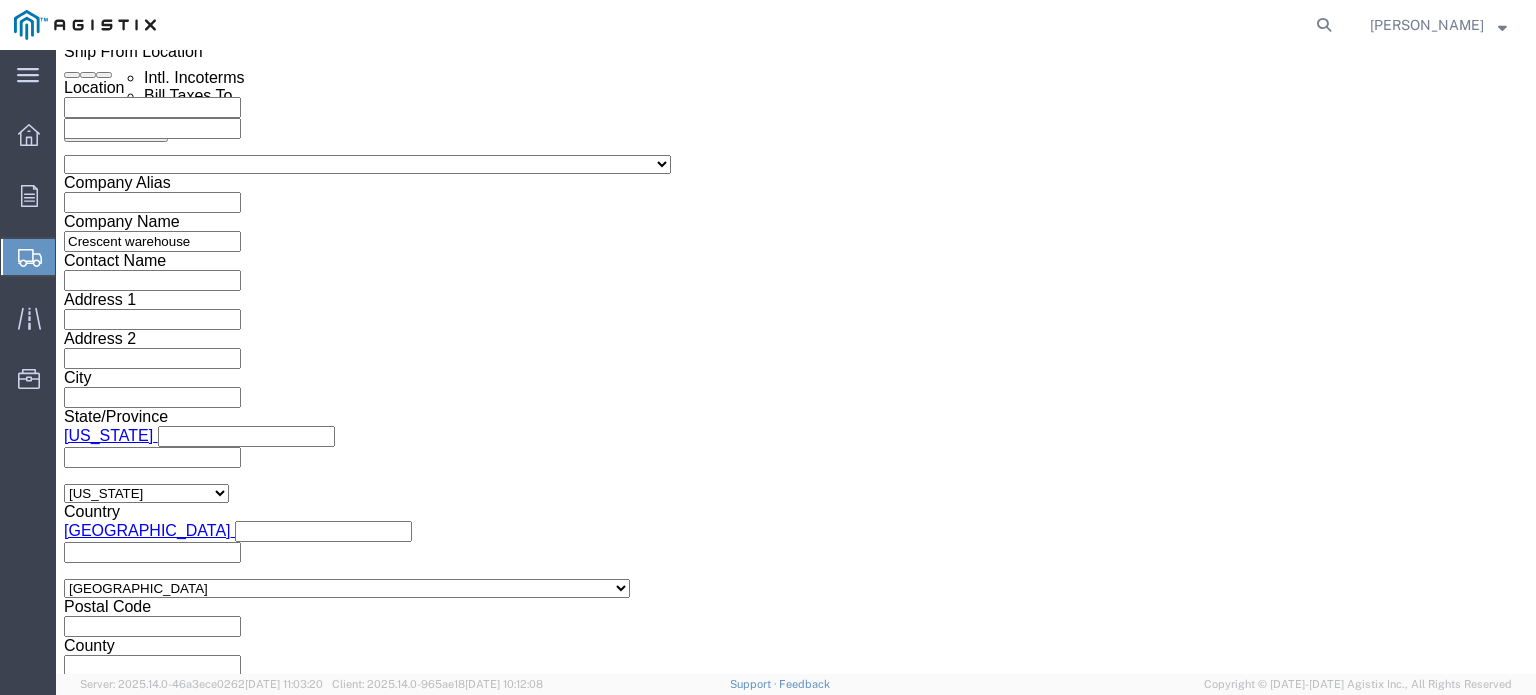drag, startPoint x: 124, startPoint y: 306, endPoint x: 307, endPoint y: 357, distance: 189.97368 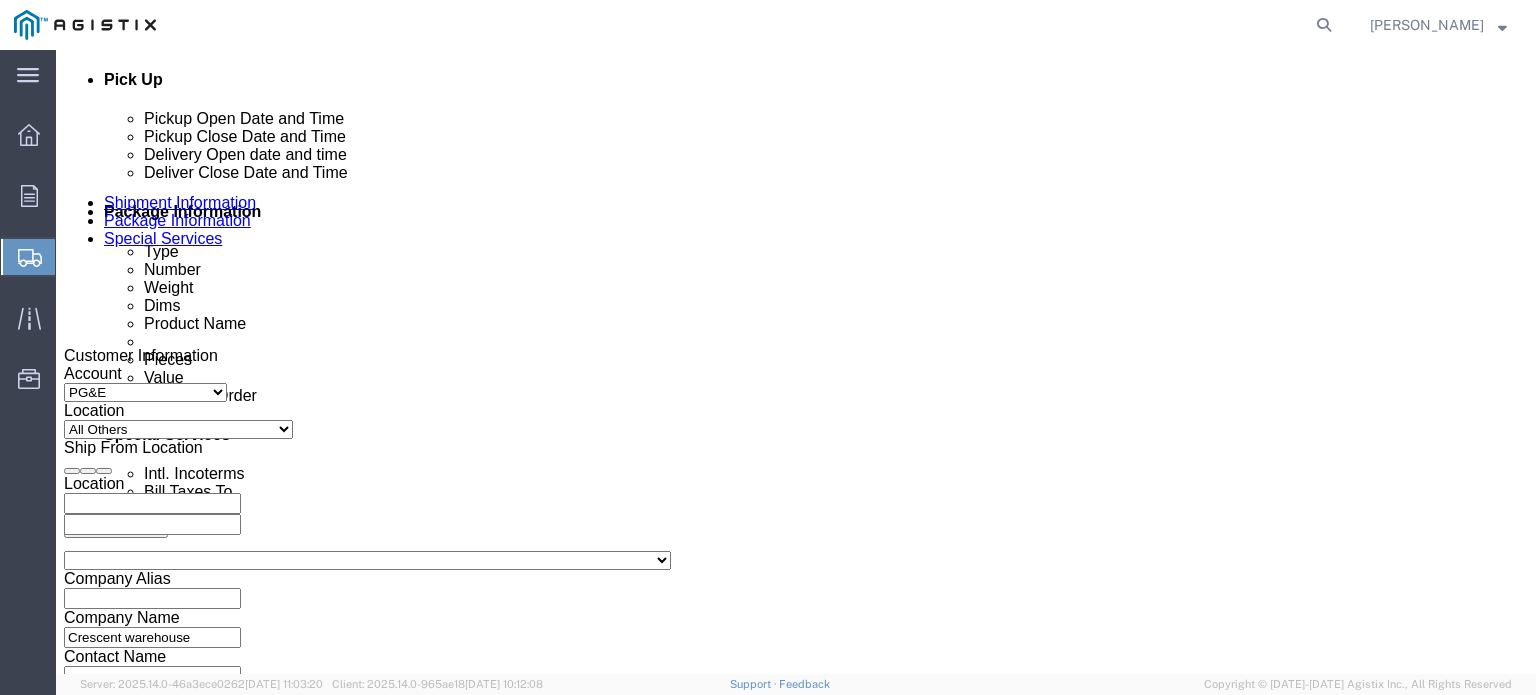 scroll, scrollTop: 868, scrollLeft: 0, axis: vertical 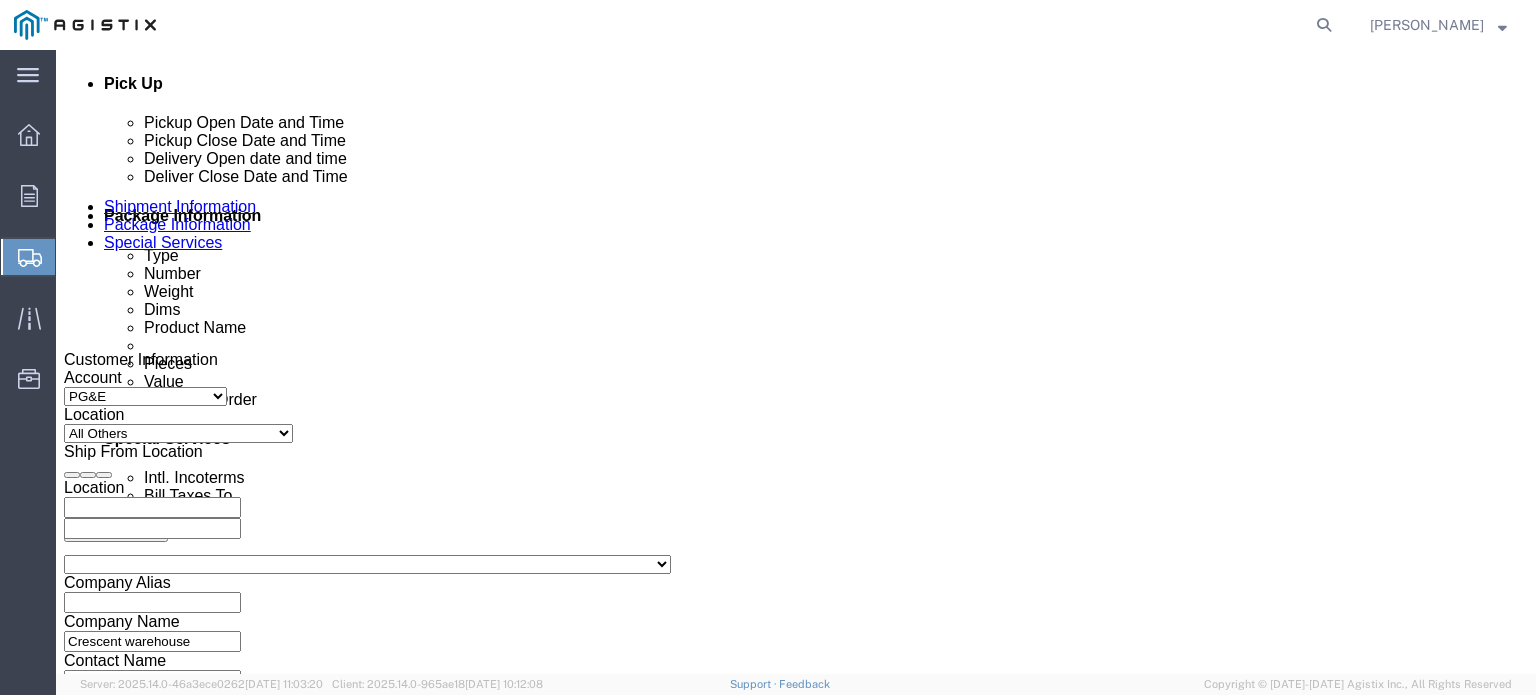 click on "[DATE] 10:00 AM" 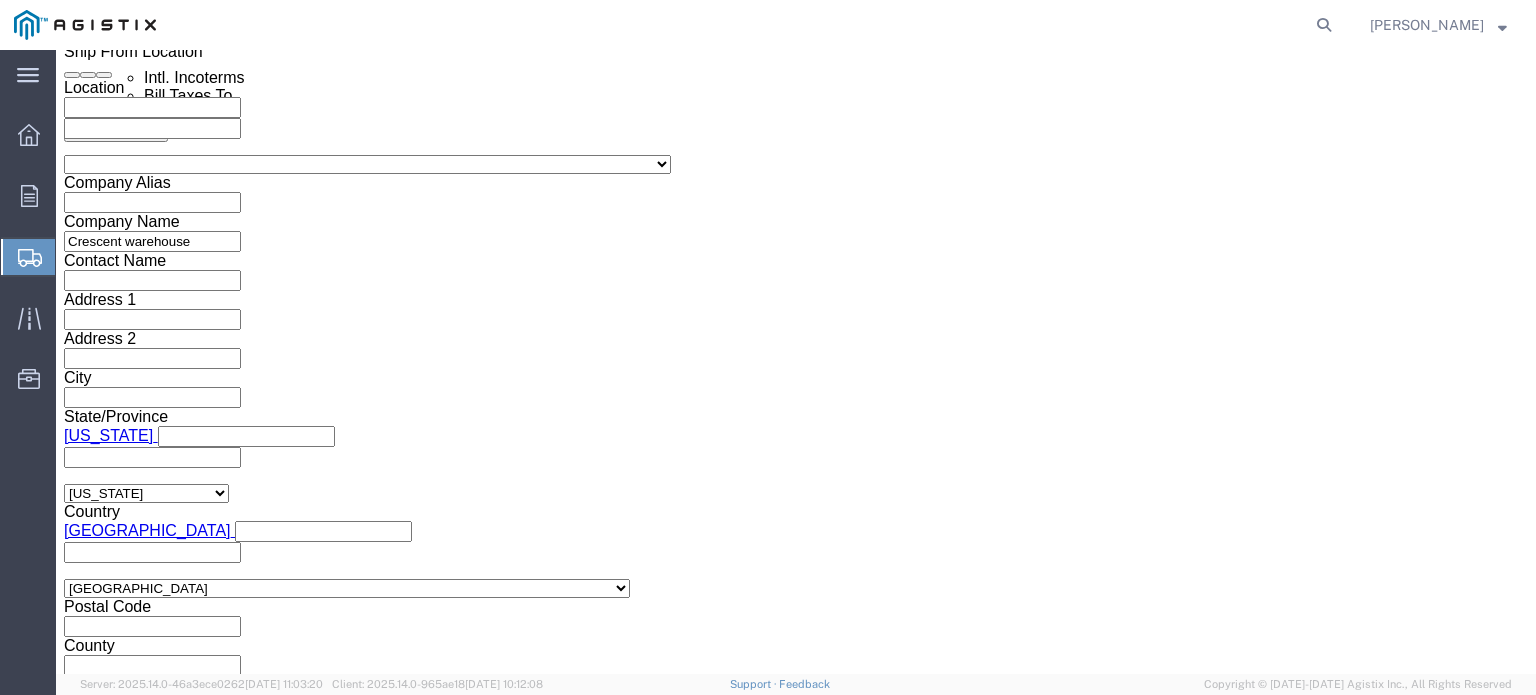 type on "3:00 pm" 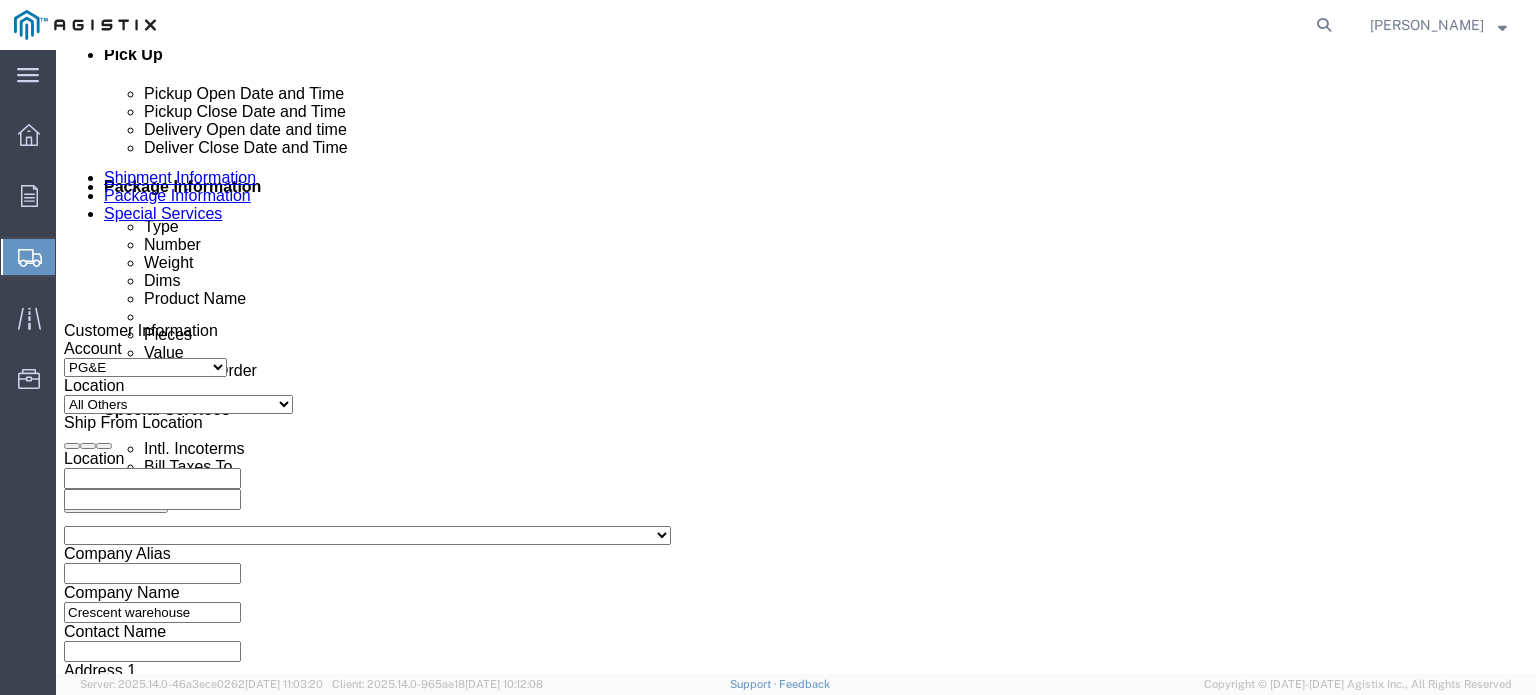 scroll, scrollTop: 768, scrollLeft: 0, axis: vertical 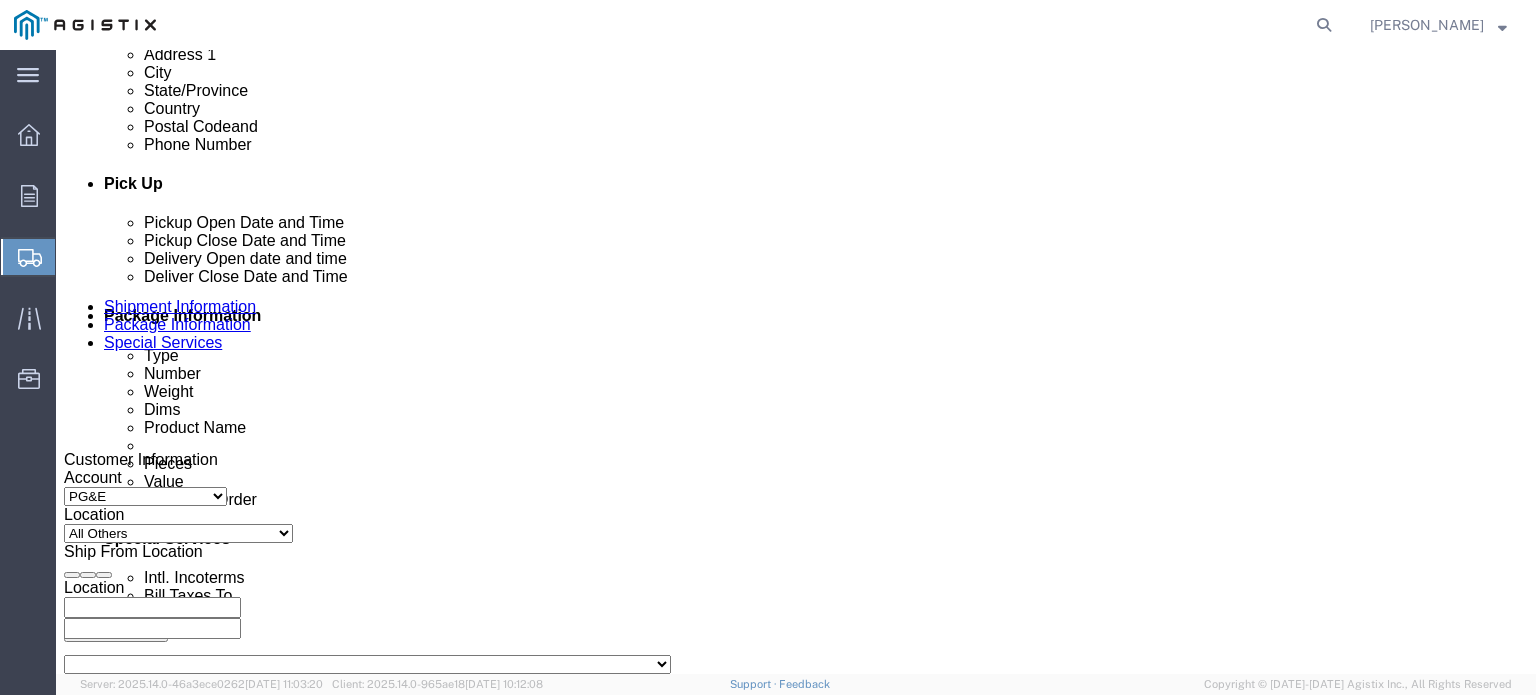 click 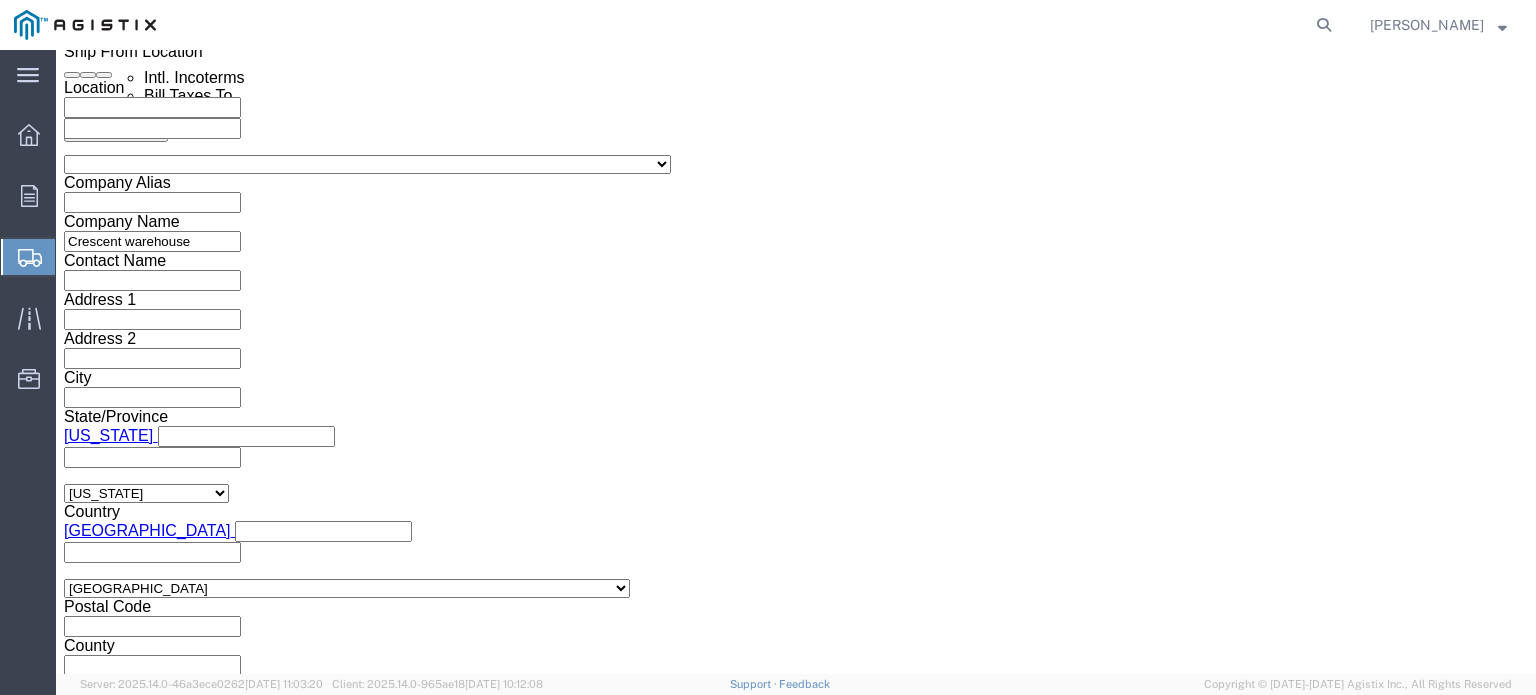 click on "4:00 PM" 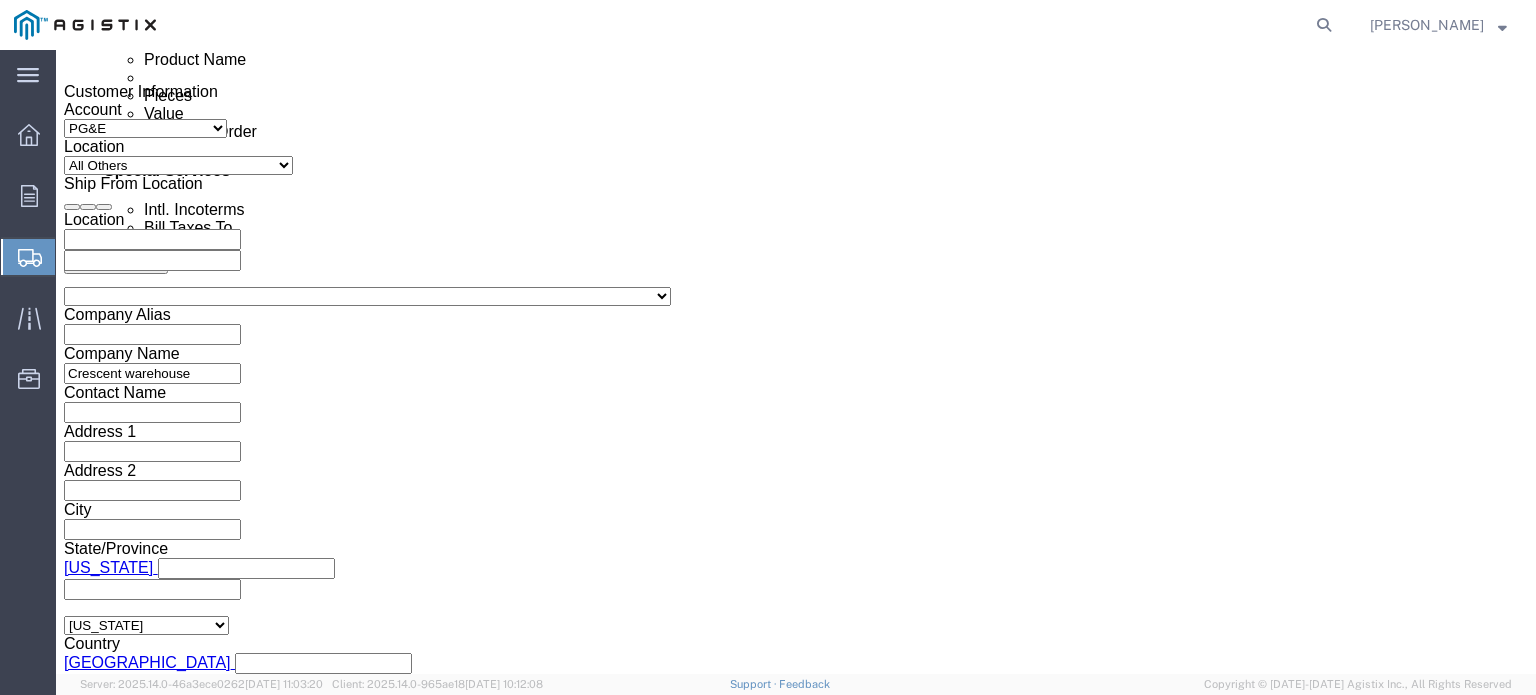 scroll, scrollTop: 968, scrollLeft: 0, axis: vertical 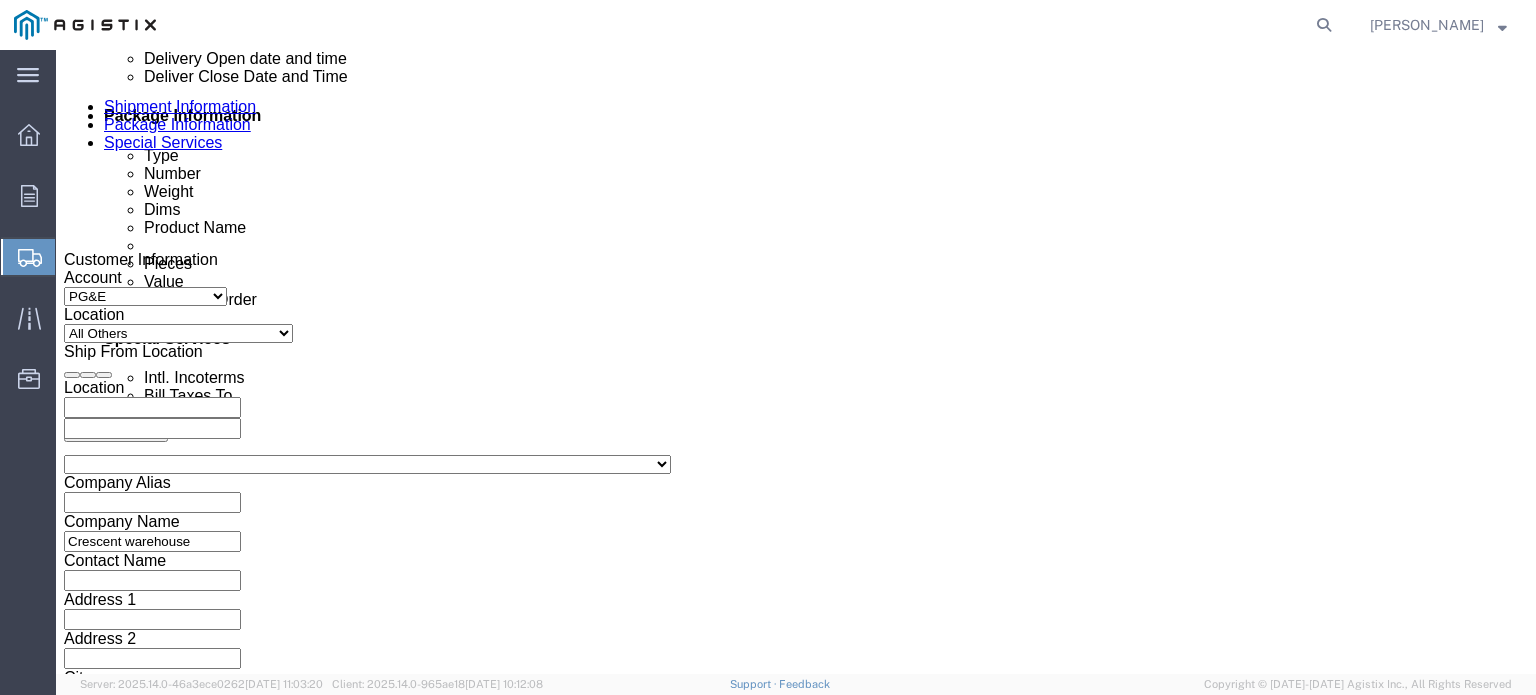 click 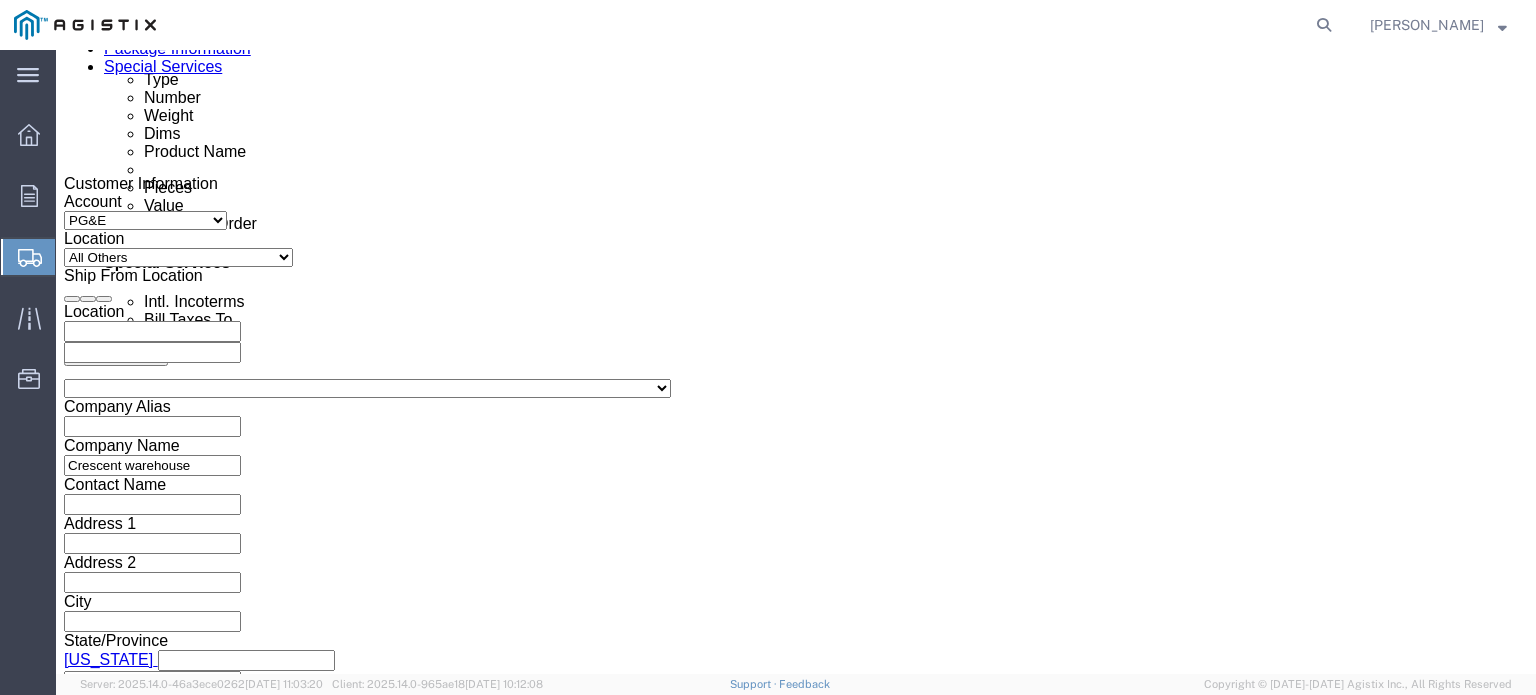 scroll, scrollTop: 1170, scrollLeft: 0, axis: vertical 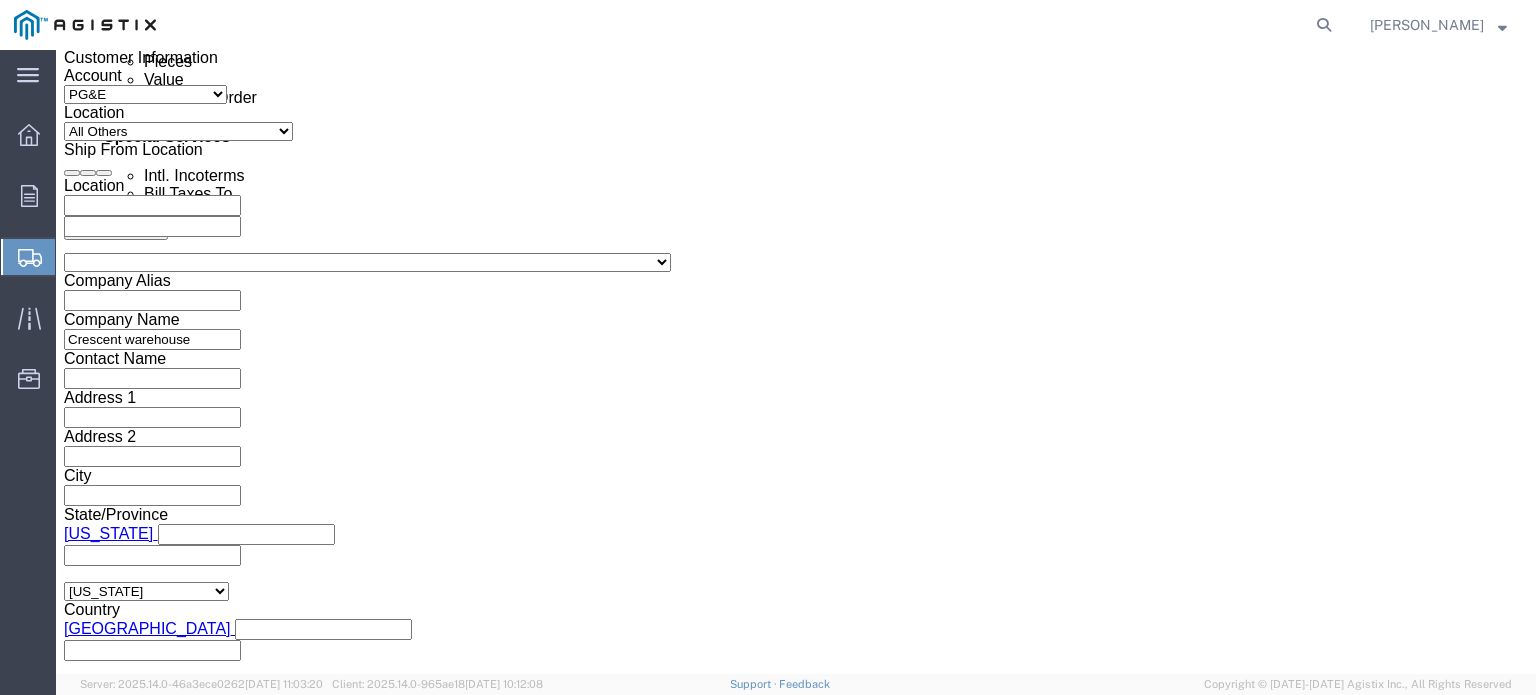 type on "1:00 PM" 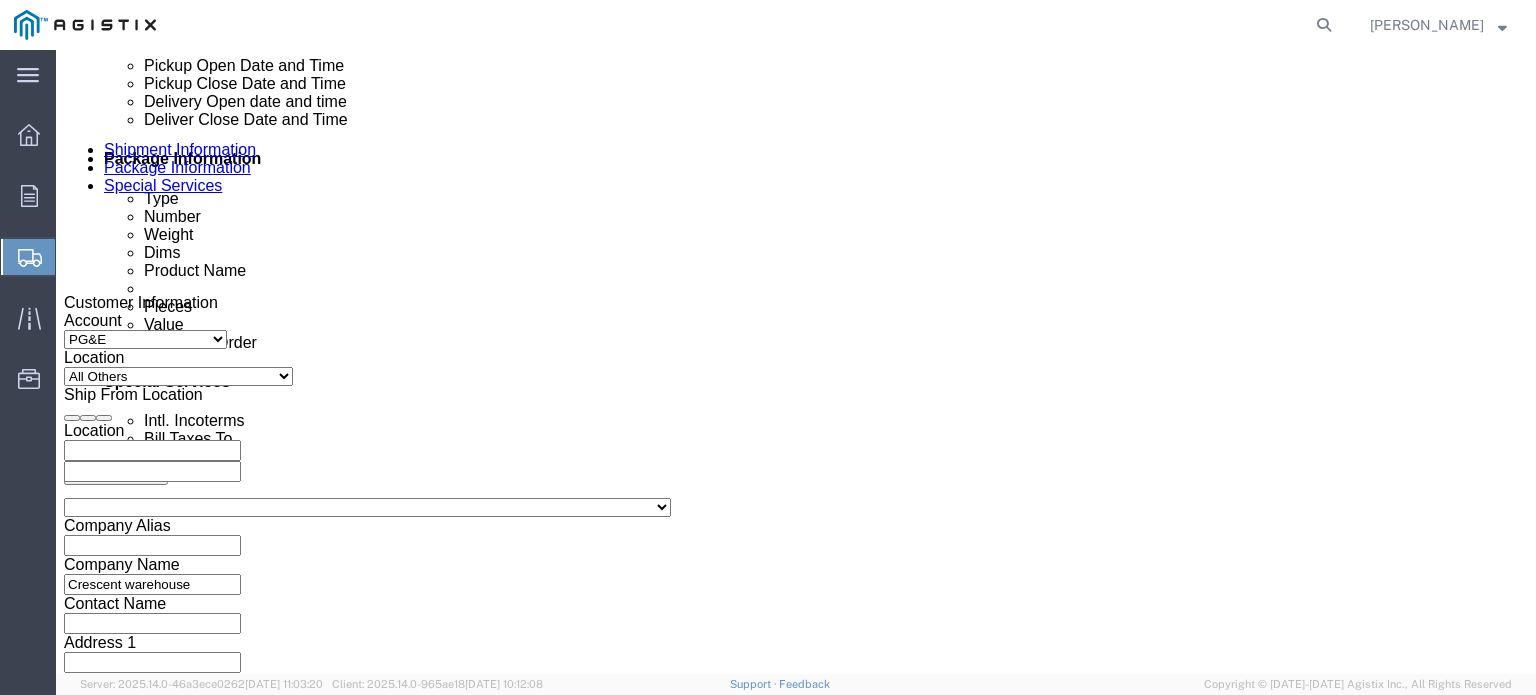 scroll, scrollTop: 970, scrollLeft: 0, axis: vertical 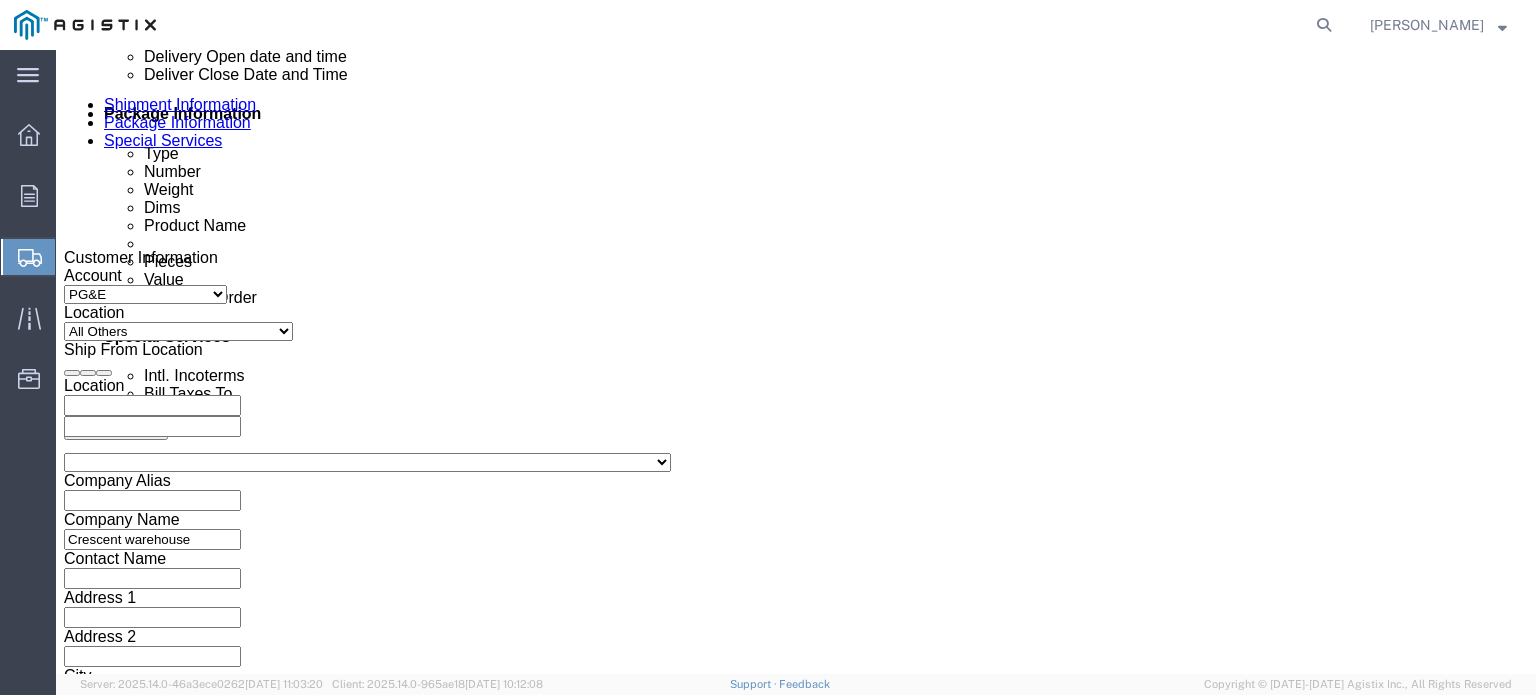 click 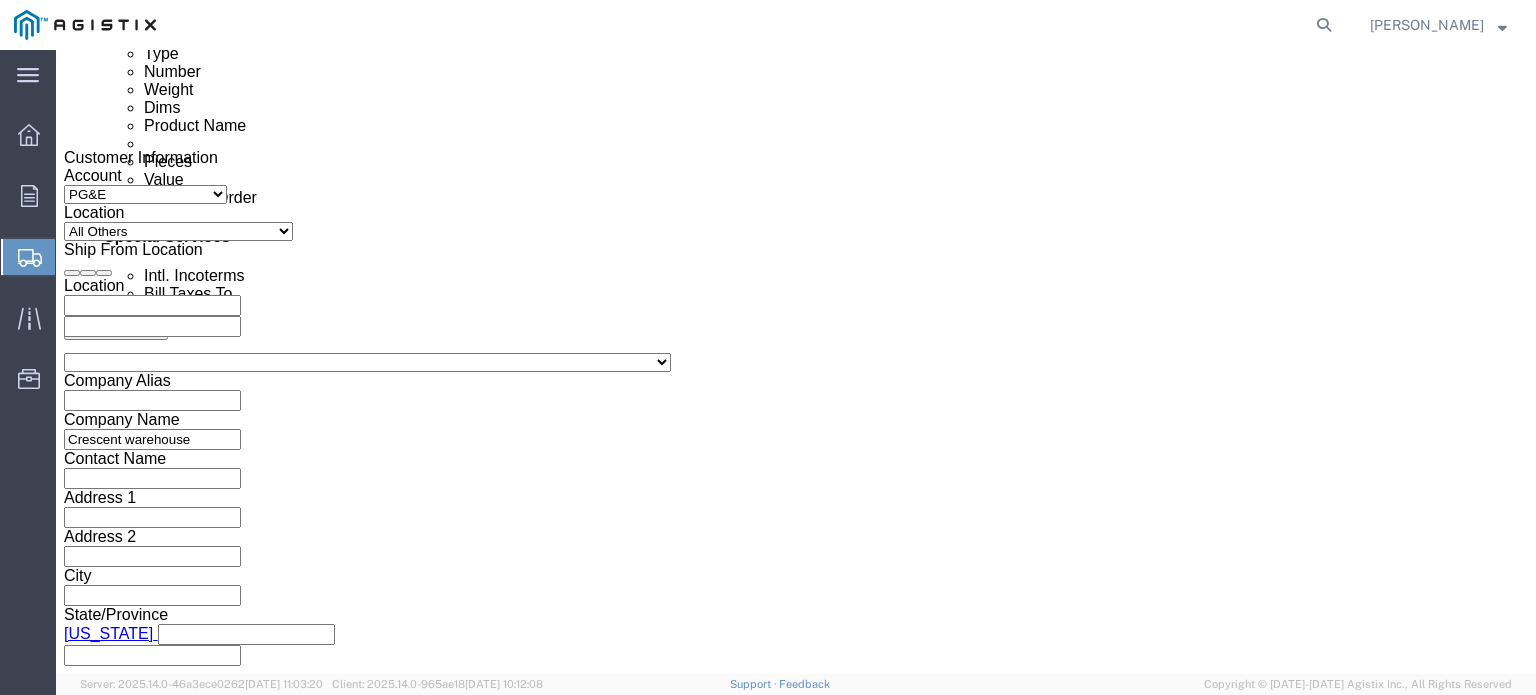 scroll, scrollTop: 1170, scrollLeft: 0, axis: vertical 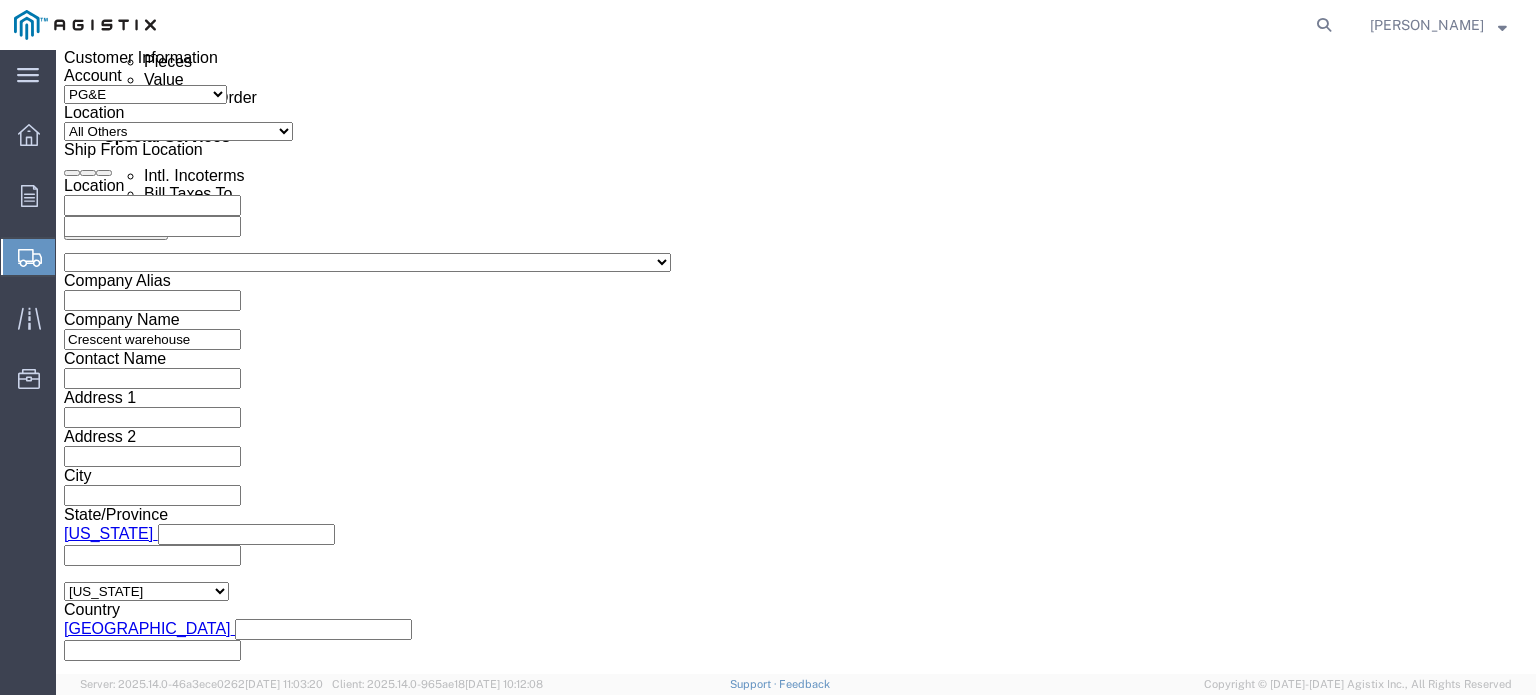 type on "2701142218" 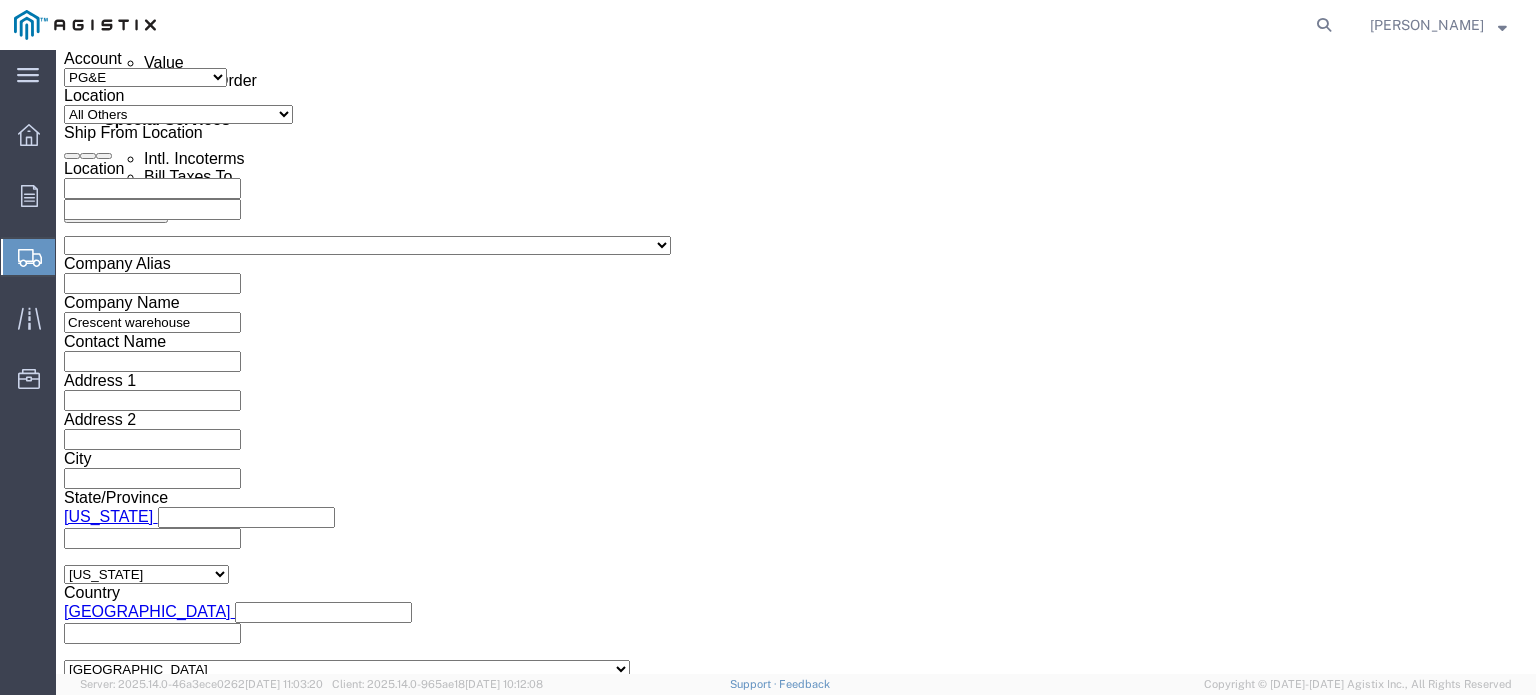 scroll, scrollTop: 1272, scrollLeft: 0, axis: vertical 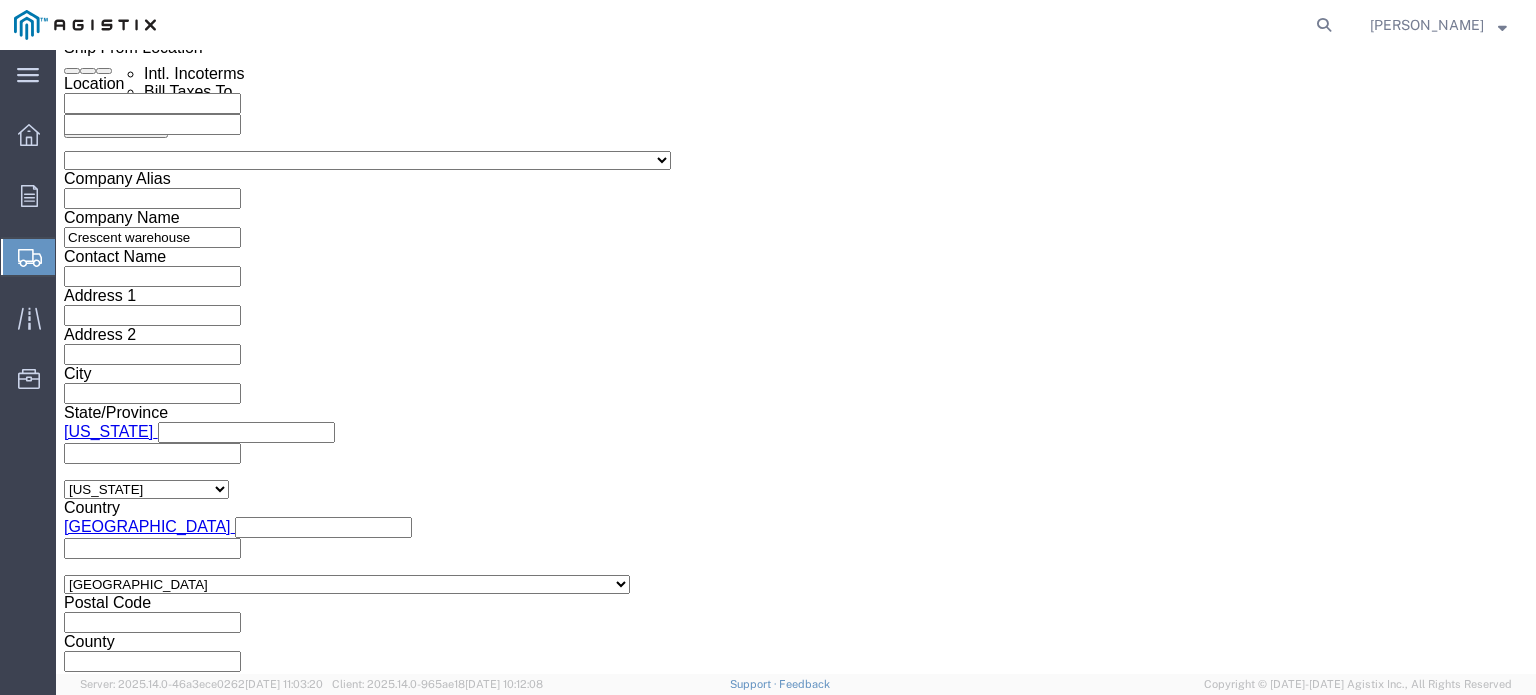 click on "Continue" 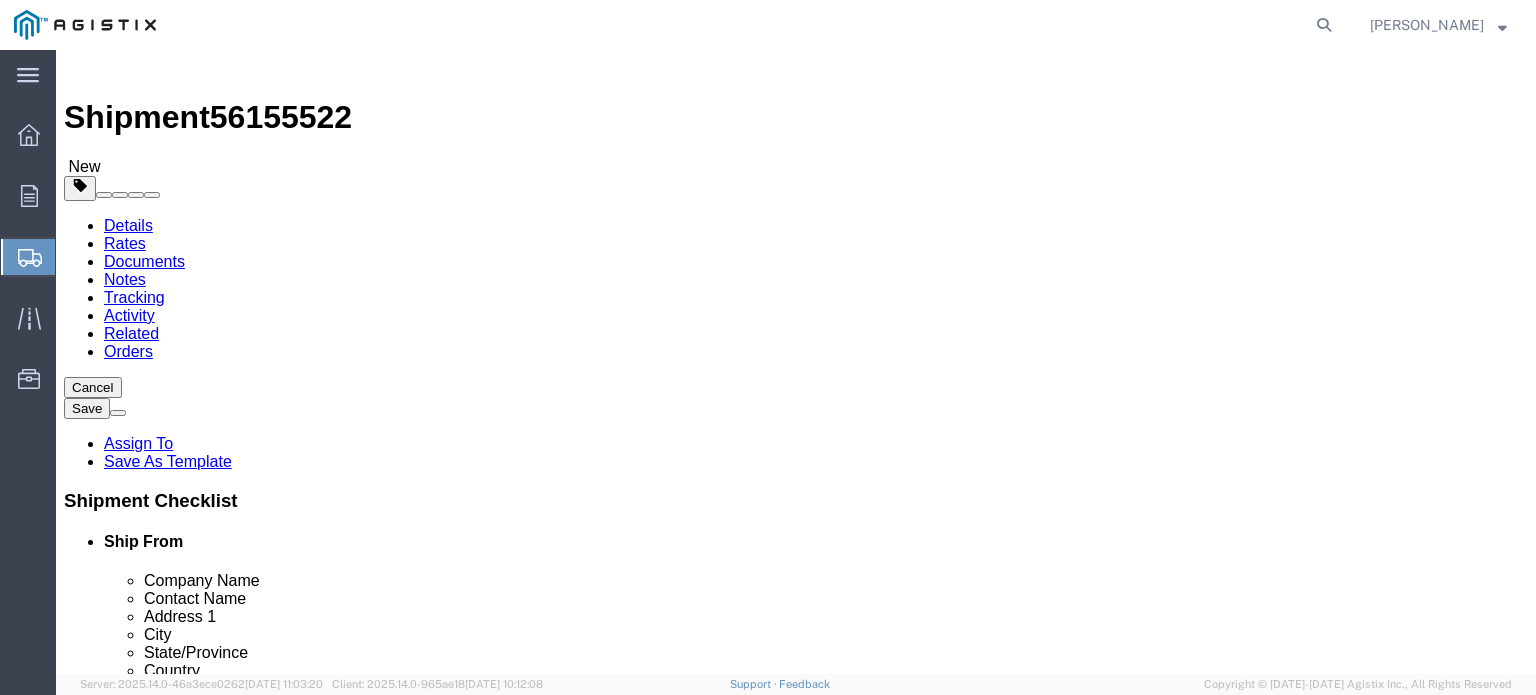 scroll, scrollTop: 0, scrollLeft: 0, axis: both 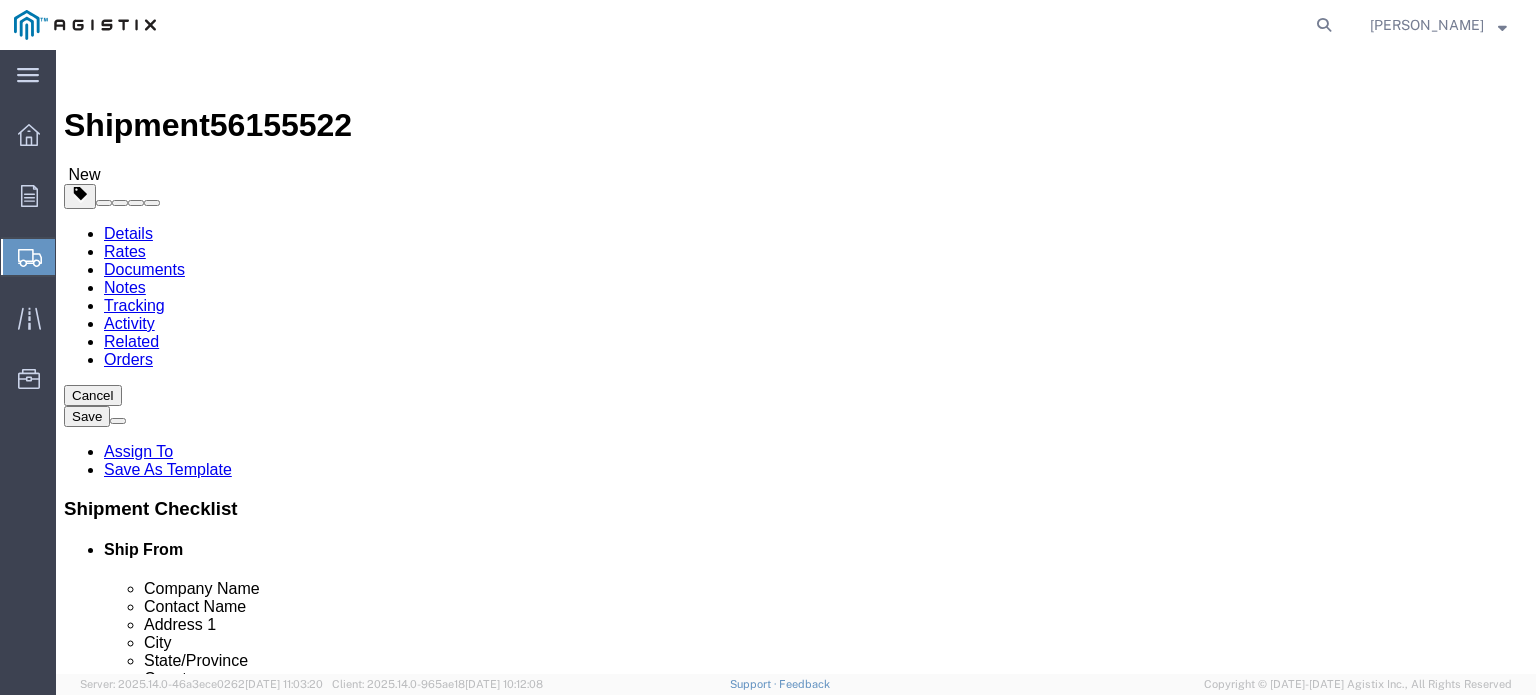 click on "Select Bulk Bundle(s) Cardboard Box(es) Carton(s) Crate(s) Drum(s) (Fiberboard) Drum(s) (Metal) Drum(s) (Plastic) Envelope Naked Cargo (UnPackaged) Pallet(s) Oversized (Not Stackable) Pallet(s) Oversized (Stackable) Pallet(s) Standard (Not Stackable) Pallet(s) Standard (Stackable) Roll(s) Your Packaging" 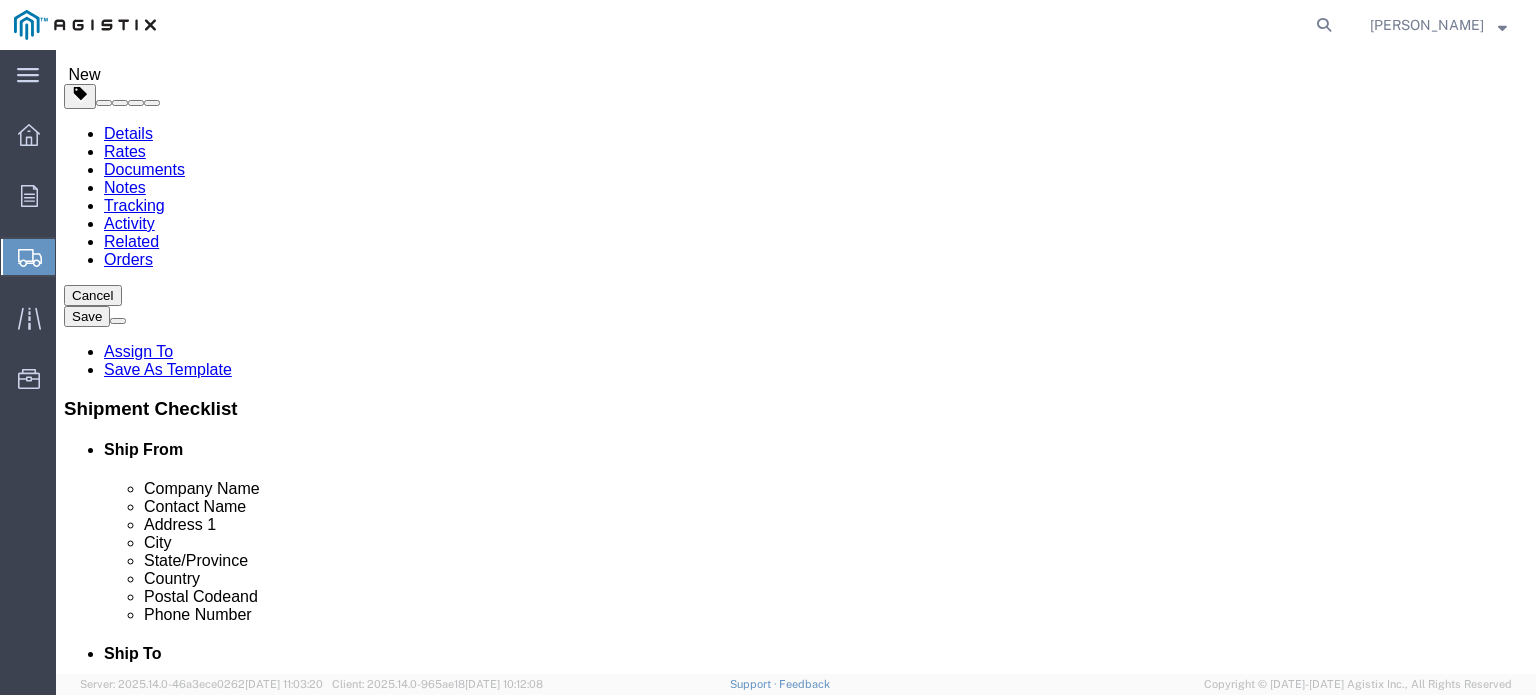 type on "37652" 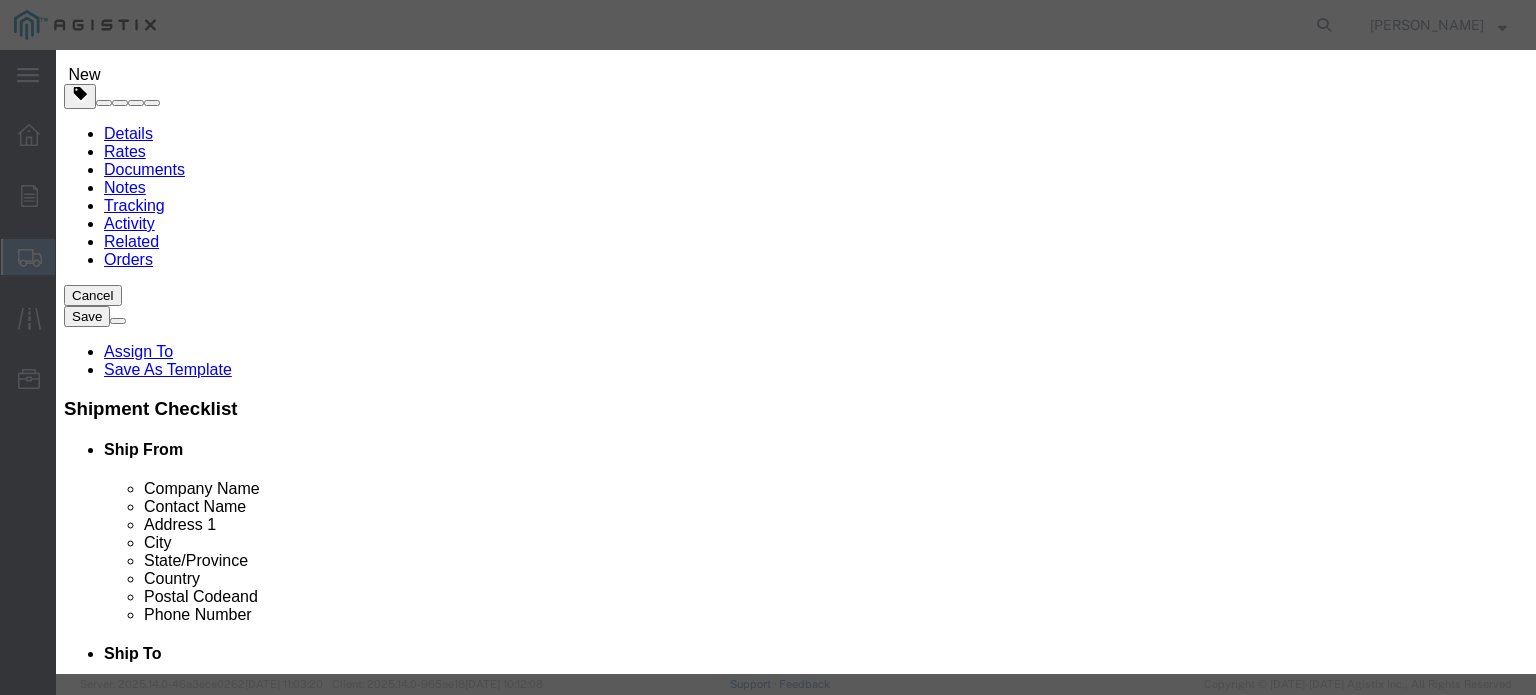 click 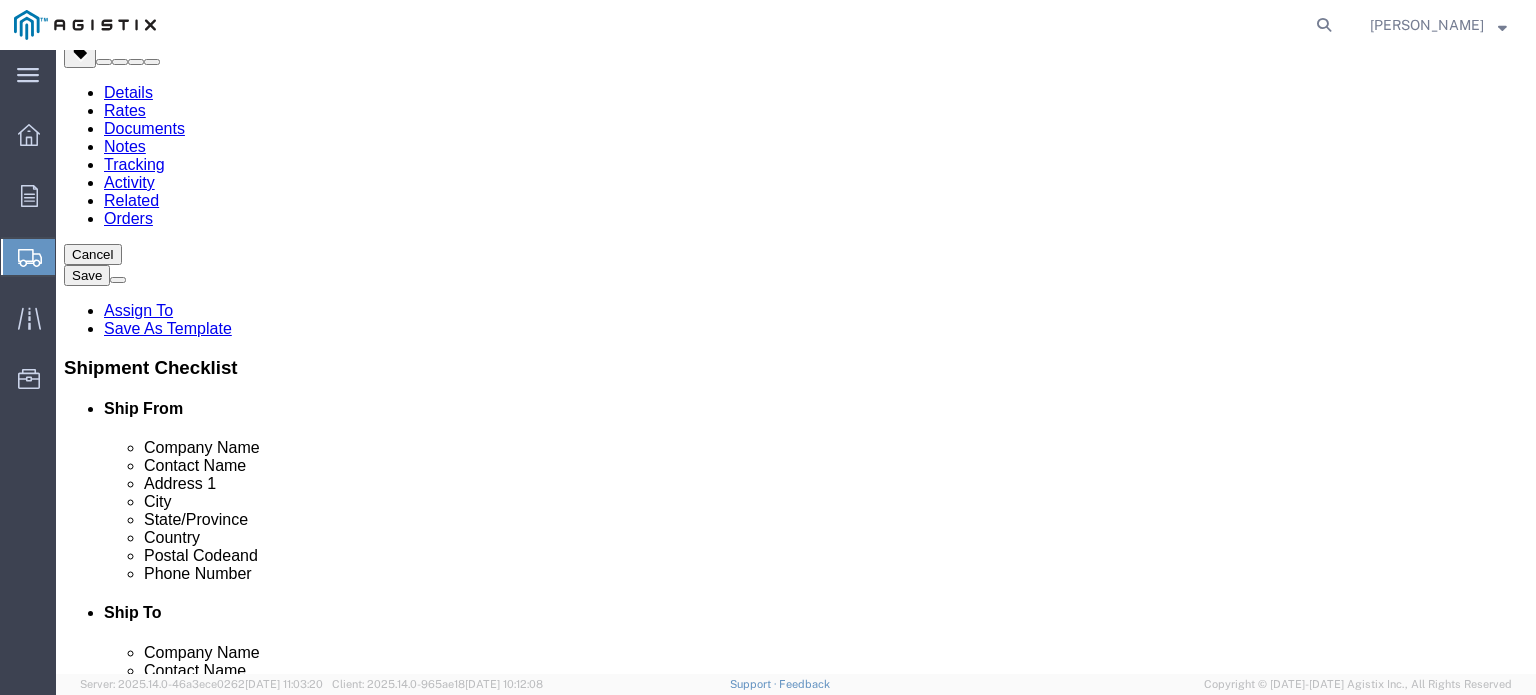 scroll, scrollTop: 269, scrollLeft: 0, axis: vertical 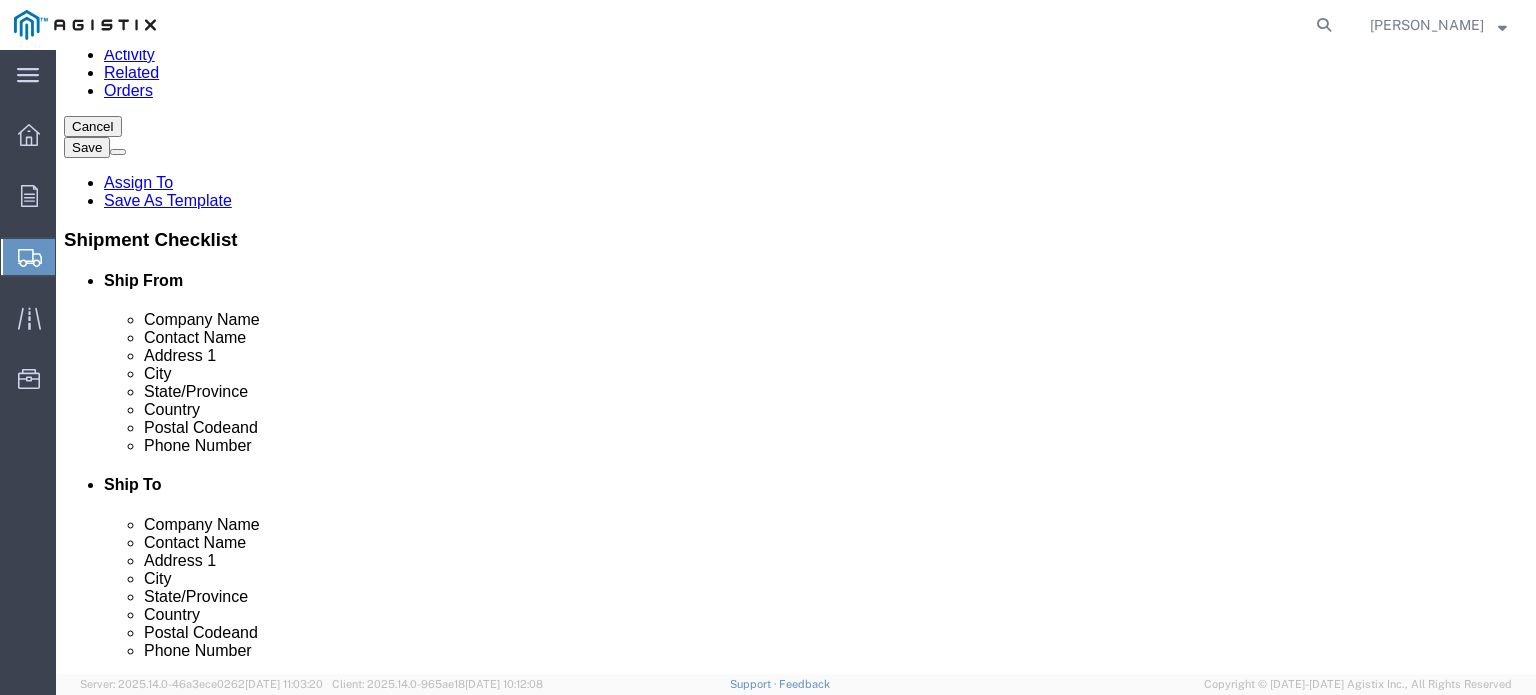 click on "Continue" 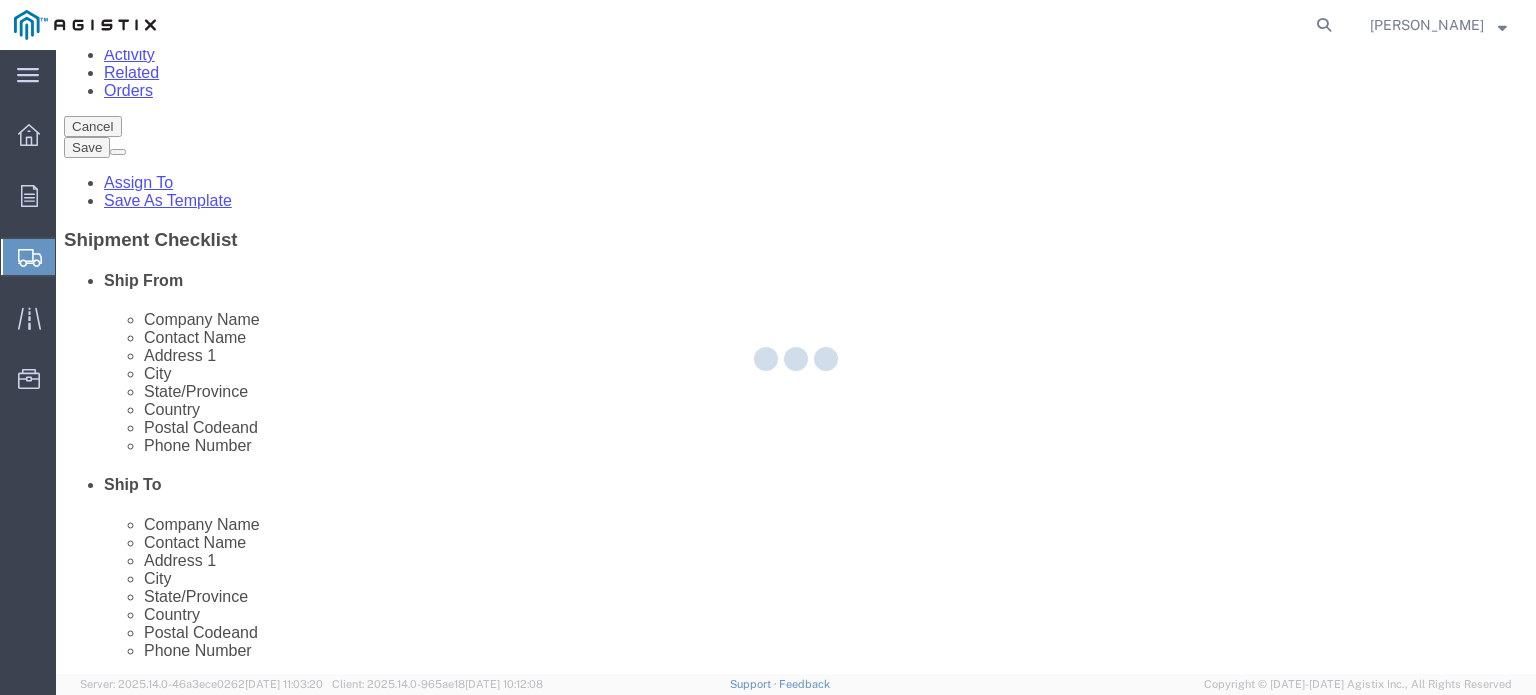 select 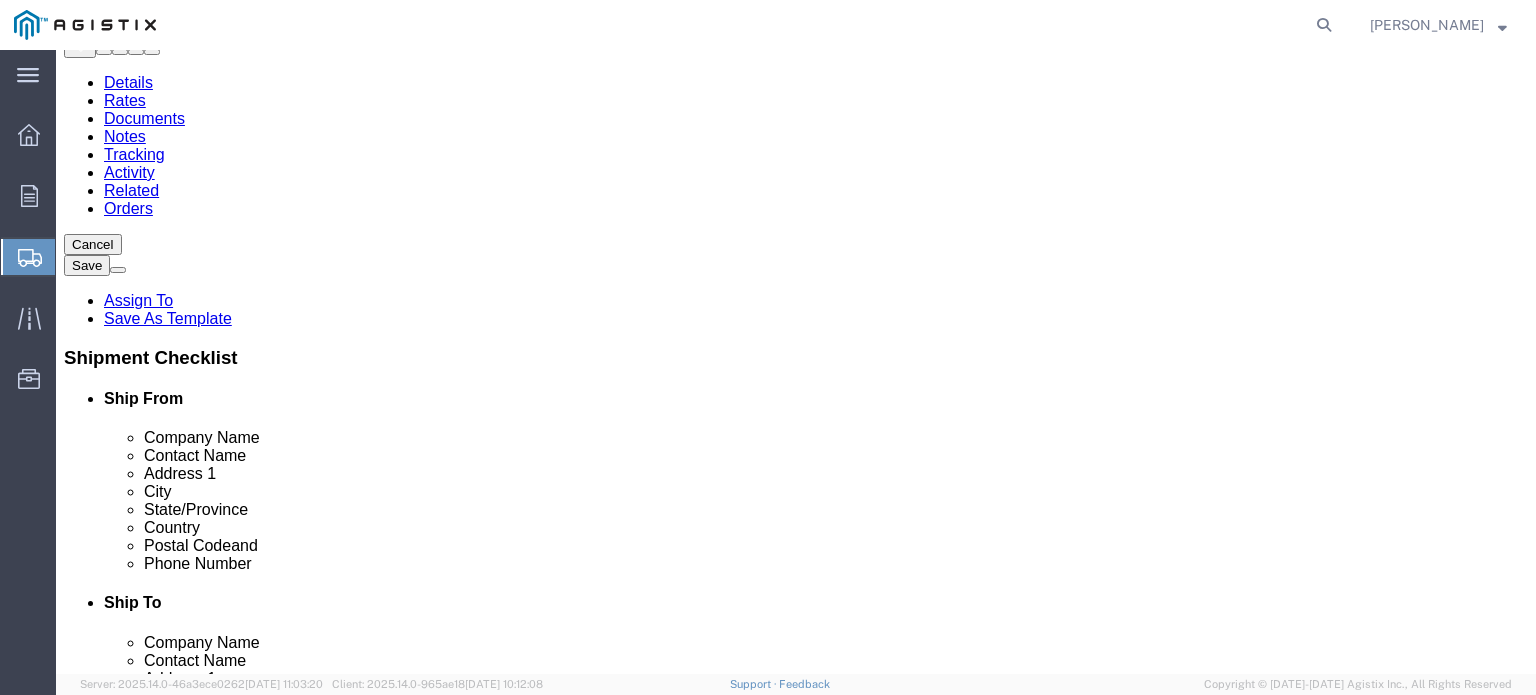 scroll, scrollTop: 0, scrollLeft: 0, axis: both 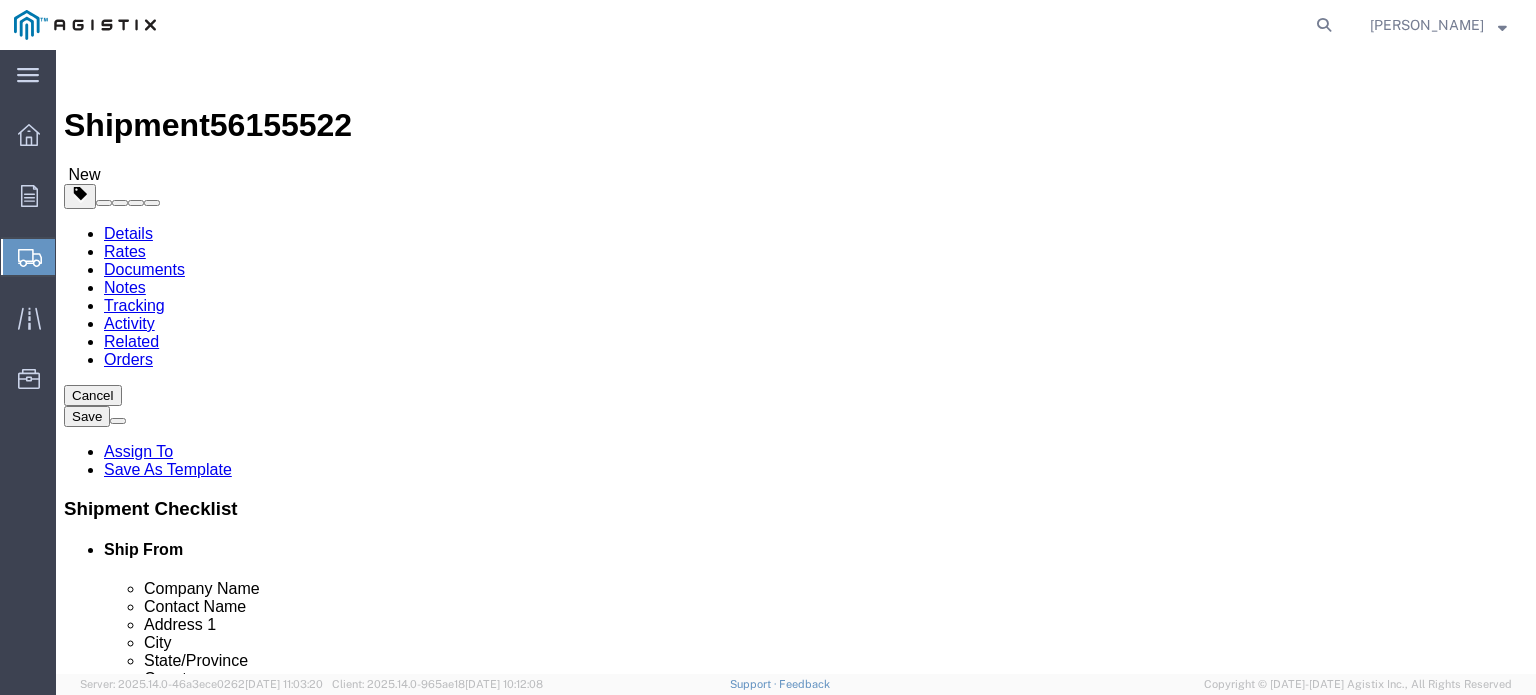 click on "Select one or more" 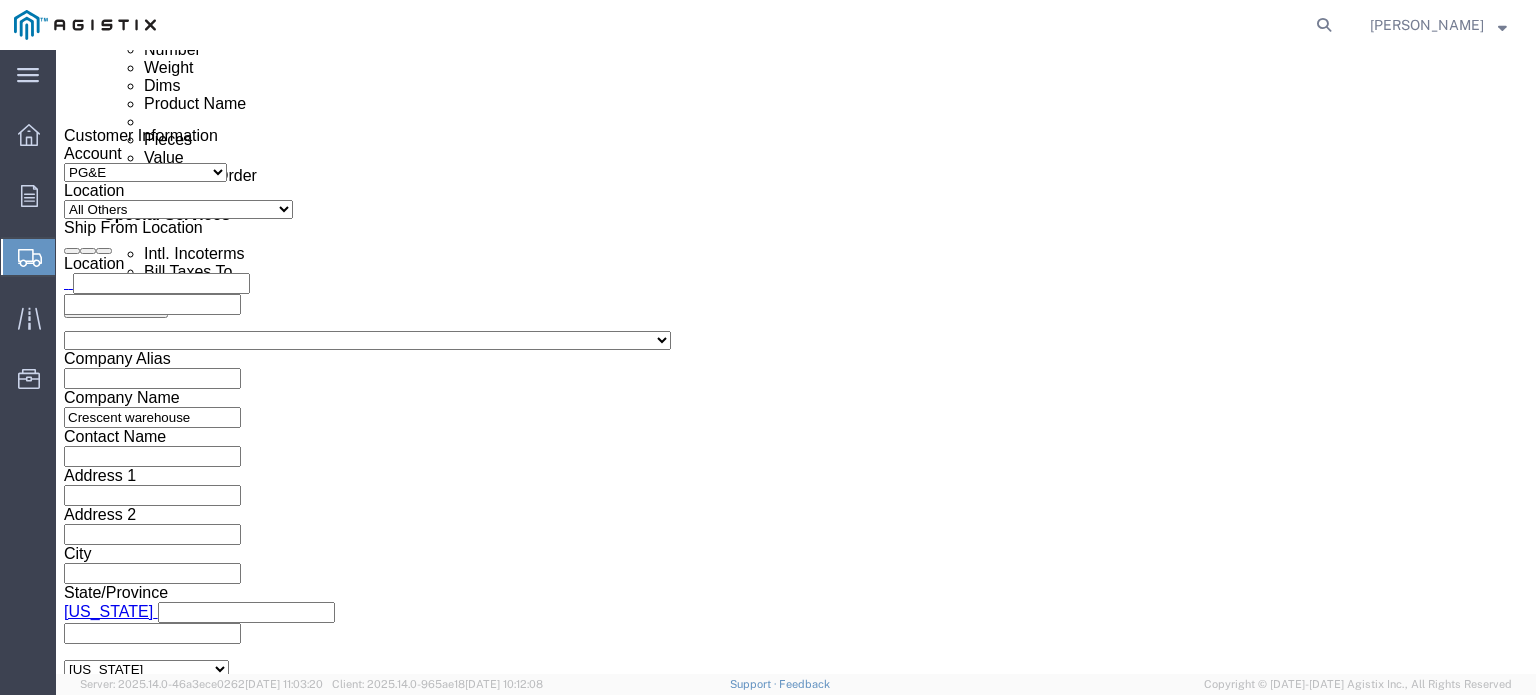 scroll, scrollTop: 1100, scrollLeft: 0, axis: vertical 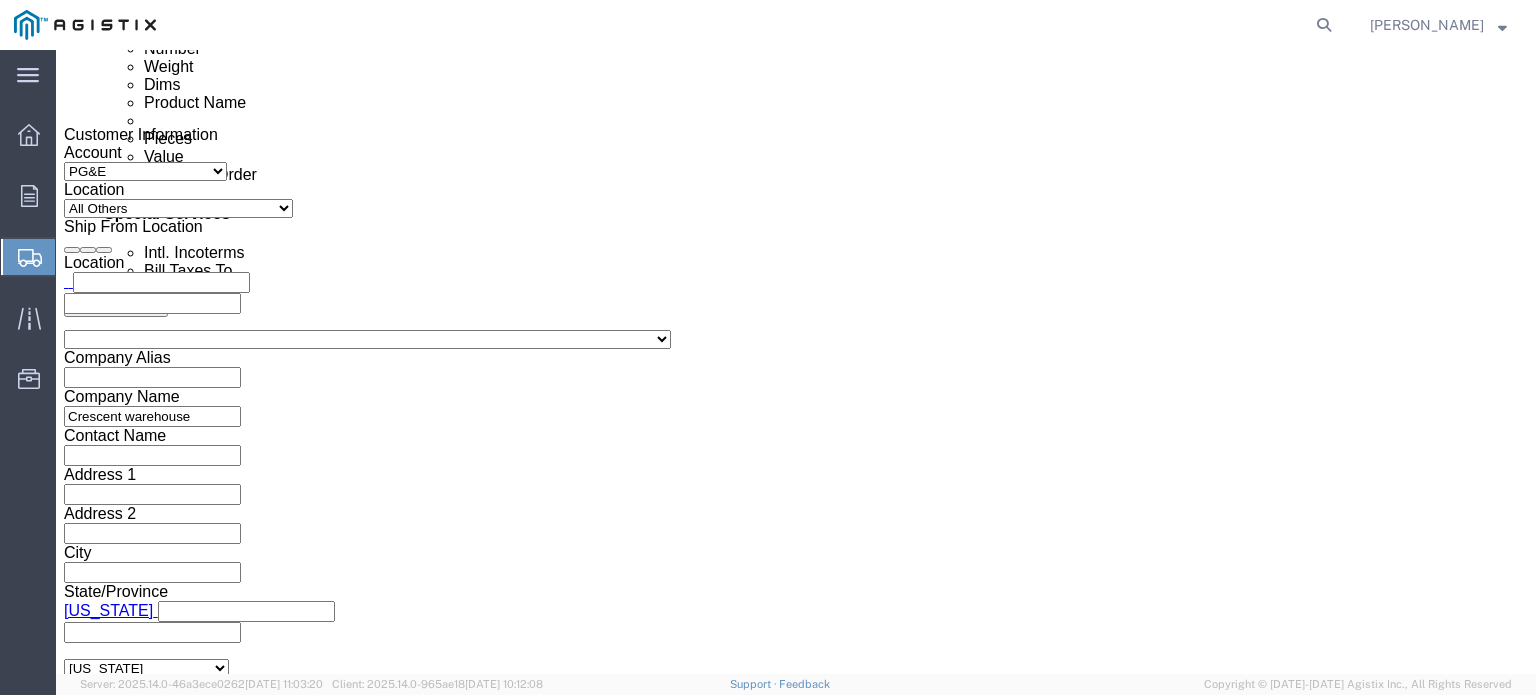 click 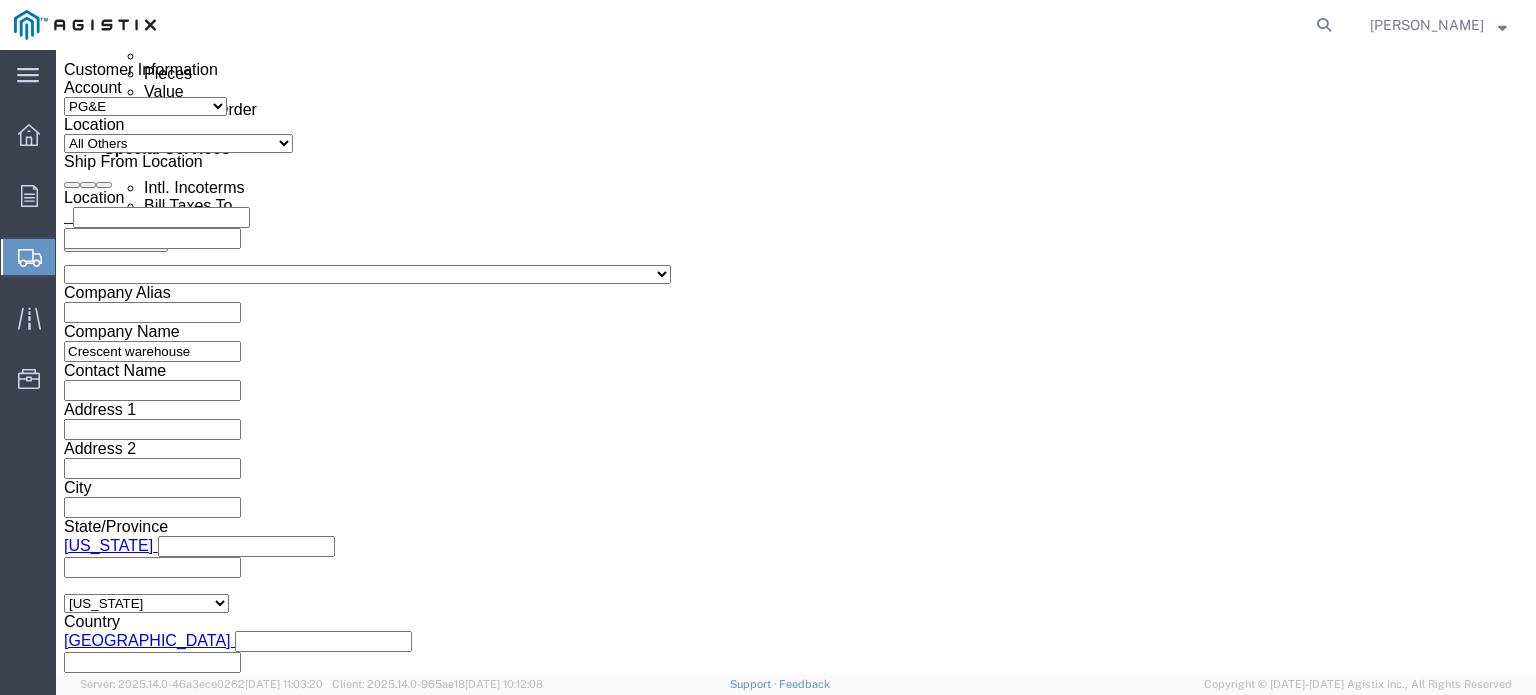 scroll, scrollTop: 1200, scrollLeft: 0, axis: vertical 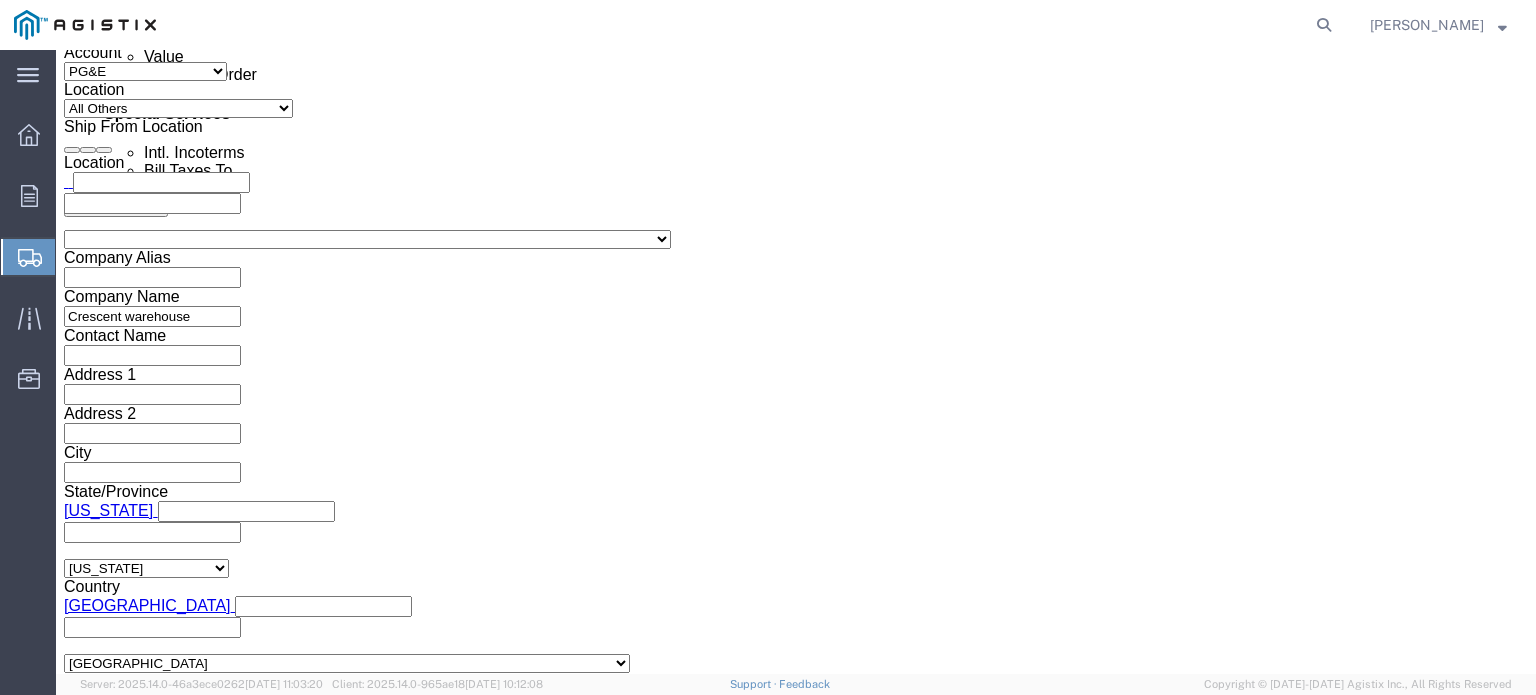 type on "[EMAIL_ADDRESS][DOMAIN_NAME]" 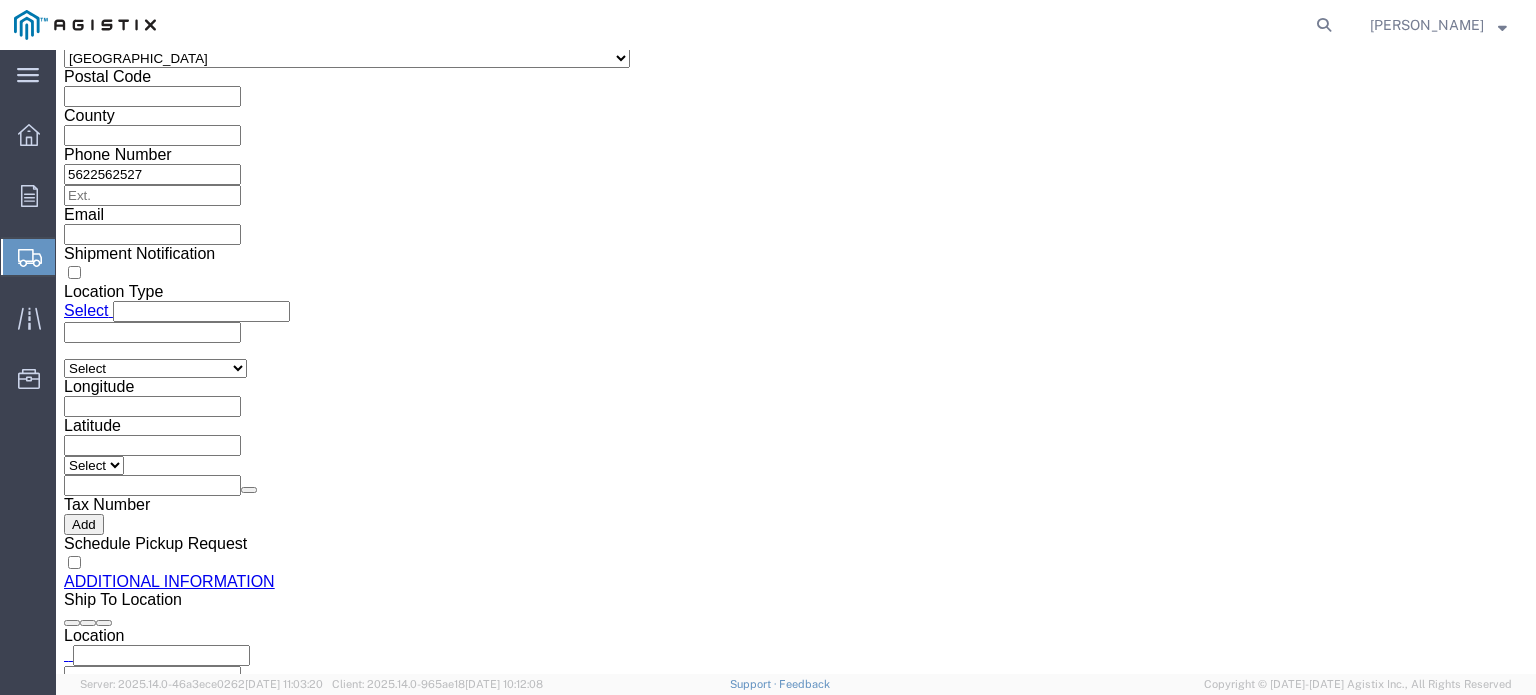 scroll, scrollTop: 1809, scrollLeft: 0, axis: vertical 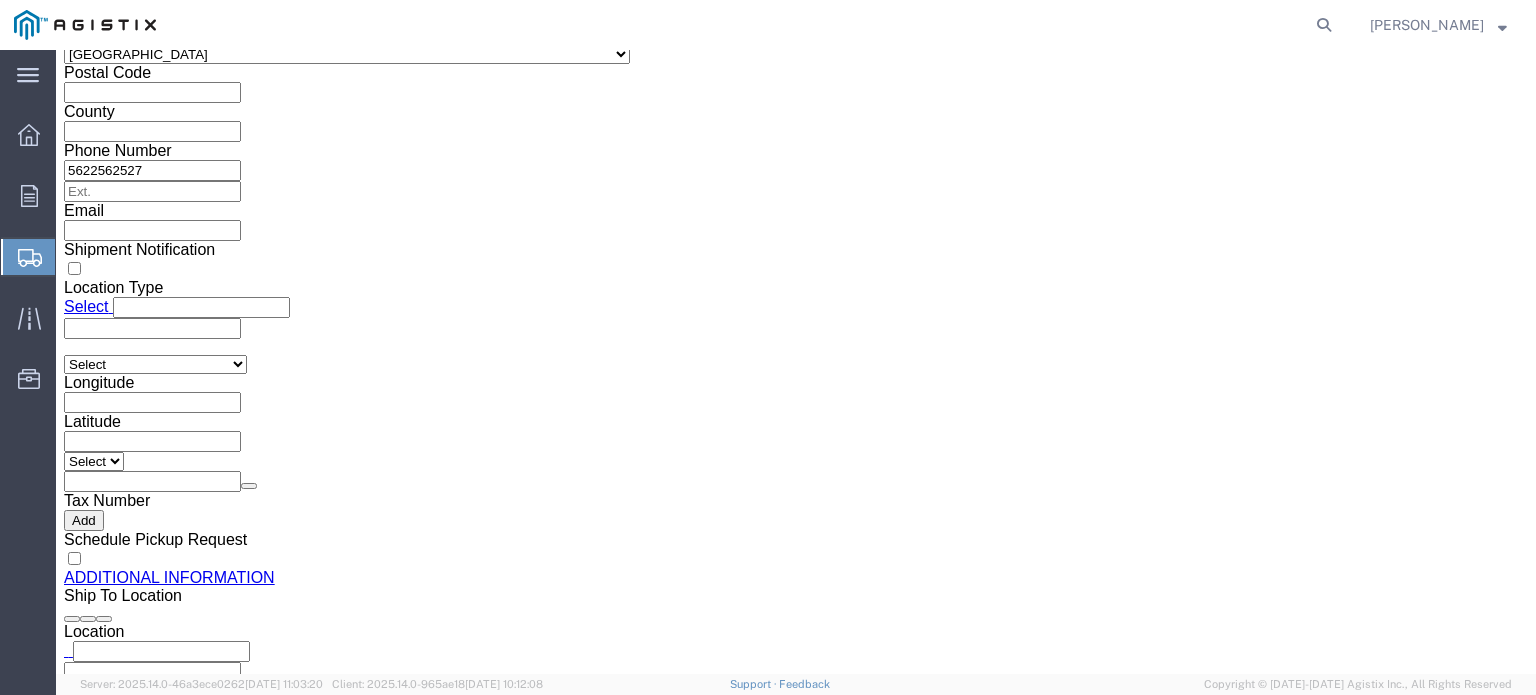 click on "Rate Shipment" 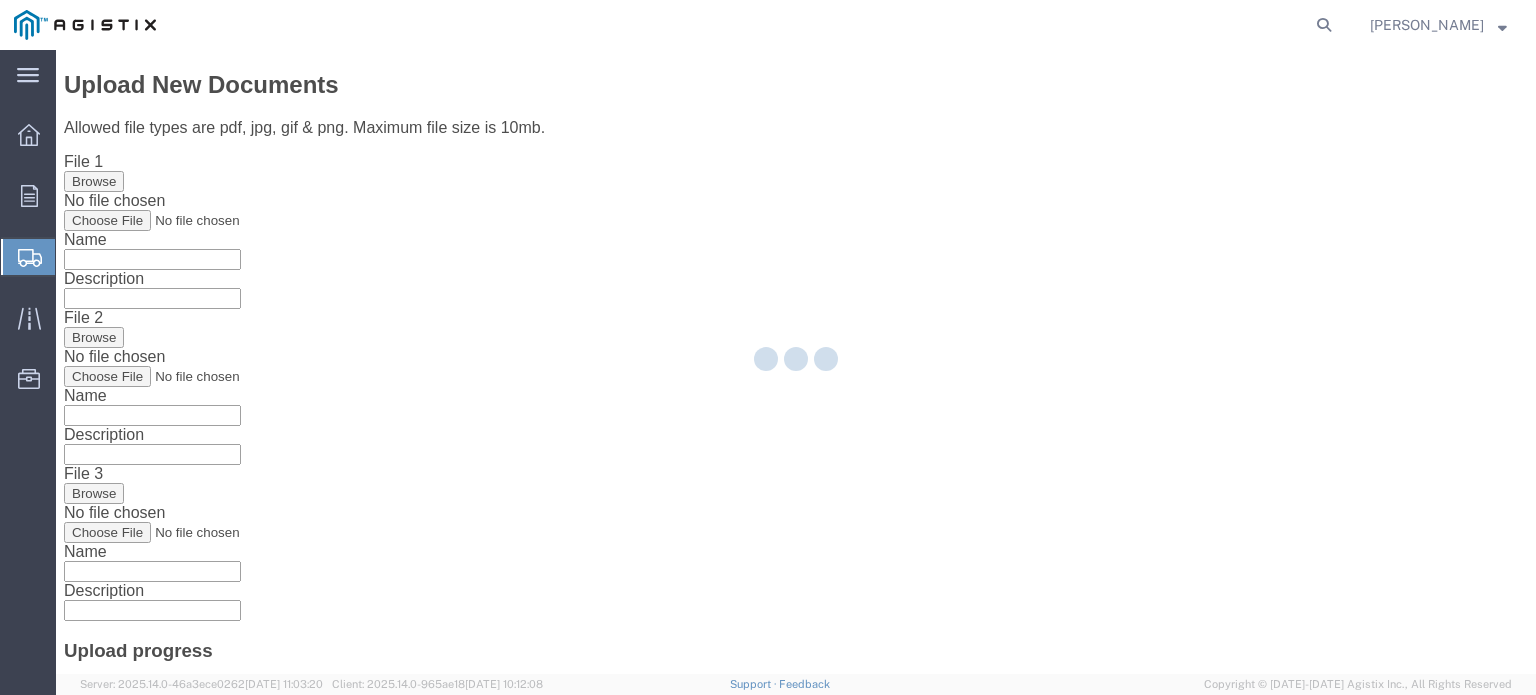 scroll, scrollTop: 0, scrollLeft: 0, axis: both 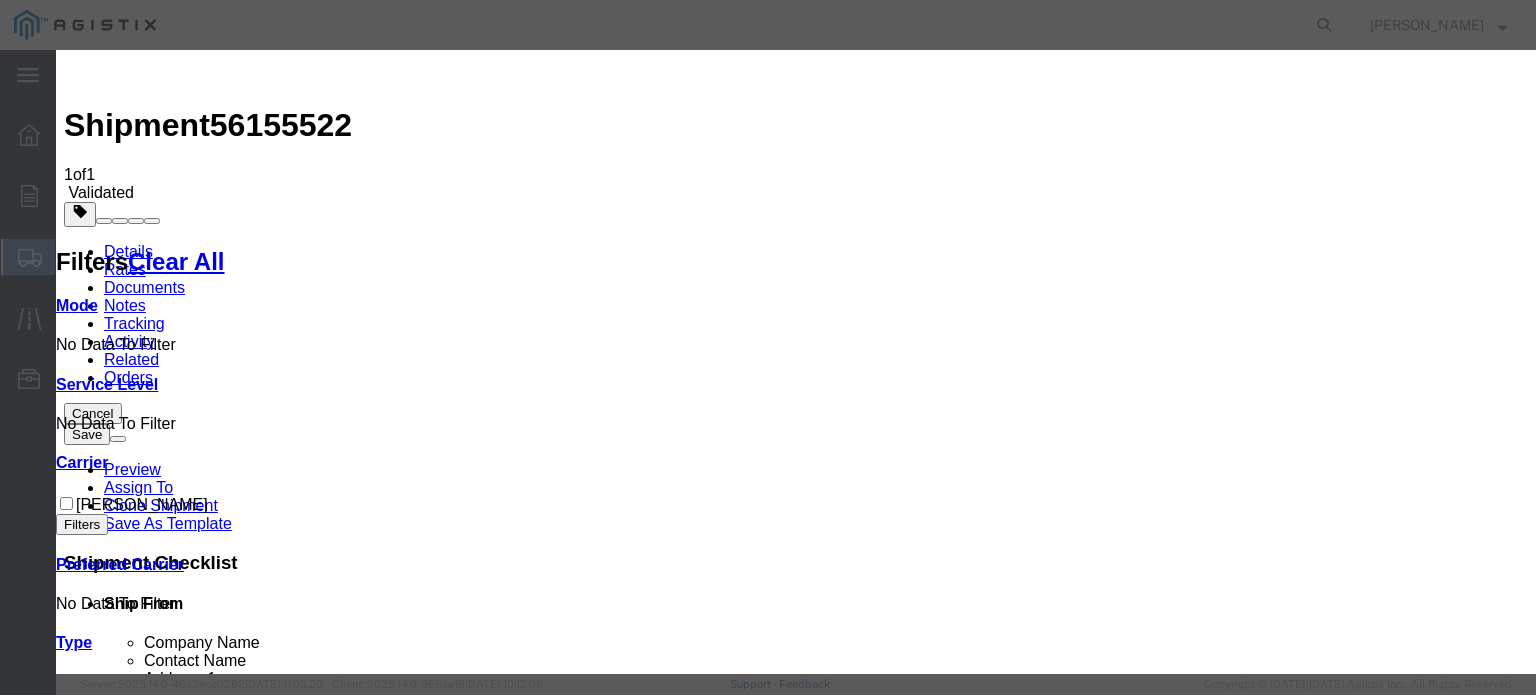 click on "Continue" at bounding box center [98, 3423] 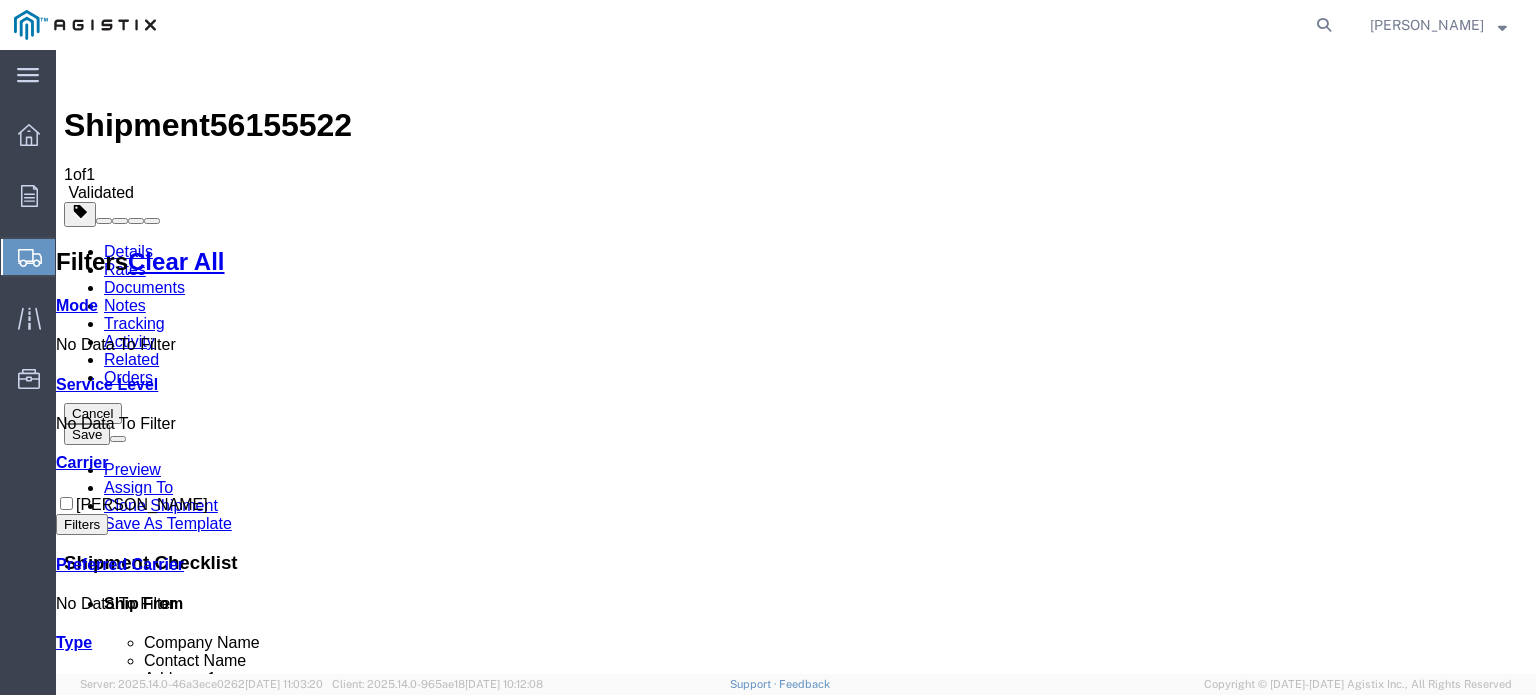 click at bounding box center (1071, 1646) 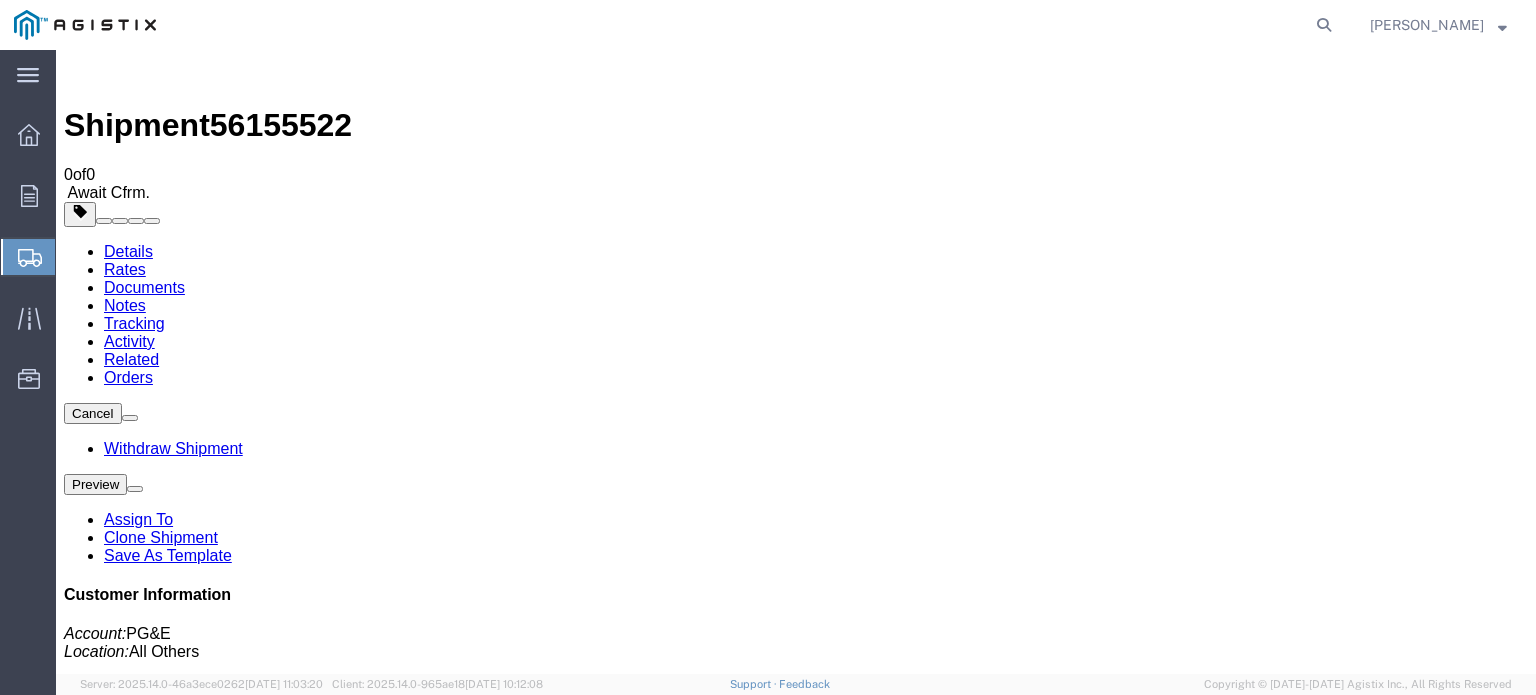 click on "Create Shipment" 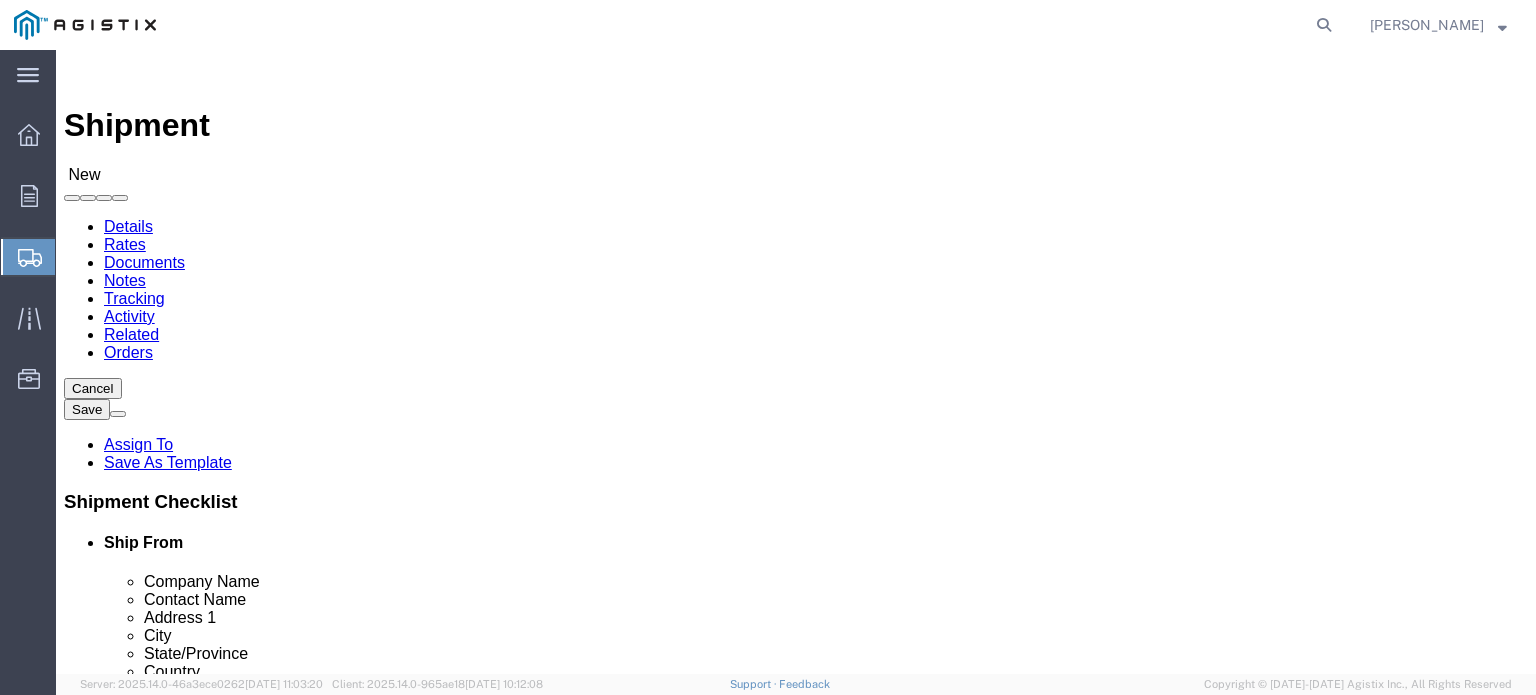 click on "Select PG&E Taihan Electric USA Ltd" 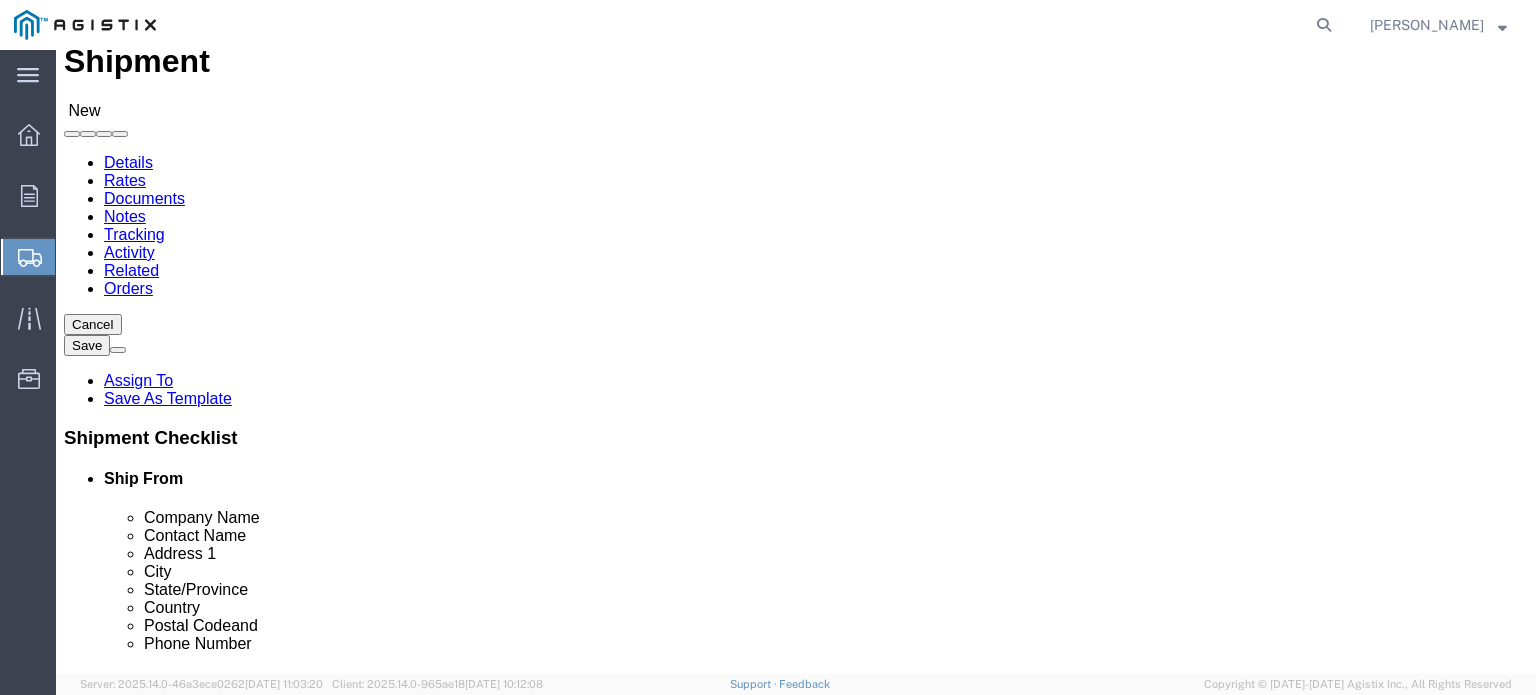 scroll, scrollTop: 100, scrollLeft: 0, axis: vertical 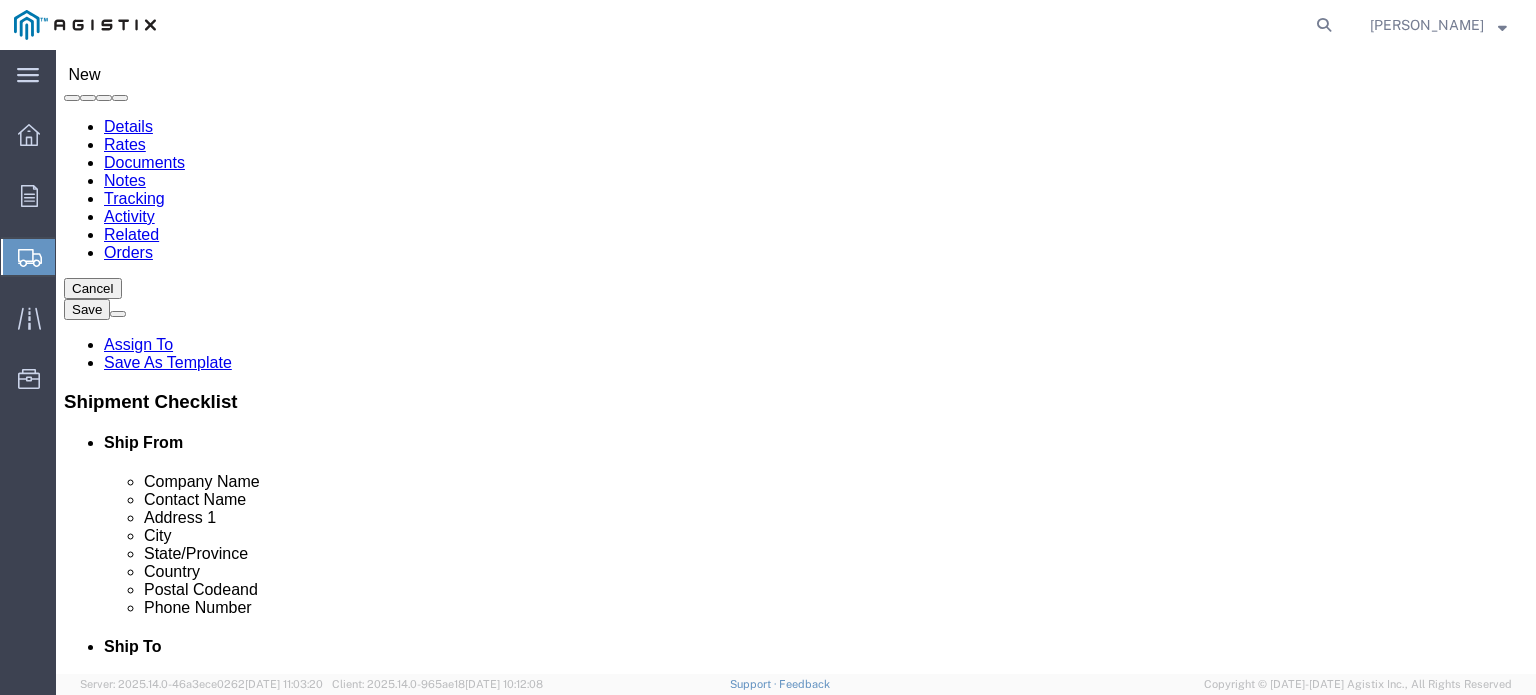 click 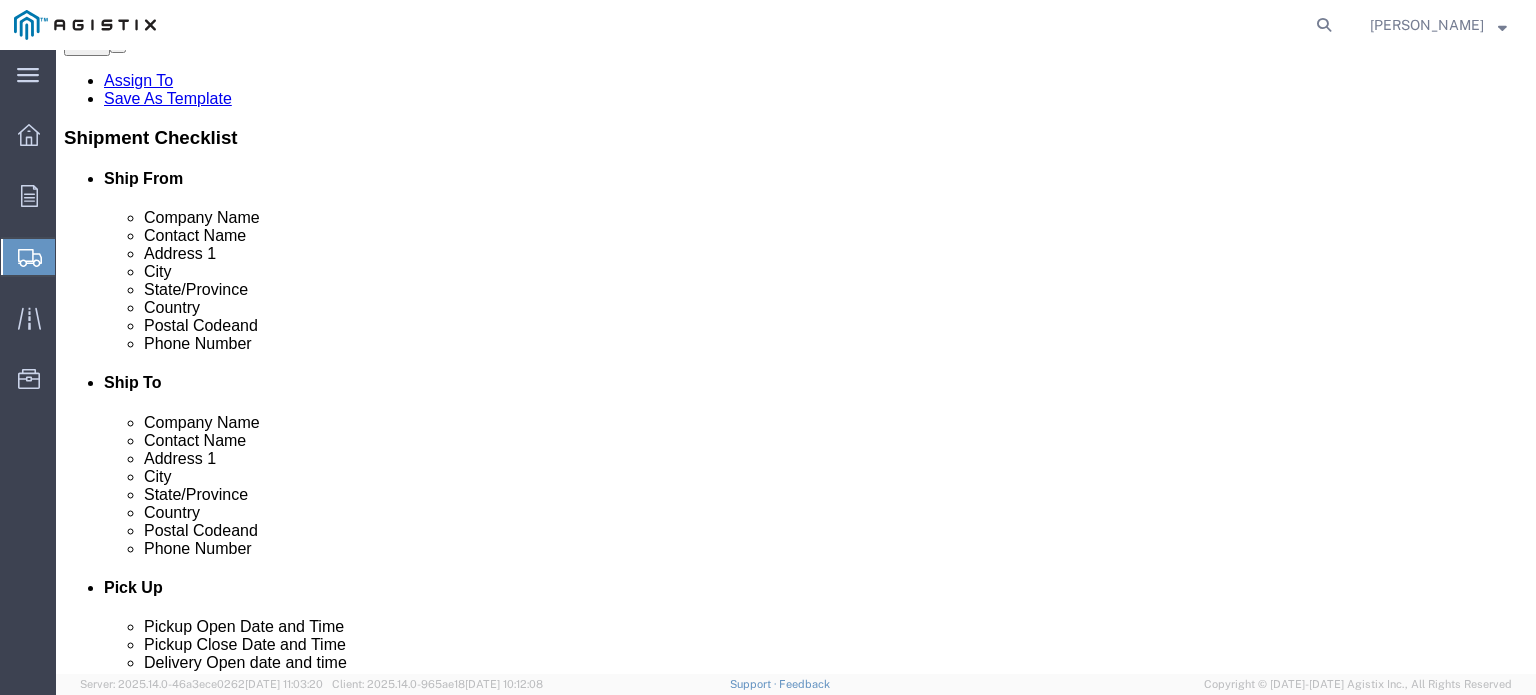 scroll, scrollTop: 400, scrollLeft: 0, axis: vertical 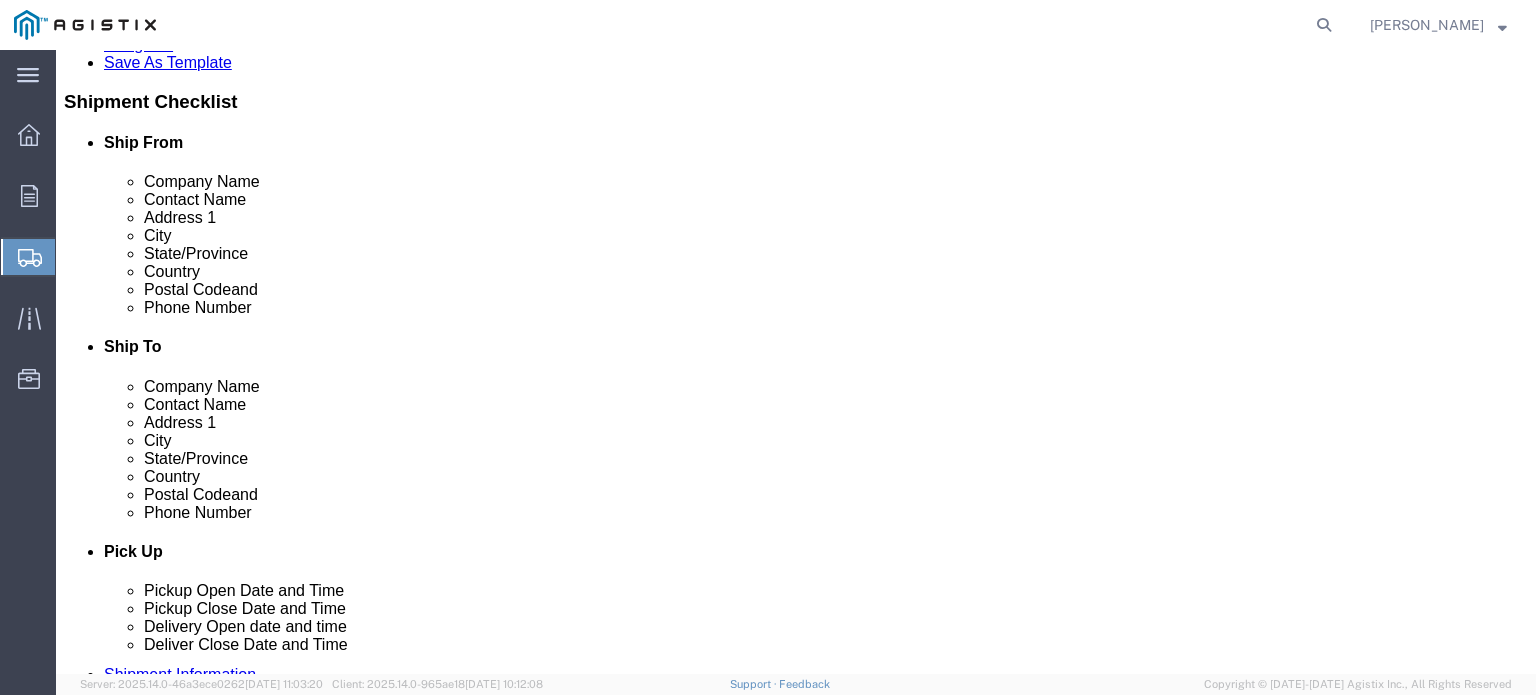 type on "Crescent warehouse" 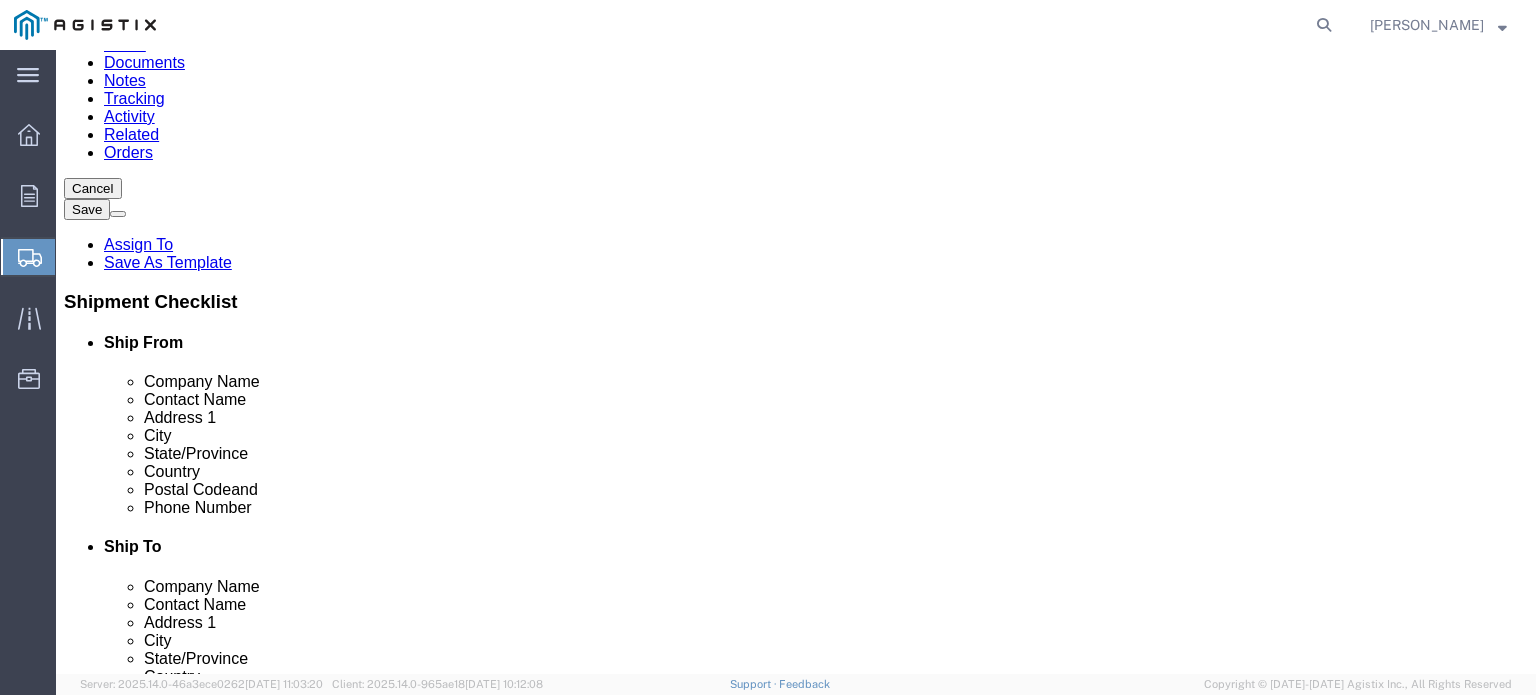 scroll, scrollTop: 300, scrollLeft: 0, axis: vertical 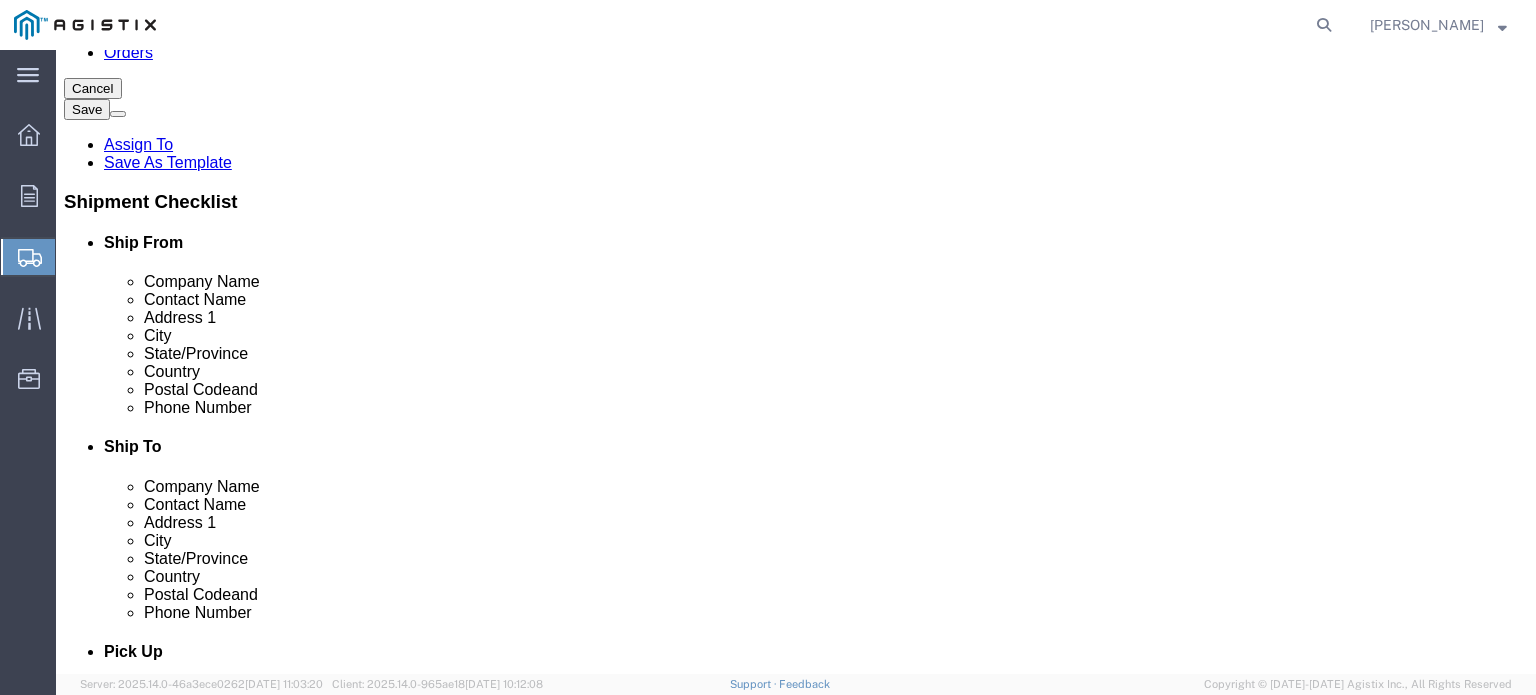 type on "5622562527" 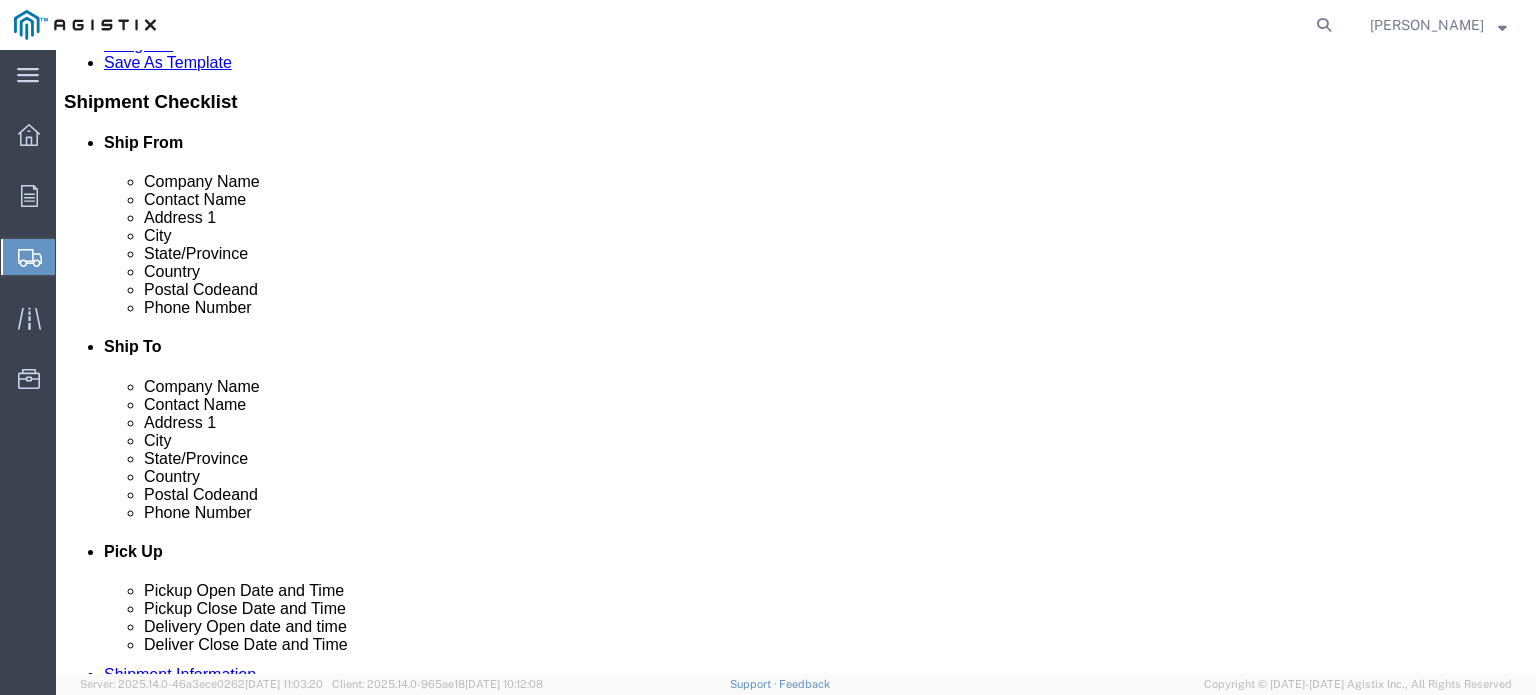 type on "[STREET_ADDRESS]" 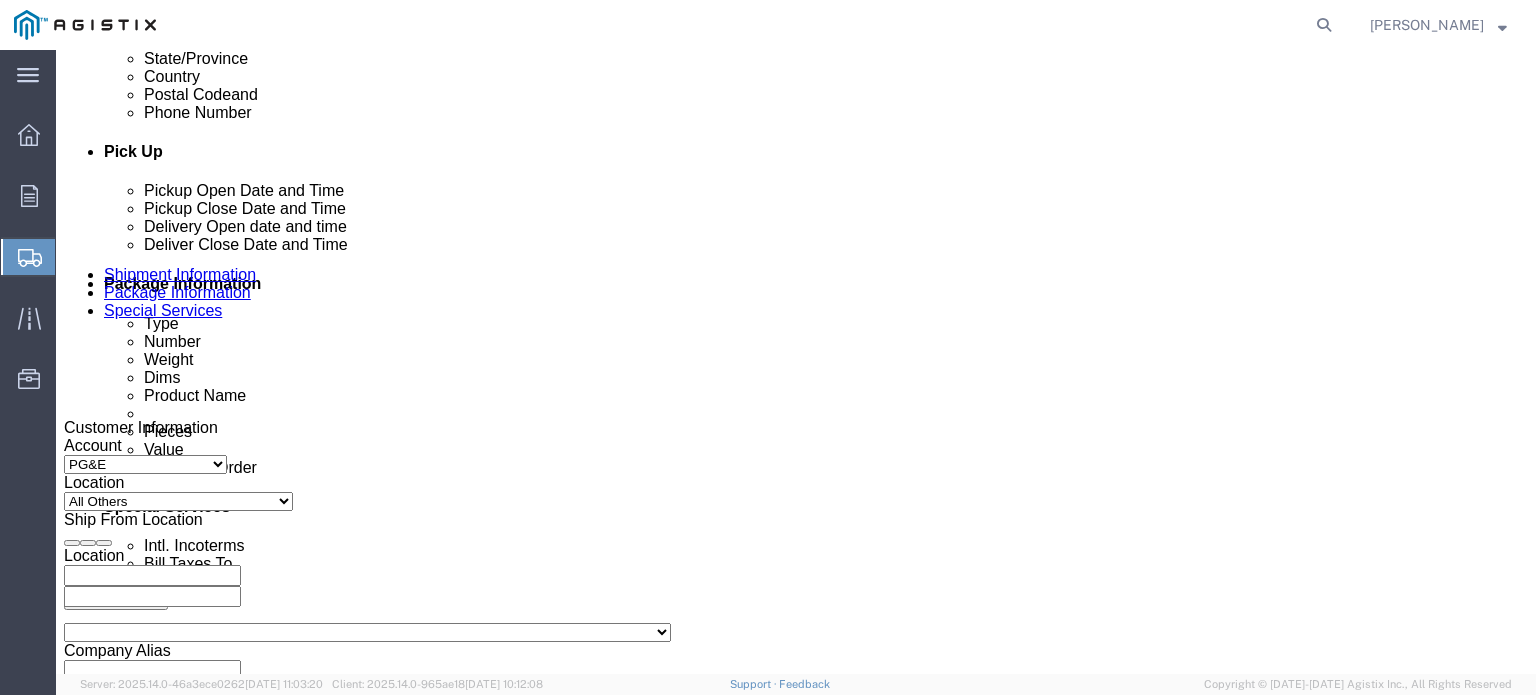scroll, scrollTop: 900, scrollLeft: 0, axis: vertical 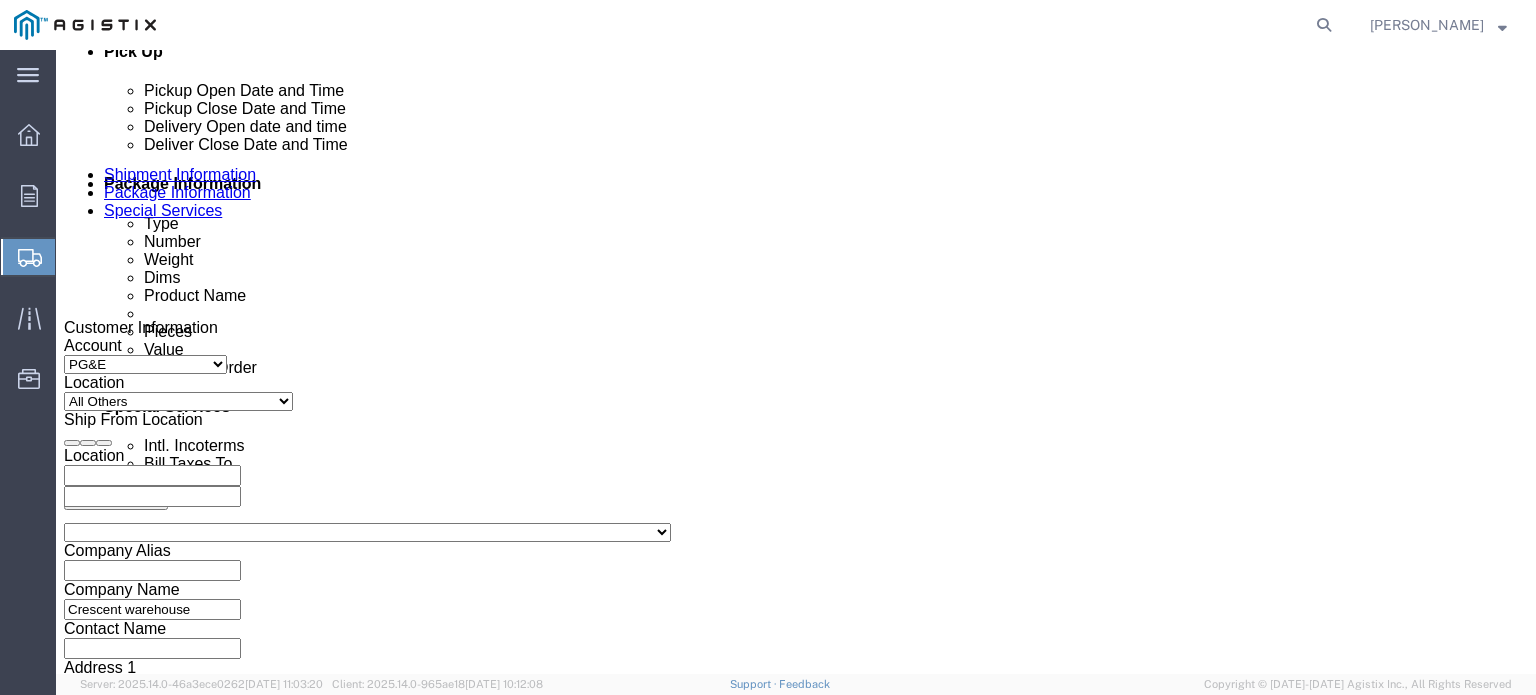 type on "[EMAIL_ADDRESS][DOMAIN_NAME]" 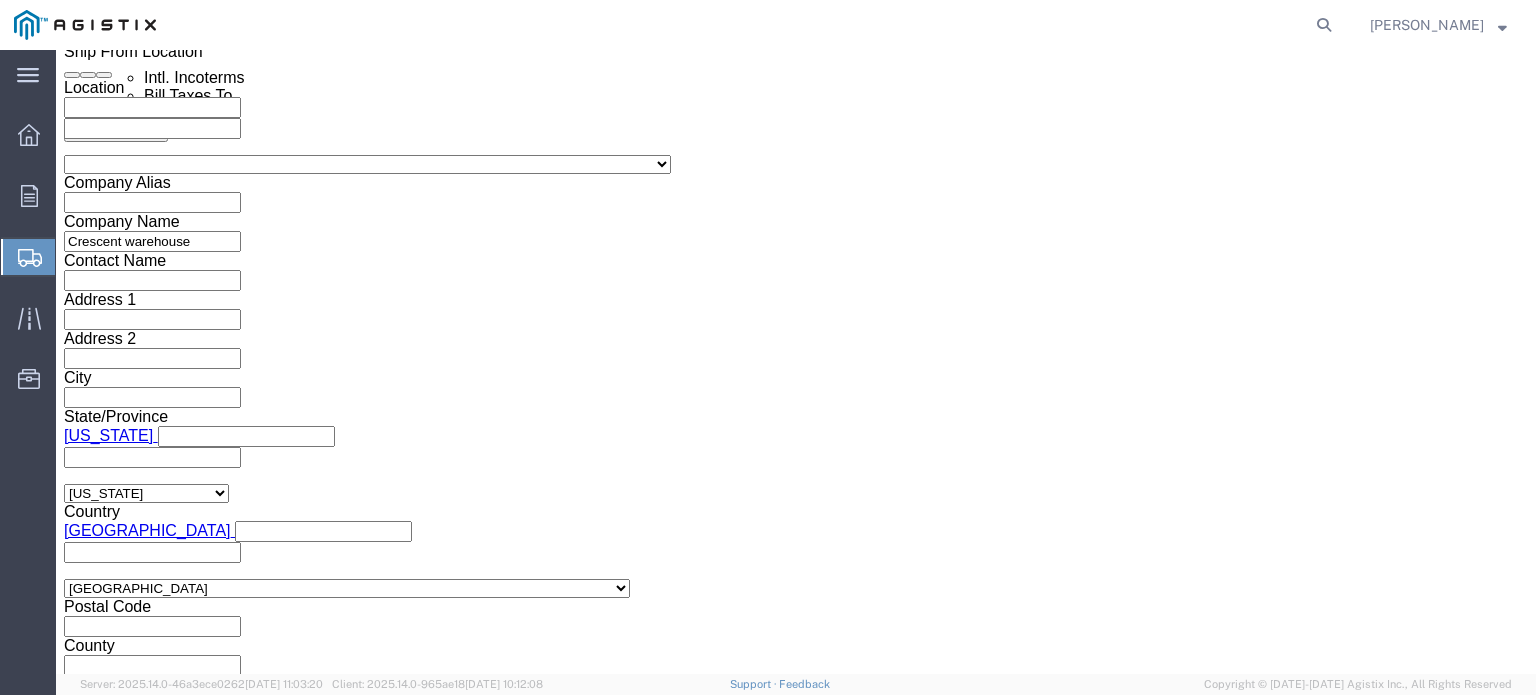 click on "11:00 AM" 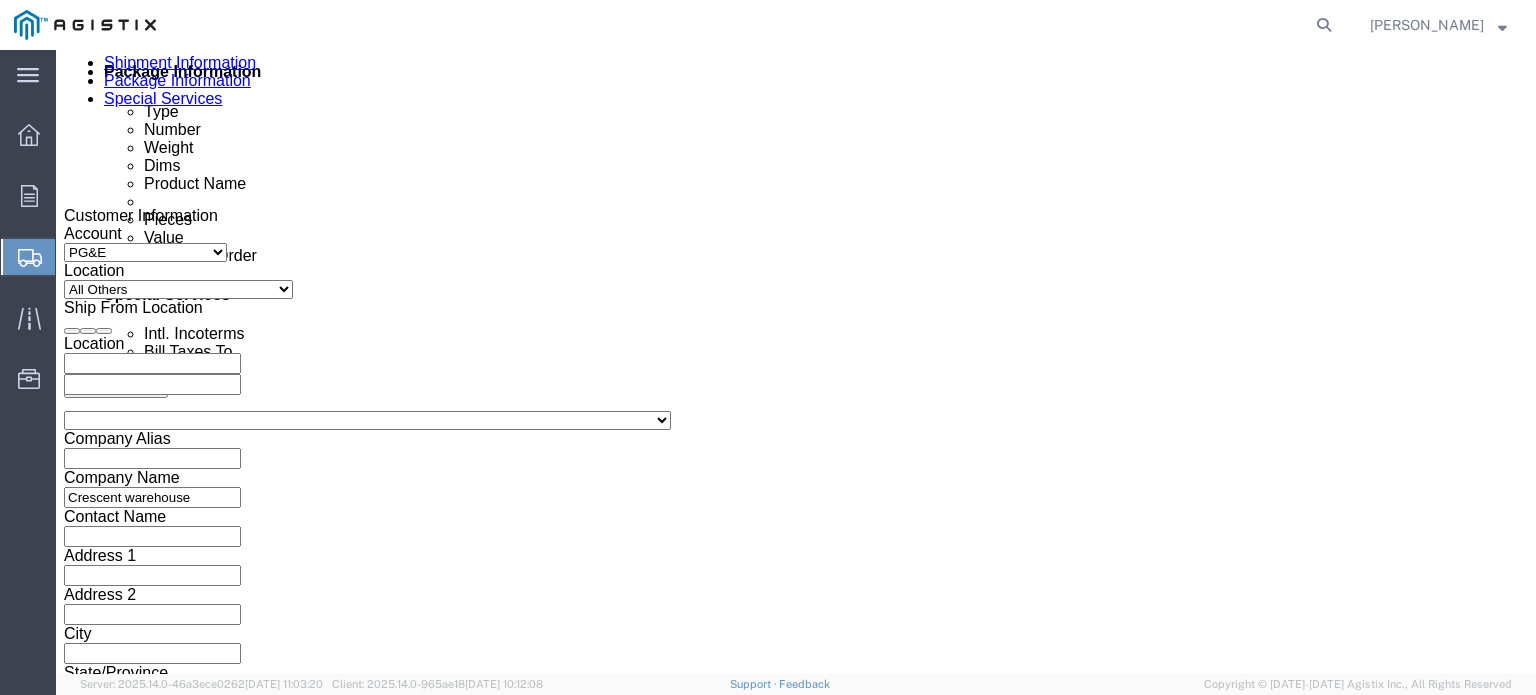 scroll, scrollTop: 968, scrollLeft: 0, axis: vertical 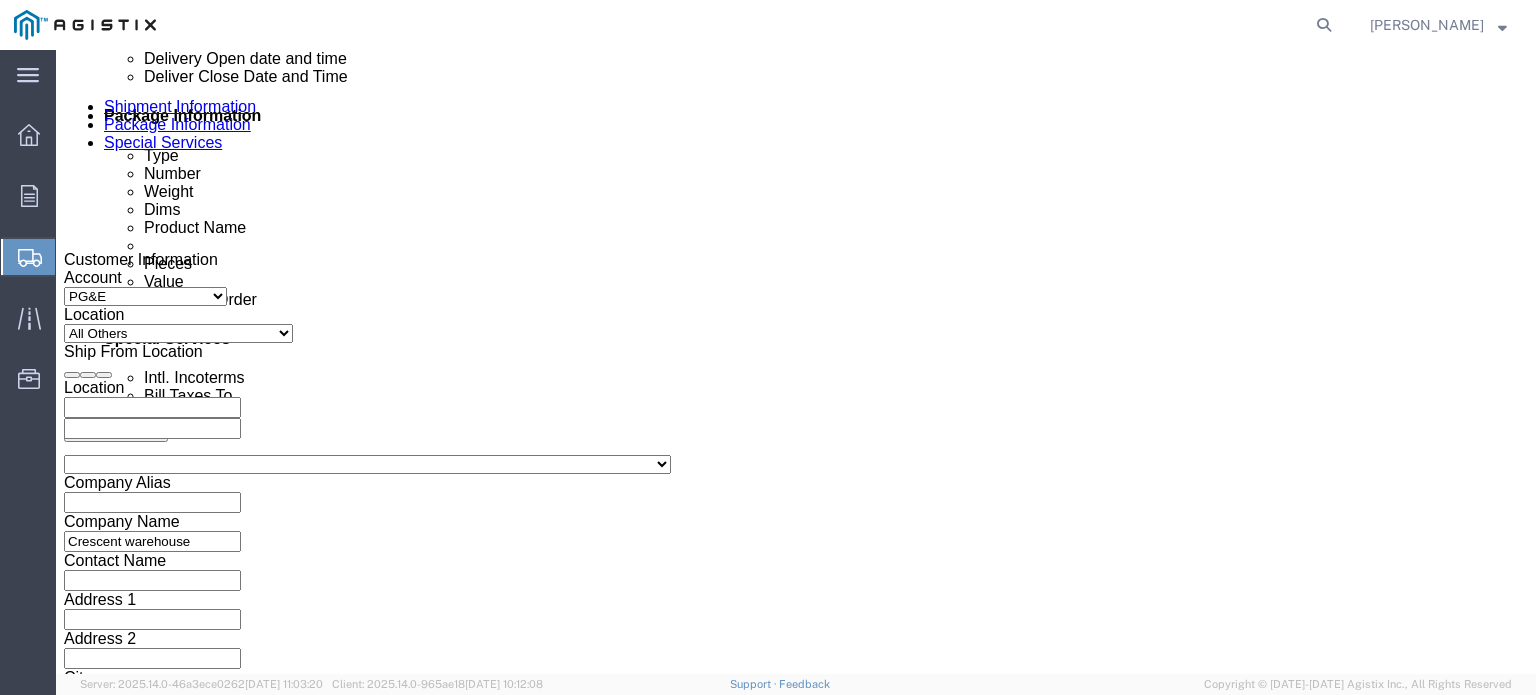 click on "[DATE] 11:00 AM" 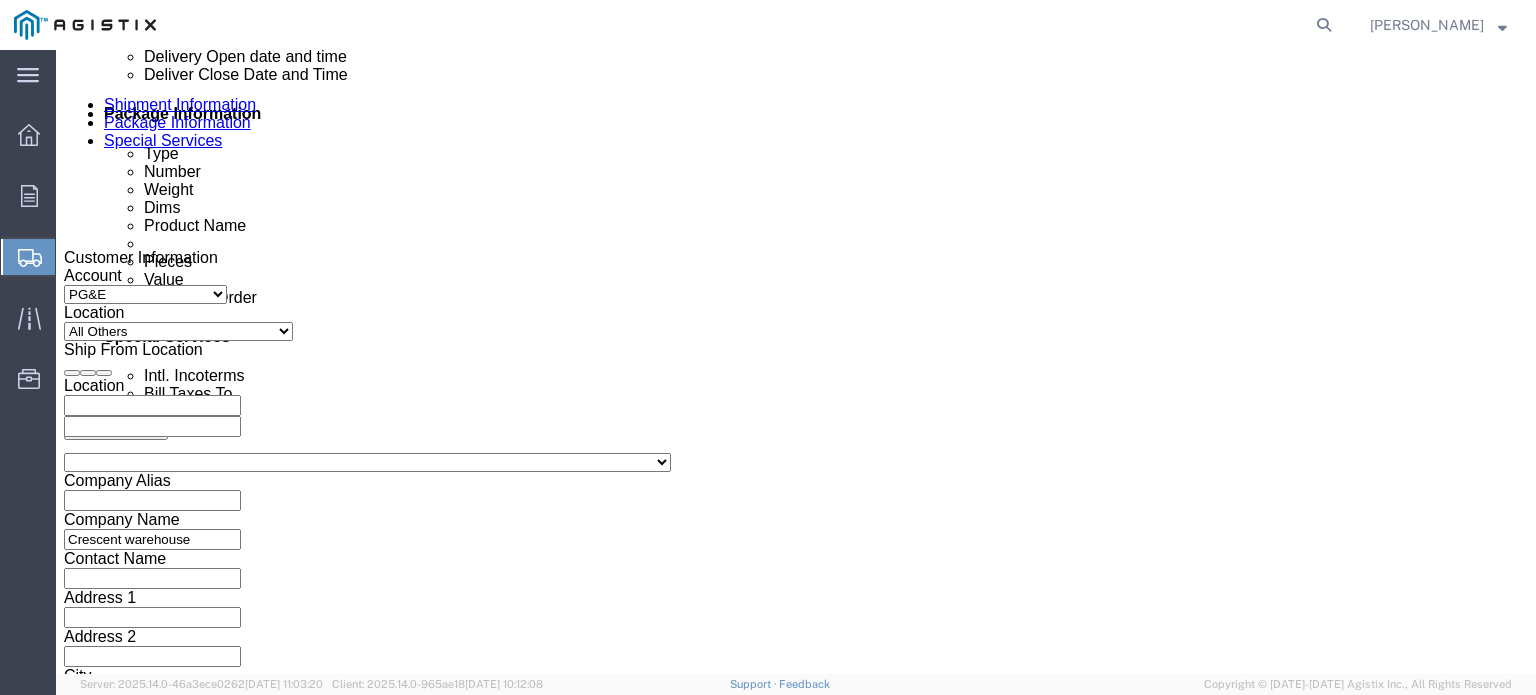 scroll, scrollTop: 1070, scrollLeft: 0, axis: vertical 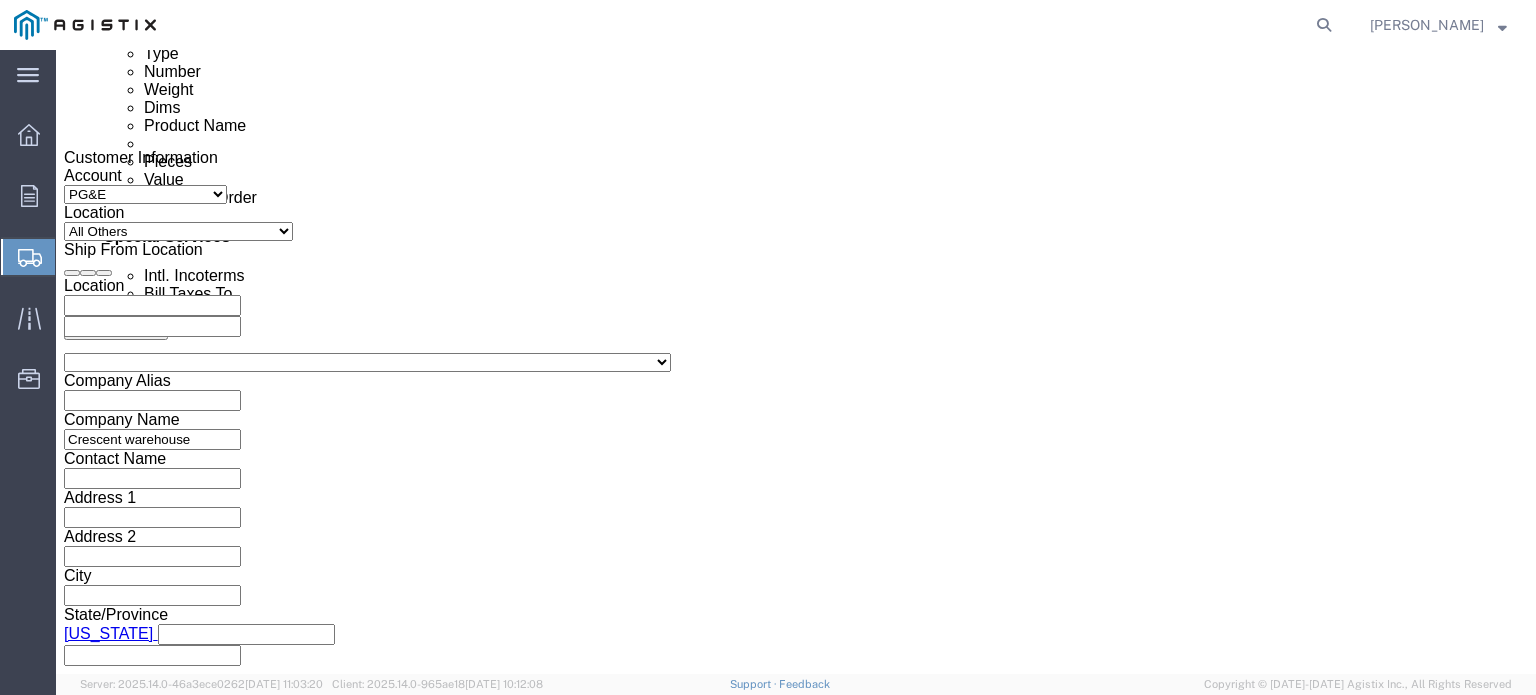 type on "9:00 pm" 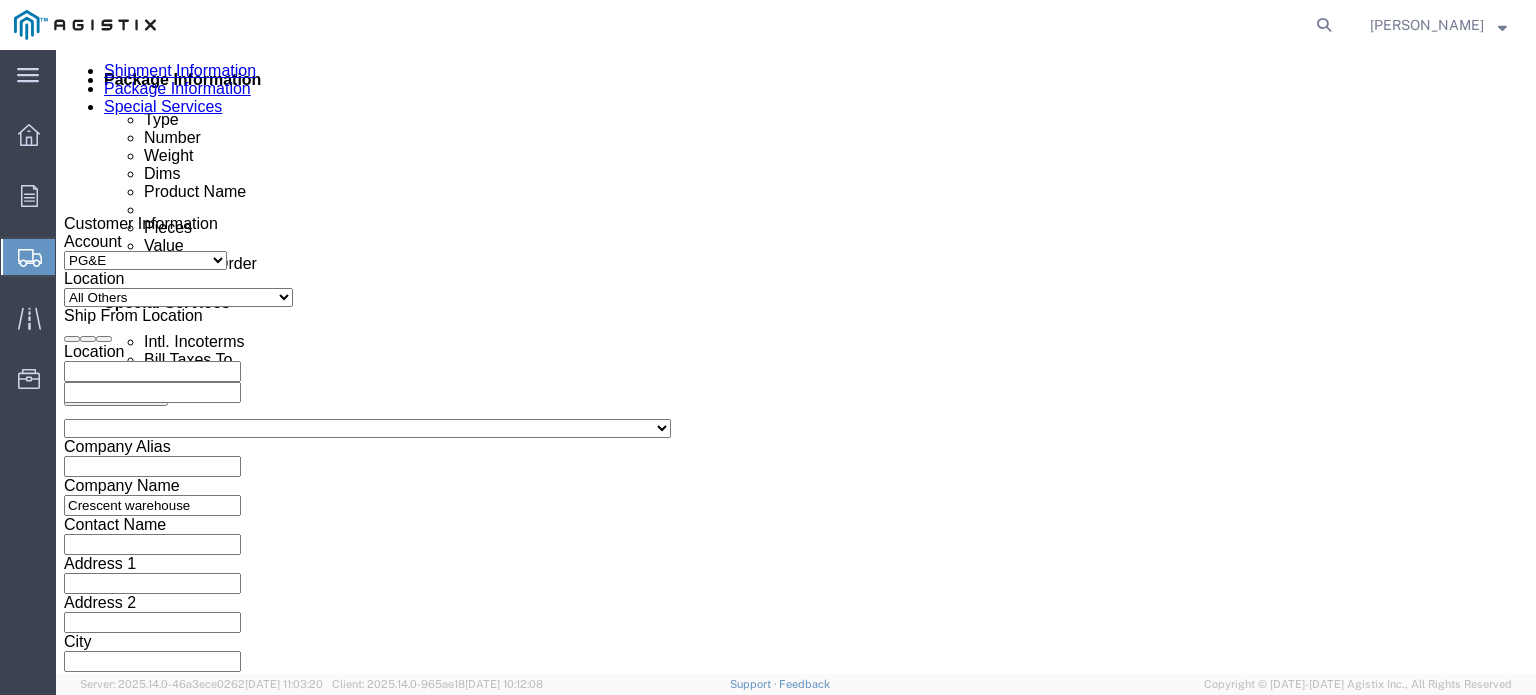 scroll, scrollTop: 970, scrollLeft: 0, axis: vertical 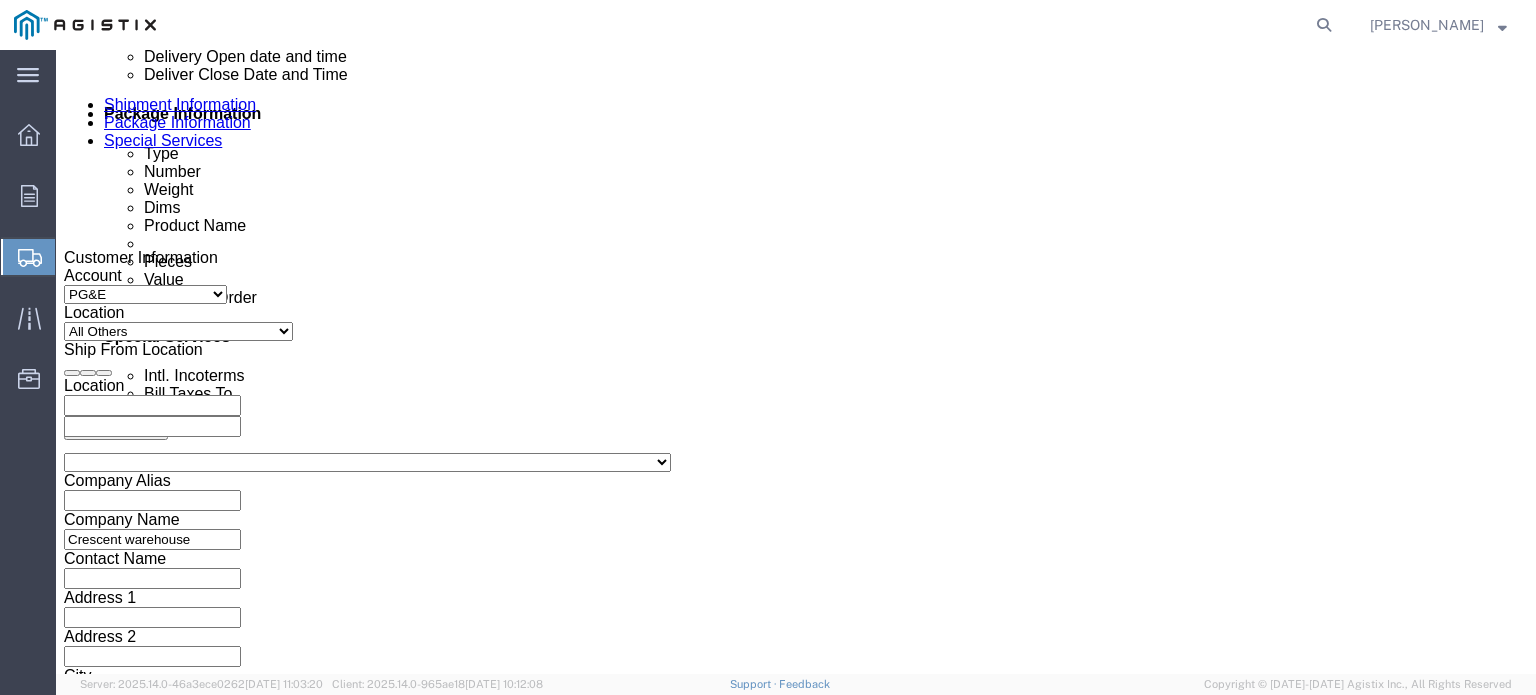 click 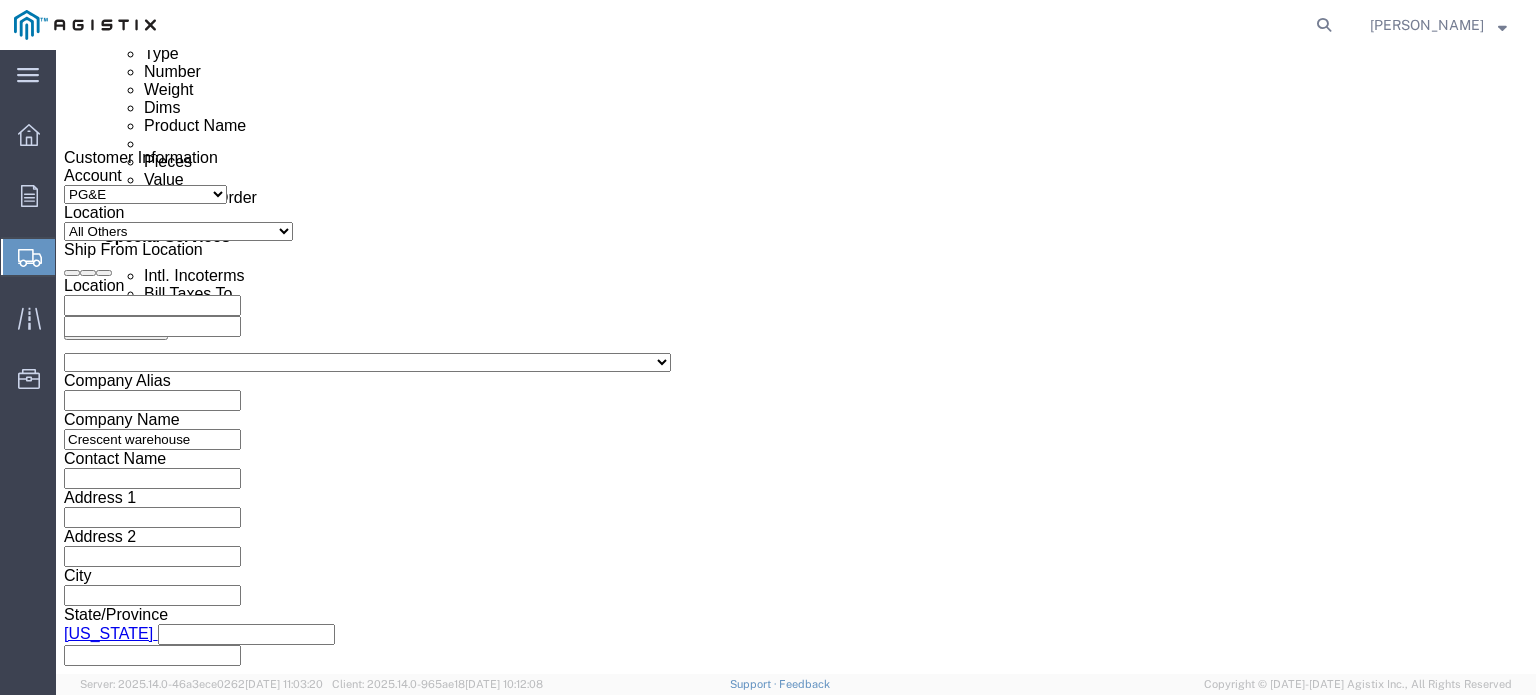 click on "10:00 PM" 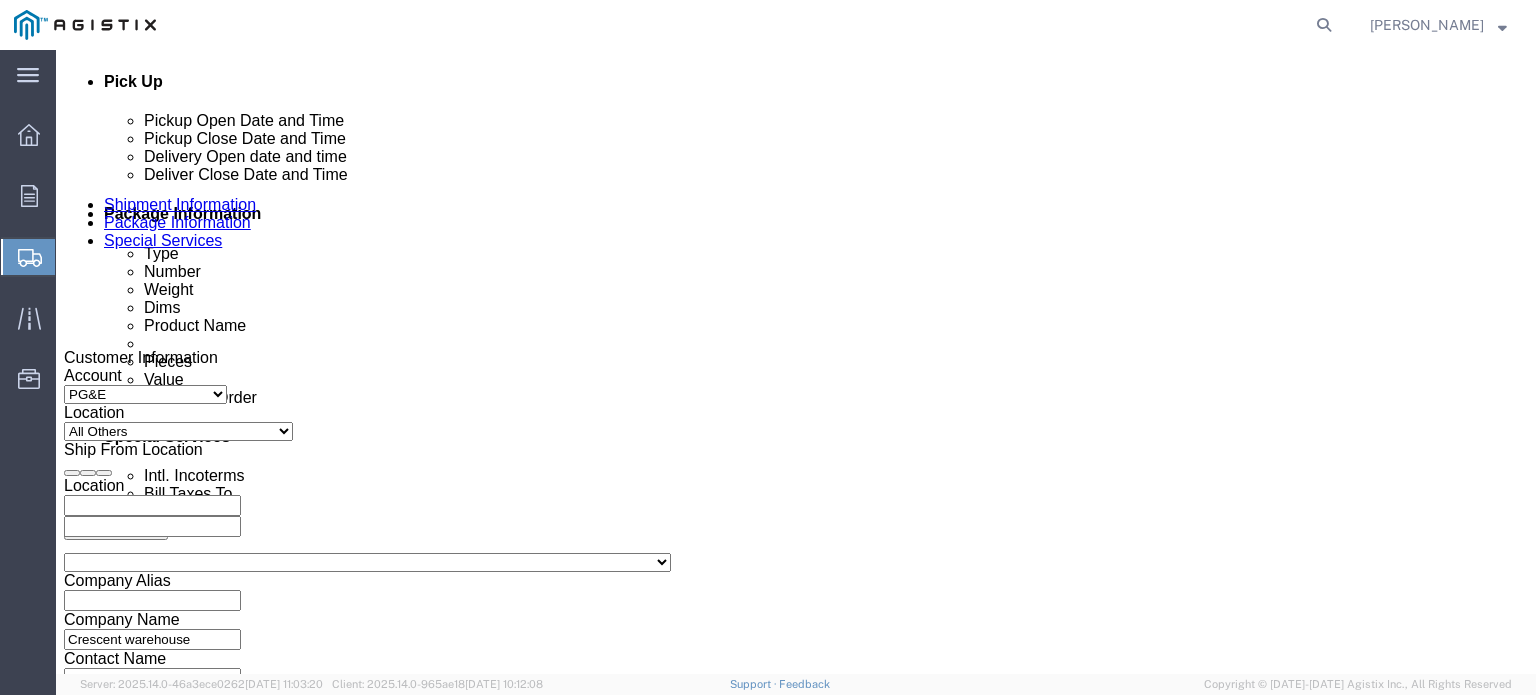 click 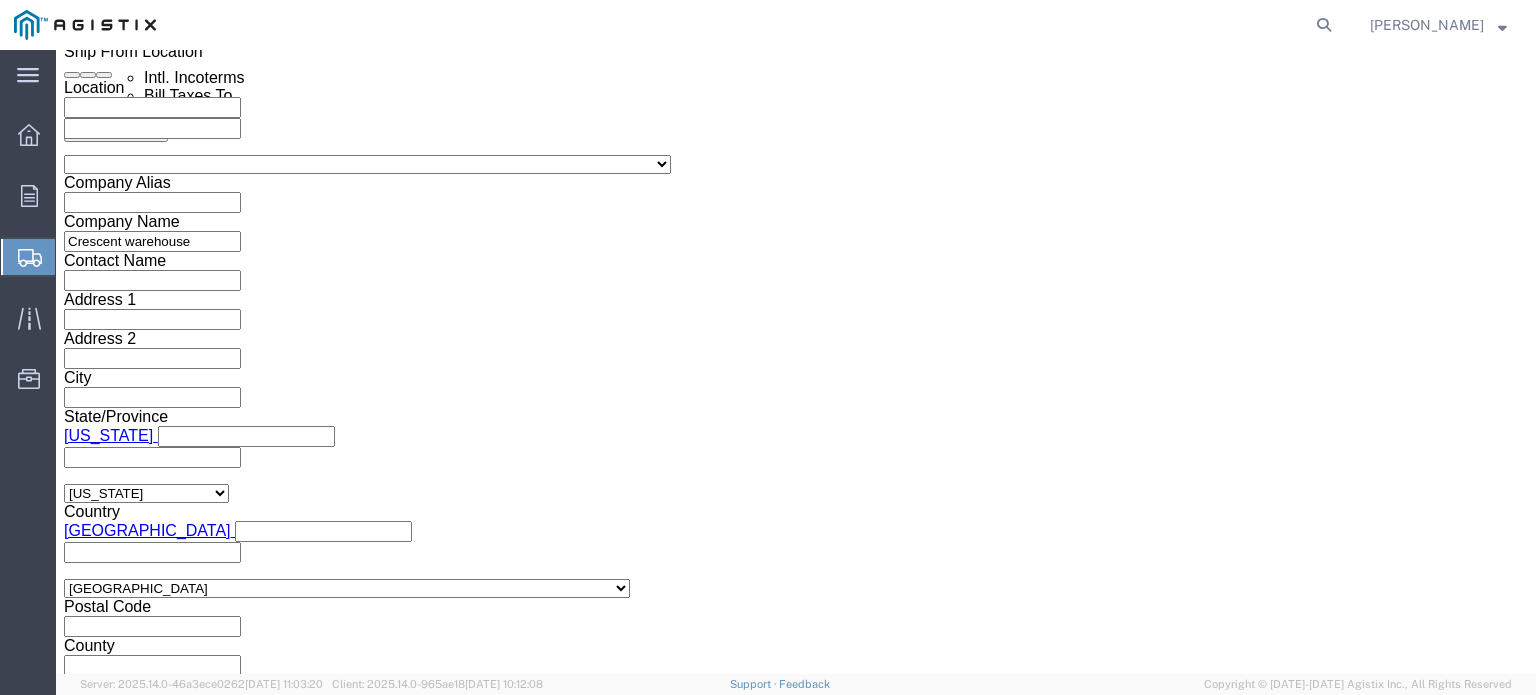 type on "1:00 pm" 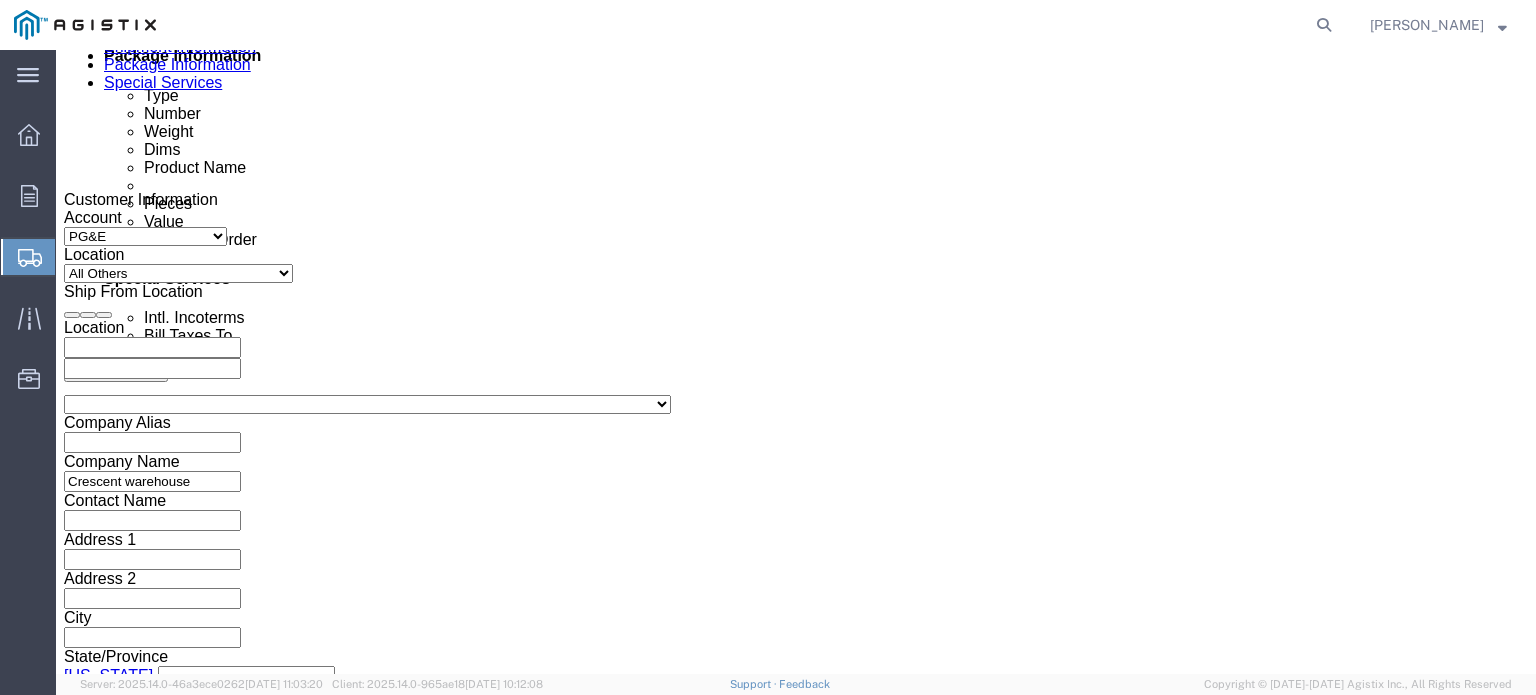 scroll, scrollTop: 1068, scrollLeft: 0, axis: vertical 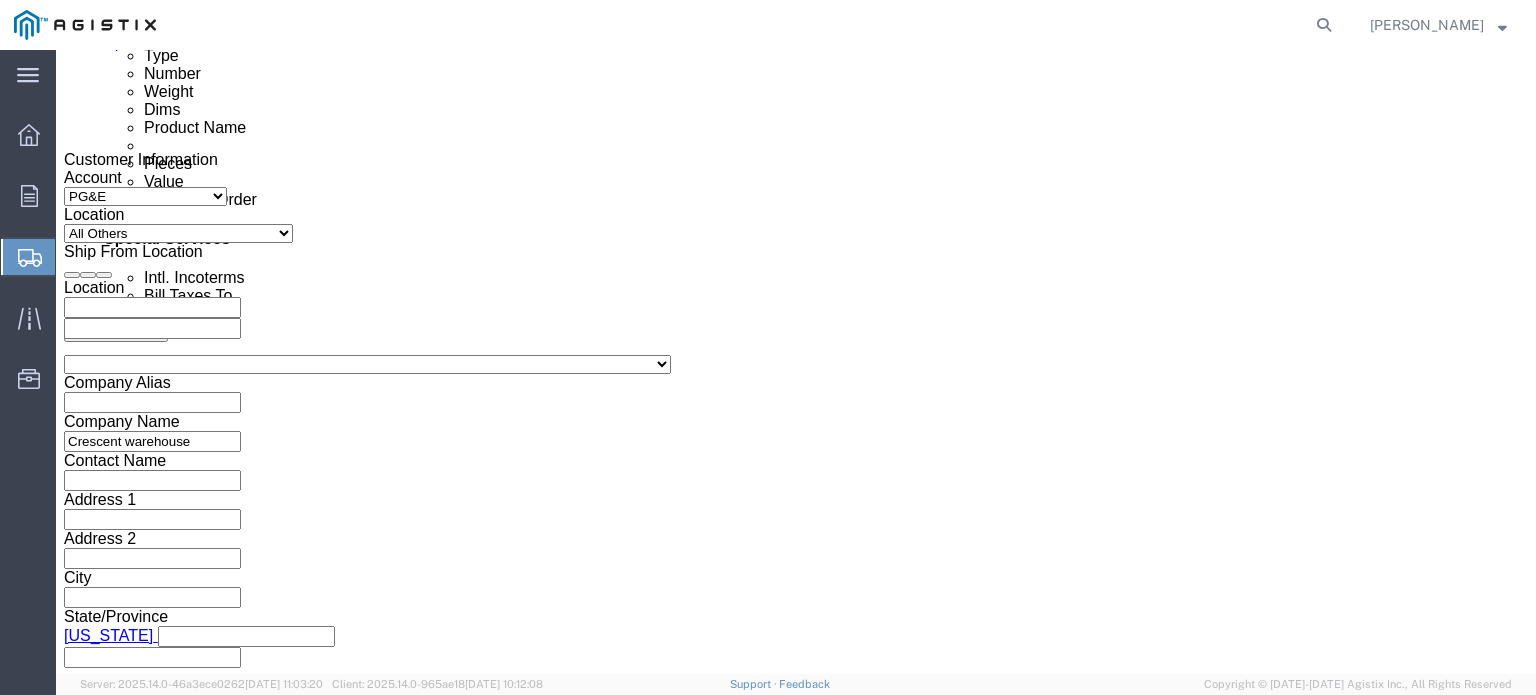 click 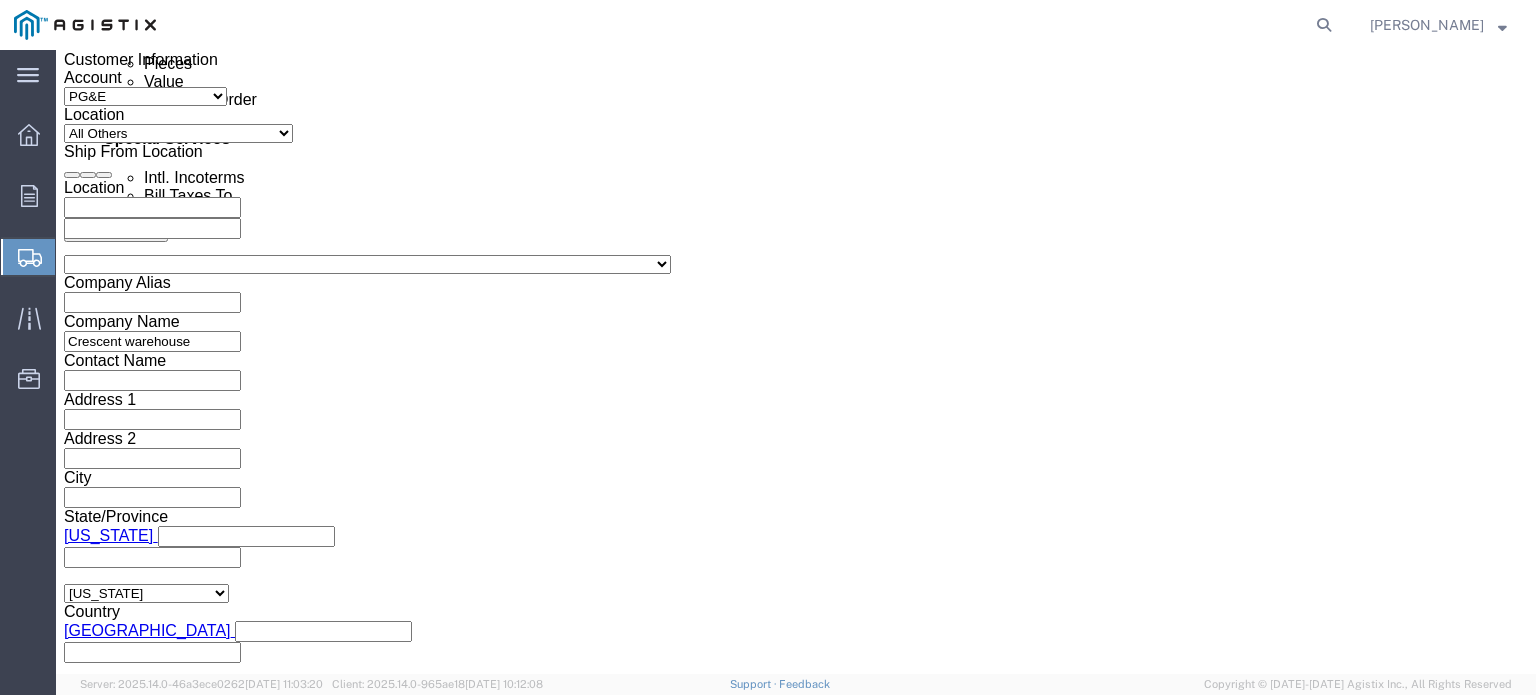 type on "2701142218" 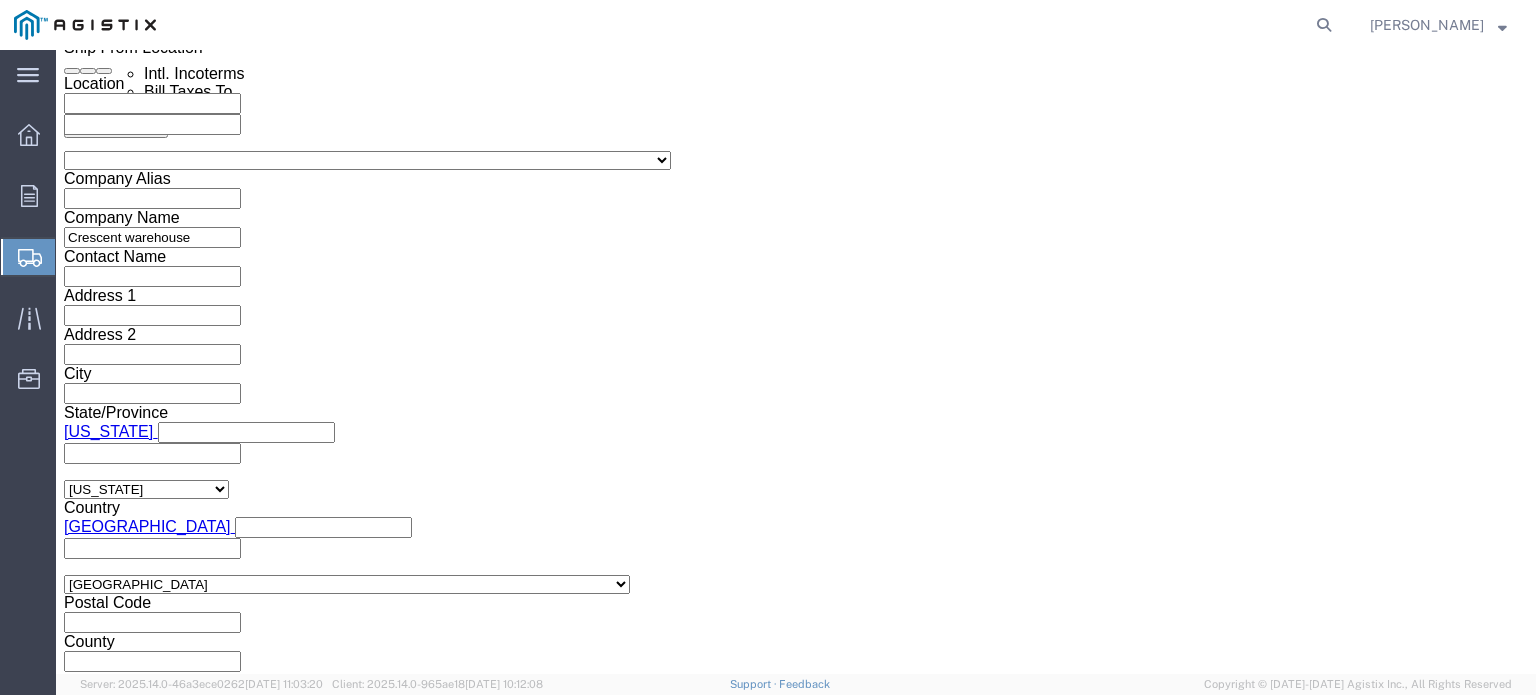 scroll, scrollTop: 1272, scrollLeft: 0, axis: vertical 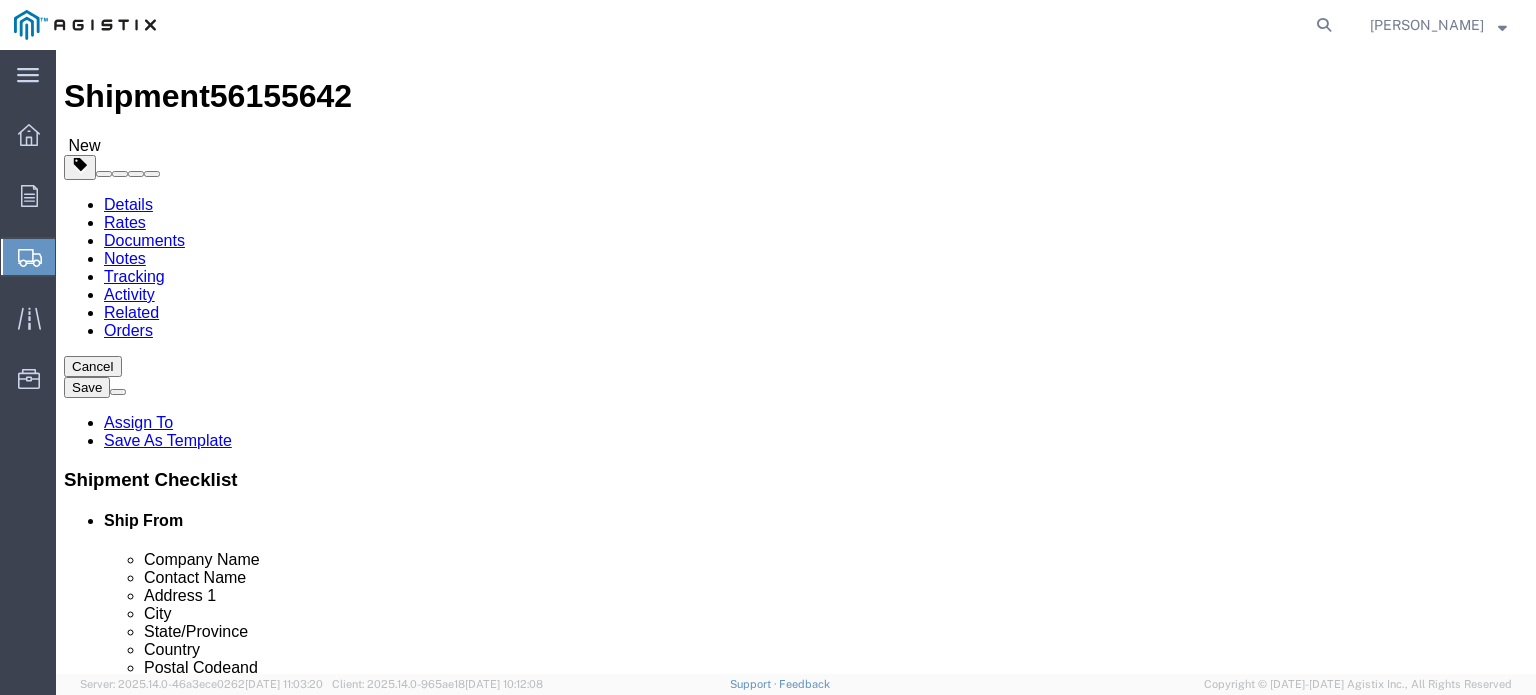 click on "Select Bulk Bundle(s) Cardboard Box(es) Carton(s) Crate(s) Drum(s) (Fiberboard) Drum(s) (Metal) Drum(s) (Plastic) Envelope Naked Cargo (UnPackaged) Pallet(s) Oversized (Not Stackable) Pallet(s) Oversized (Stackable) Pallet(s) Standard (Not Stackable) Pallet(s) Standard (Stackable) Roll(s) Your Packaging" 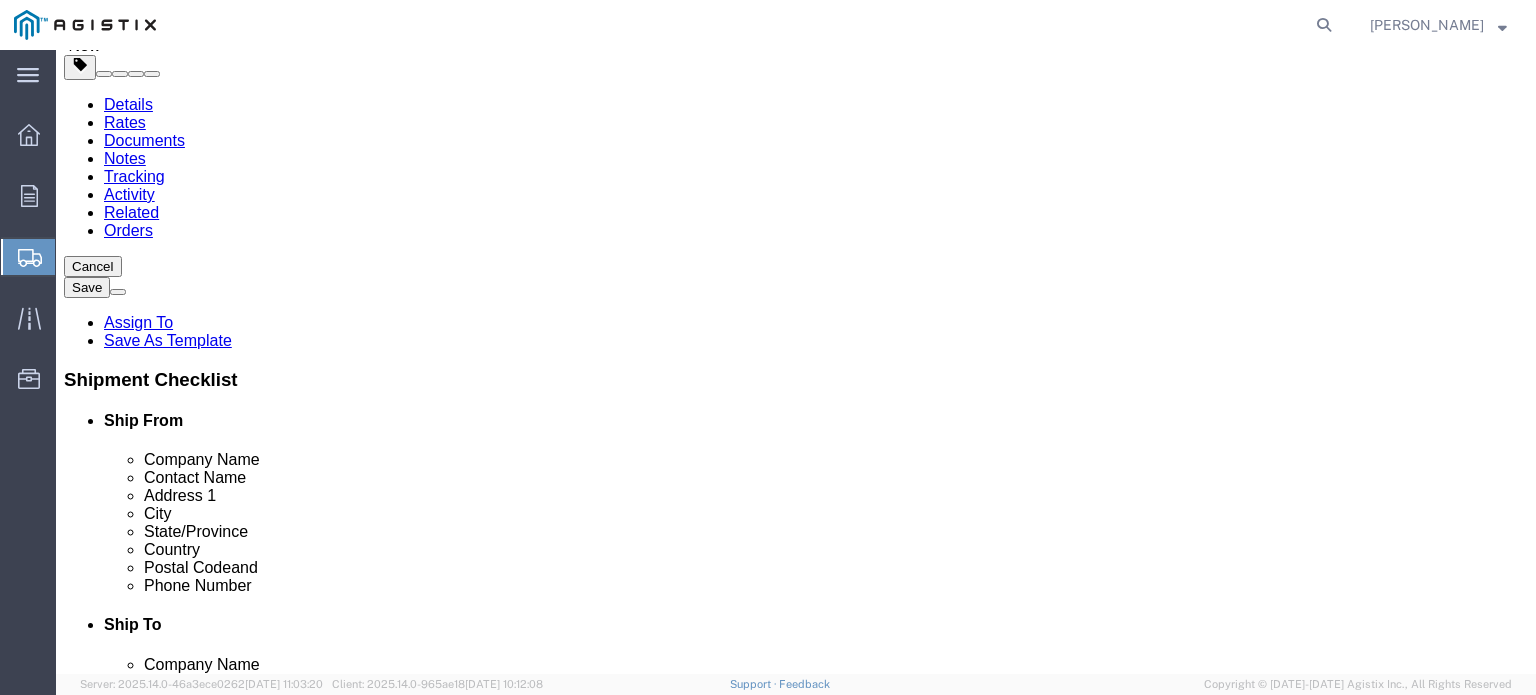 type on "33876" 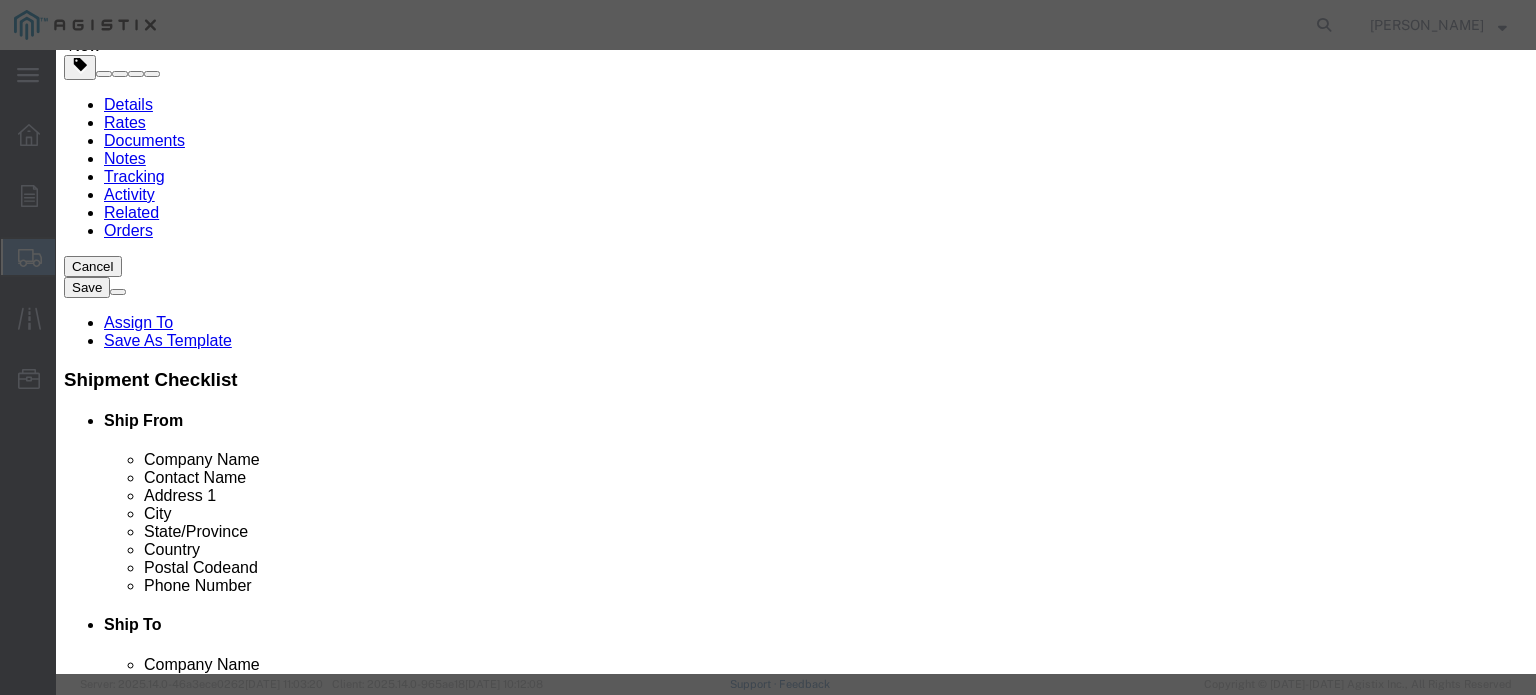 click 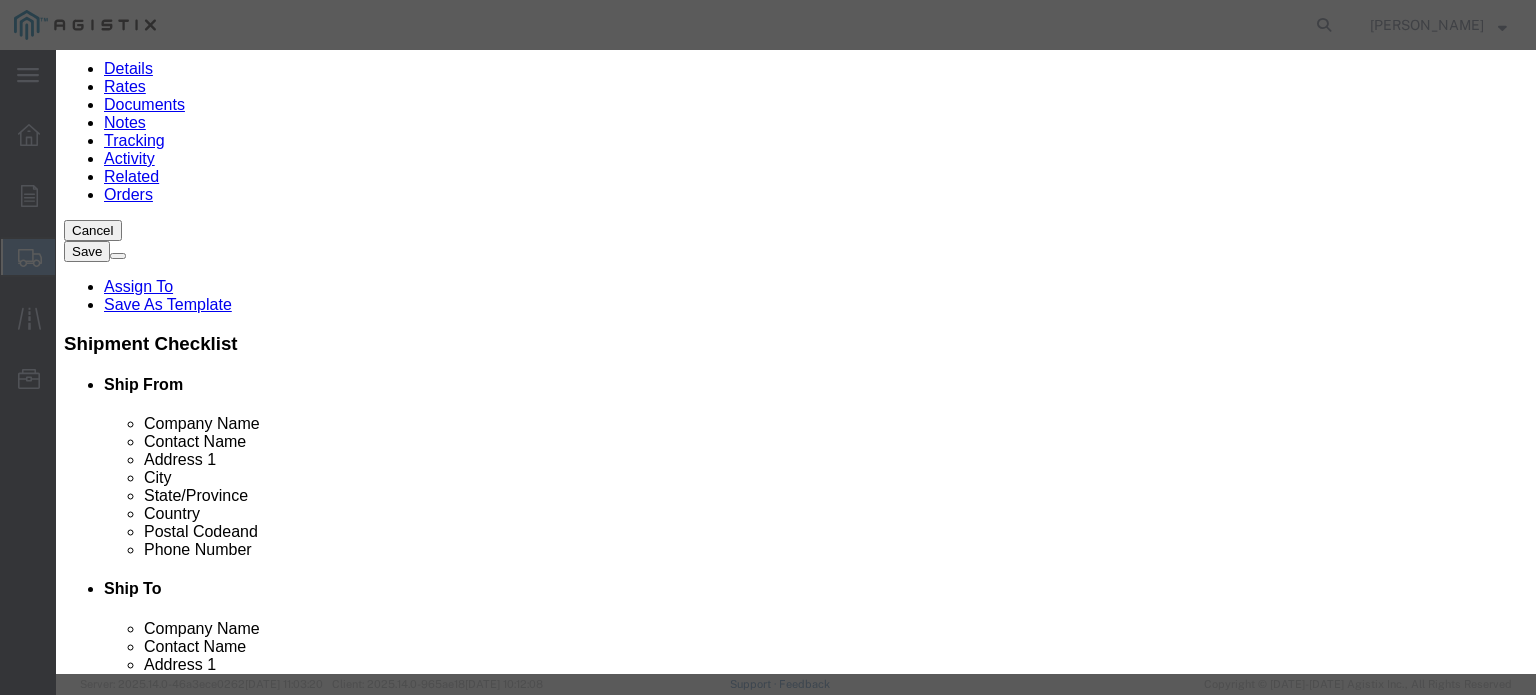 scroll, scrollTop: 0, scrollLeft: 0, axis: both 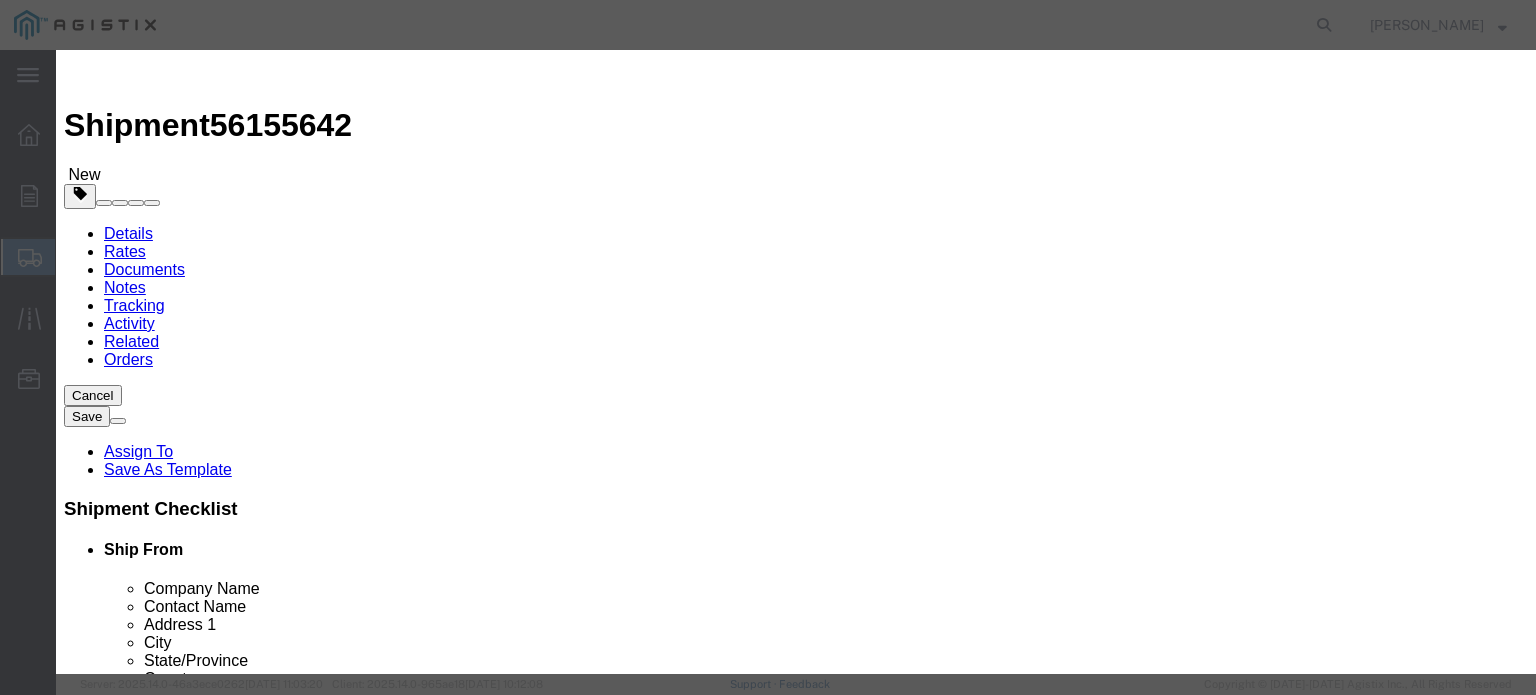 type on "403770" 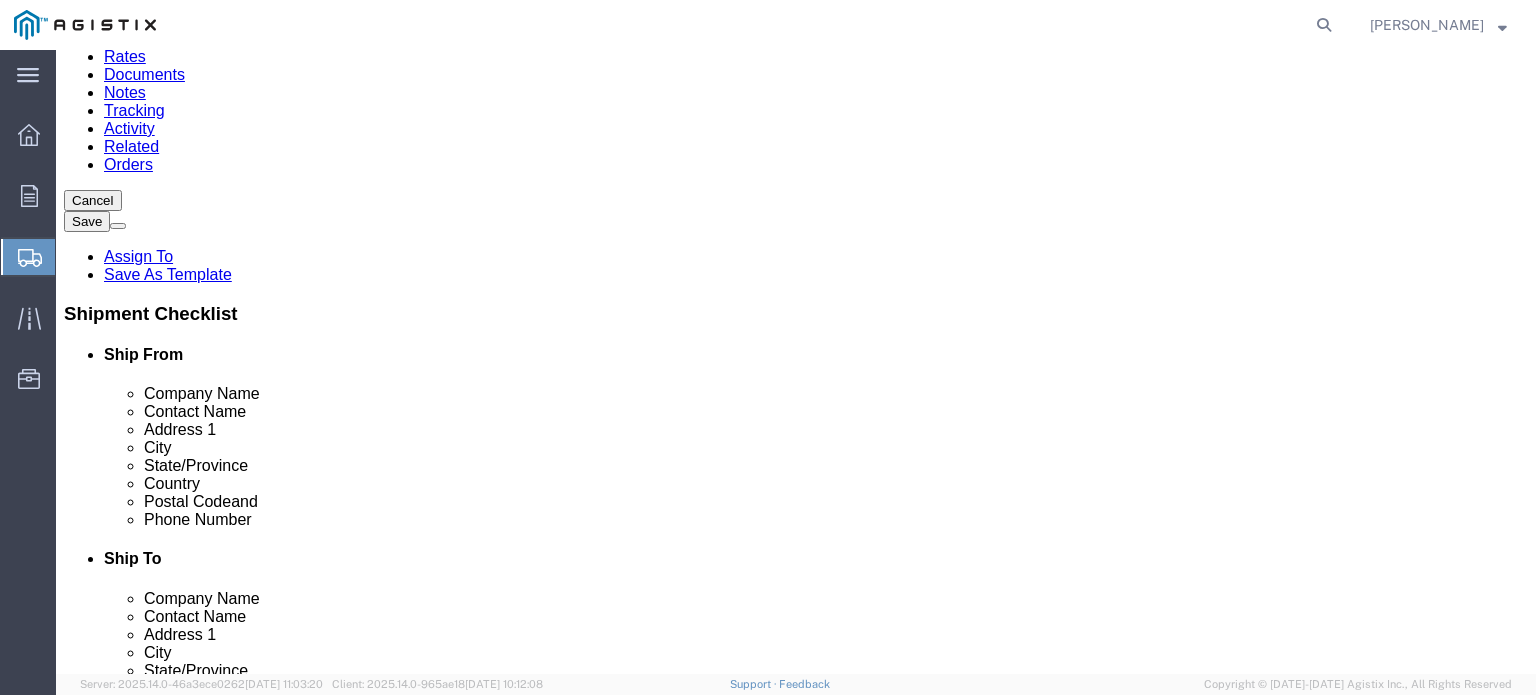 scroll, scrollTop: 200, scrollLeft: 0, axis: vertical 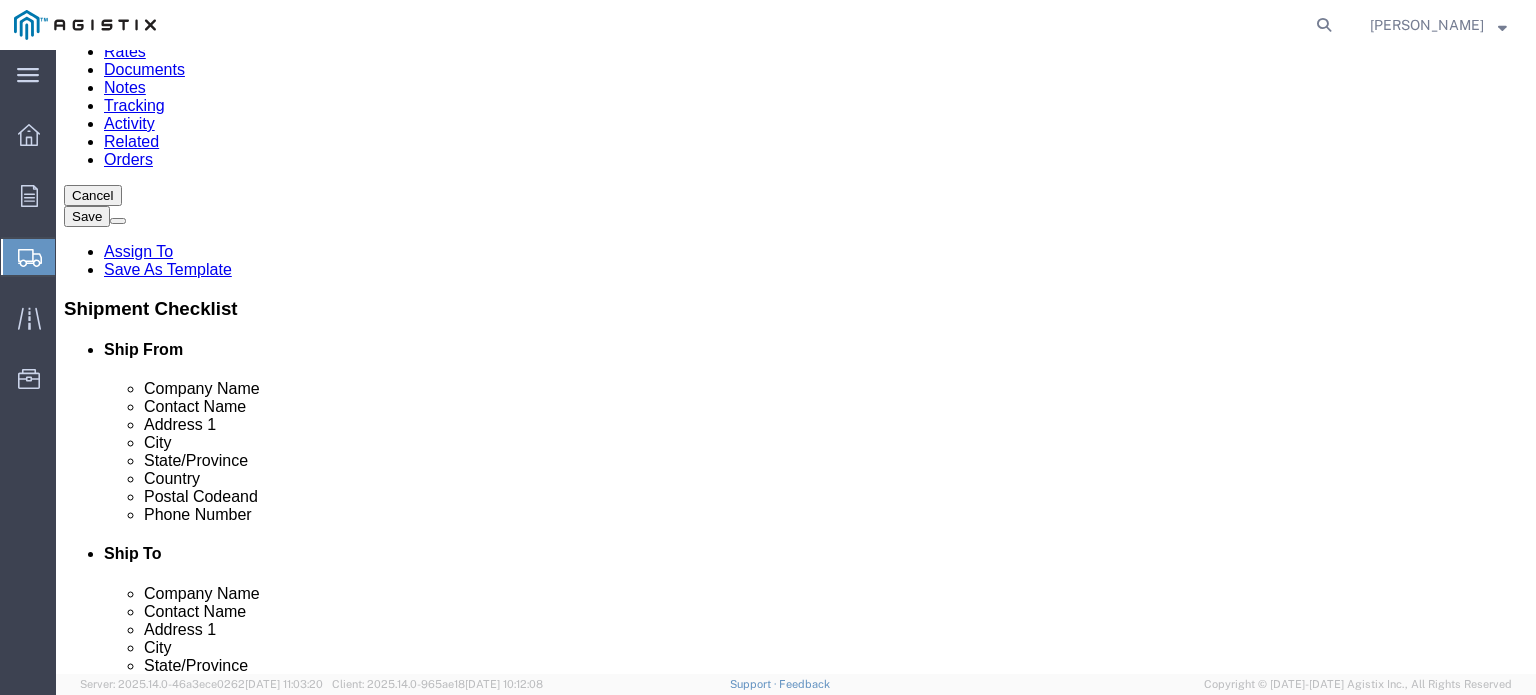 click on "Continue" 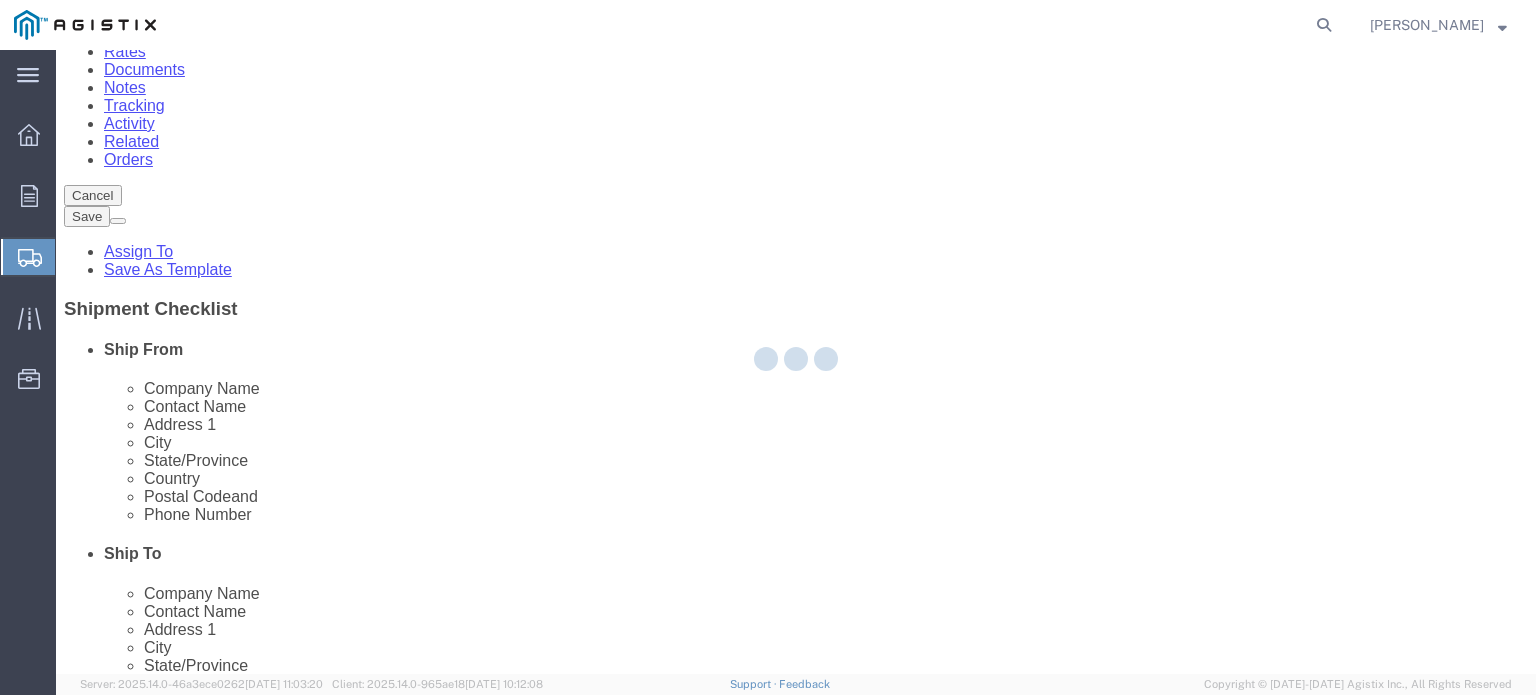 select 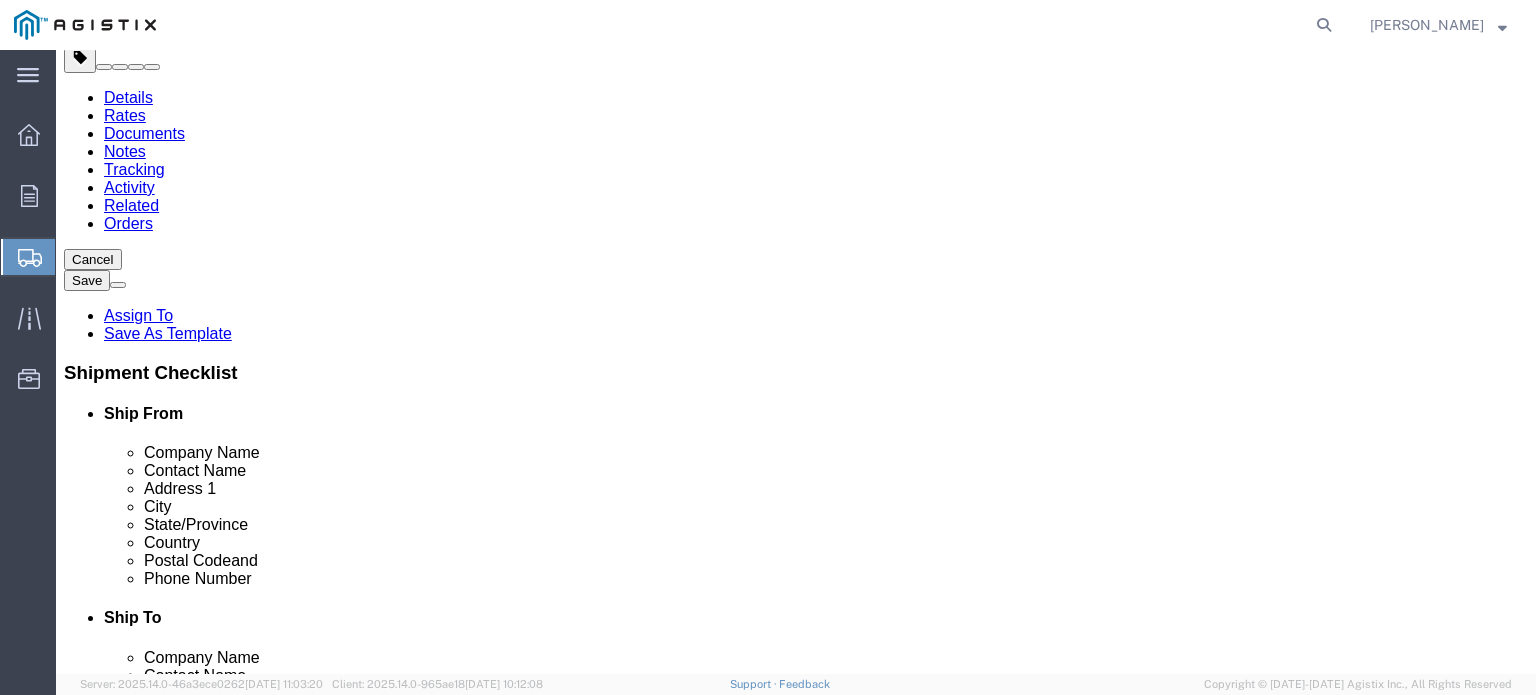 scroll, scrollTop: 0, scrollLeft: 0, axis: both 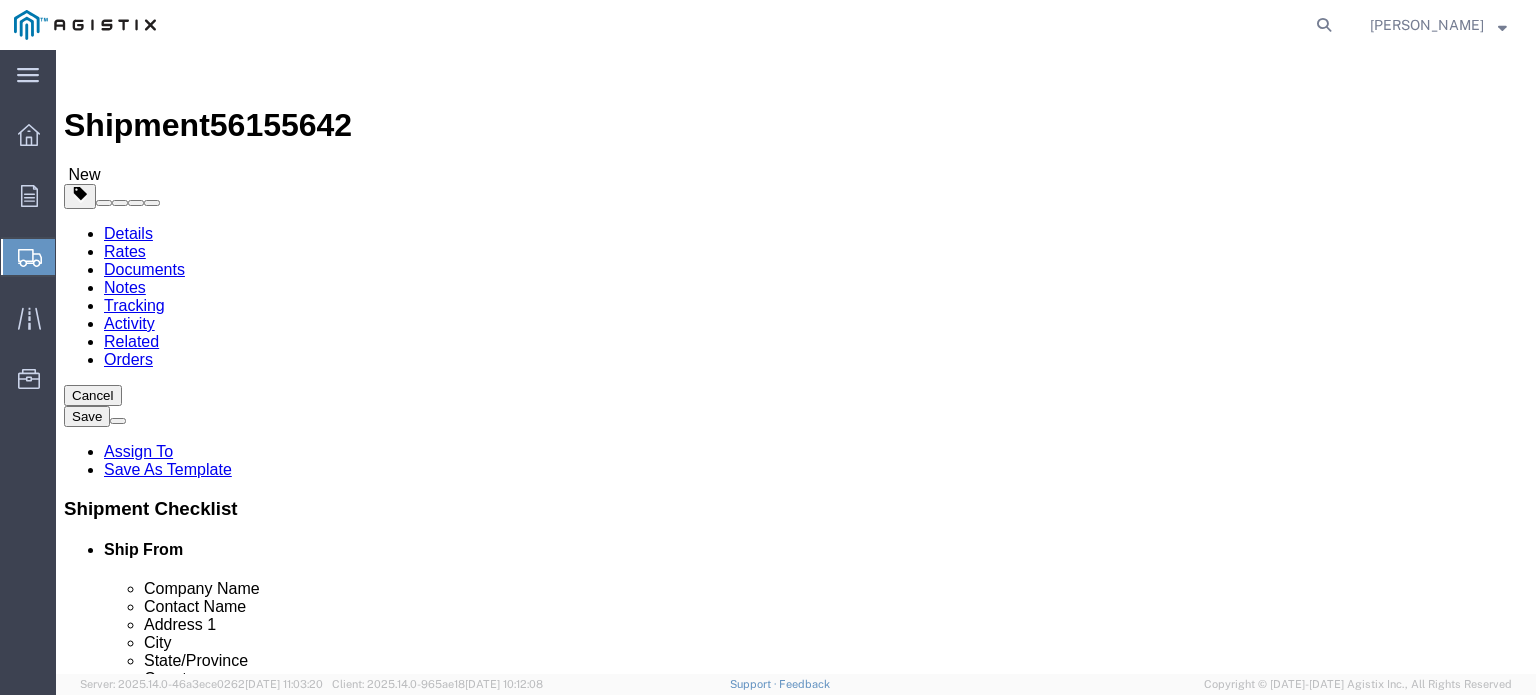 click on "Select one or more" 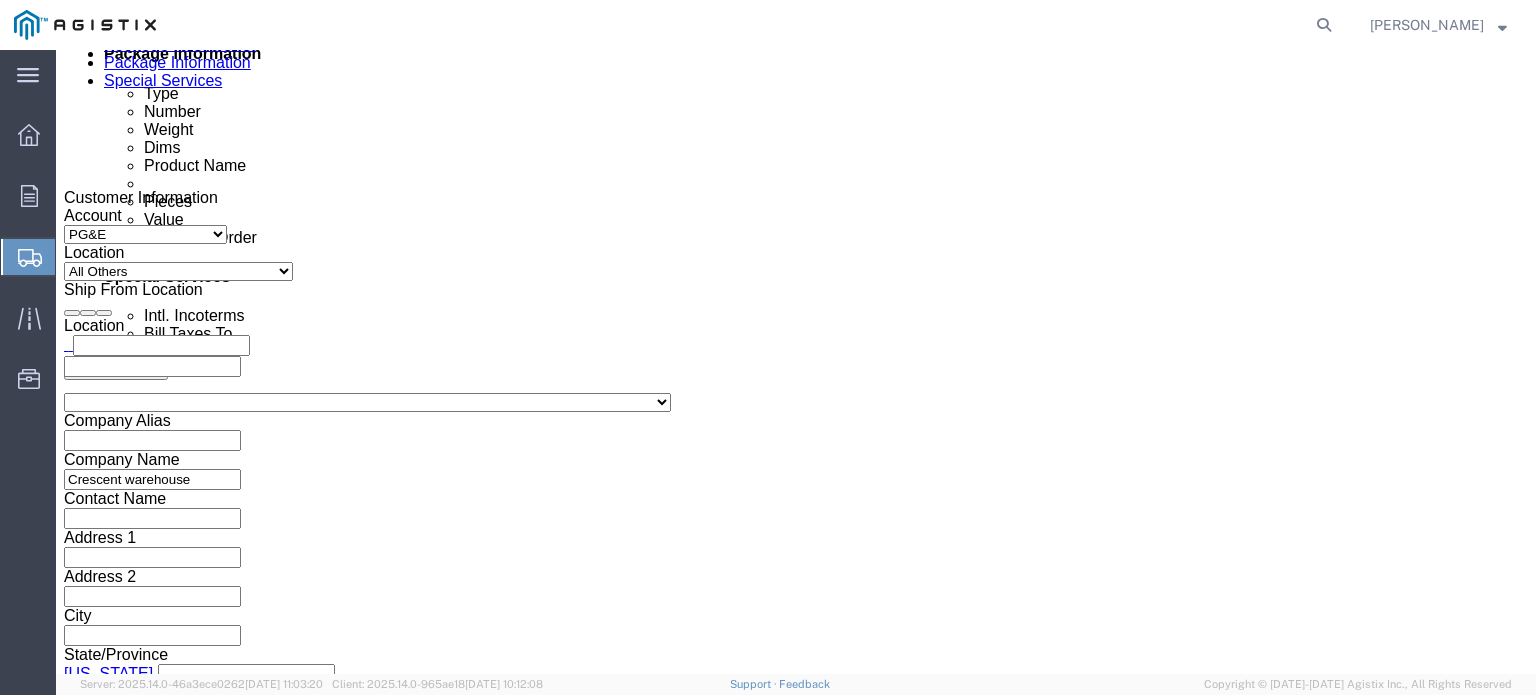 scroll, scrollTop: 1100, scrollLeft: 0, axis: vertical 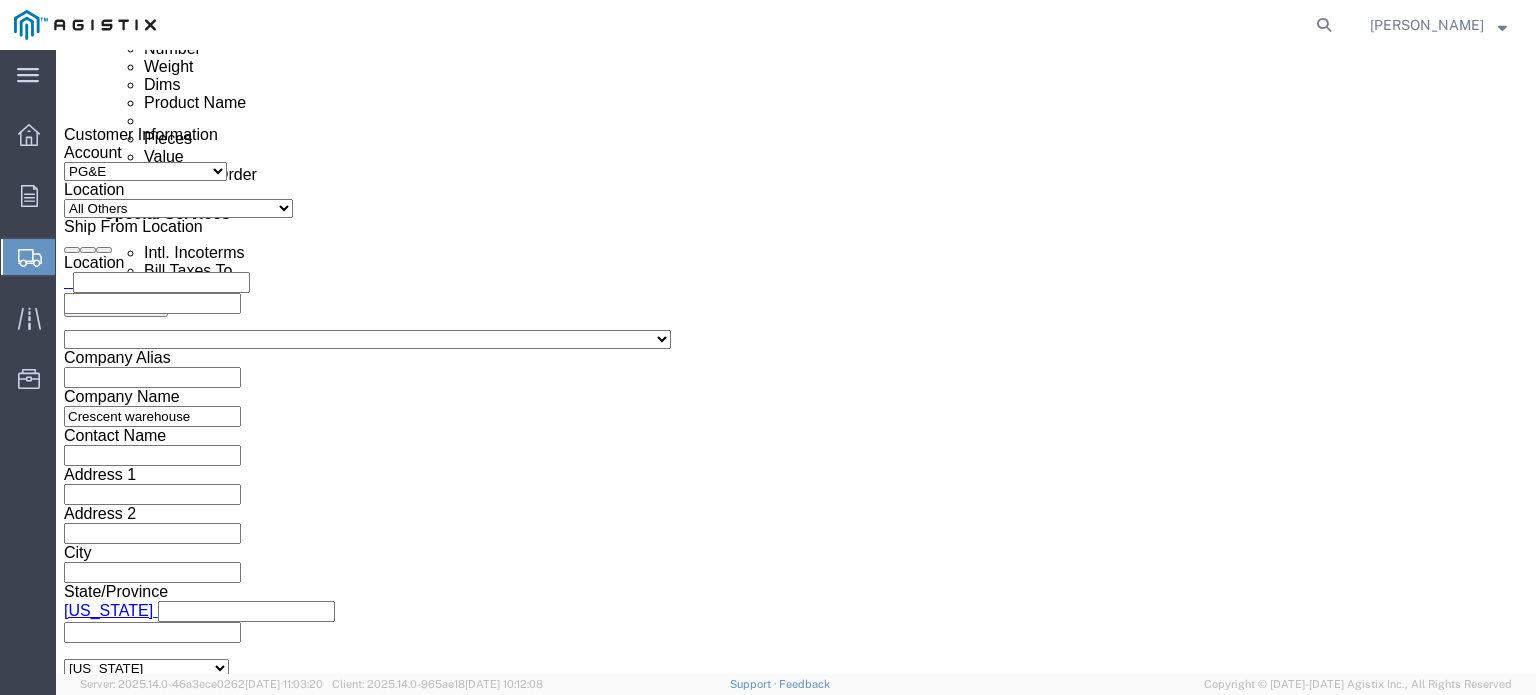 click 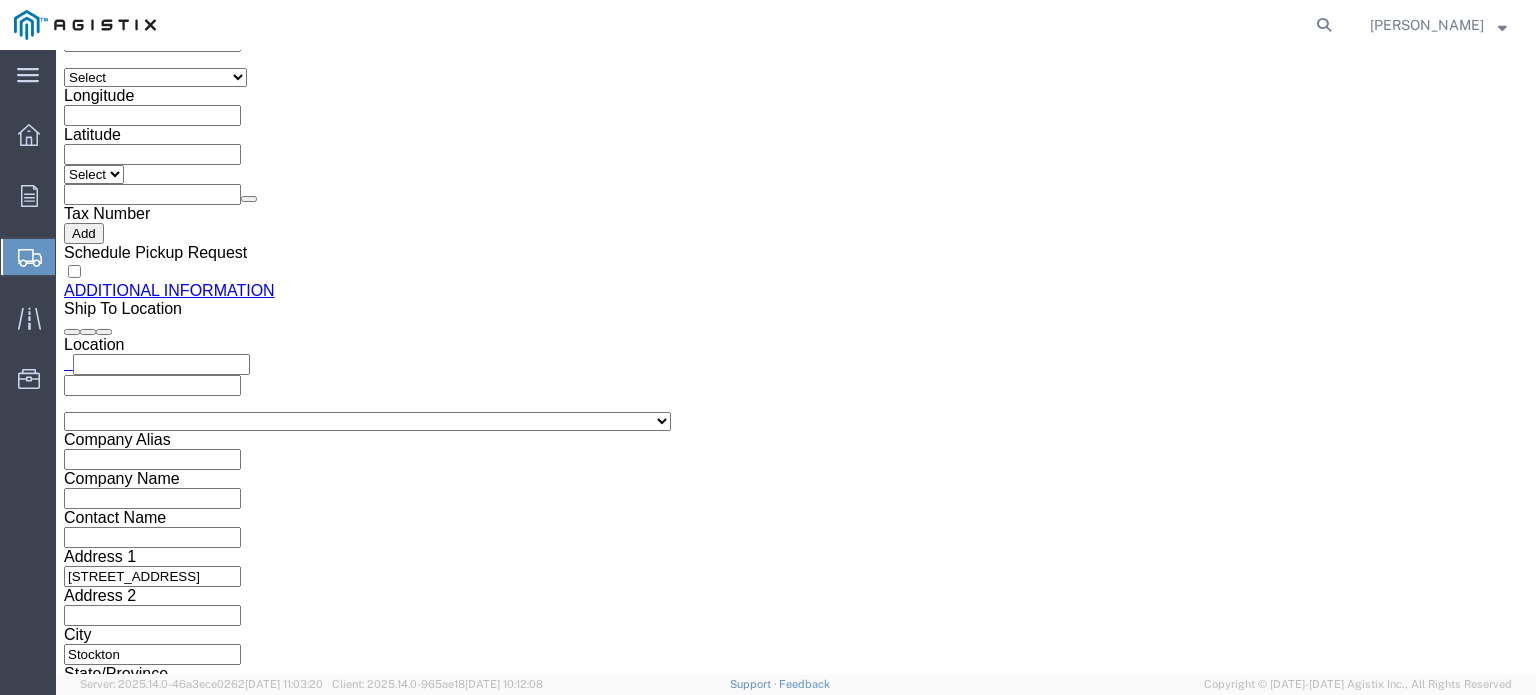 scroll, scrollTop: 2109, scrollLeft: 0, axis: vertical 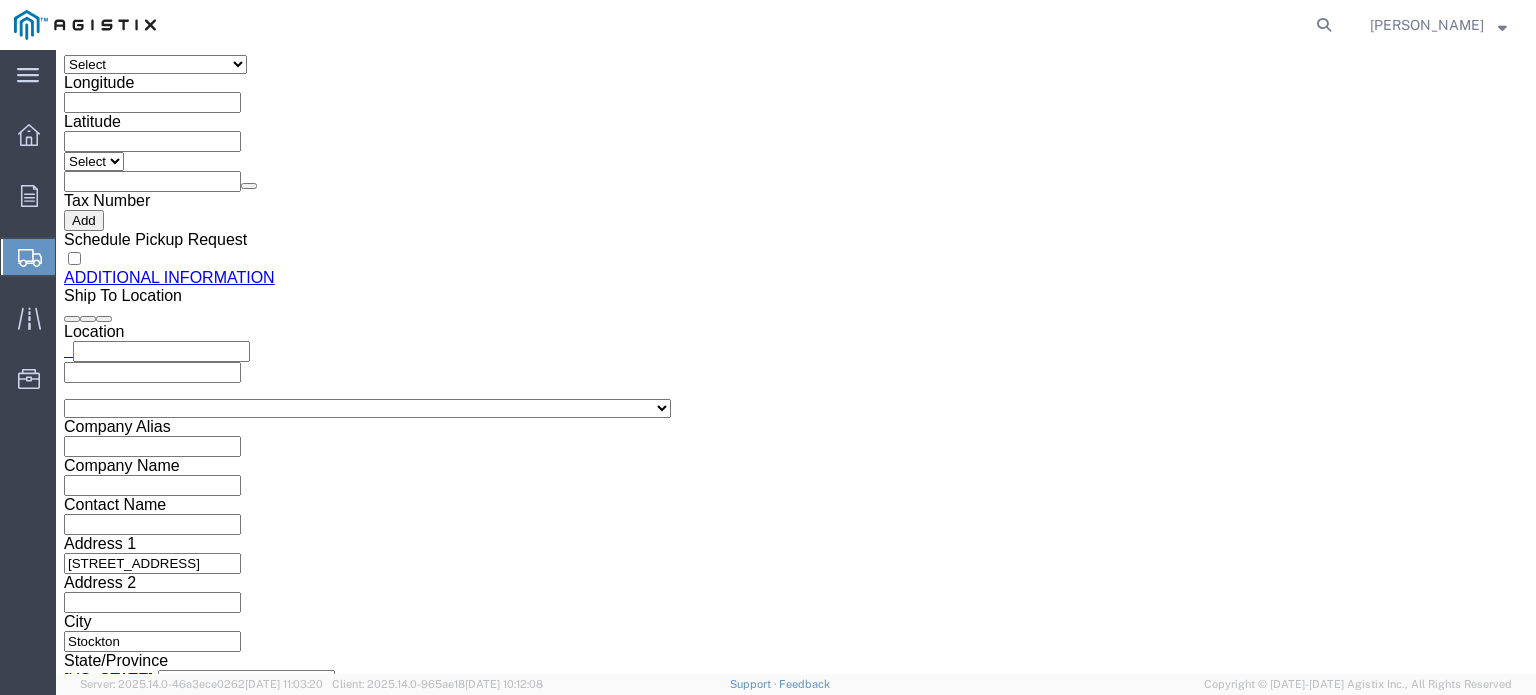 click on "Rate Shipment" 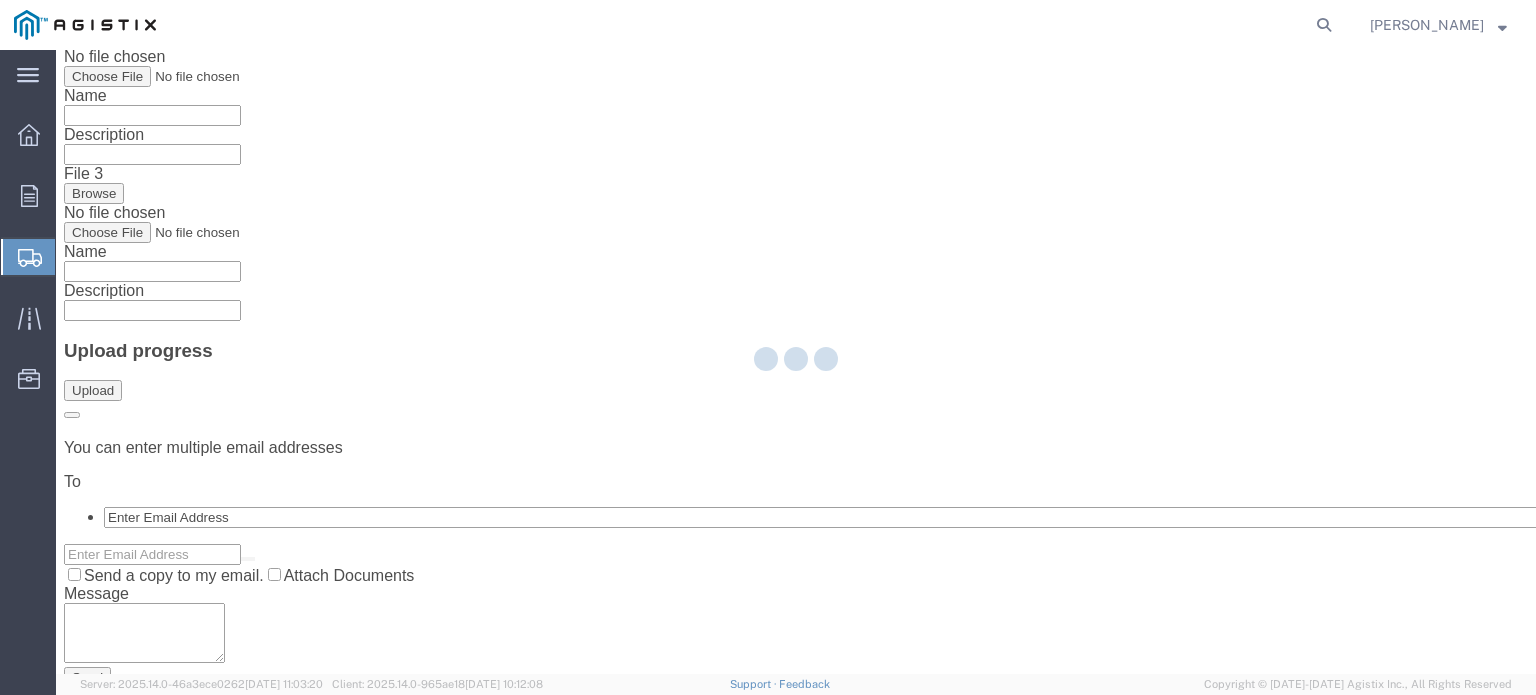 scroll, scrollTop: 0, scrollLeft: 0, axis: both 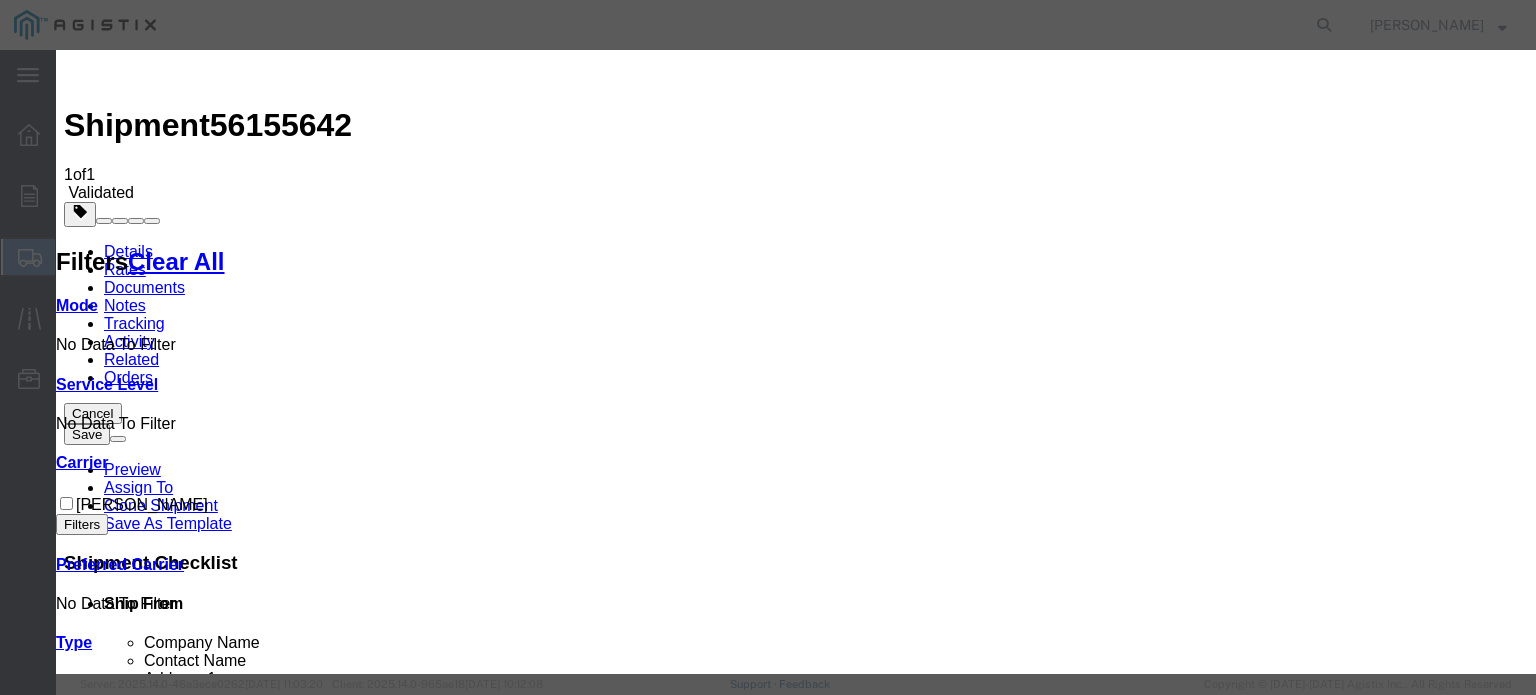 click on "Continue" at bounding box center (98, 3423) 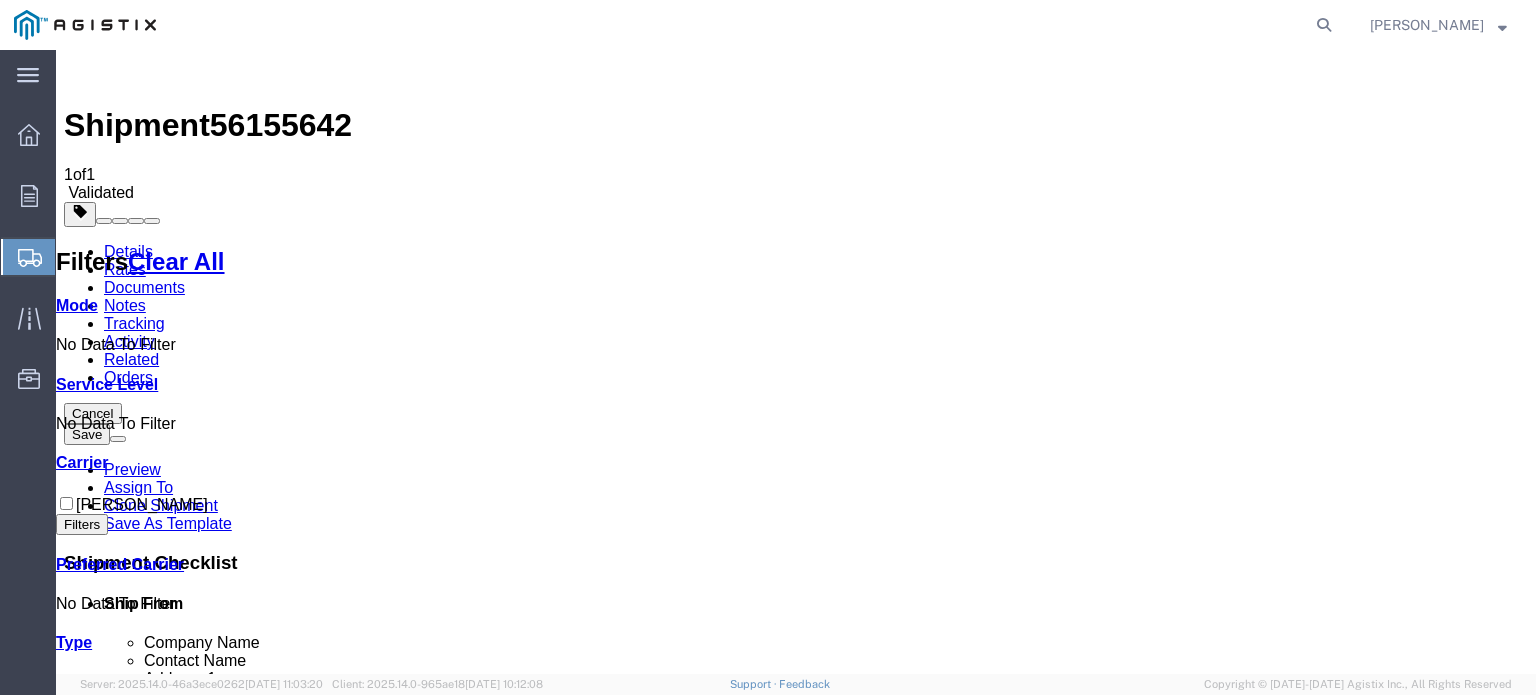 click at bounding box center (1071, 1646) 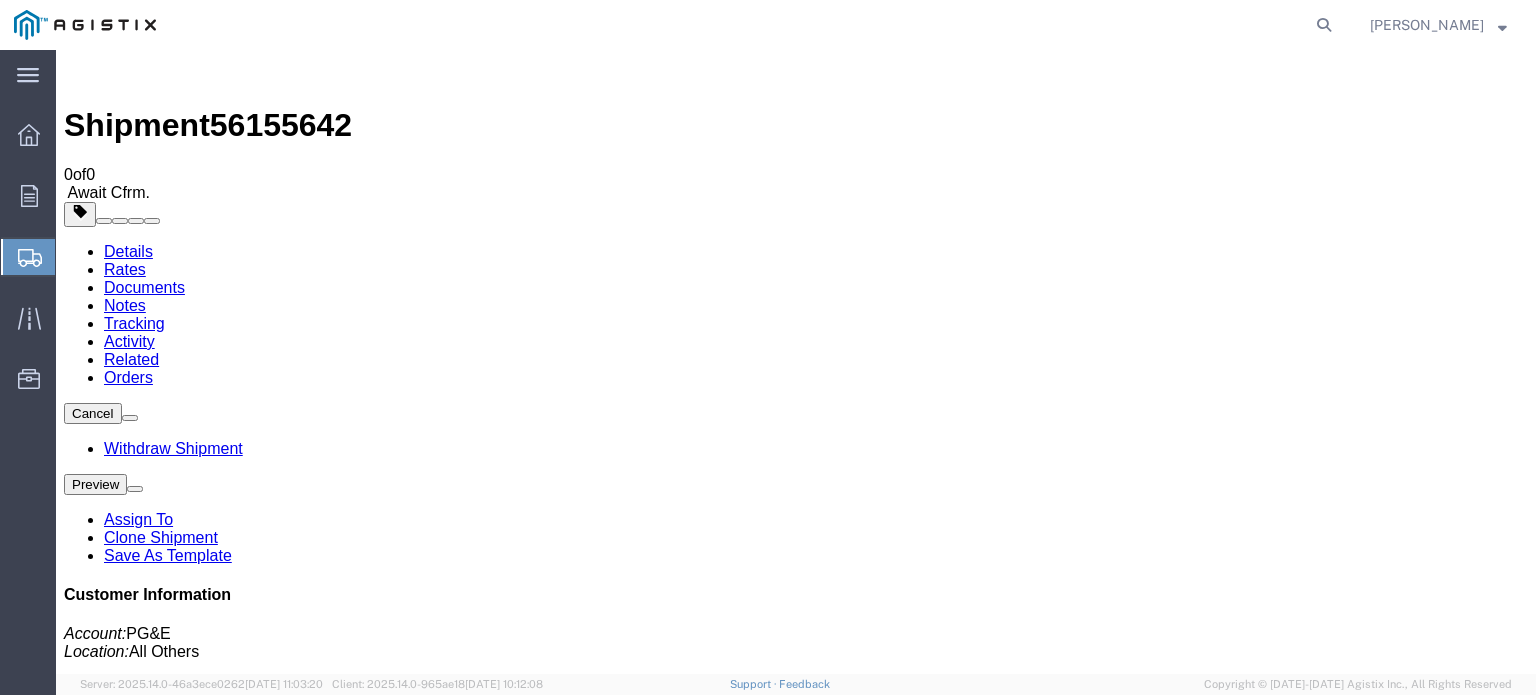 click on "Create Shipment" 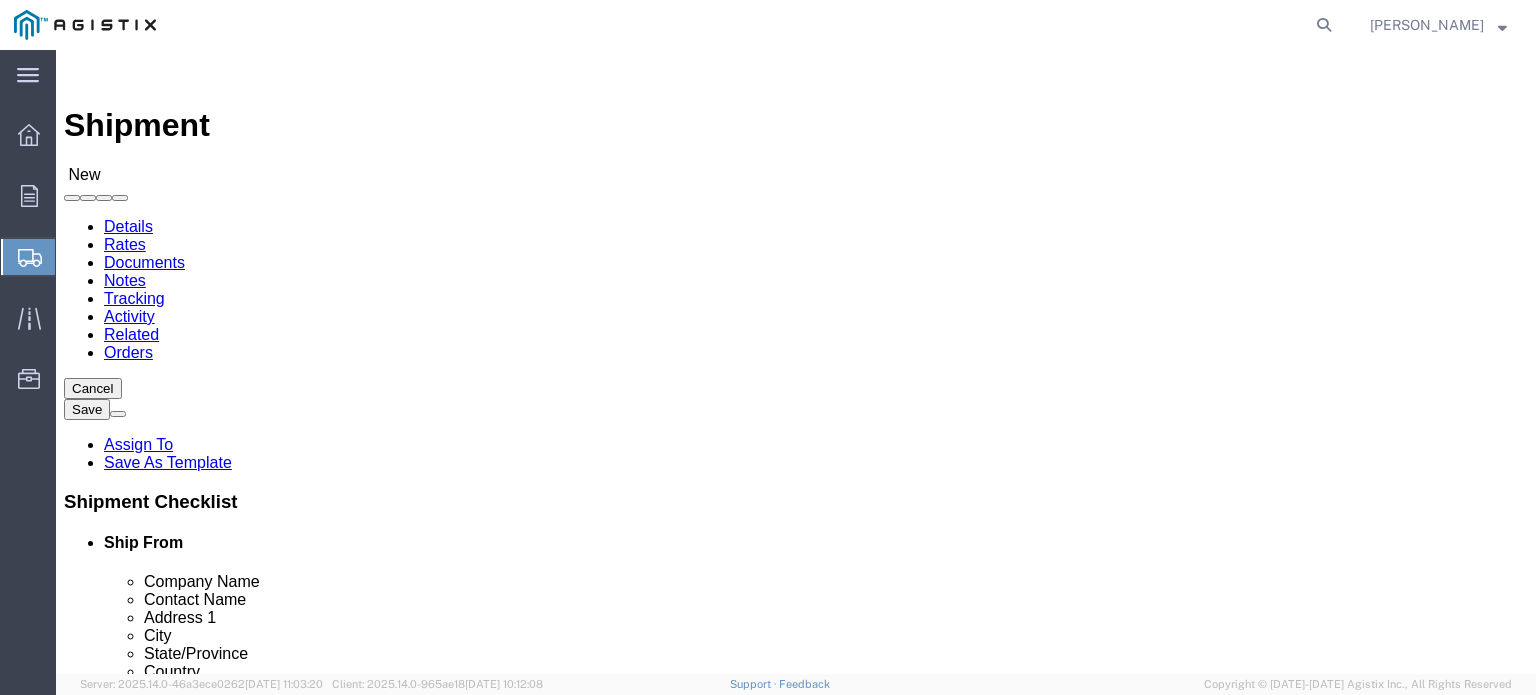 drag, startPoint x: 512, startPoint y: 293, endPoint x: 496, endPoint y: 289, distance: 16.492422 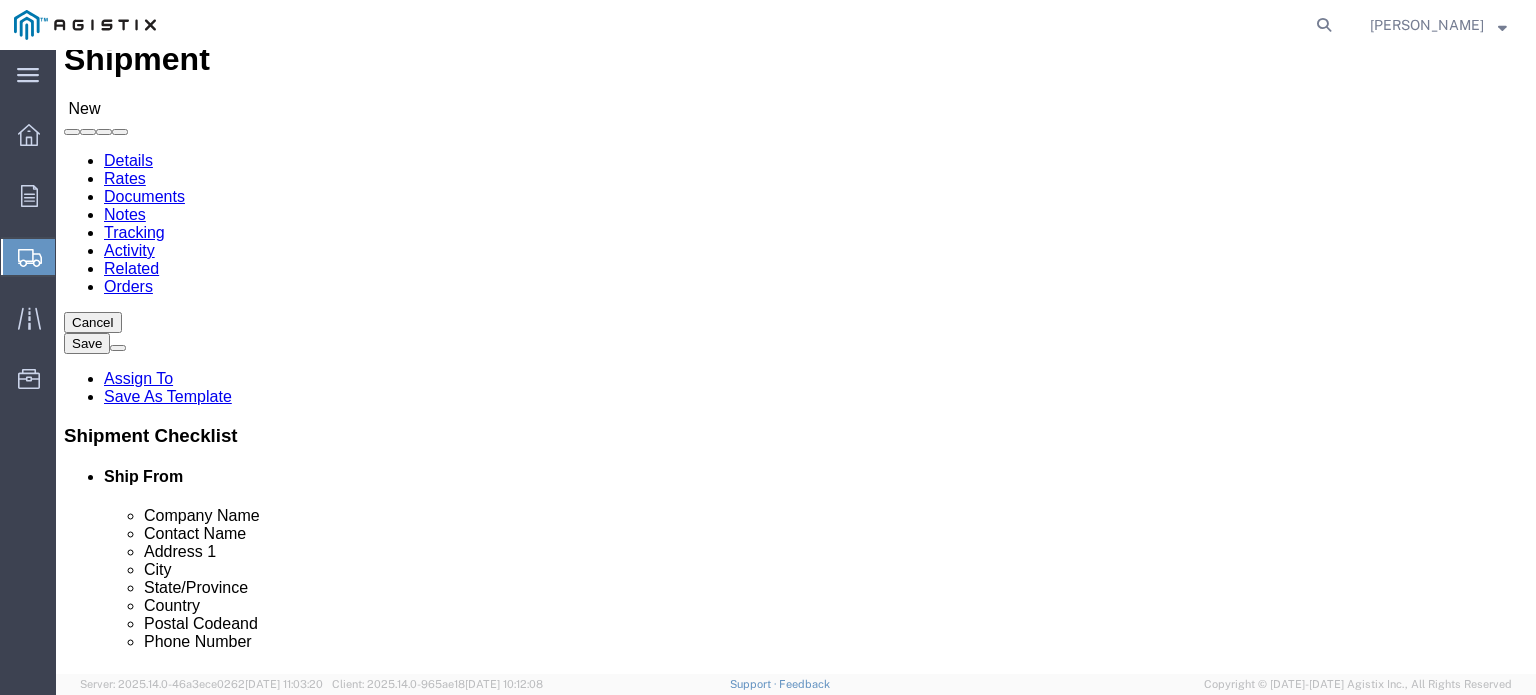 scroll, scrollTop: 100, scrollLeft: 0, axis: vertical 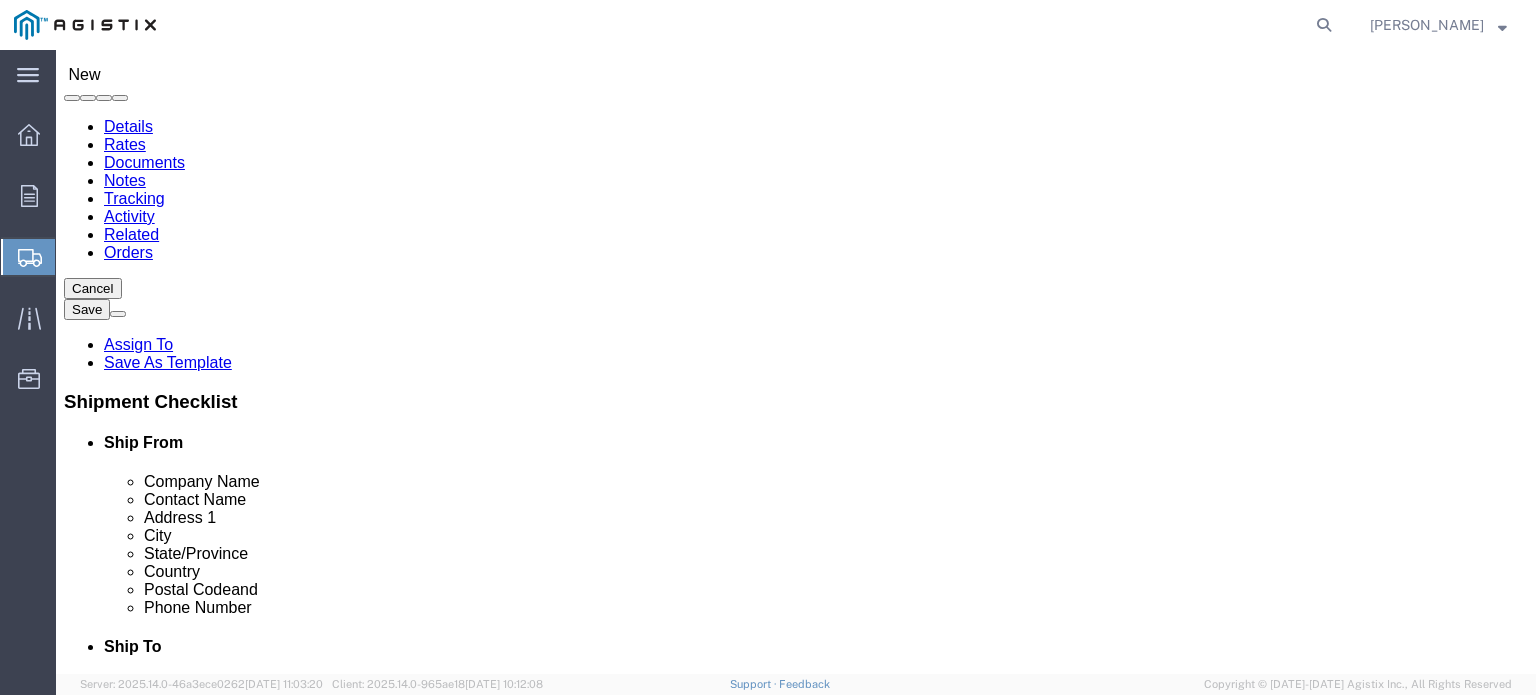 click 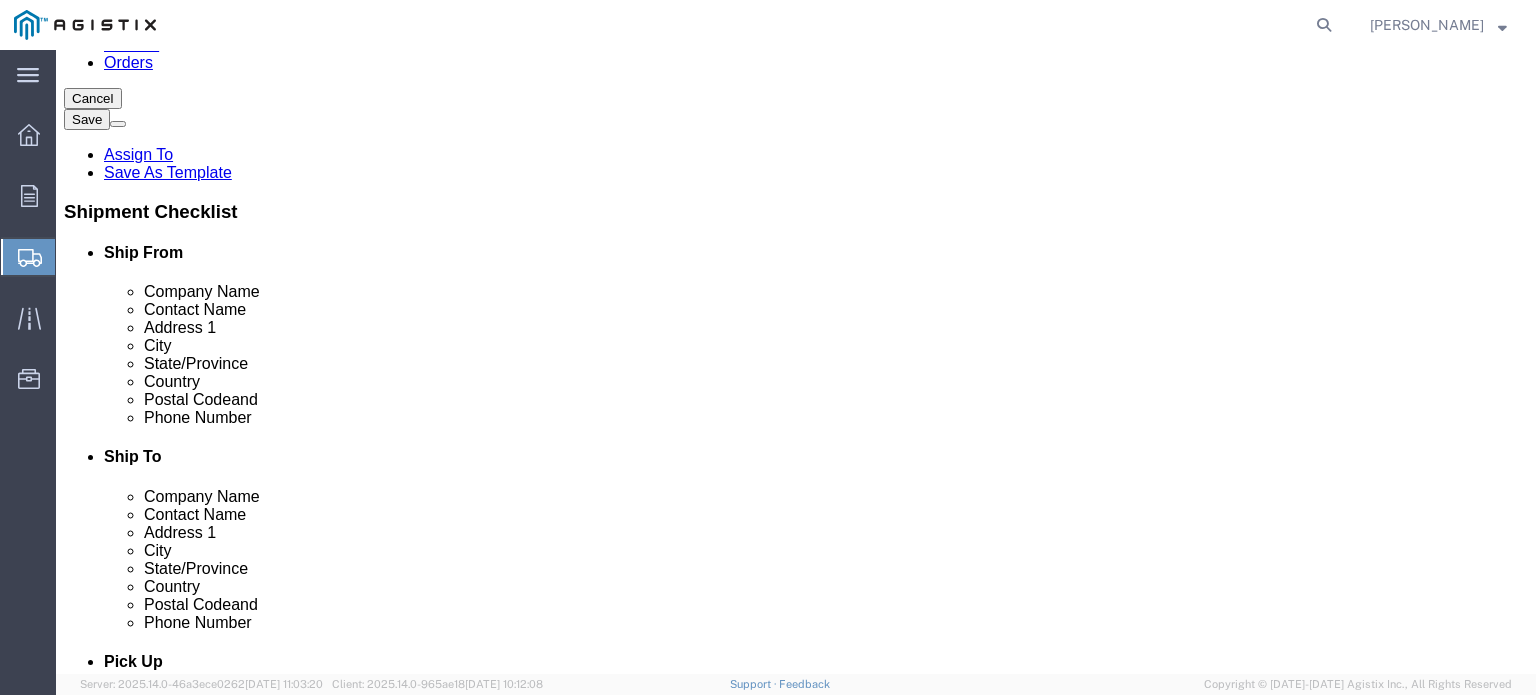 scroll, scrollTop: 300, scrollLeft: 0, axis: vertical 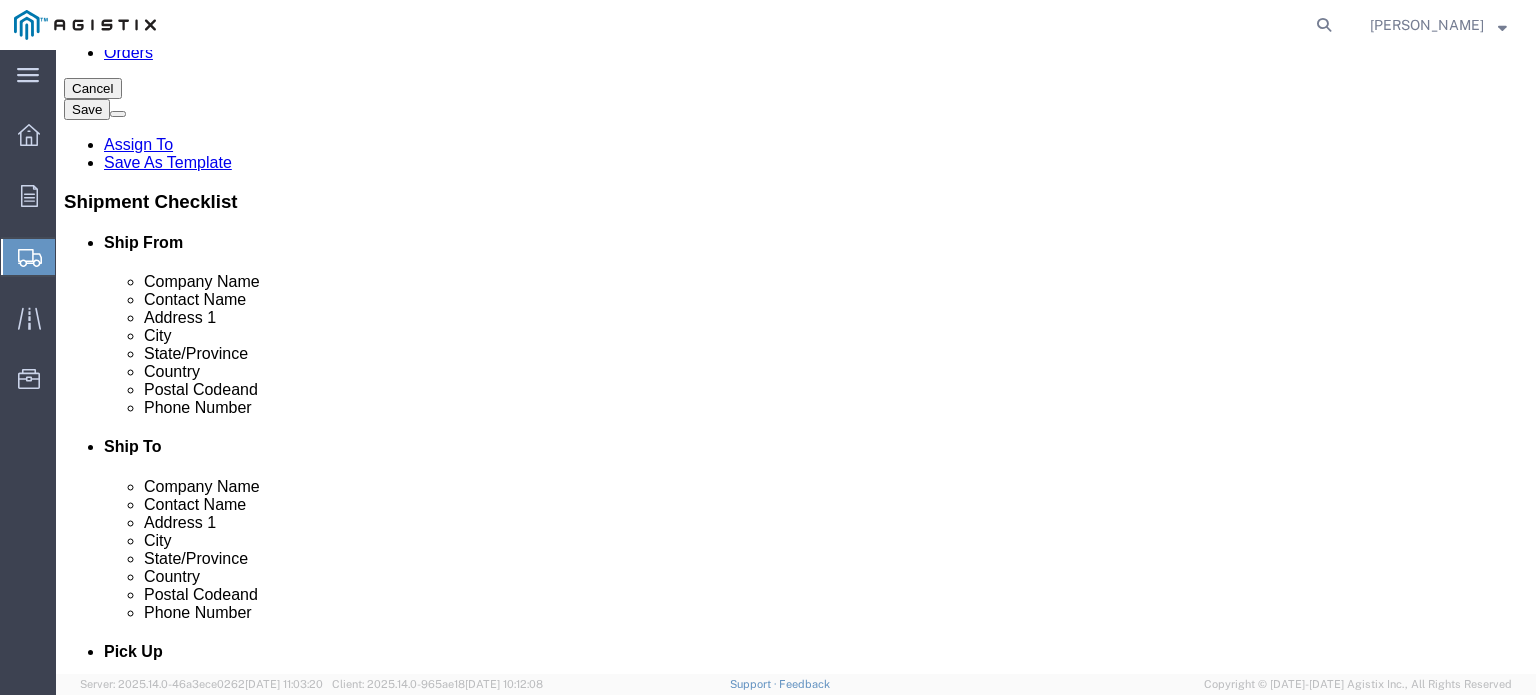 type on "Crescent warehouse" 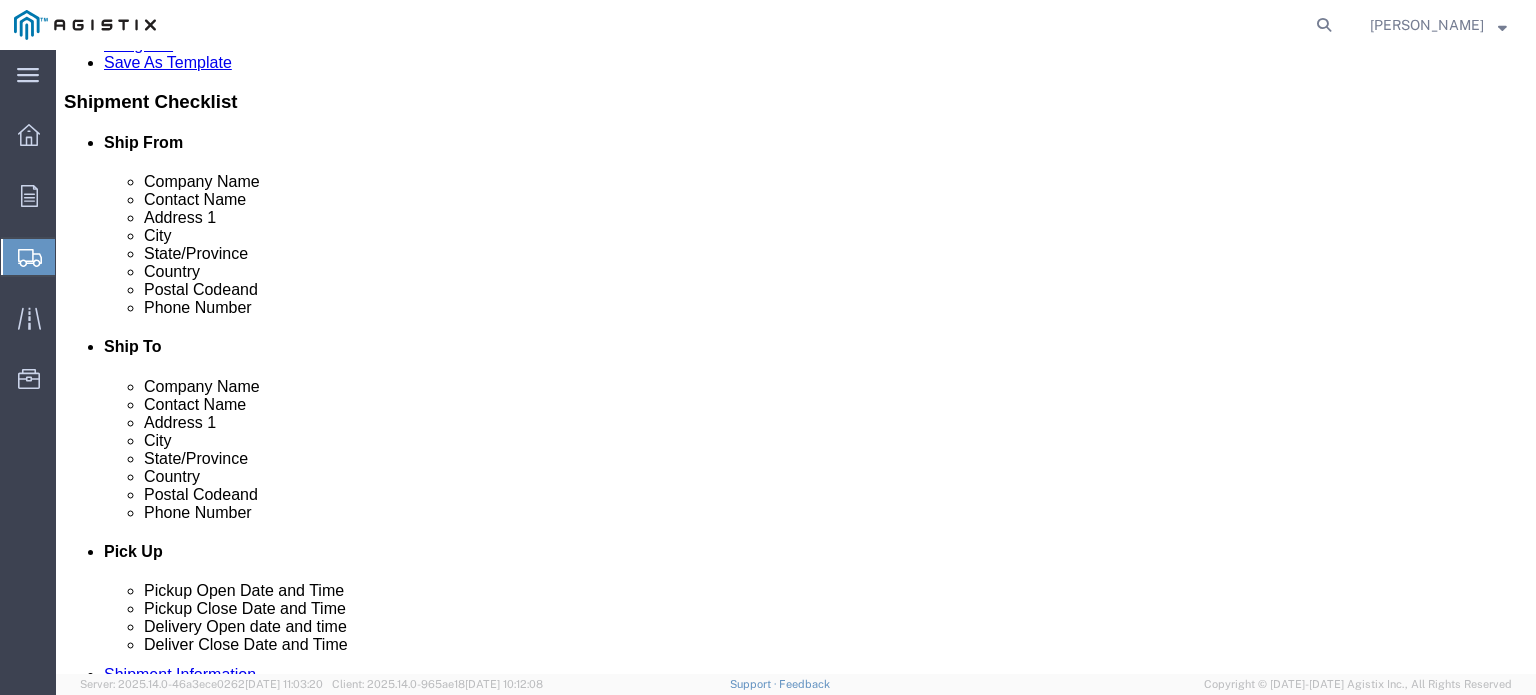 click 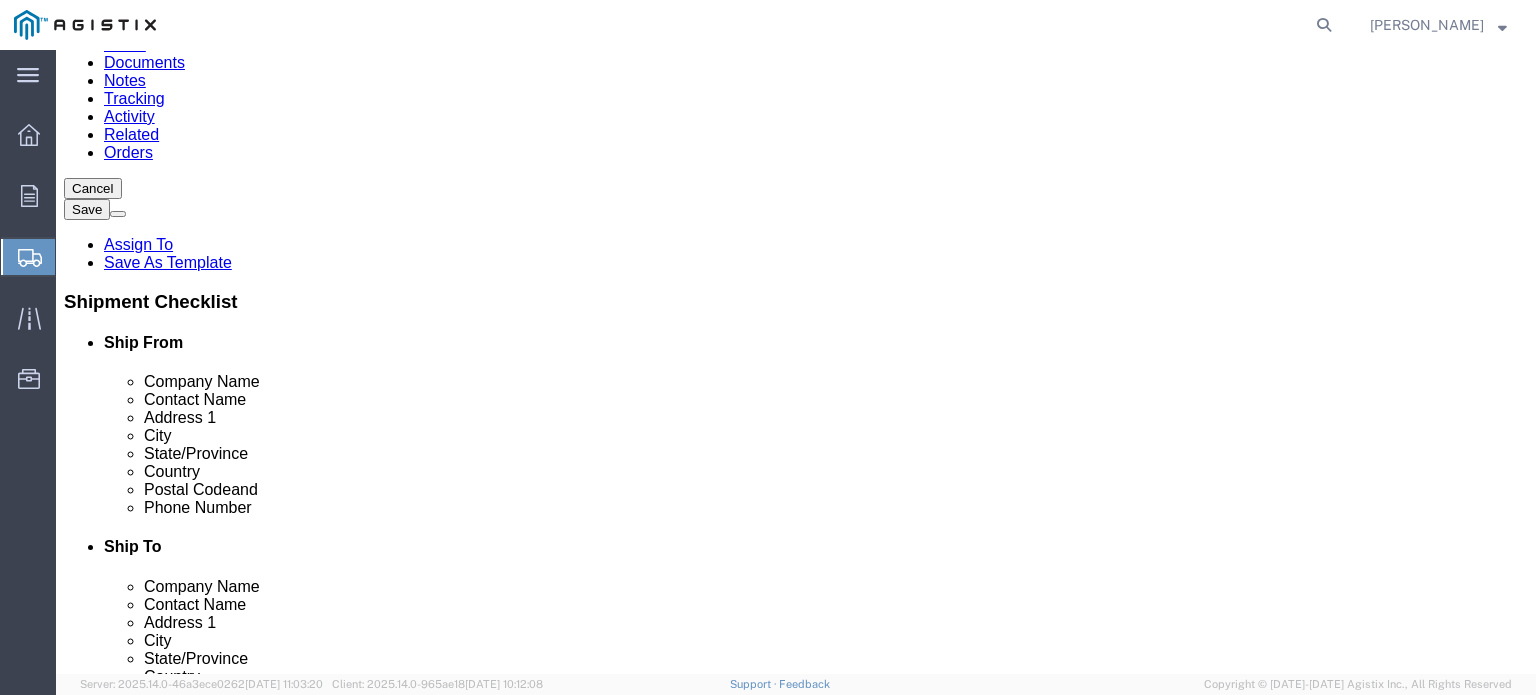 scroll, scrollTop: 300, scrollLeft: 0, axis: vertical 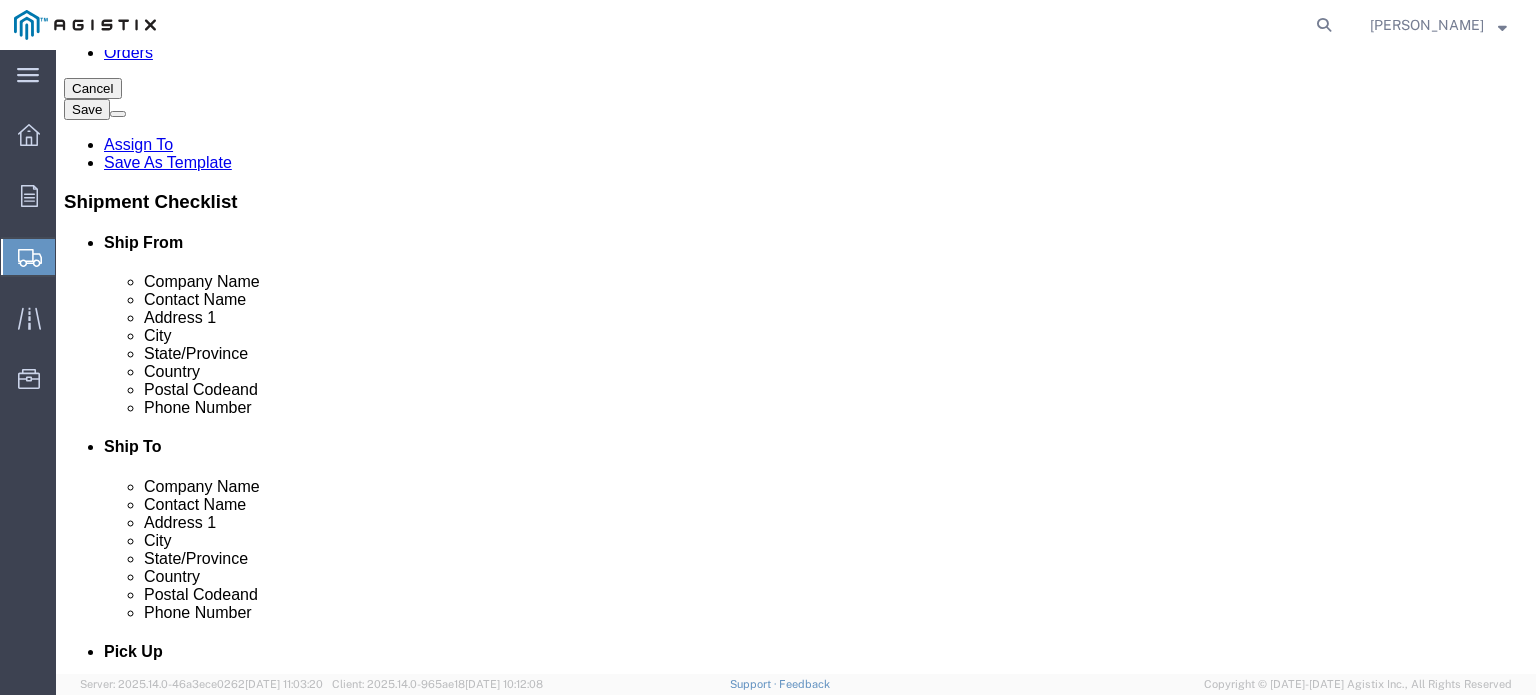 type on "5622562527" 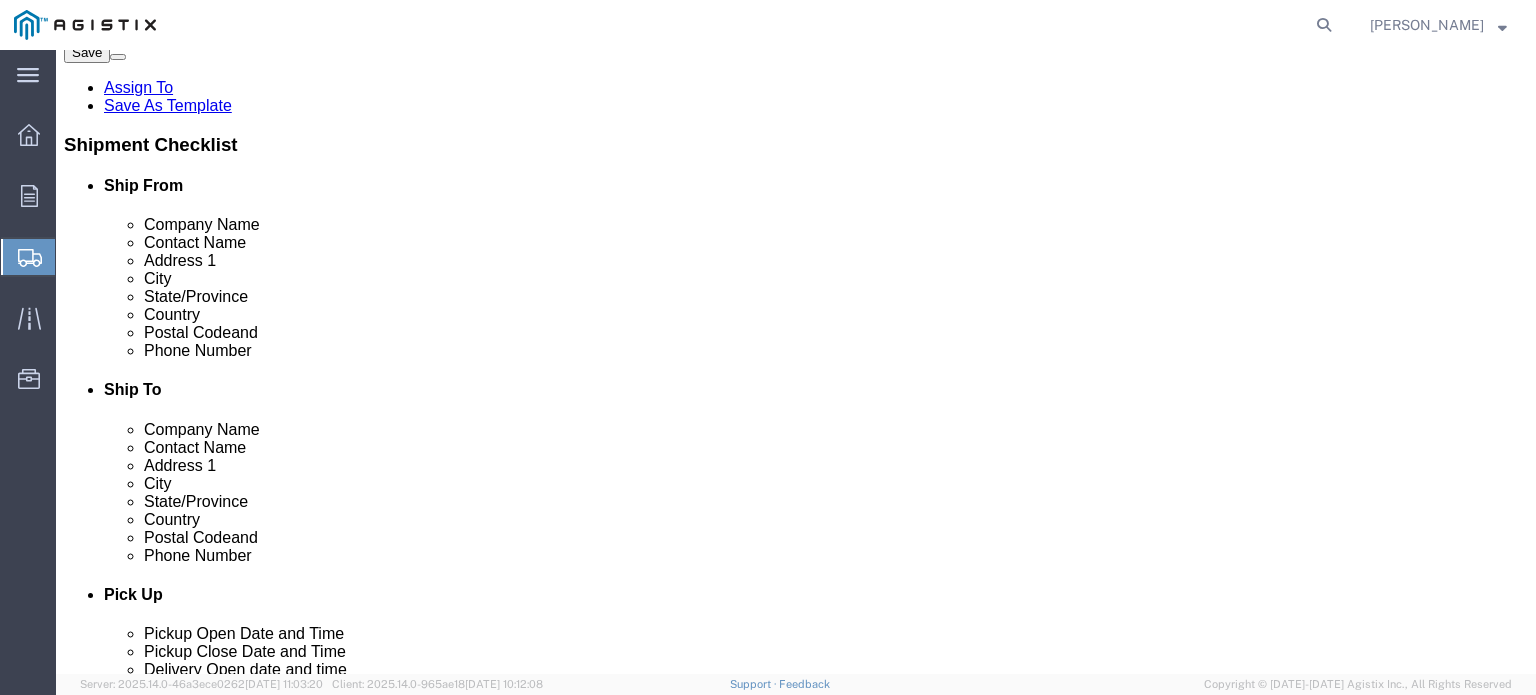scroll, scrollTop: 500, scrollLeft: 0, axis: vertical 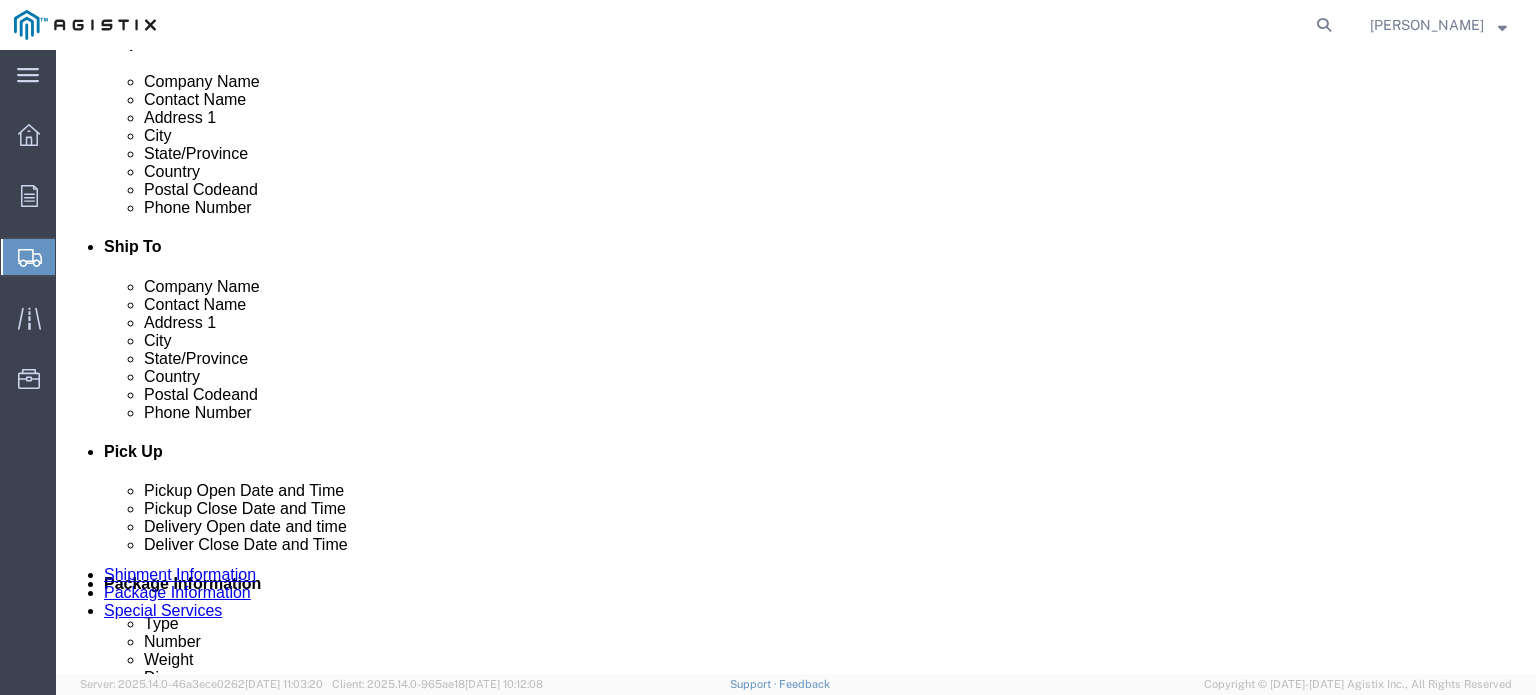 type on "Wheatland" 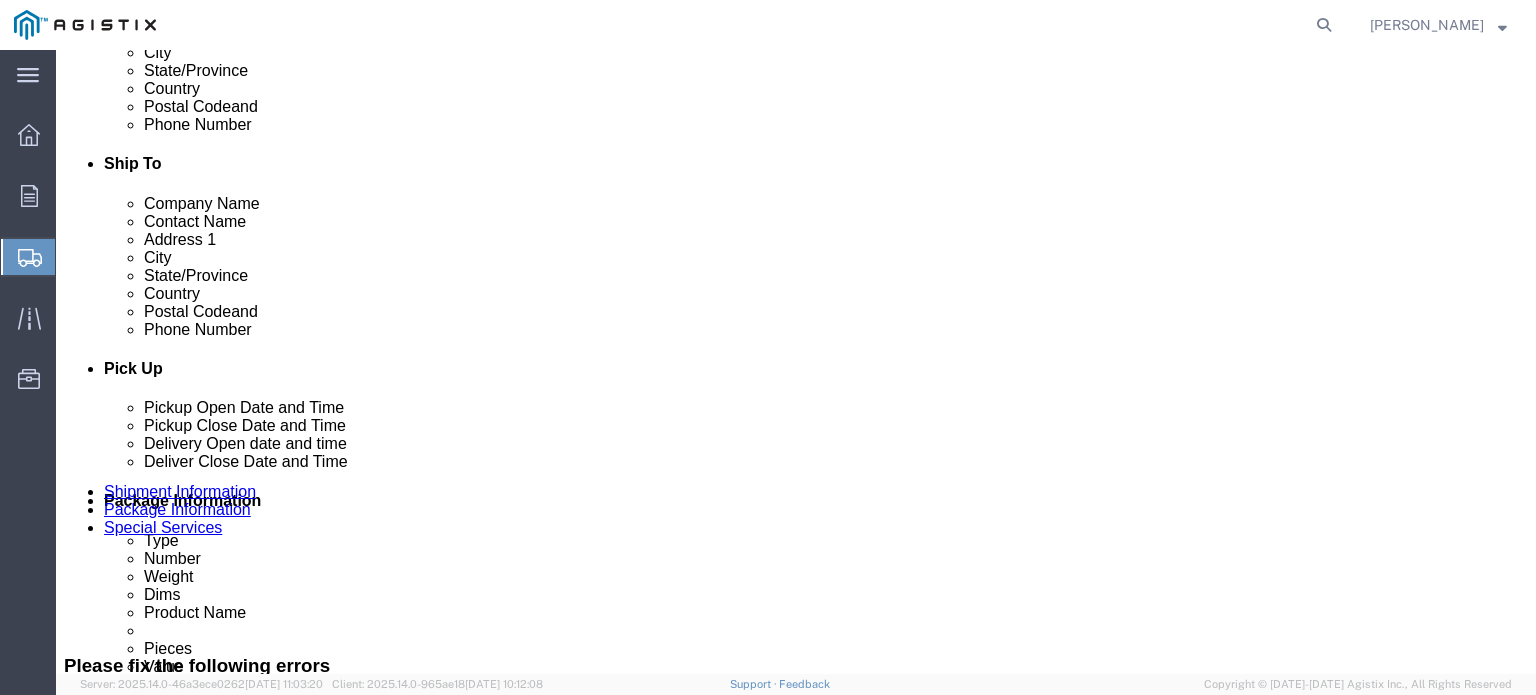 scroll, scrollTop: 500, scrollLeft: 0, axis: vertical 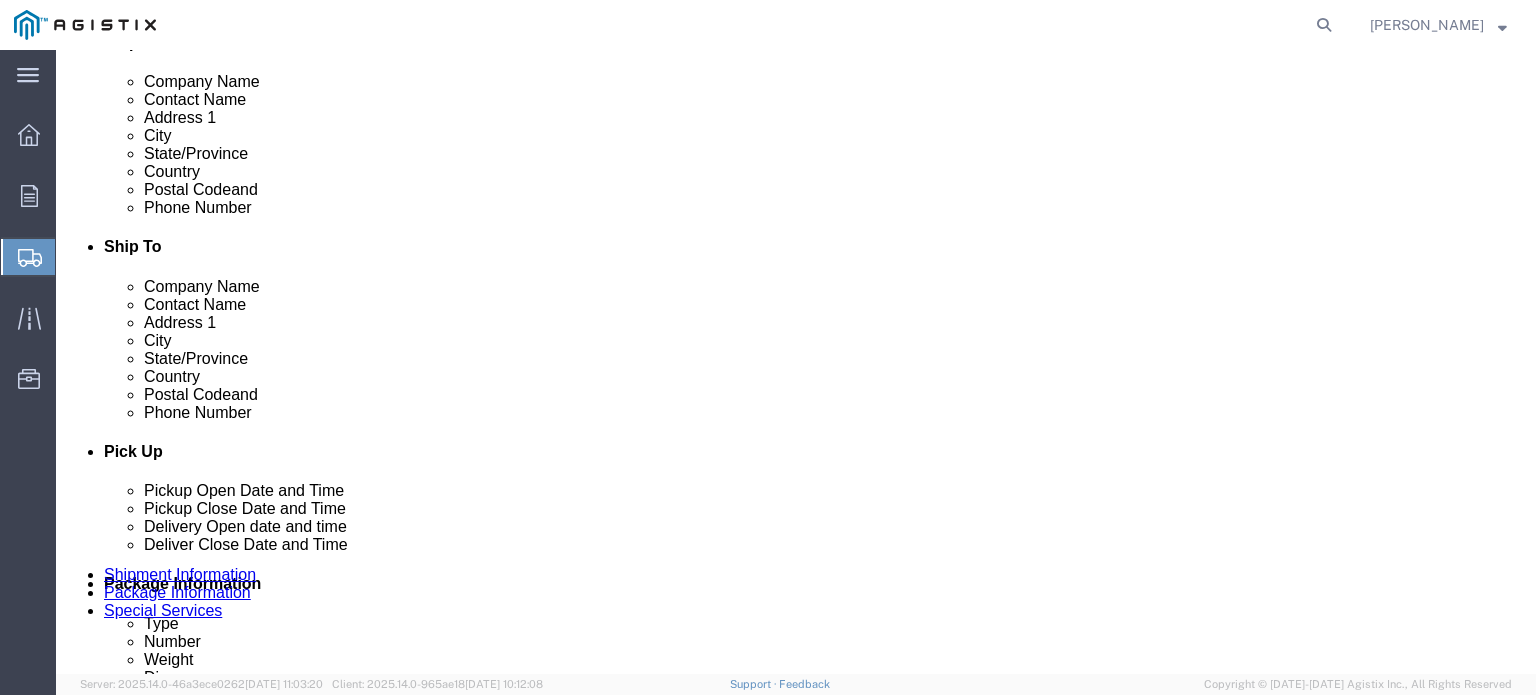 type on "5309900709" 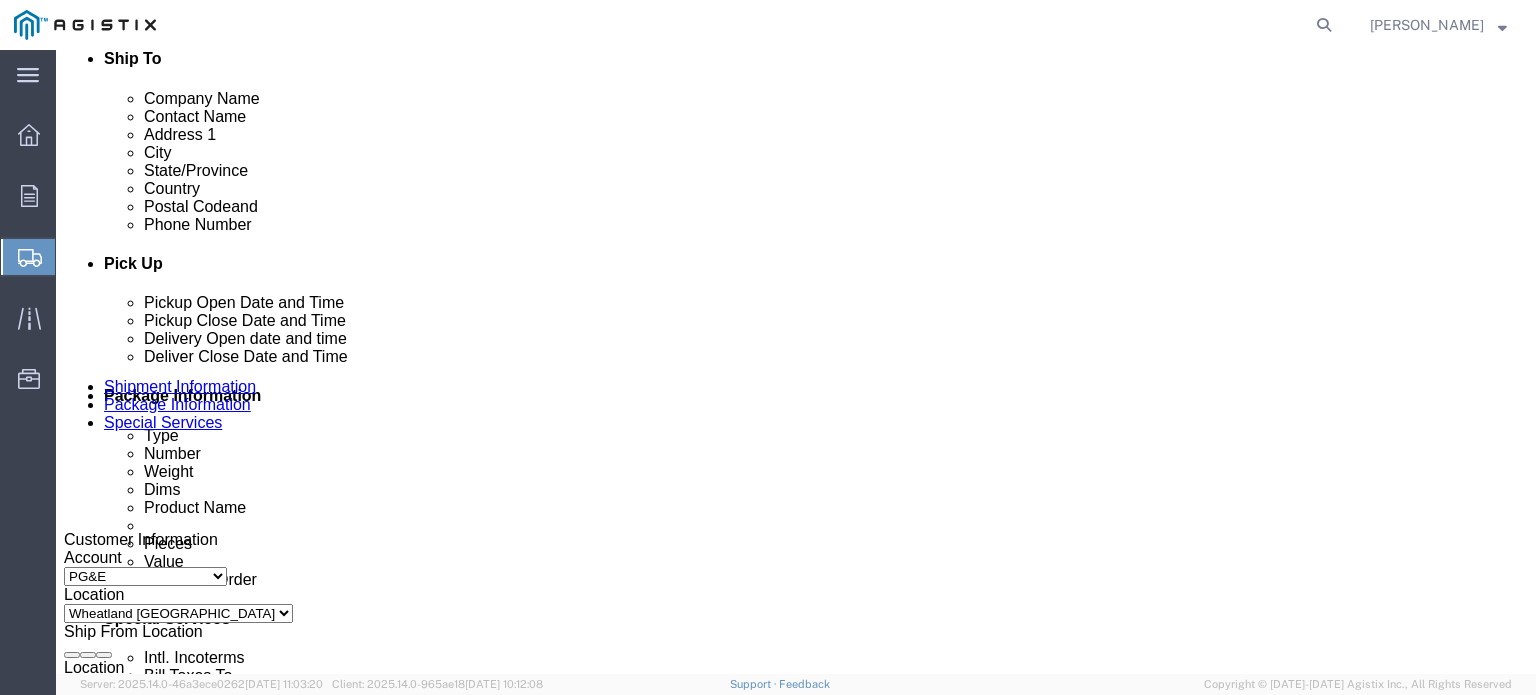 scroll, scrollTop: 700, scrollLeft: 0, axis: vertical 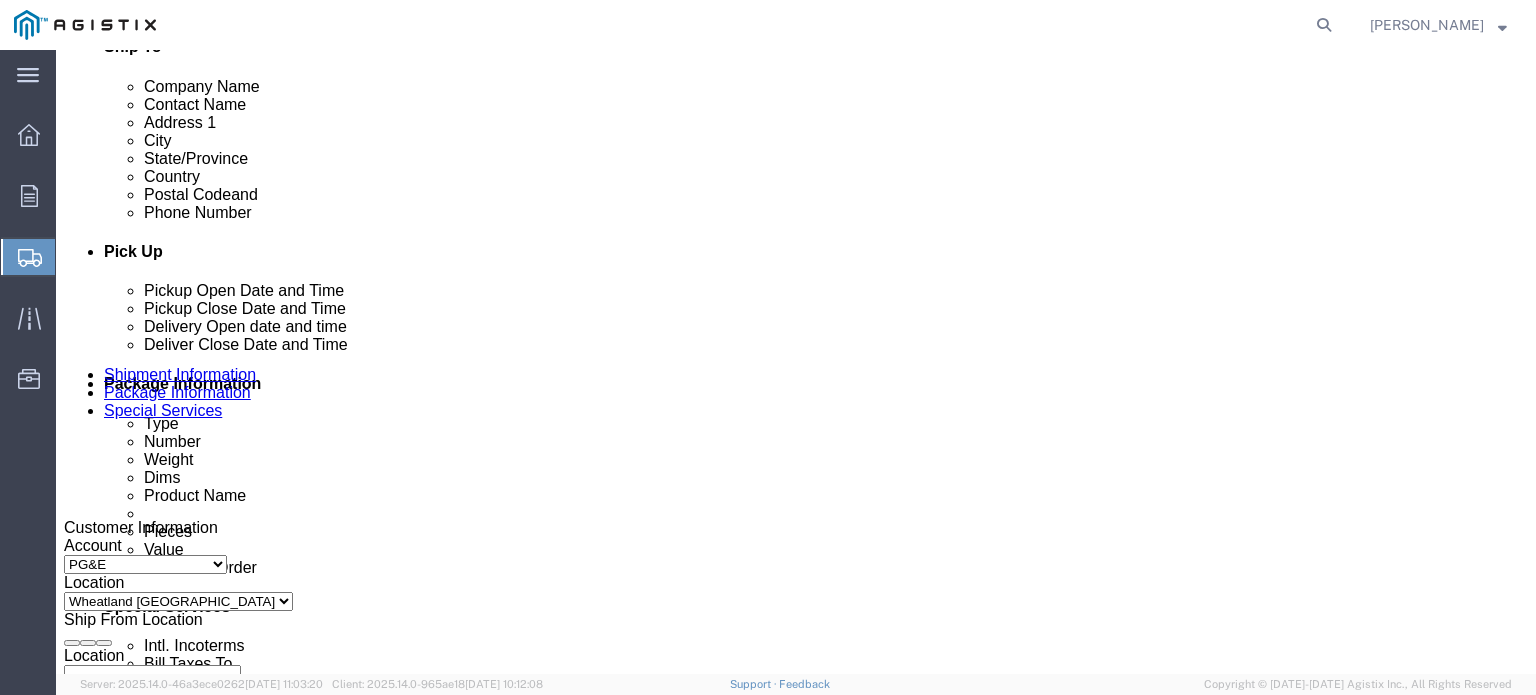 type on "[EMAIL_ADDRESS][DOMAIN_NAME]" 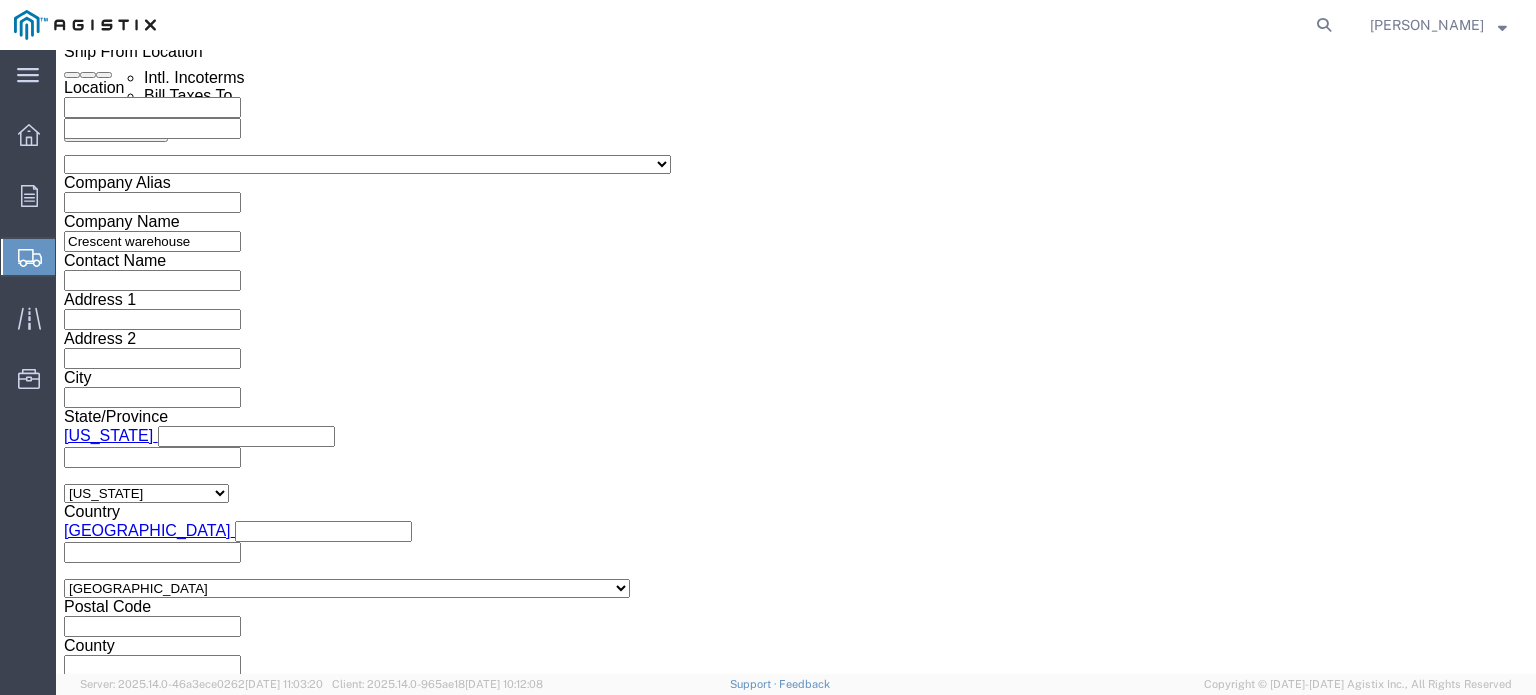 drag, startPoint x: 118, startPoint y: 307, endPoint x: 358, endPoint y: 397, distance: 256.3201 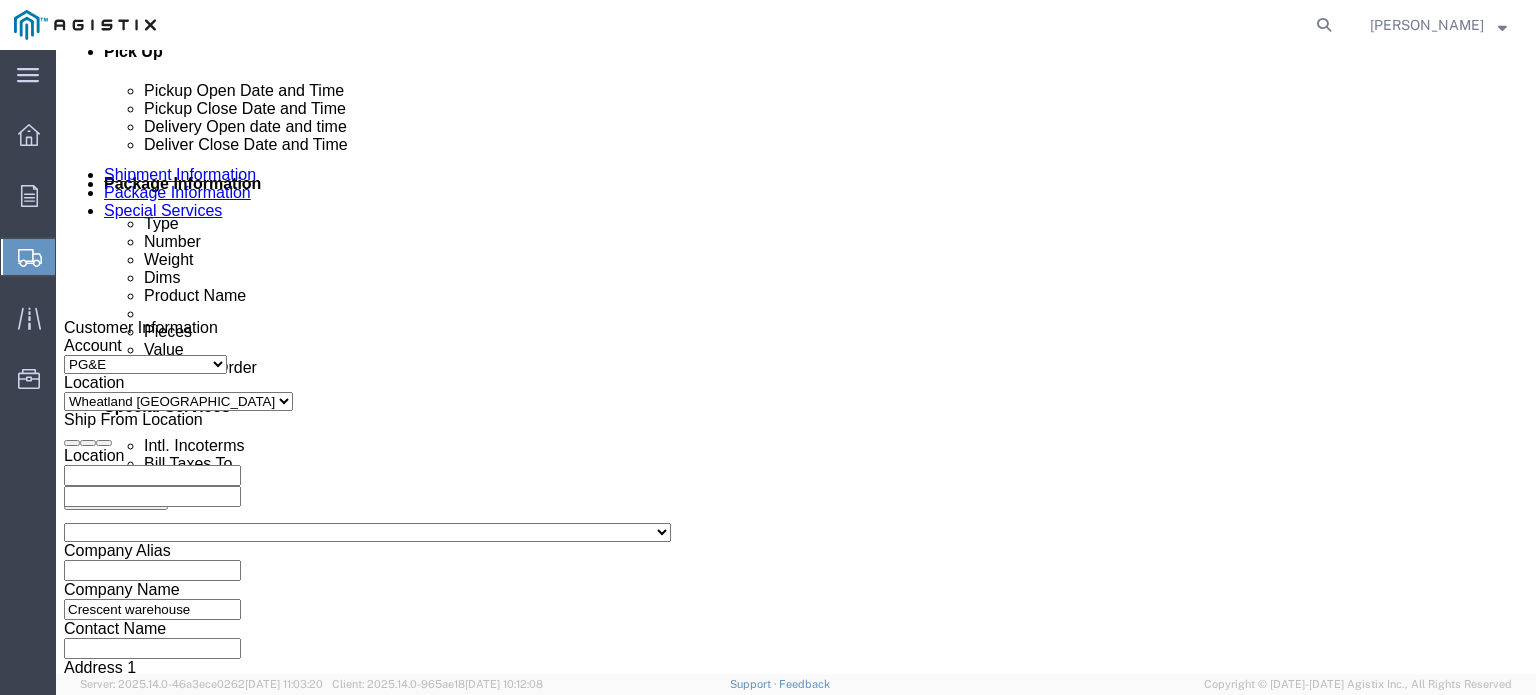 scroll, scrollTop: 868, scrollLeft: 0, axis: vertical 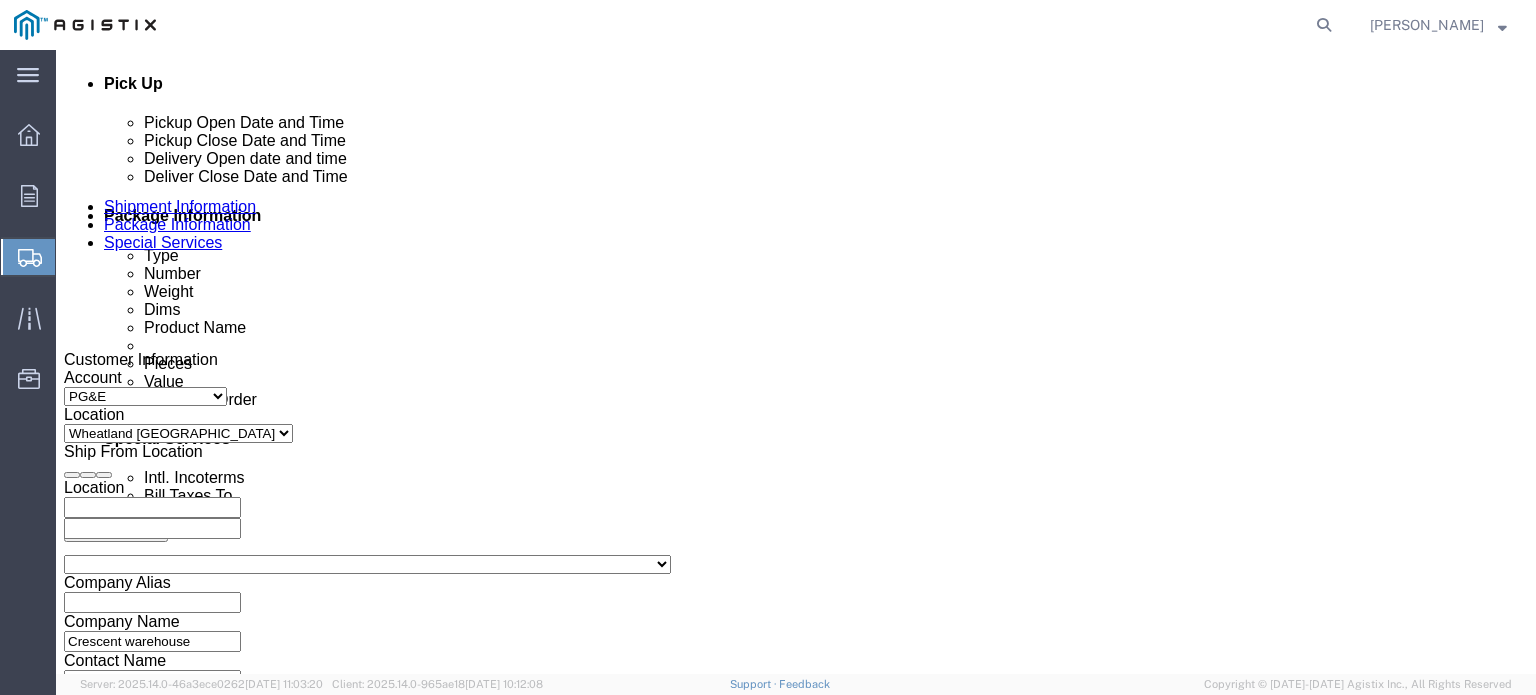 click on "[DATE] 9:00 AM" 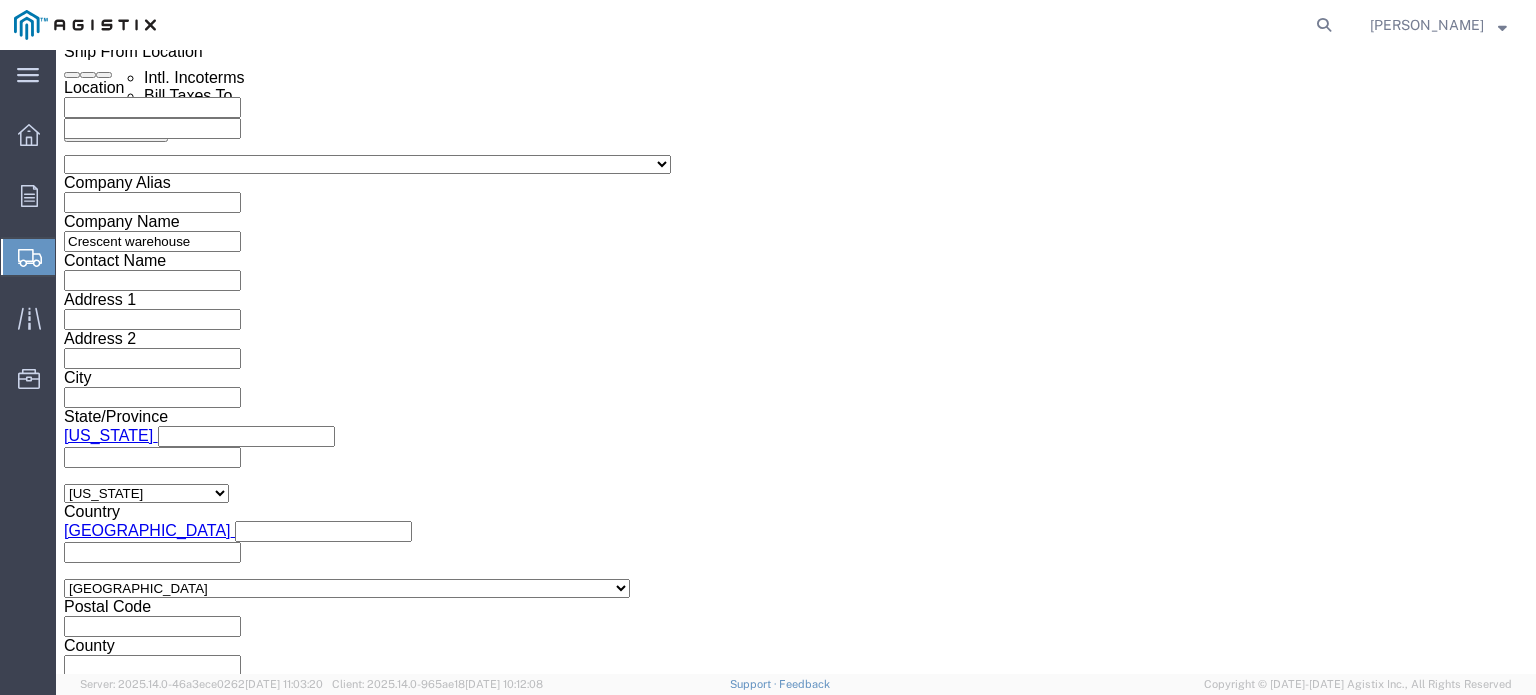 type on "3:00 pm" 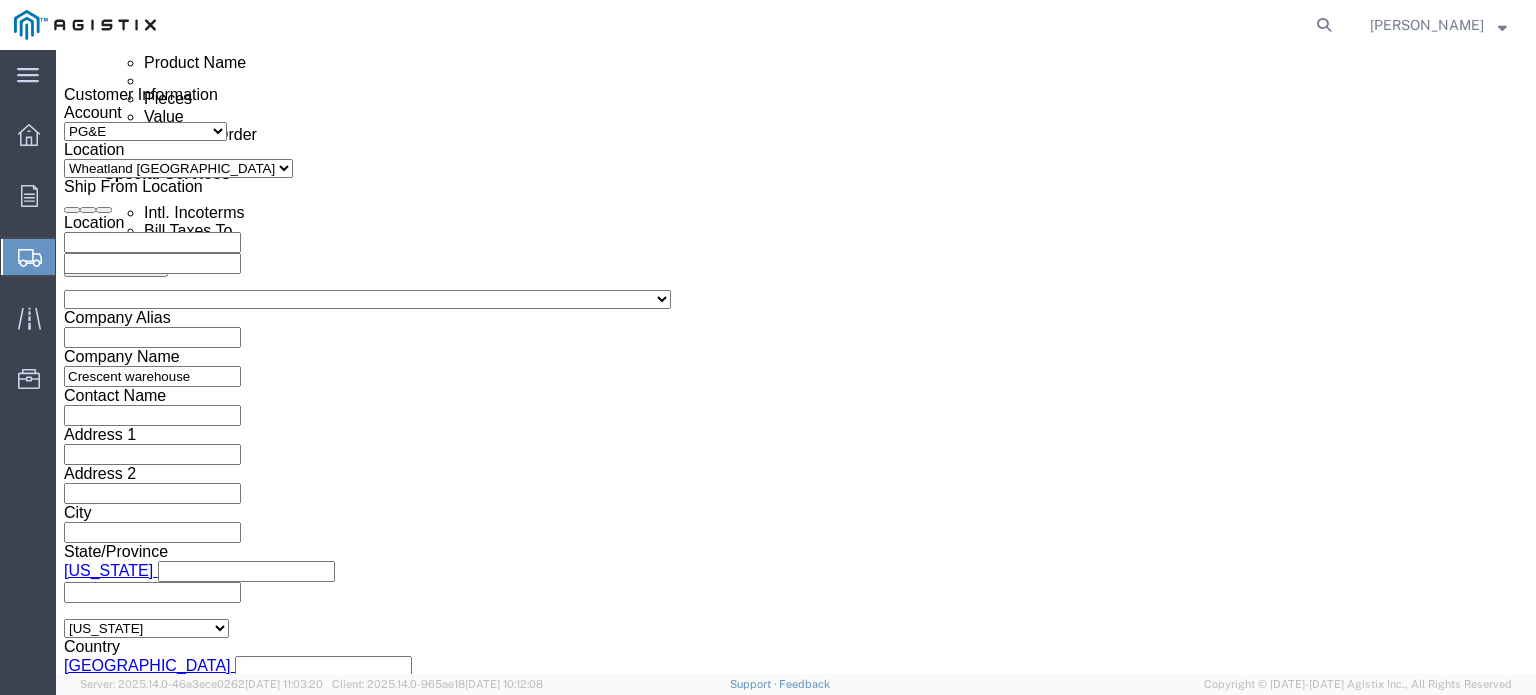 scroll, scrollTop: 868, scrollLeft: 0, axis: vertical 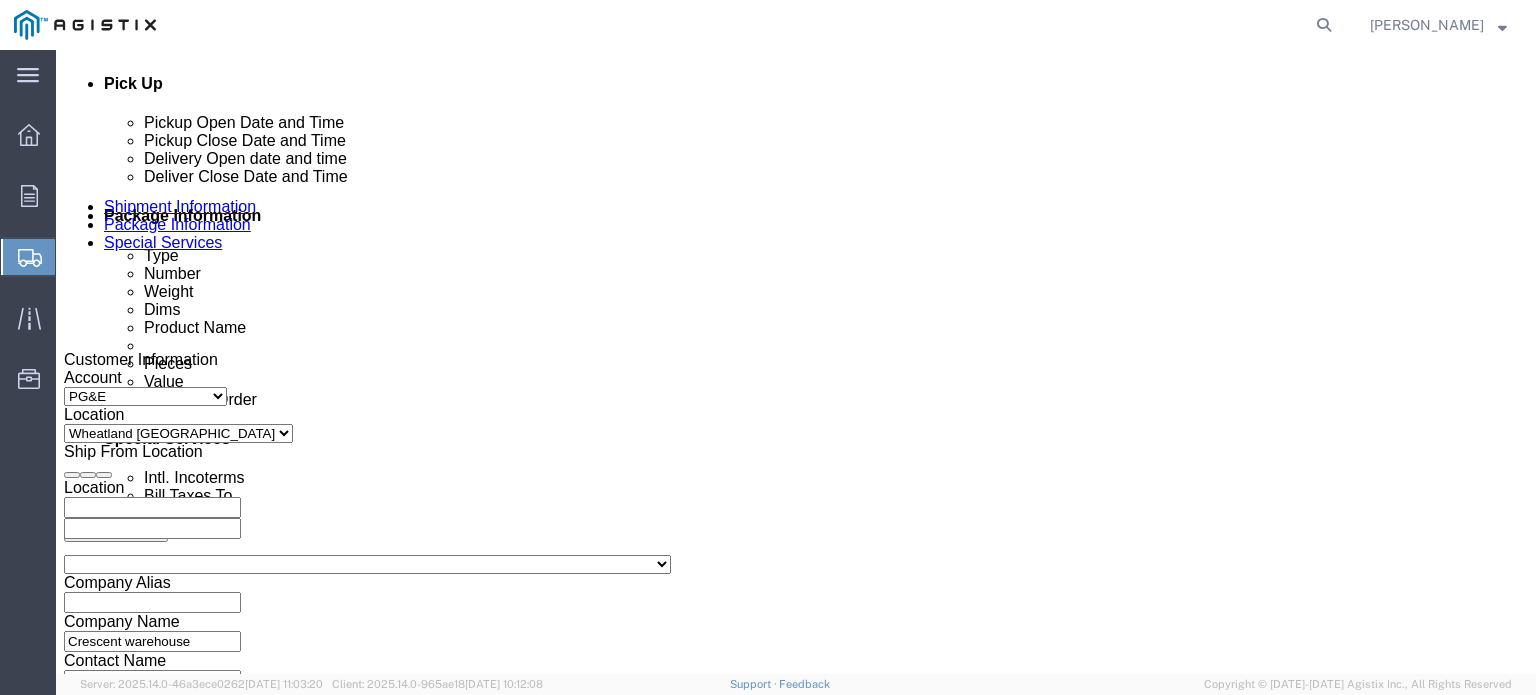 click 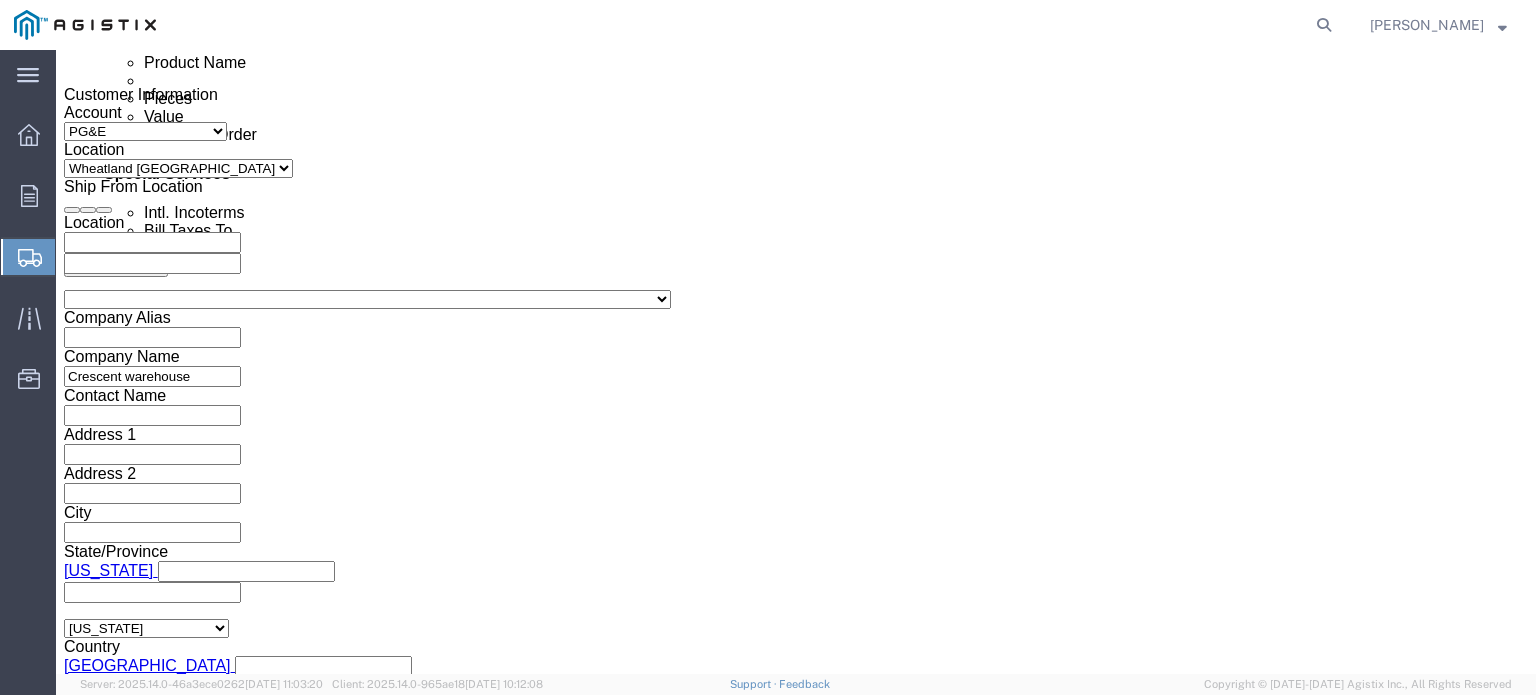 scroll, scrollTop: 1168, scrollLeft: 0, axis: vertical 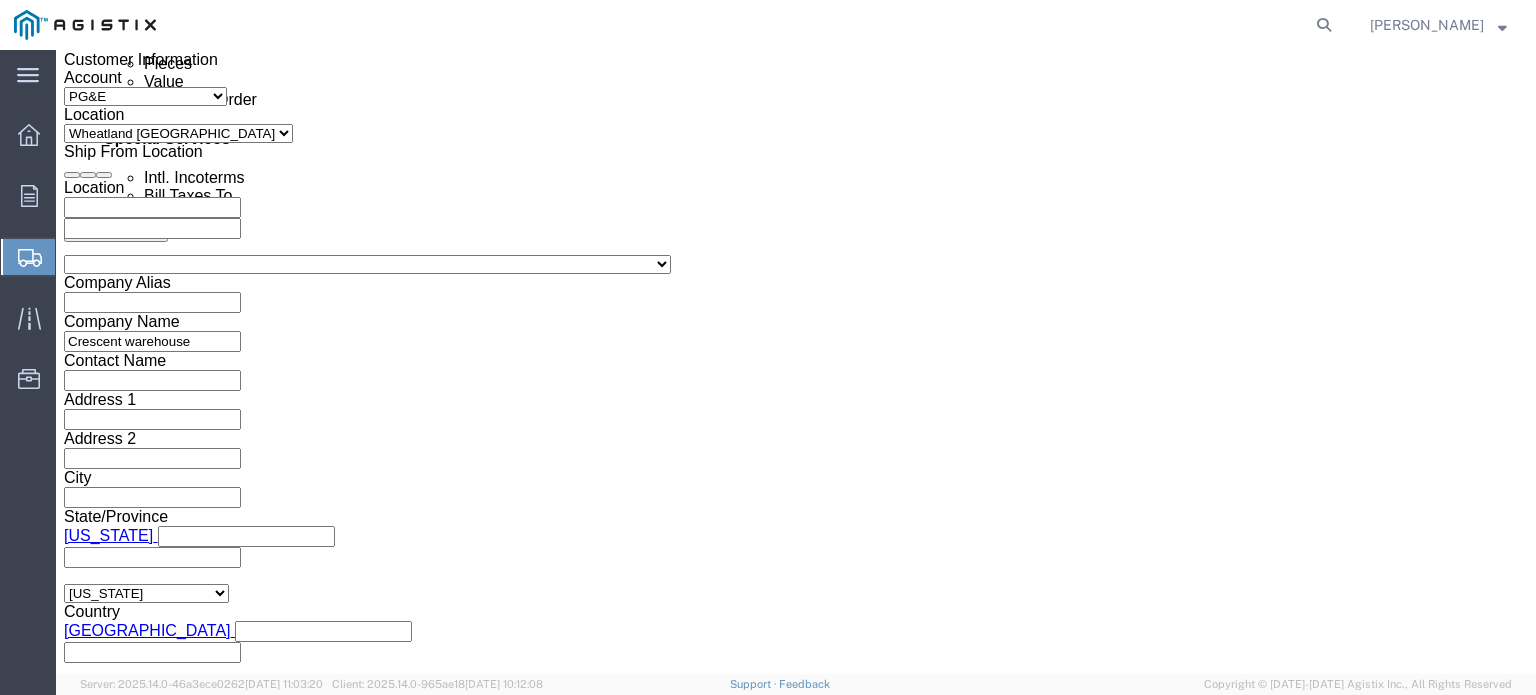 click on "12:00 PM" 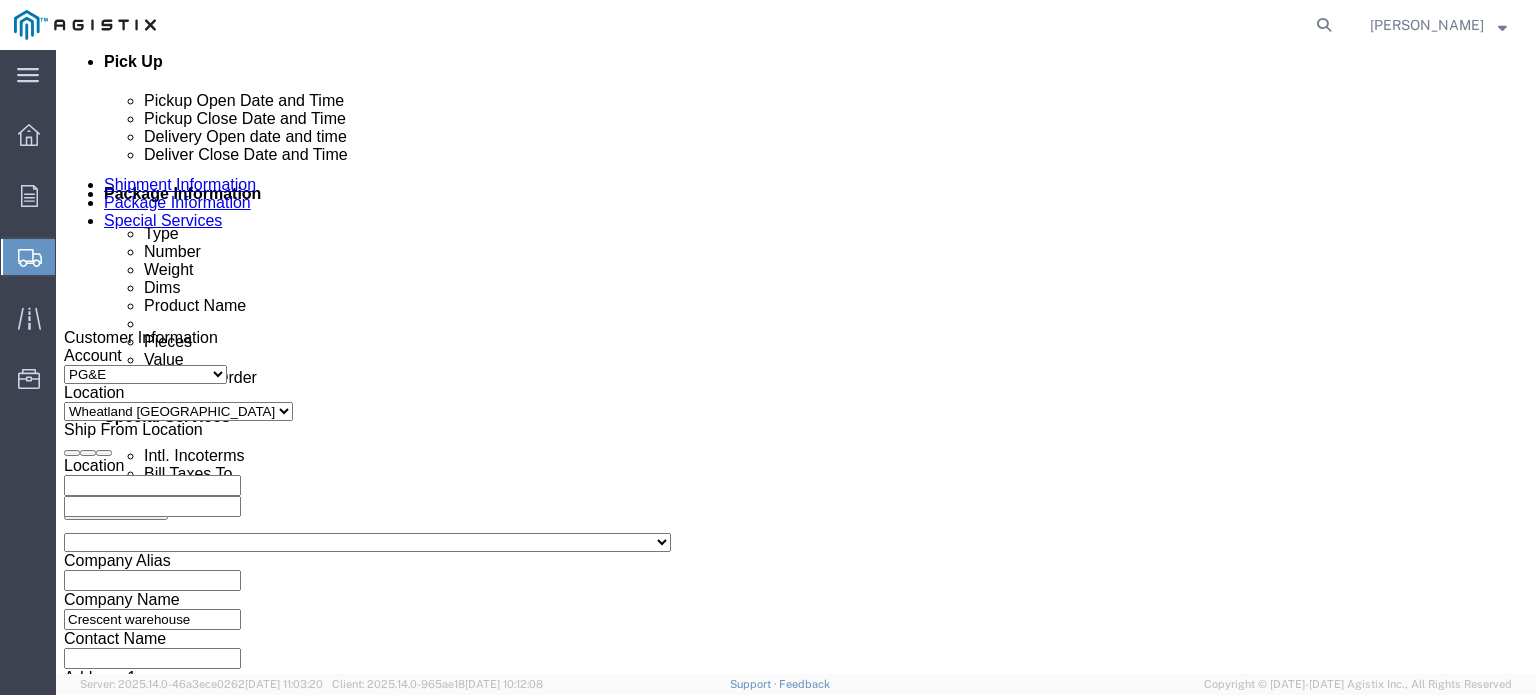 scroll, scrollTop: 868, scrollLeft: 0, axis: vertical 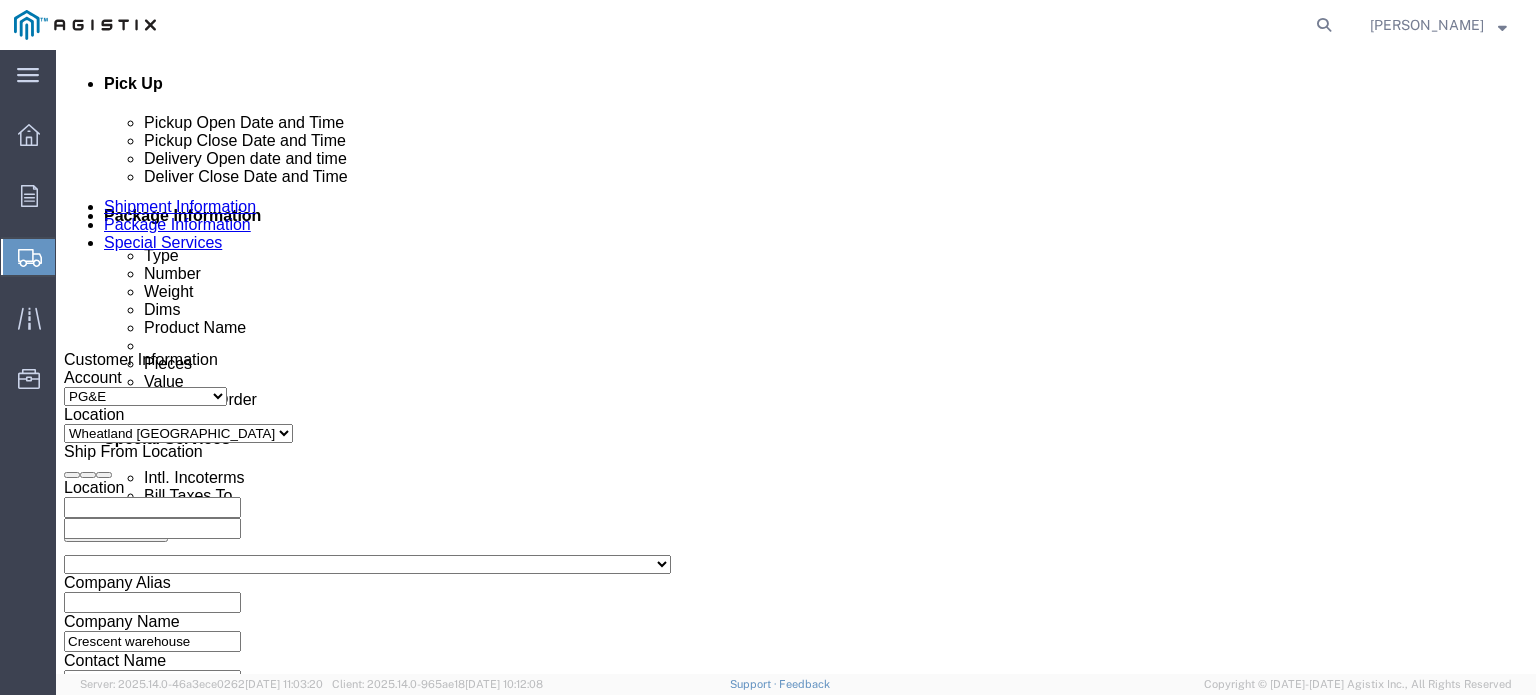 click 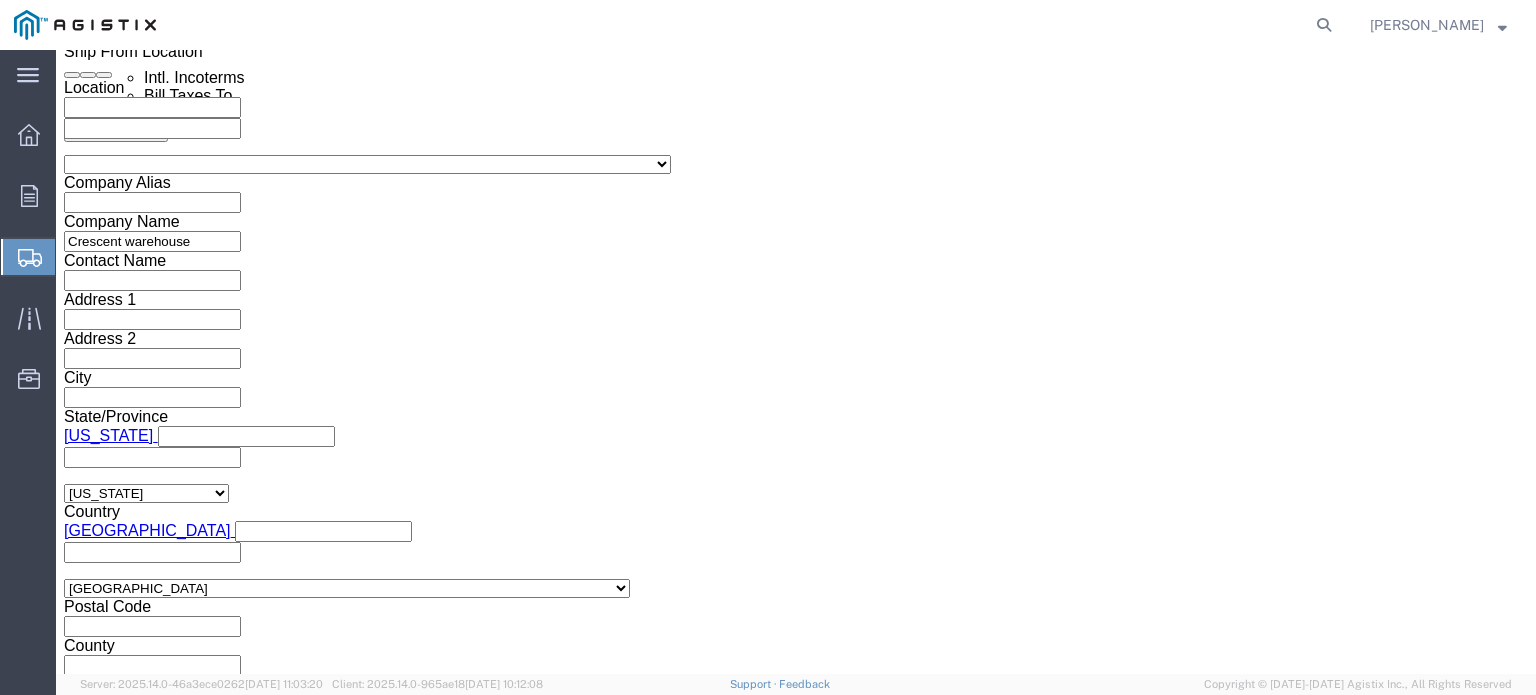 type on "1:00 pm" 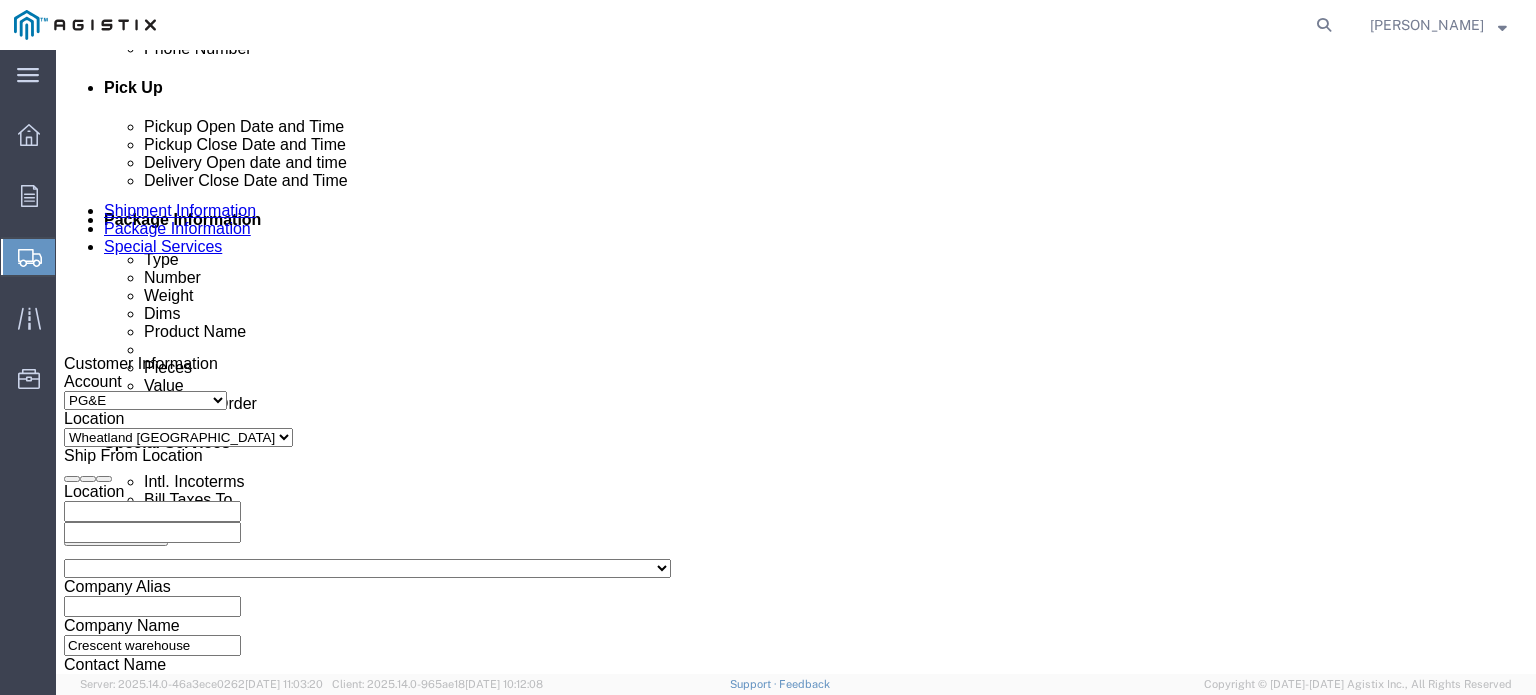 scroll, scrollTop: 968, scrollLeft: 0, axis: vertical 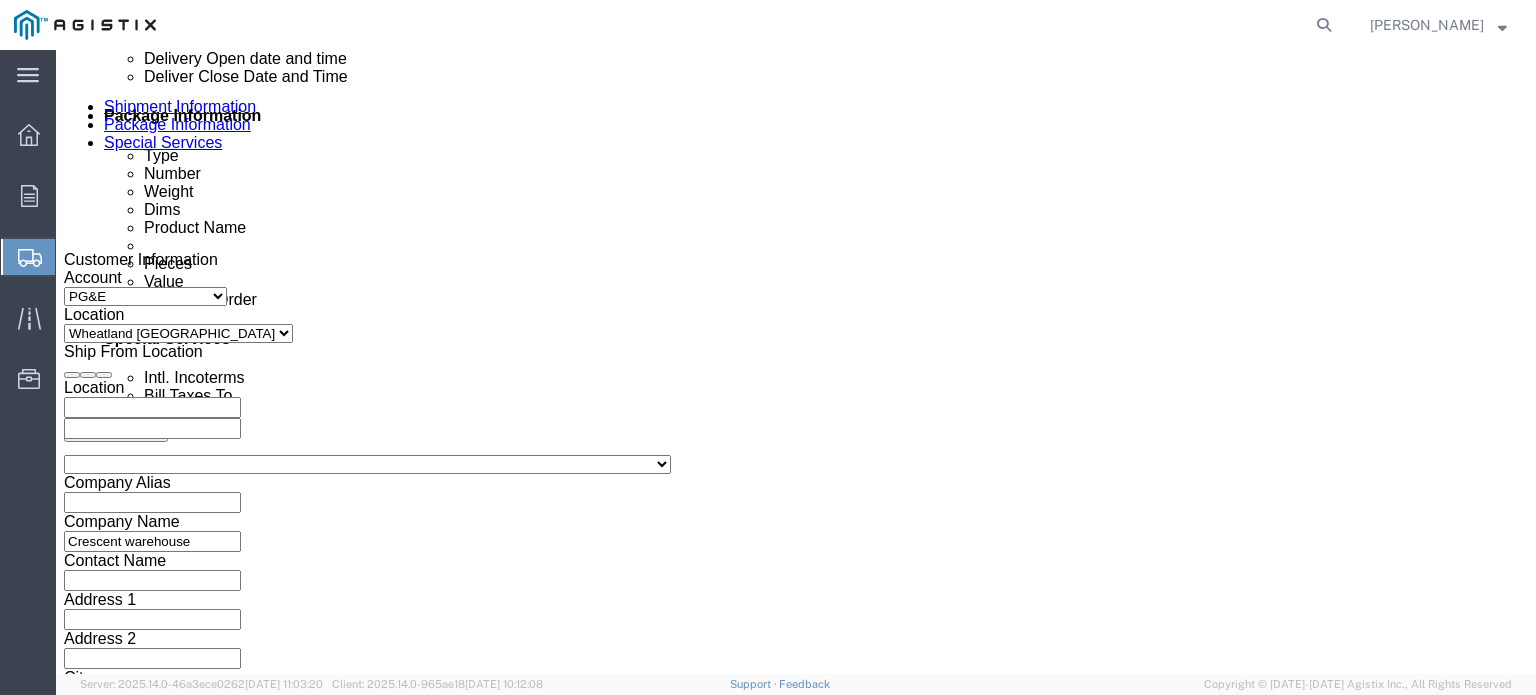 click 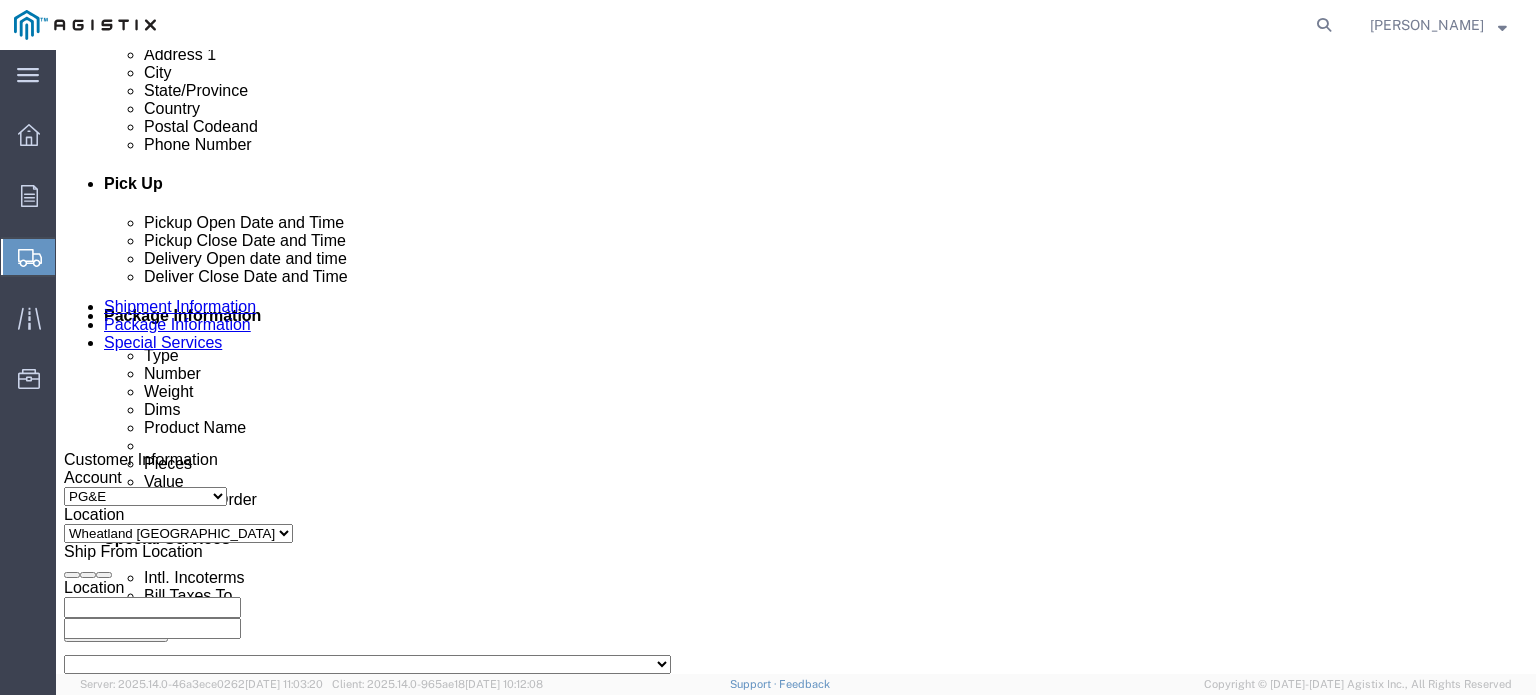 scroll, scrollTop: 968, scrollLeft: 0, axis: vertical 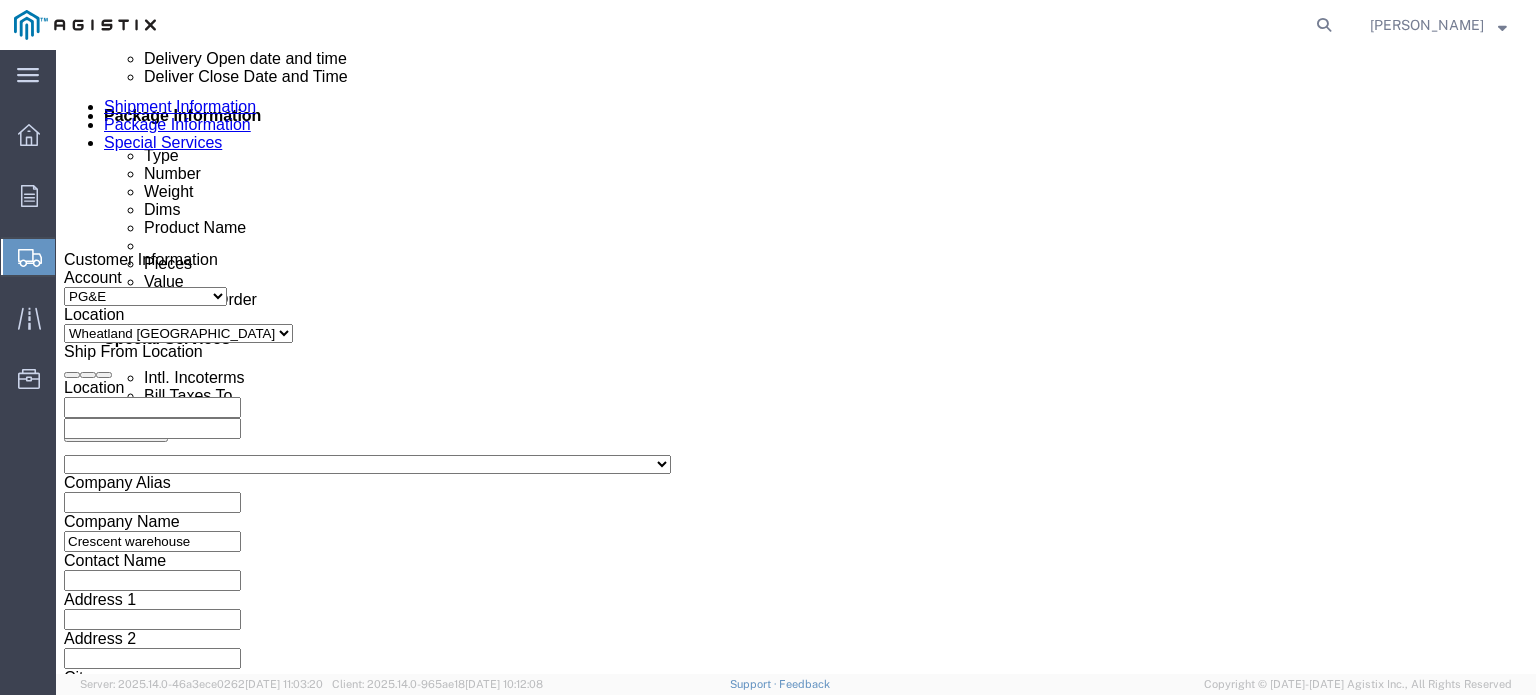 click 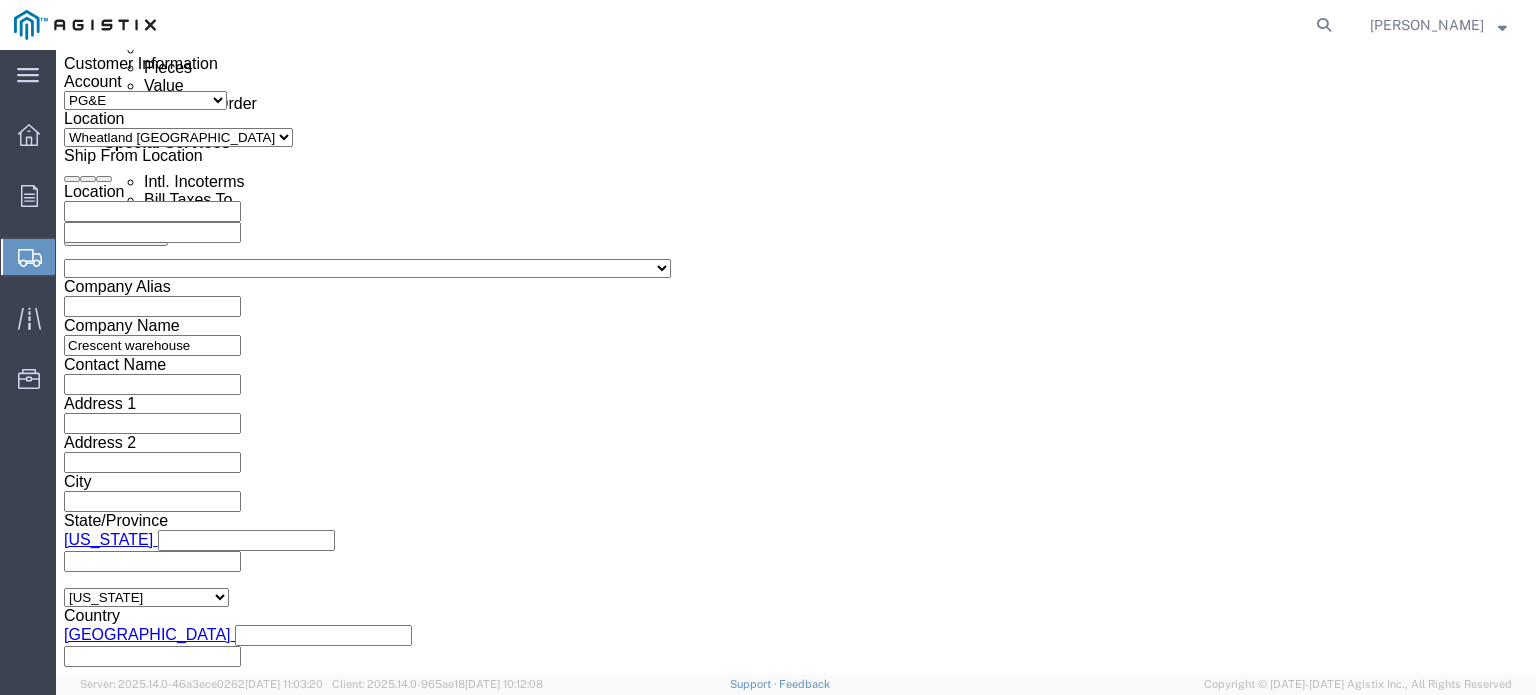 scroll, scrollTop: 1168, scrollLeft: 0, axis: vertical 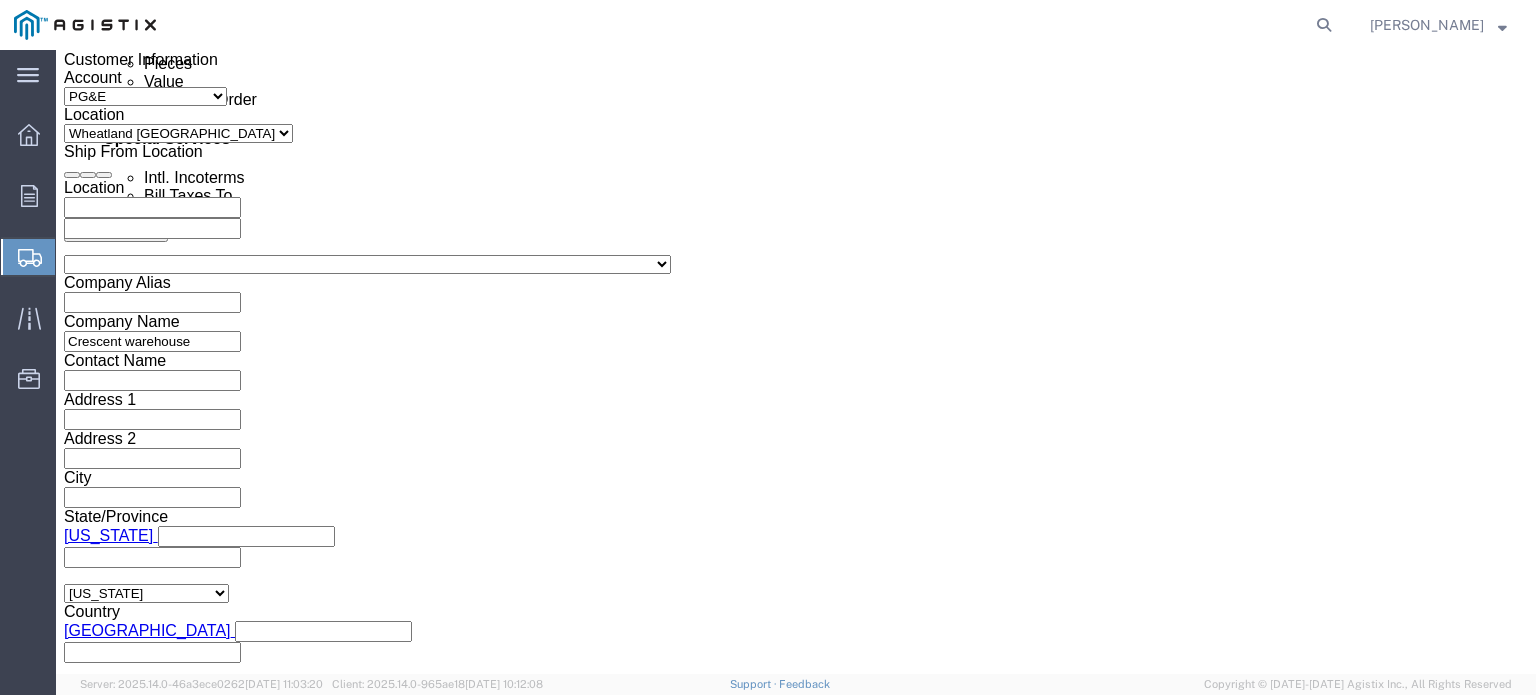 type on "3501411939" 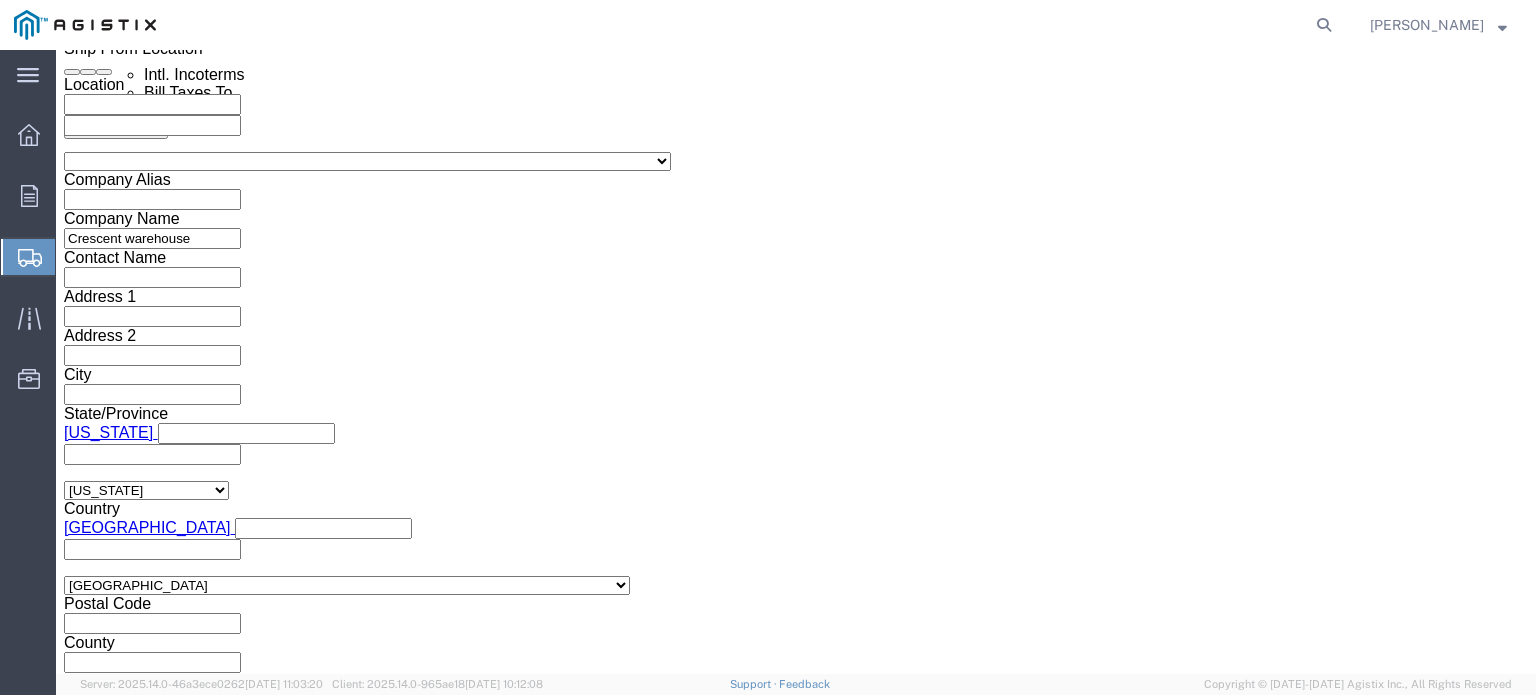 scroll, scrollTop: 1272, scrollLeft: 0, axis: vertical 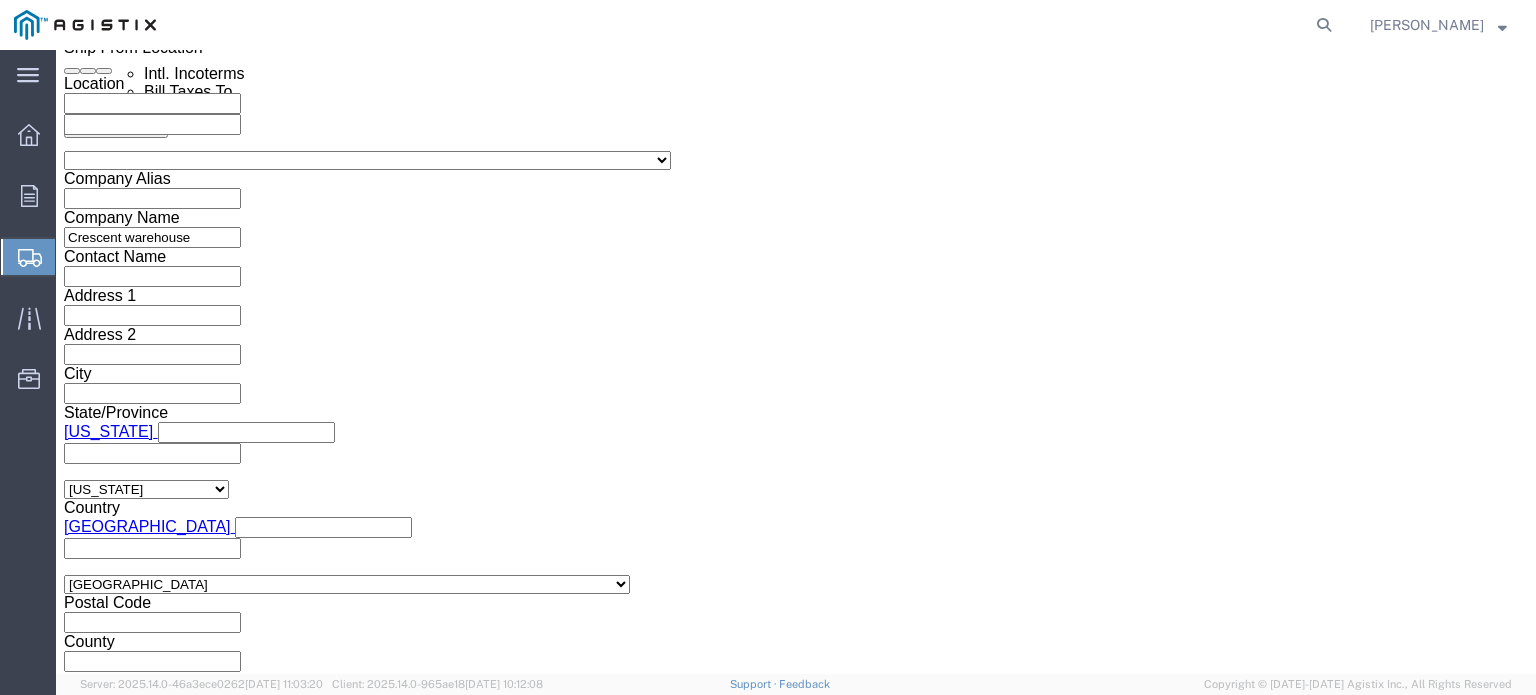 click on "Continue" 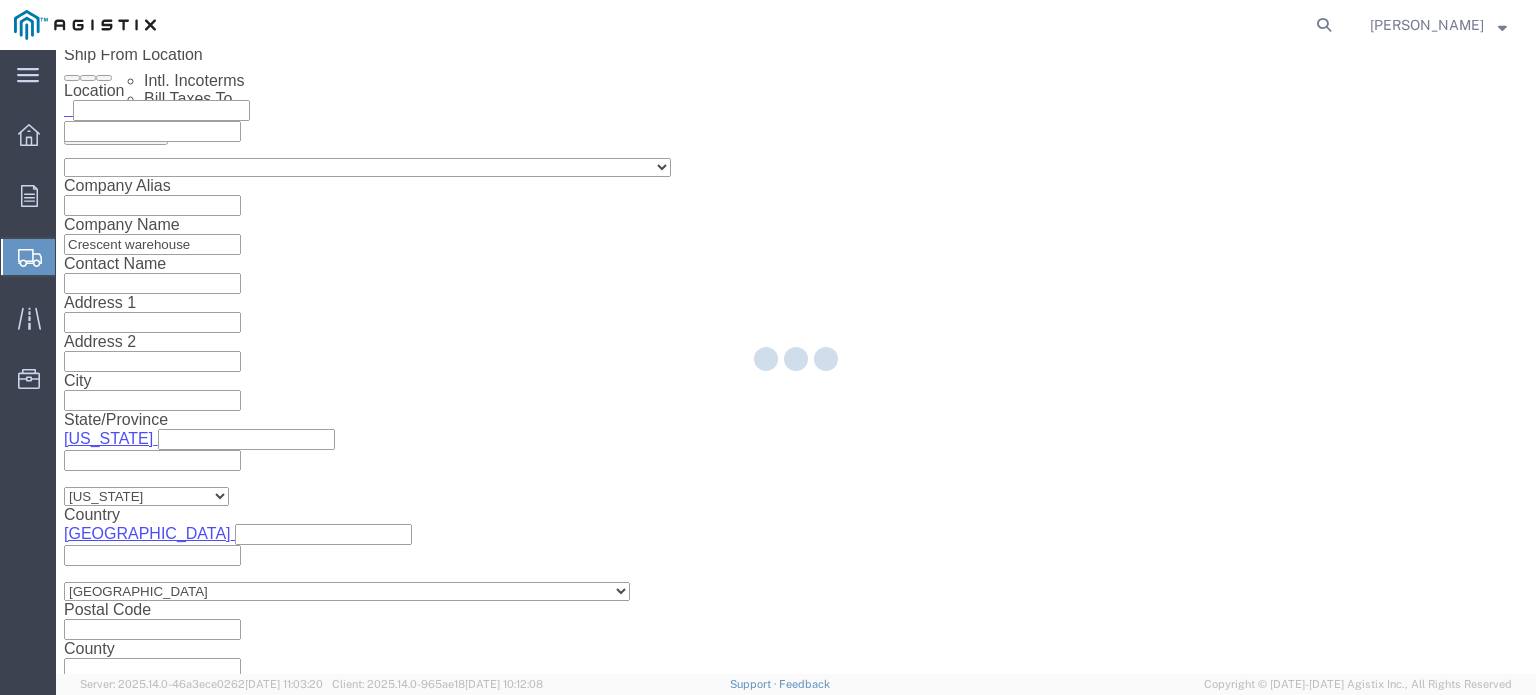scroll, scrollTop: 29, scrollLeft: 0, axis: vertical 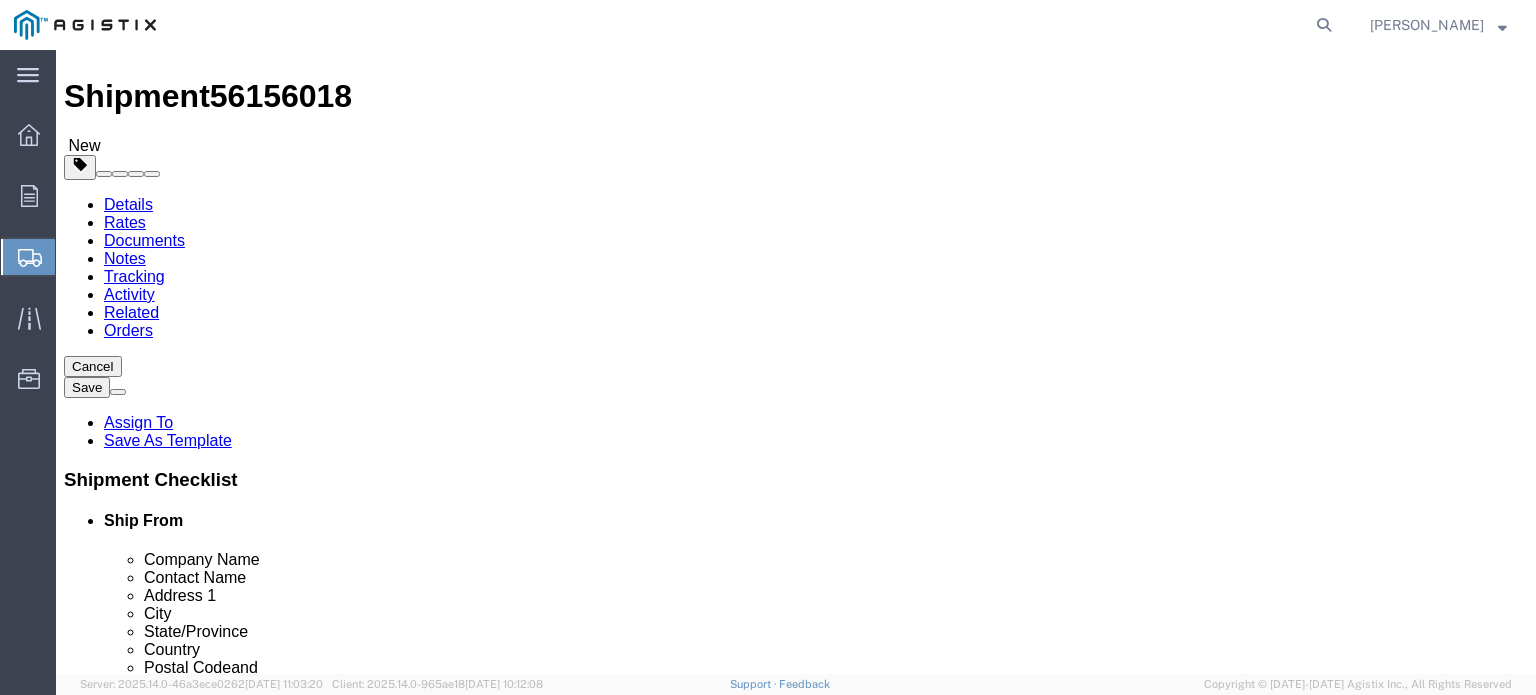 click on "Select Bulk Bundle(s) Cardboard Box(es) Carton(s) Crate(s) Drum(s) (Fiberboard) Drum(s) (Metal) Drum(s) (Plastic) Envelope Naked Cargo (UnPackaged) Pallet(s) Oversized (Not Stackable) Pallet(s) Oversized (Stackable) Pallet(s) Standard (Not Stackable) Pallet(s) Standard (Stackable) Roll(s) Your Packaging" 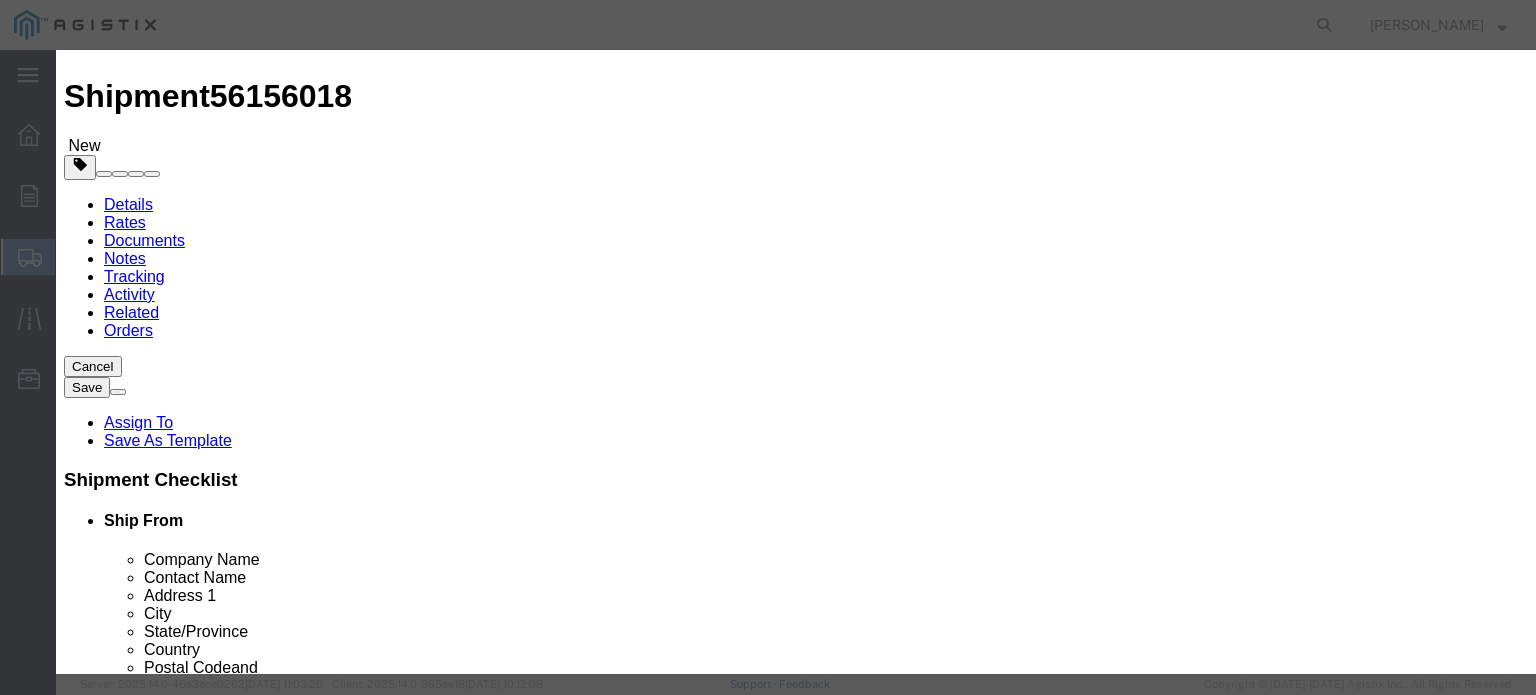 click 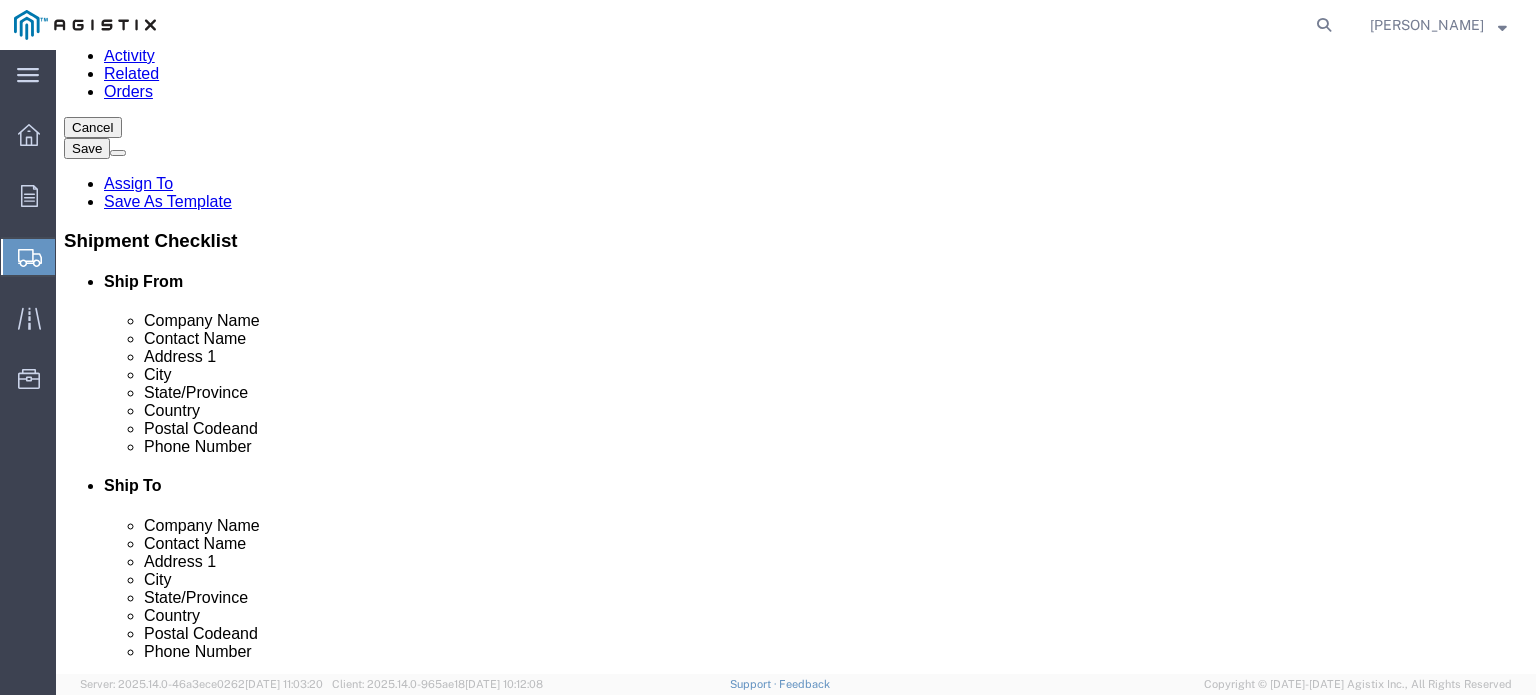 scroll, scrollTop: 269, scrollLeft: 0, axis: vertical 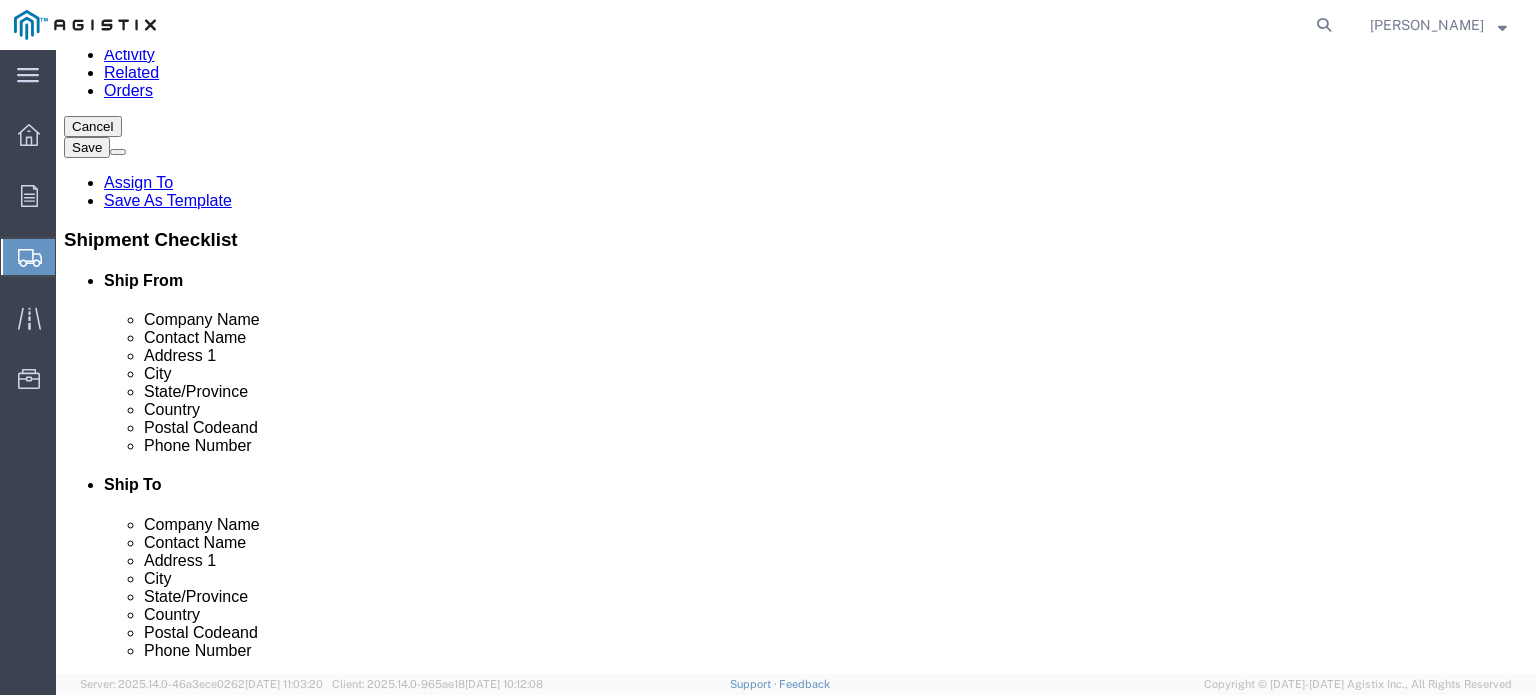 click on "Continue" 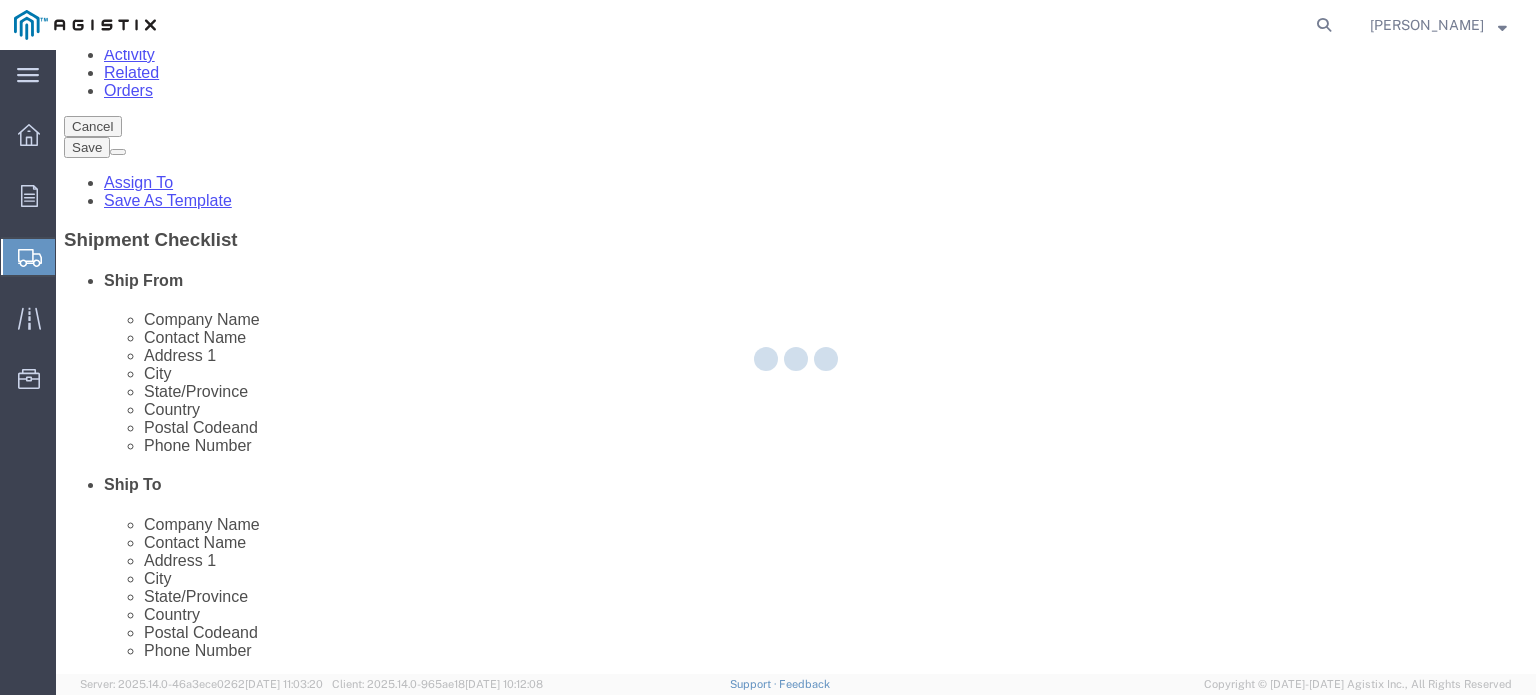 select 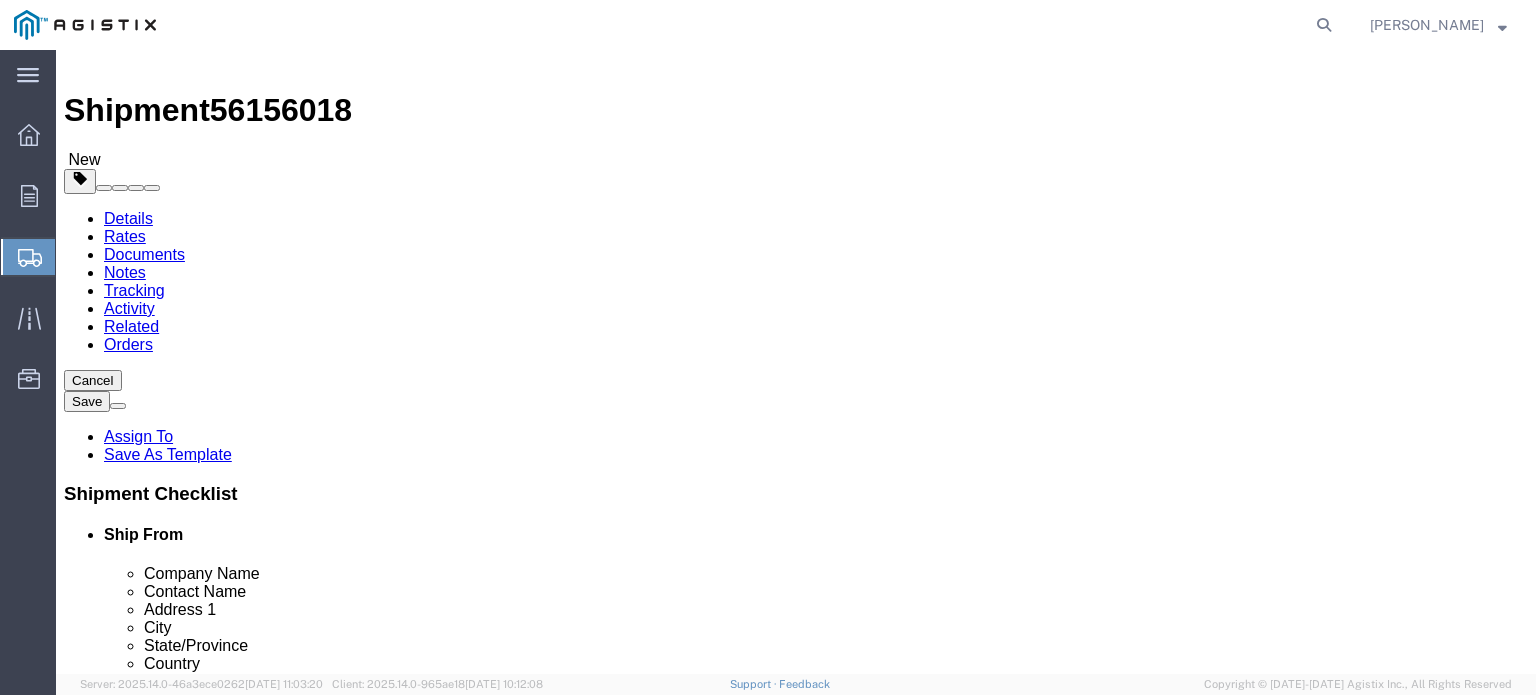 scroll, scrollTop: 0, scrollLeft: 0, axis: both 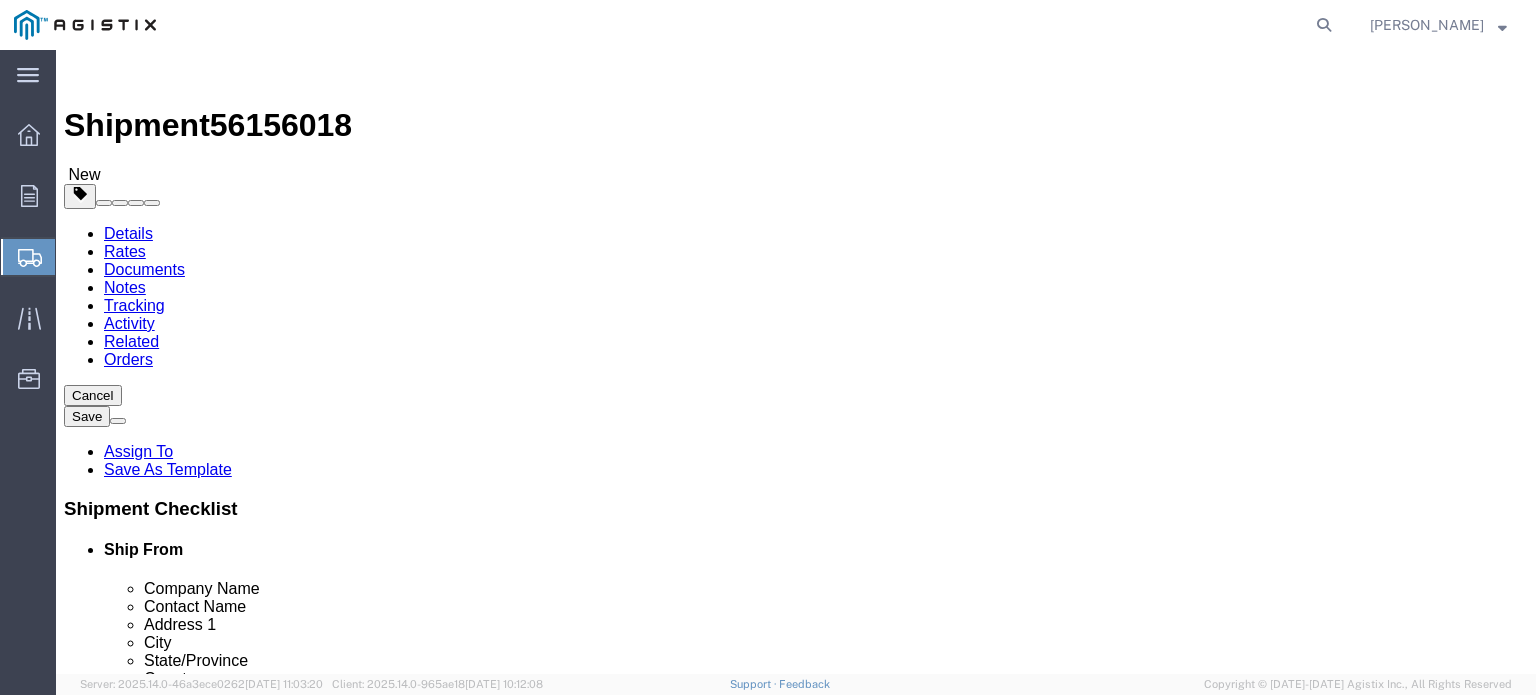 click 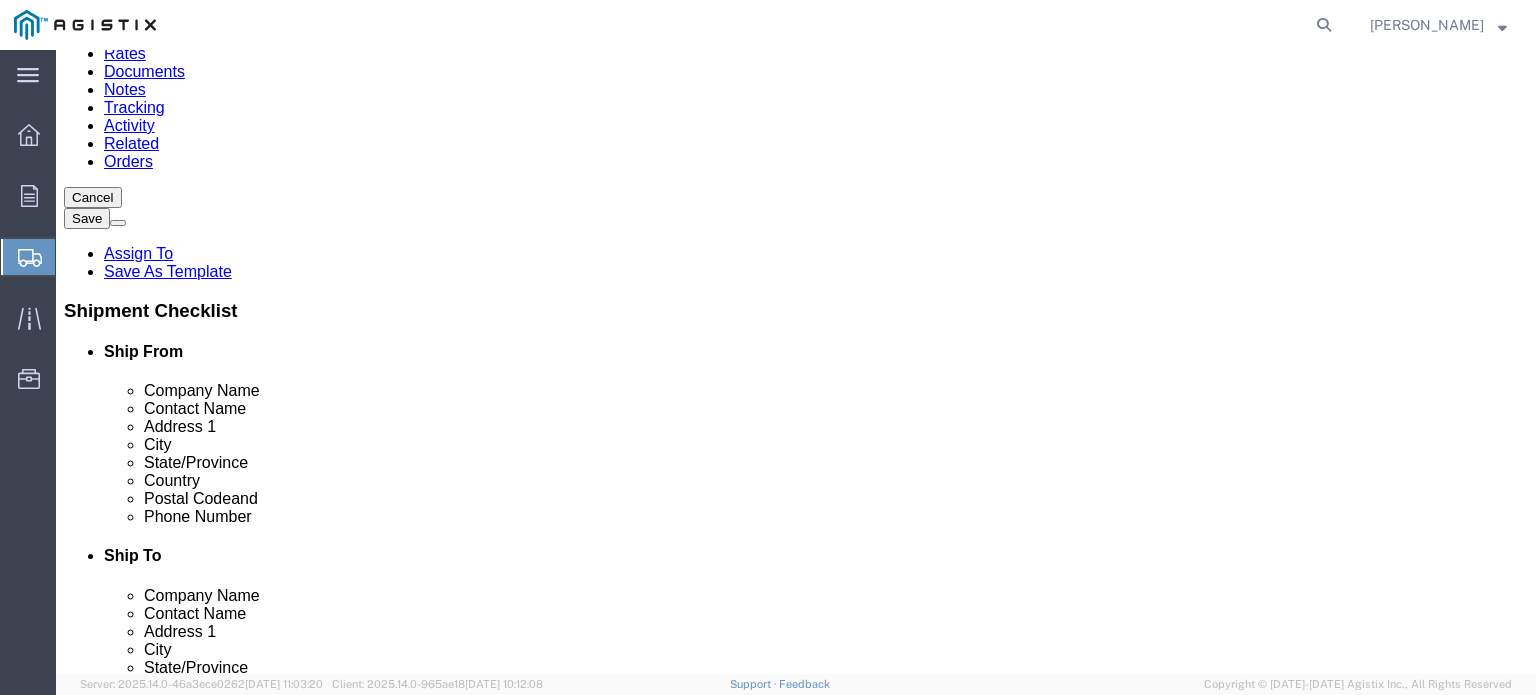 scroll, scrollTop: 200, scrollLeft: 0, axis: vertical 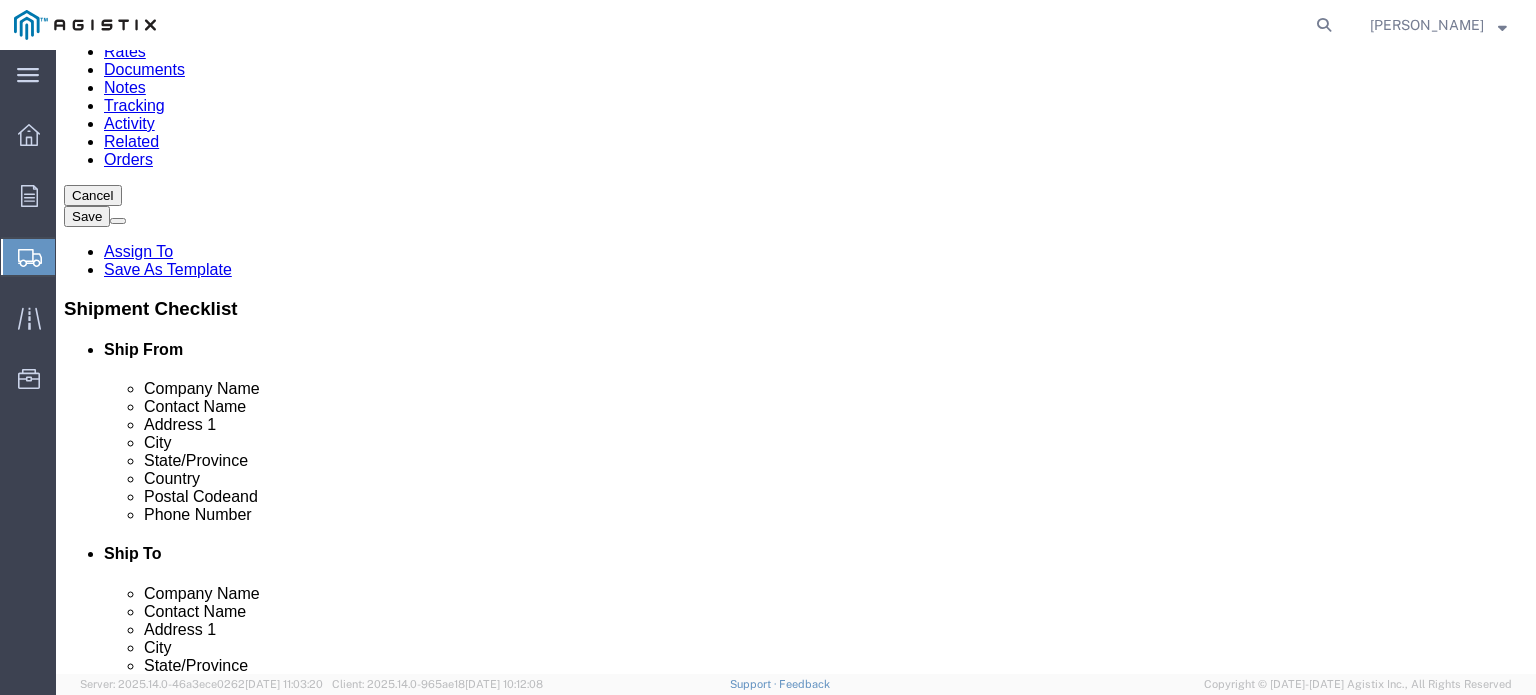 click on "Delivery Instructions
Select one or more   Crane Required Delivery Limited Access Driver Assisted Un-Loading Forklift Inside Delivery Lift Gate Rigging Site Support Crane Required Delivery Limited Access Driver Assisted Un-Loading Forklift Inside Delivery Lift Gate Rigging Site Support
Leave Trailer for Un-Loading
Select 1 Hour 2 Hour 3 Hour 4 Hour 5 Hour 6 Hour 7 Hour 8 Hour 1 Day 2 Days 3 Days
Instructions" 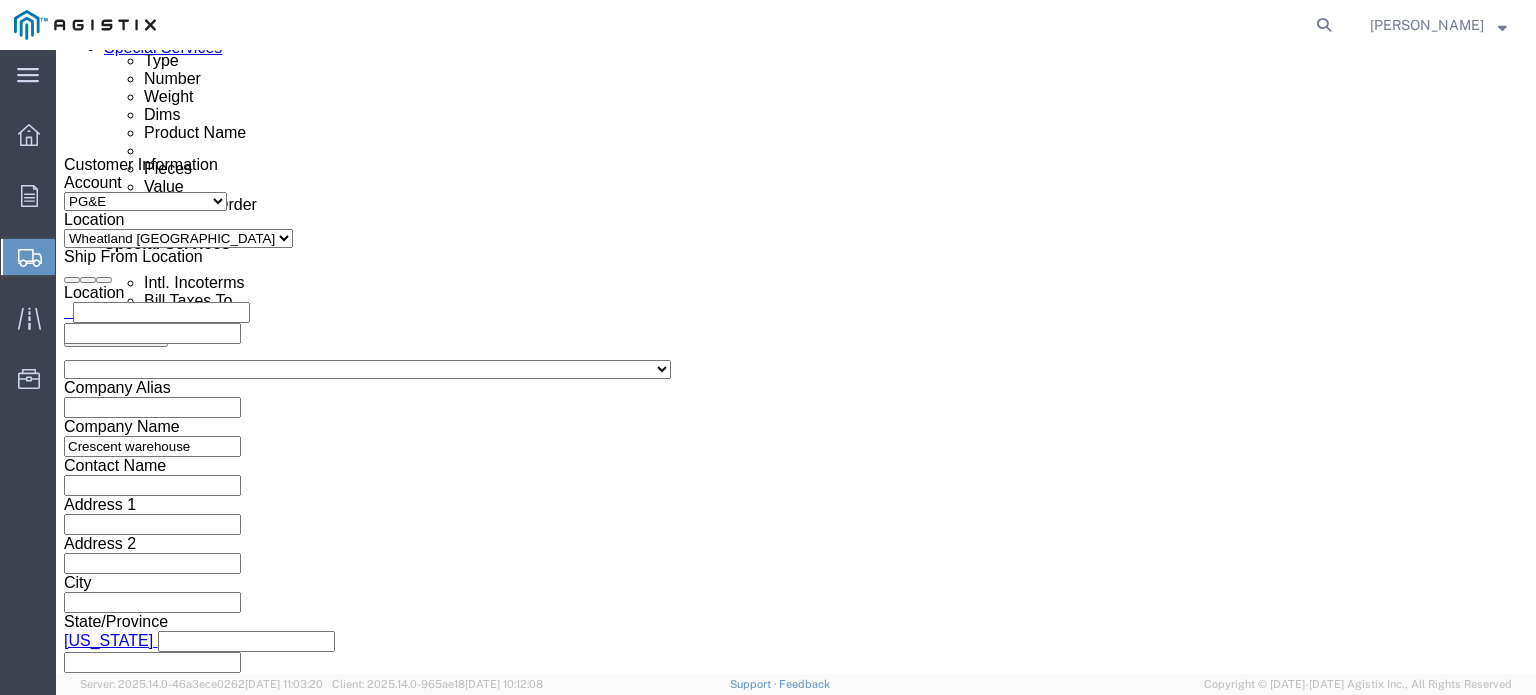 scroll, scrollTop: 1100, scrollLeft: 0, axis: vertical 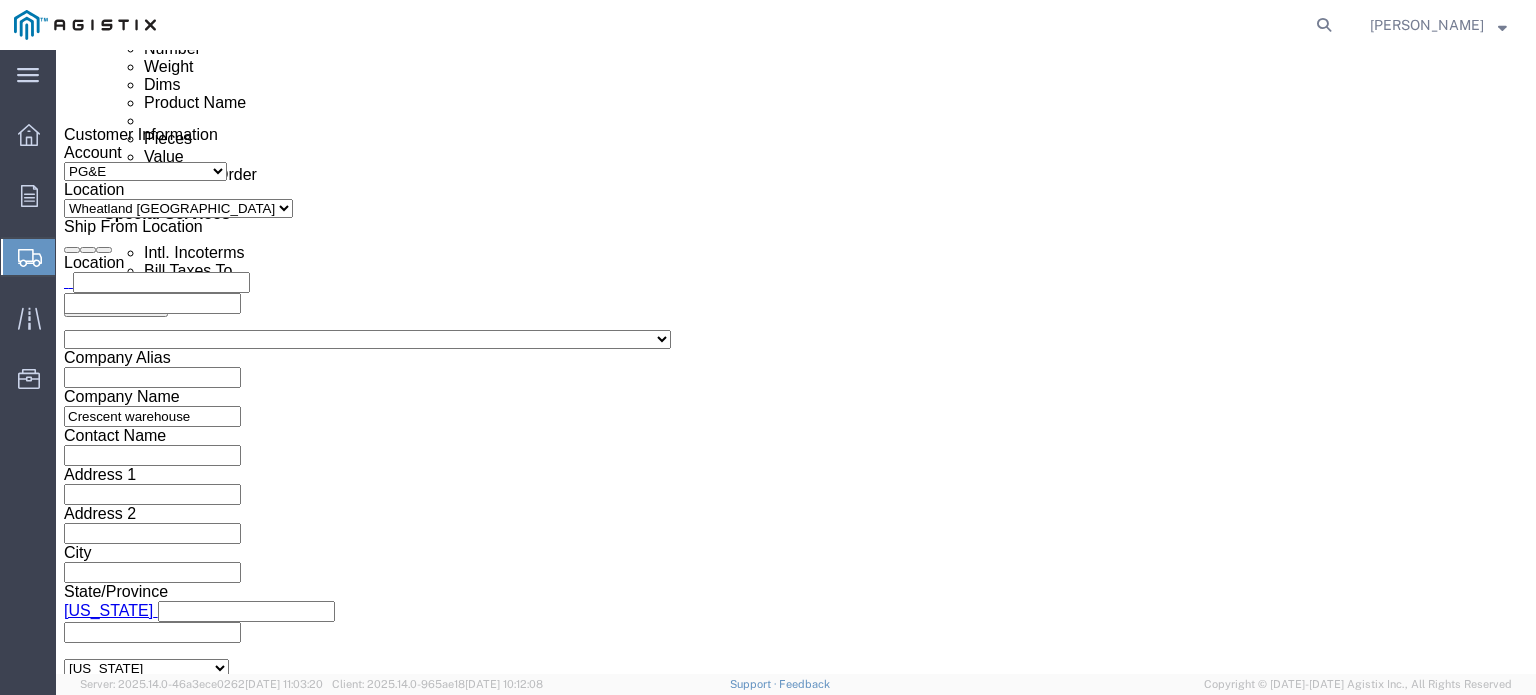 click 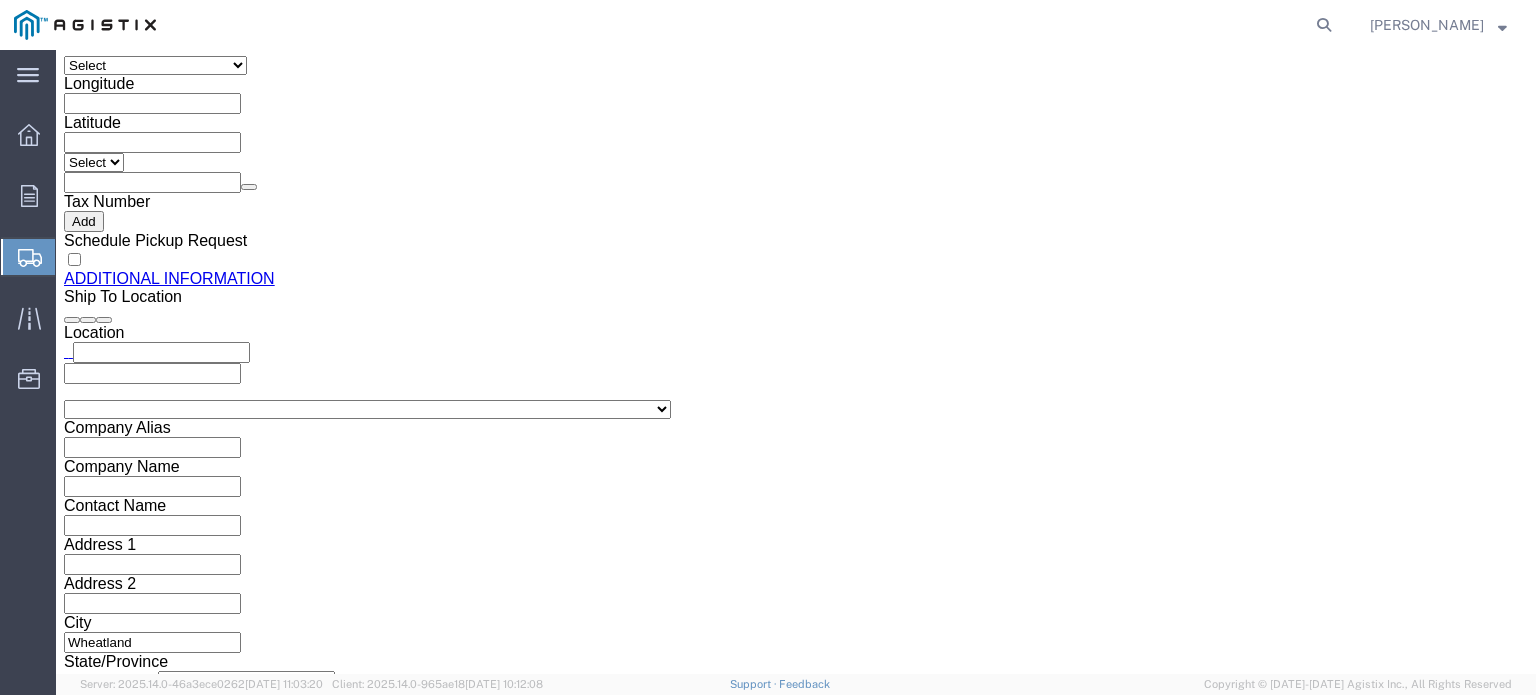 scroll, scrollTop: 2109, scrollLeft: 0, axis: vertical 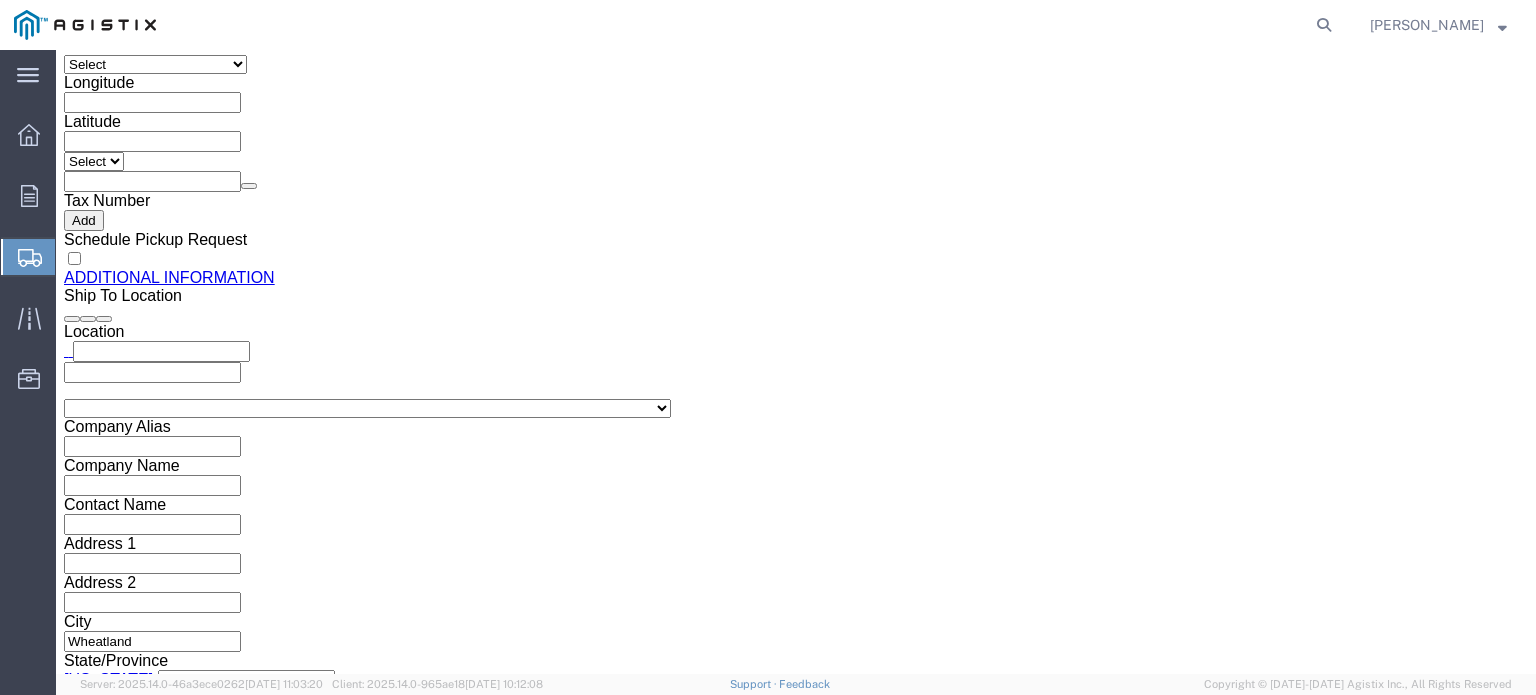click on "Rate Shipment" 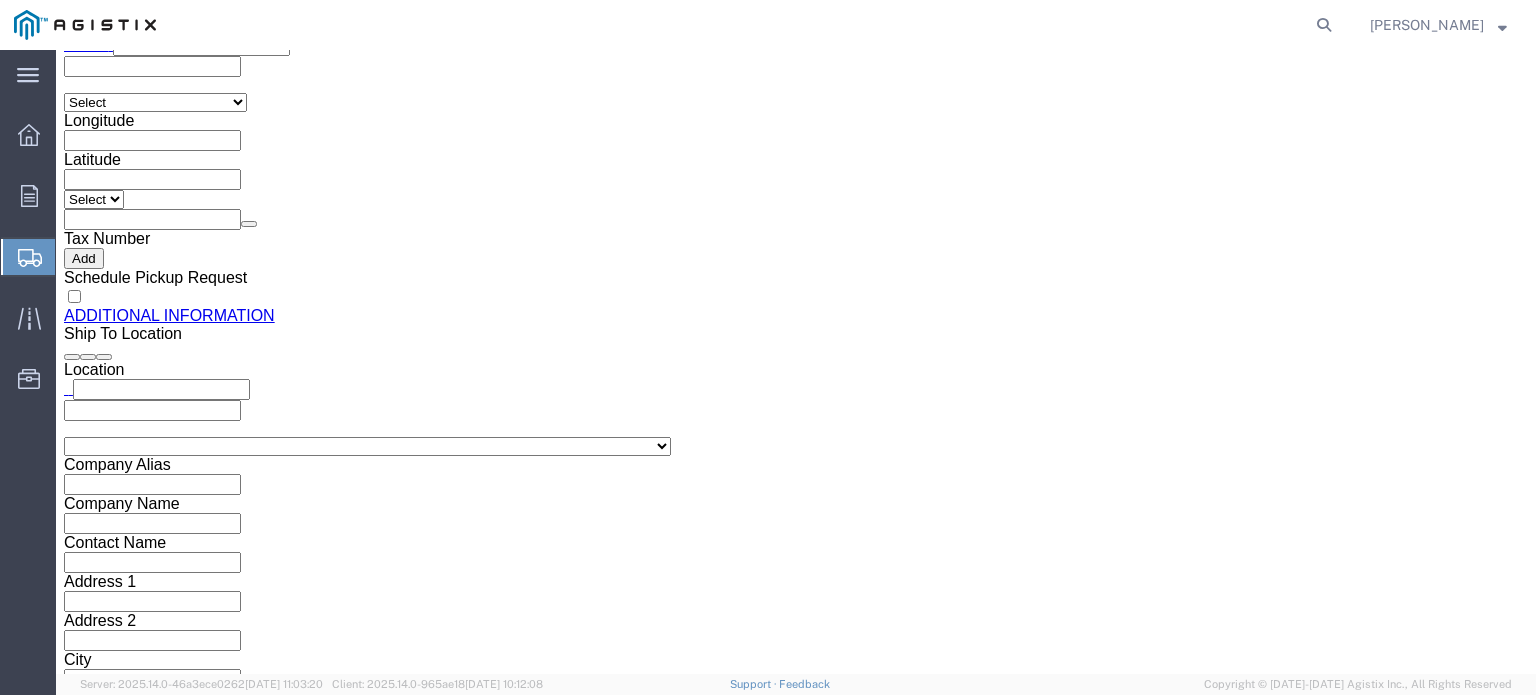 scroll, scrollTop: 2192, scrollLeft: 0, axis: vertical 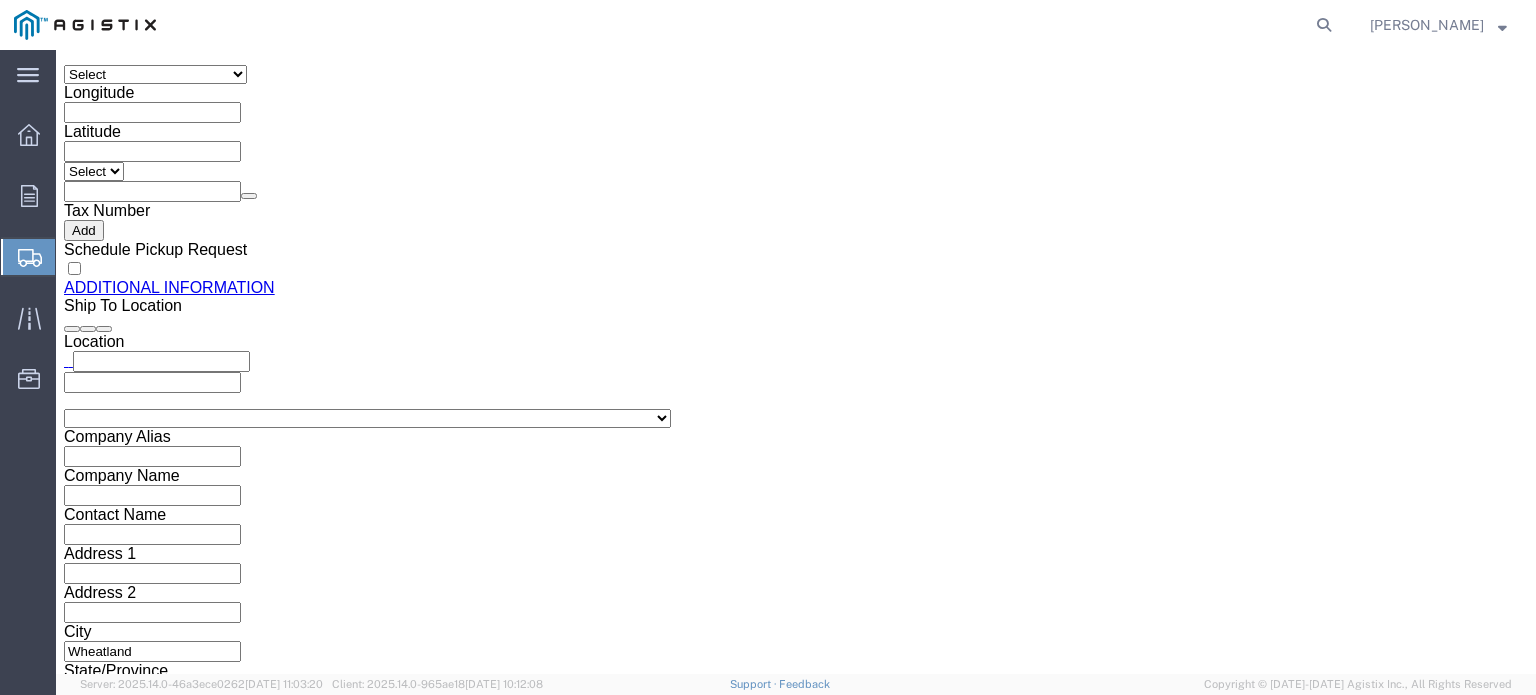 click on "Previous" 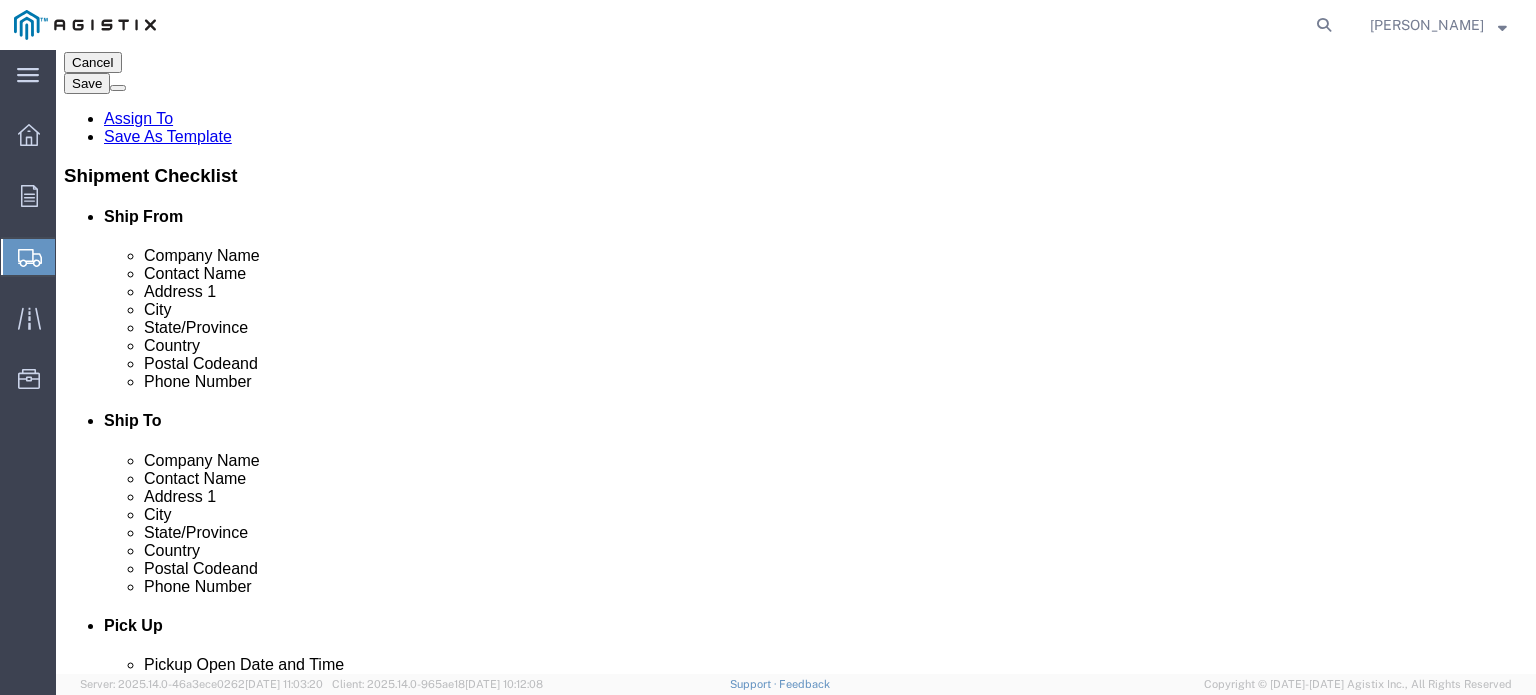 scroll, scrollTop: 352, scrollLeft: 0, axis: vertical 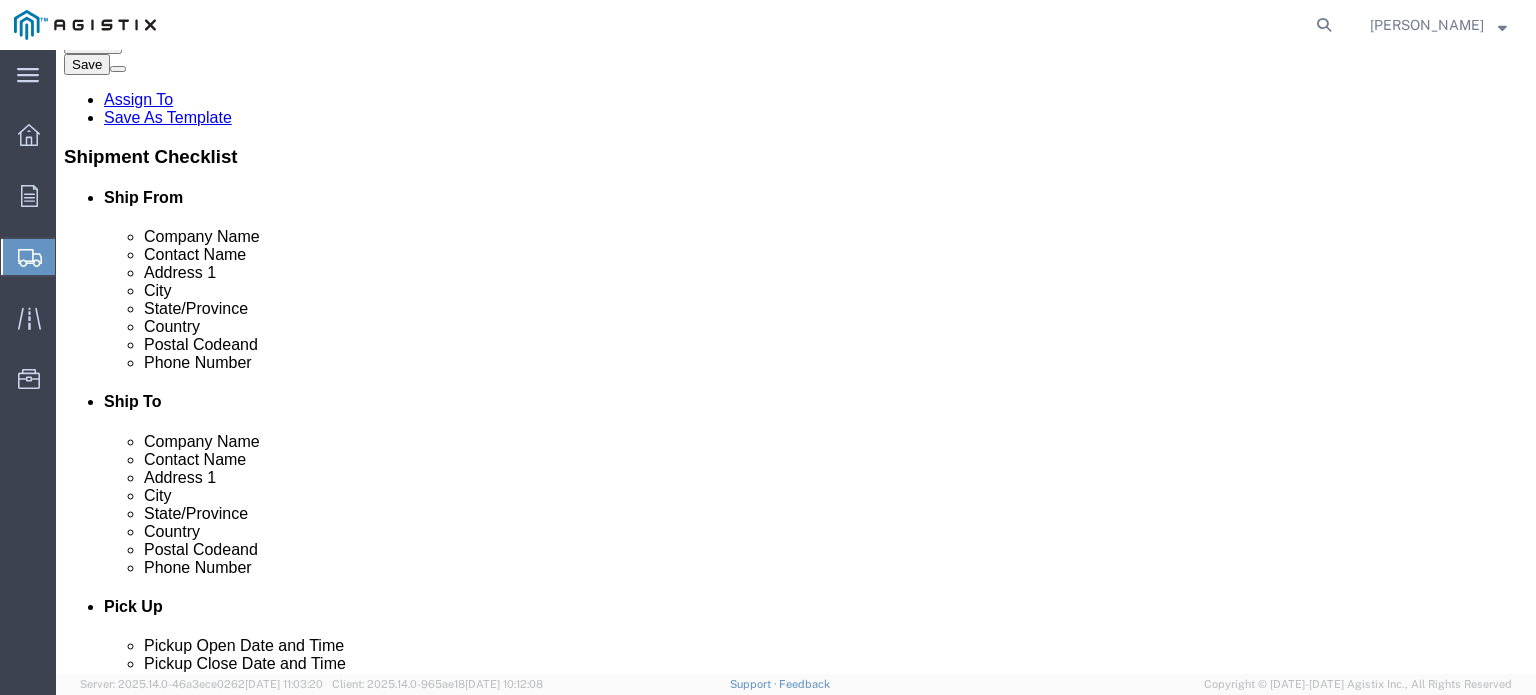 click on "Previous" 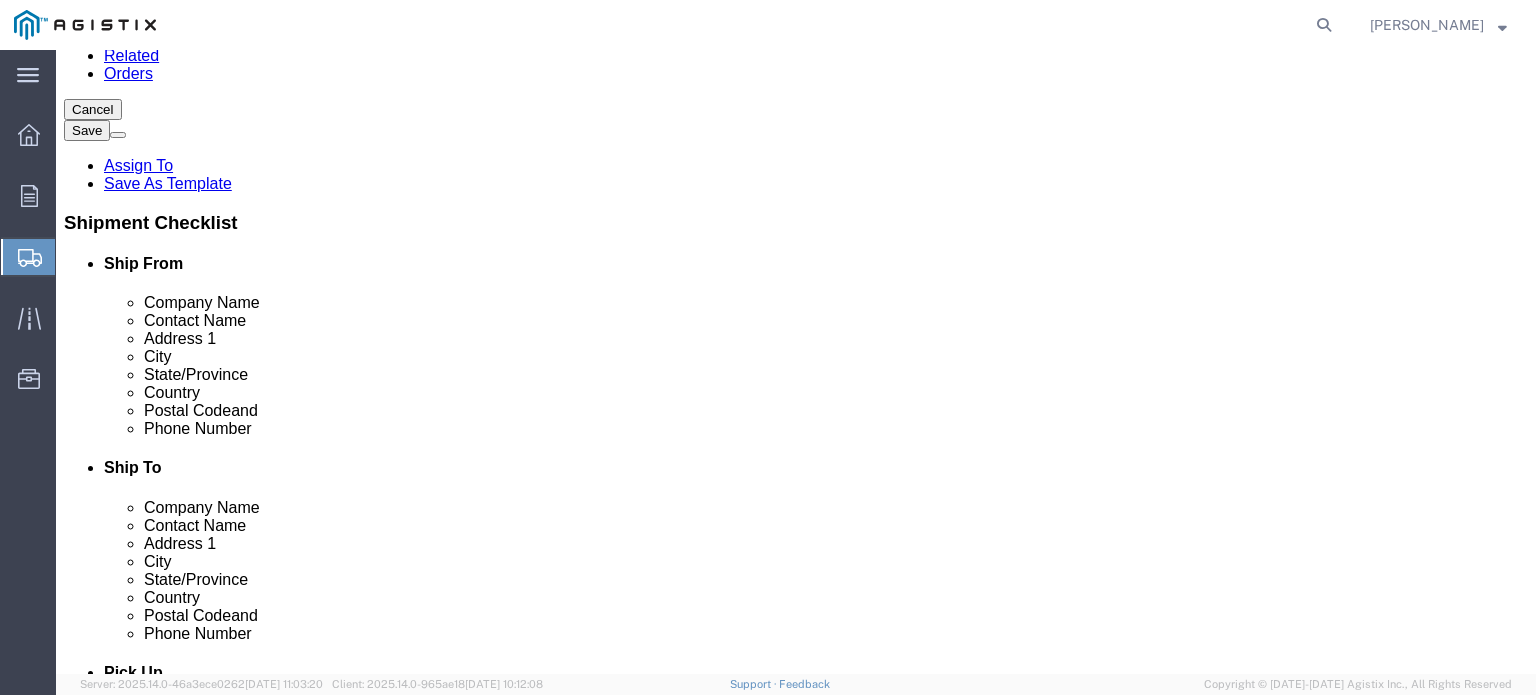scroll, scrollTop: 300, scrollLeft: 0, axis: vertical 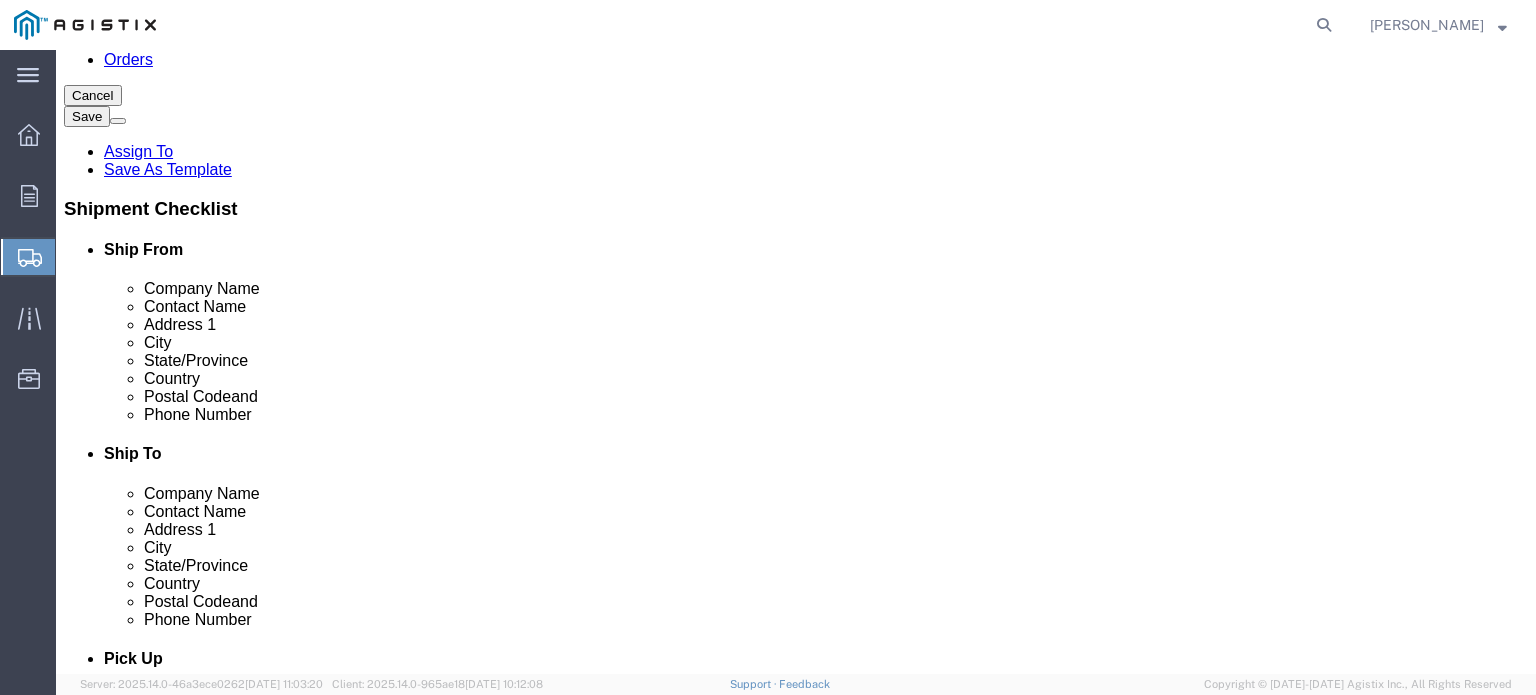 click on "Ship To Location /
Contact Name
: This field is required." 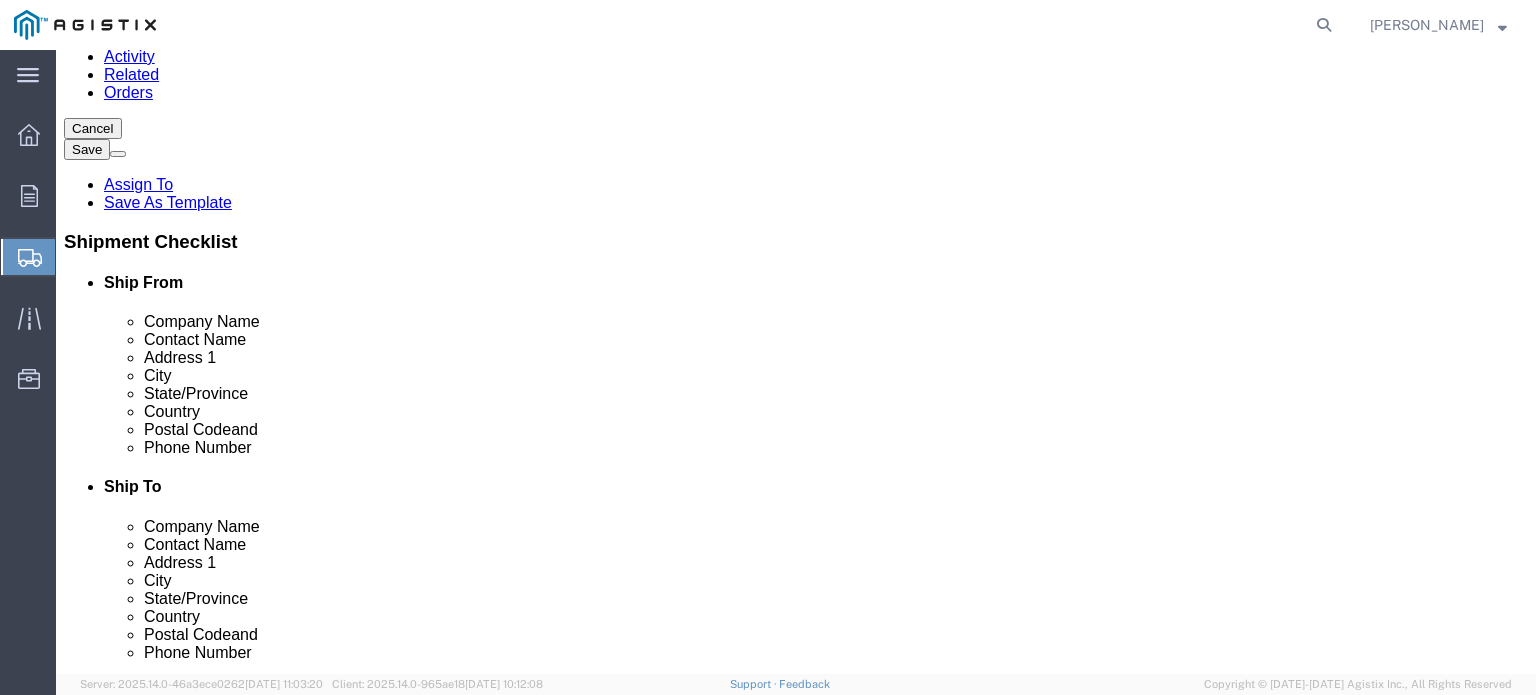 scroll, scrollTop: 216, scrollLeft: 0, axis: vertical 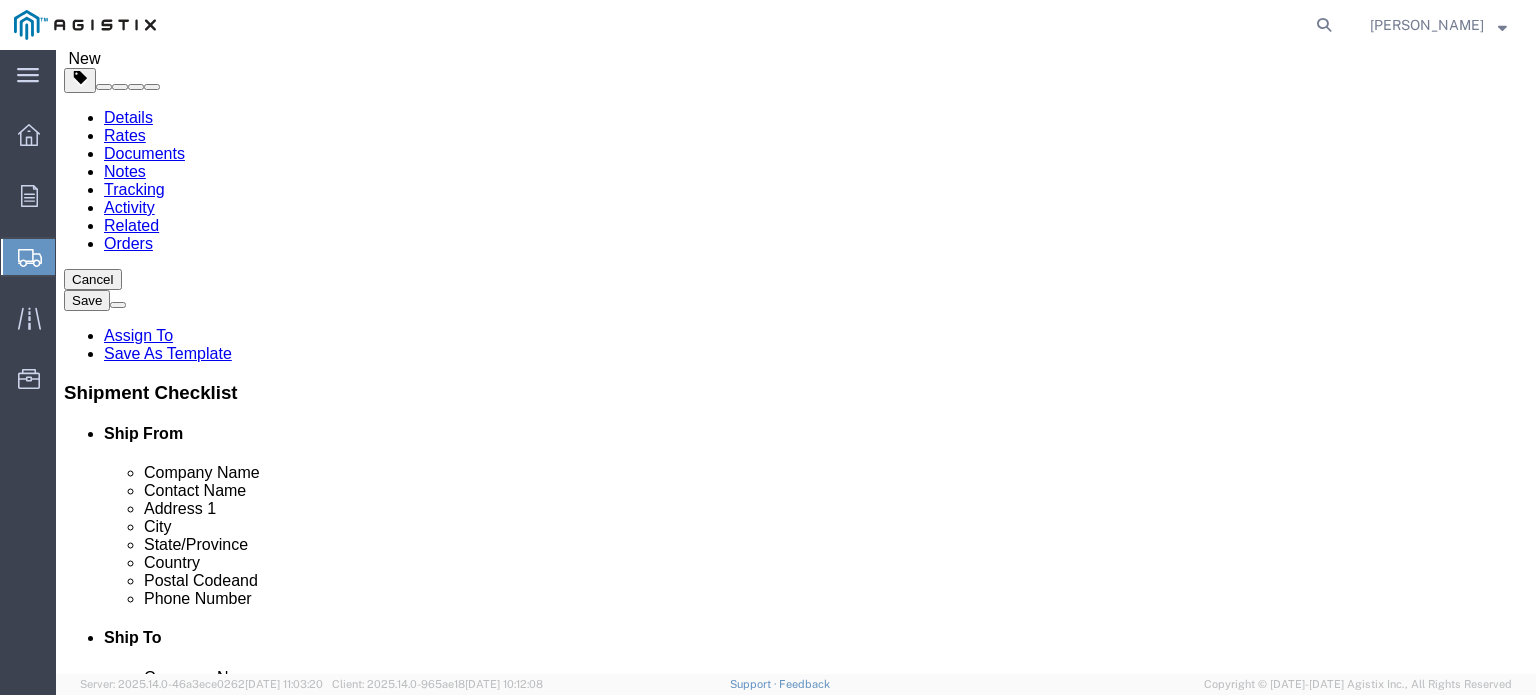 click 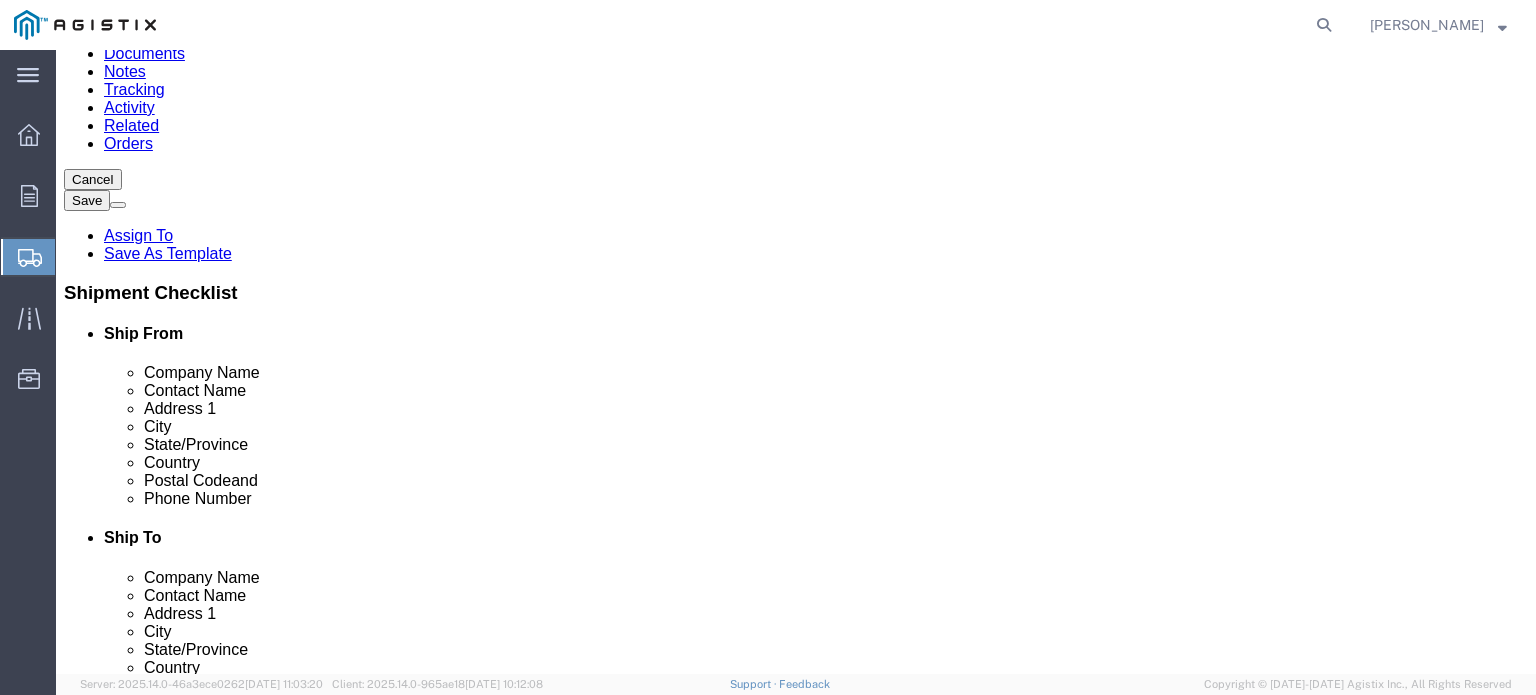 click on "Ship To Location /
Contact Name
: This field is required." 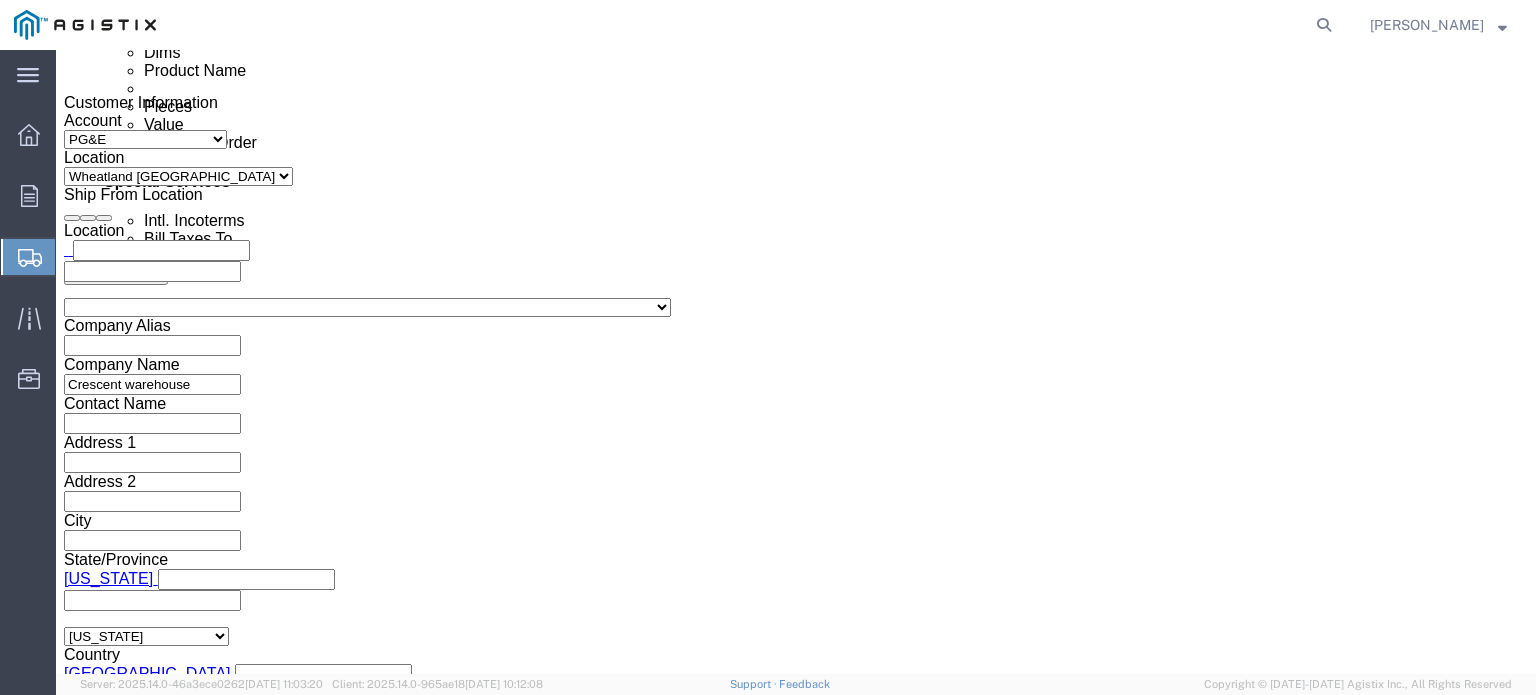 scroll, scrollTop: 1272, scrollLeft: 0, axis: vertical 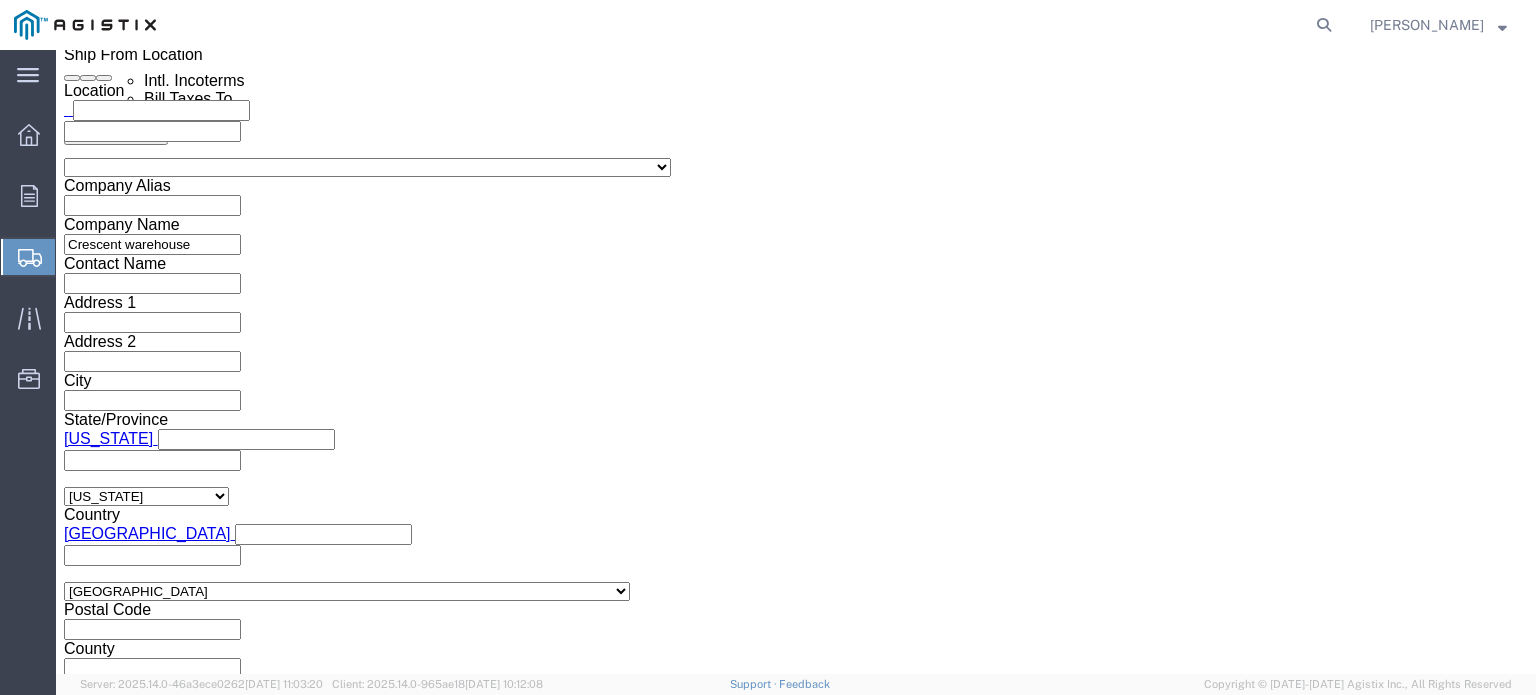 click on "Continue" 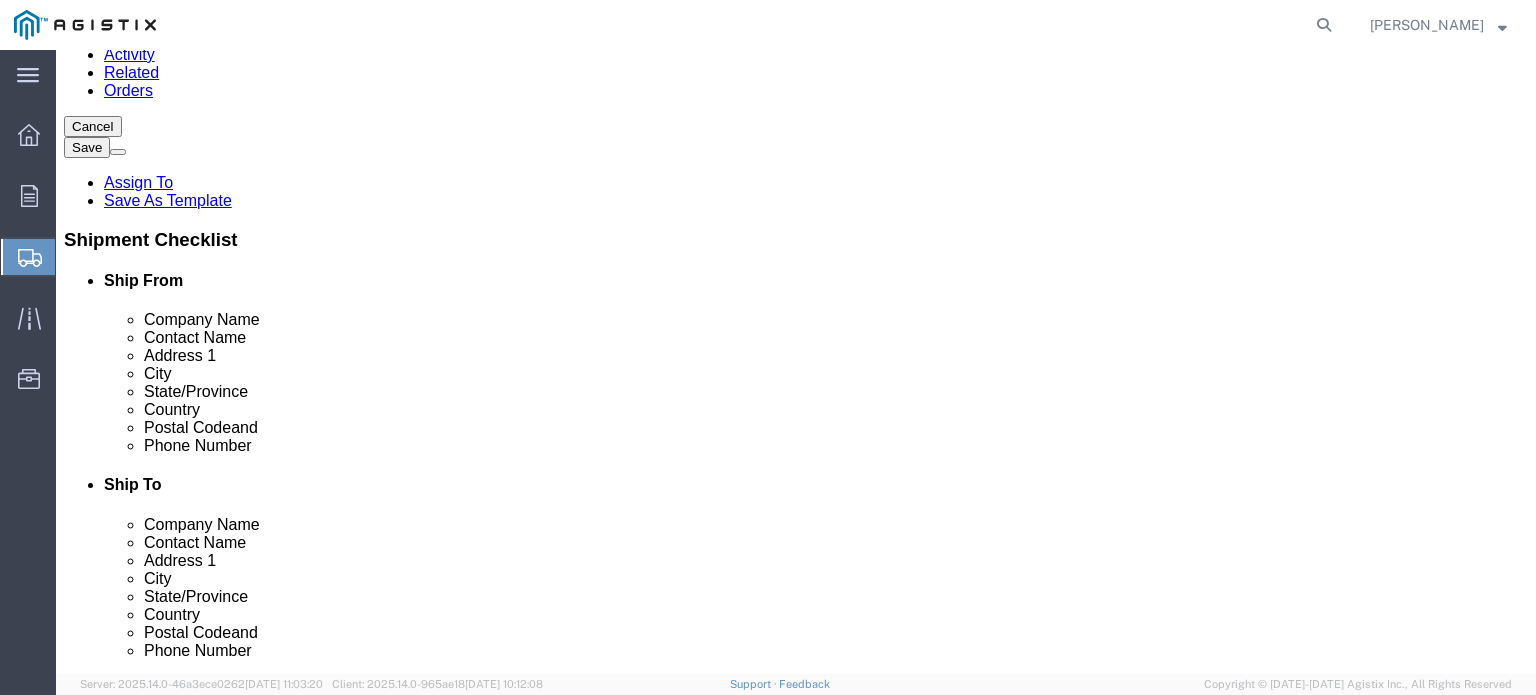 click on "Continue" 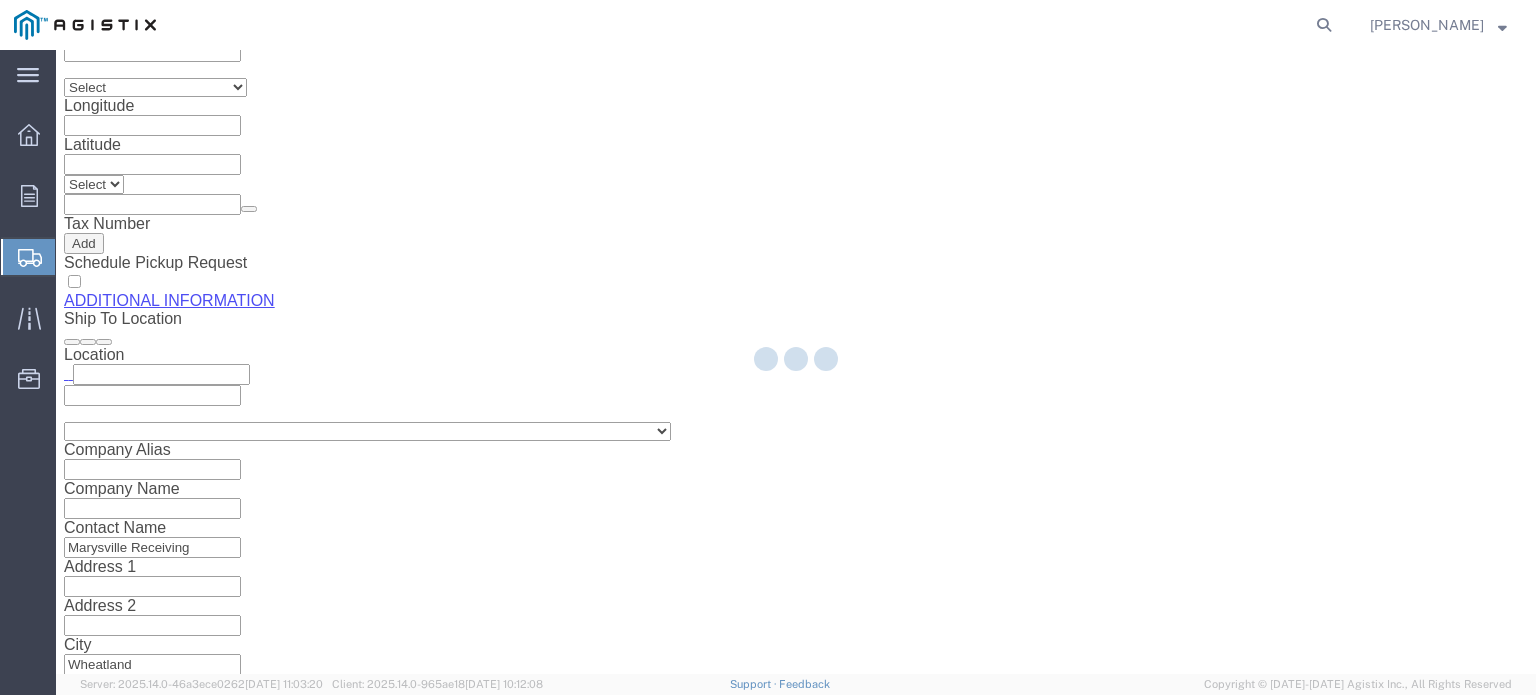 scroll, scrollTop: 2105, scrollLeft: 0, axis: vertical 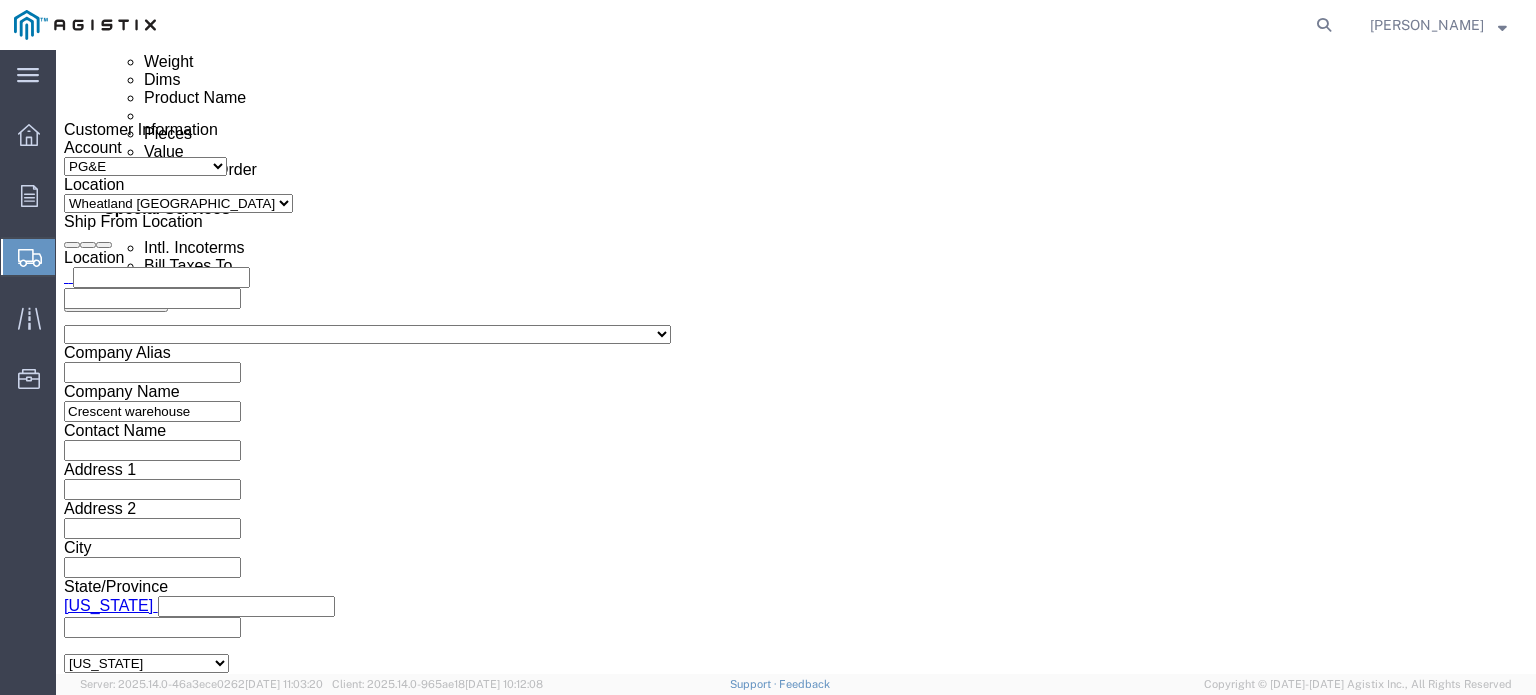 click 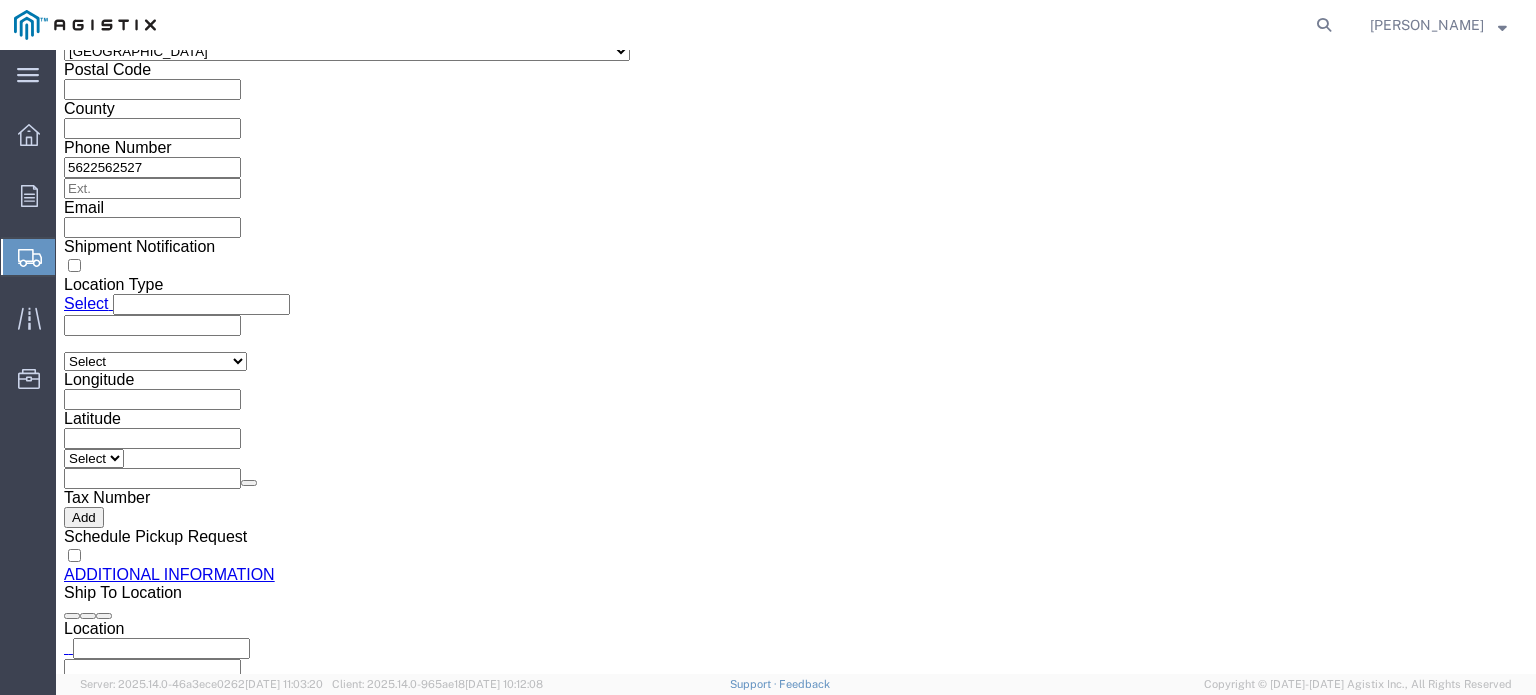 scroll, scrollTop: 1809, scrollLeft: 0, axis: vertical 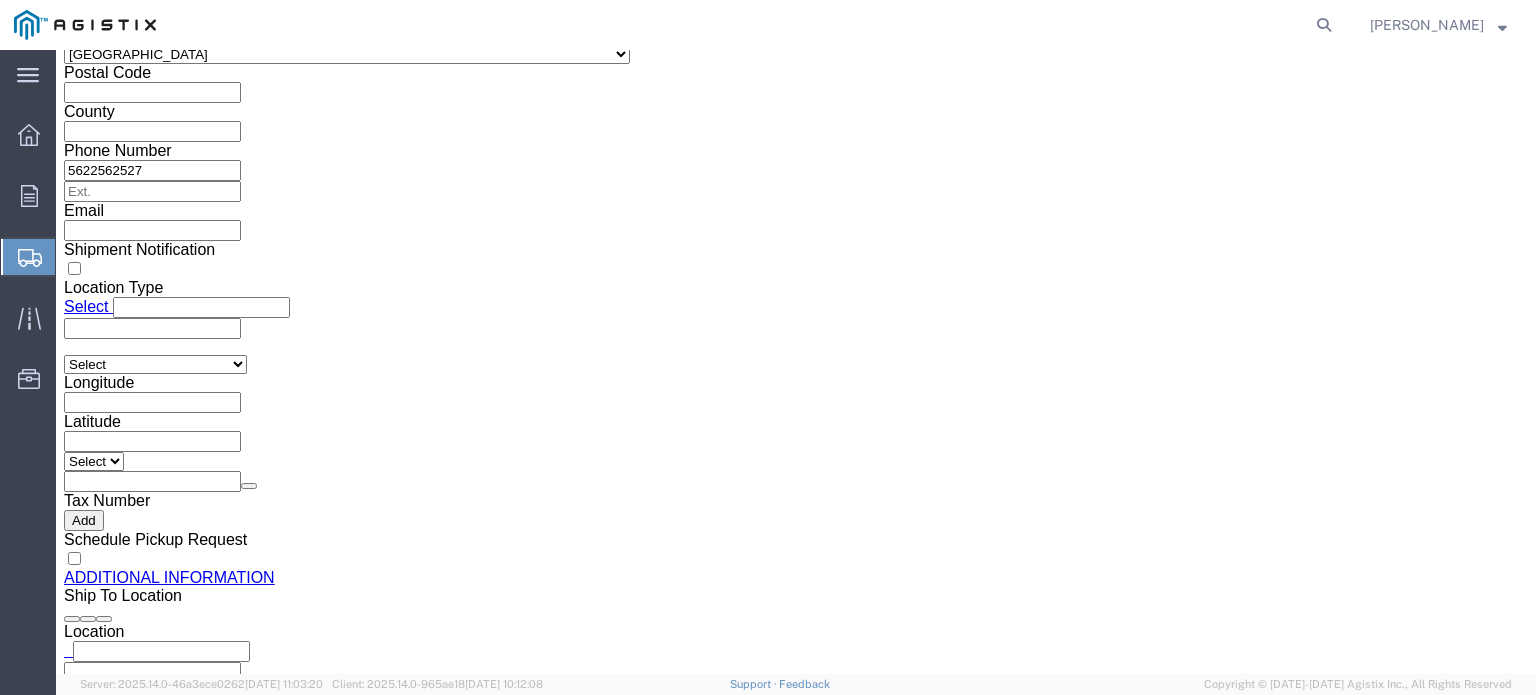 click on "Rate Shipment" 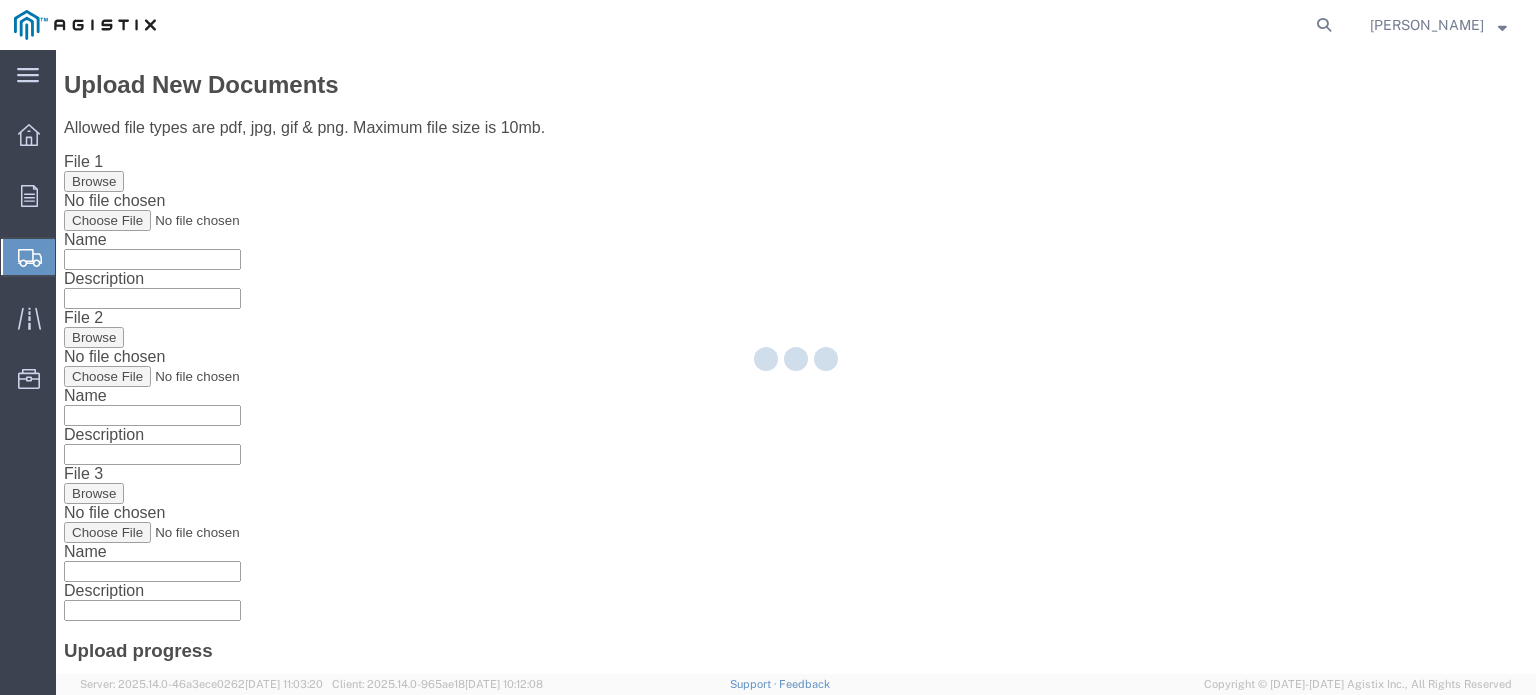 scroll, scrollTop: 0, scrollLeft: 0, axis: both 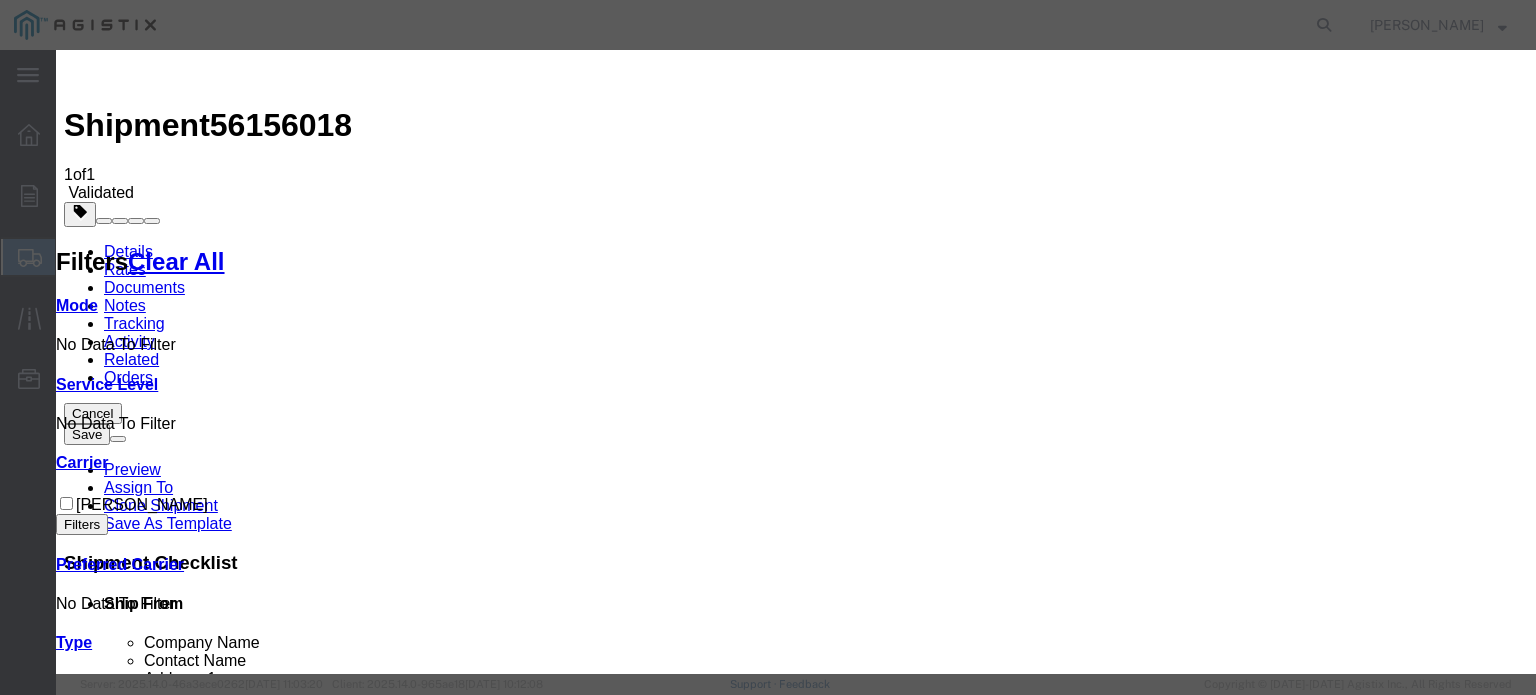 click on "Continue" at bounding box center [98, 3423] 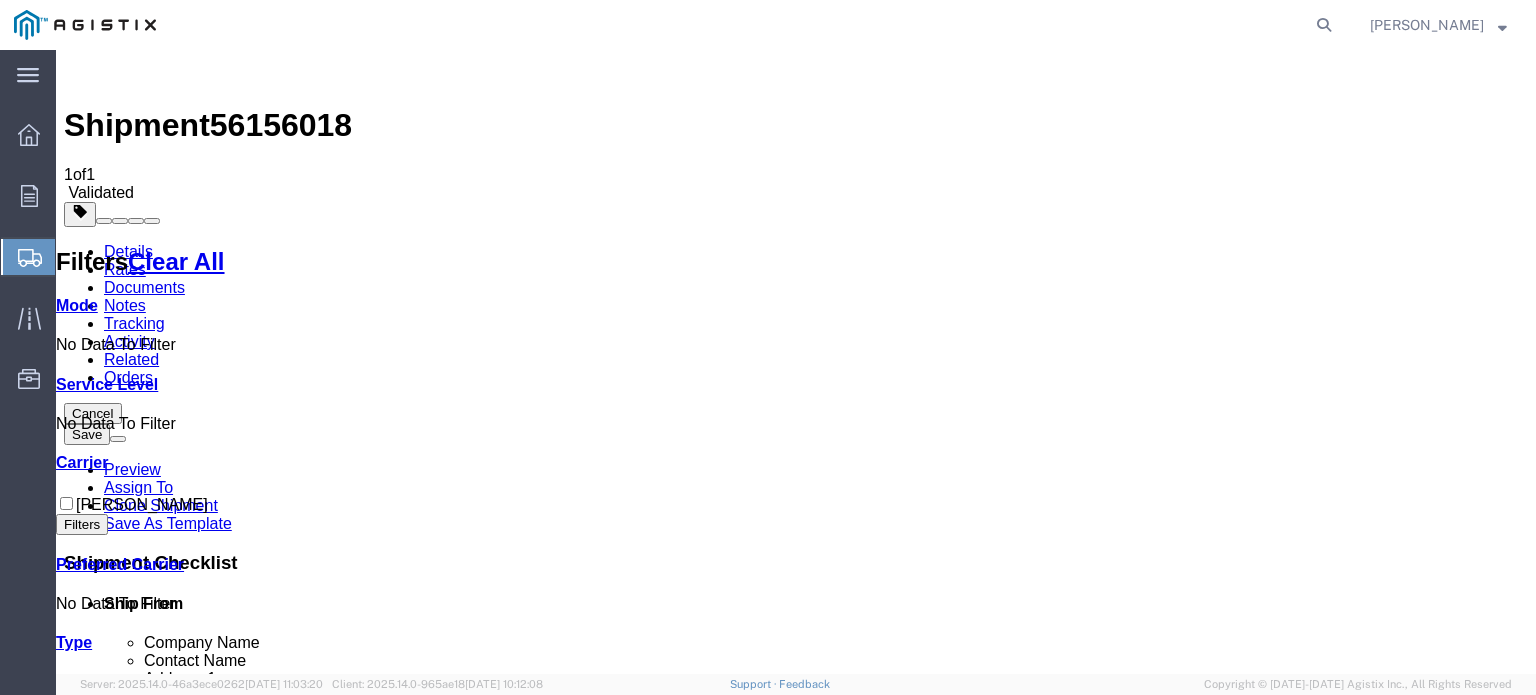 click at bounding box center [1071, 1646] 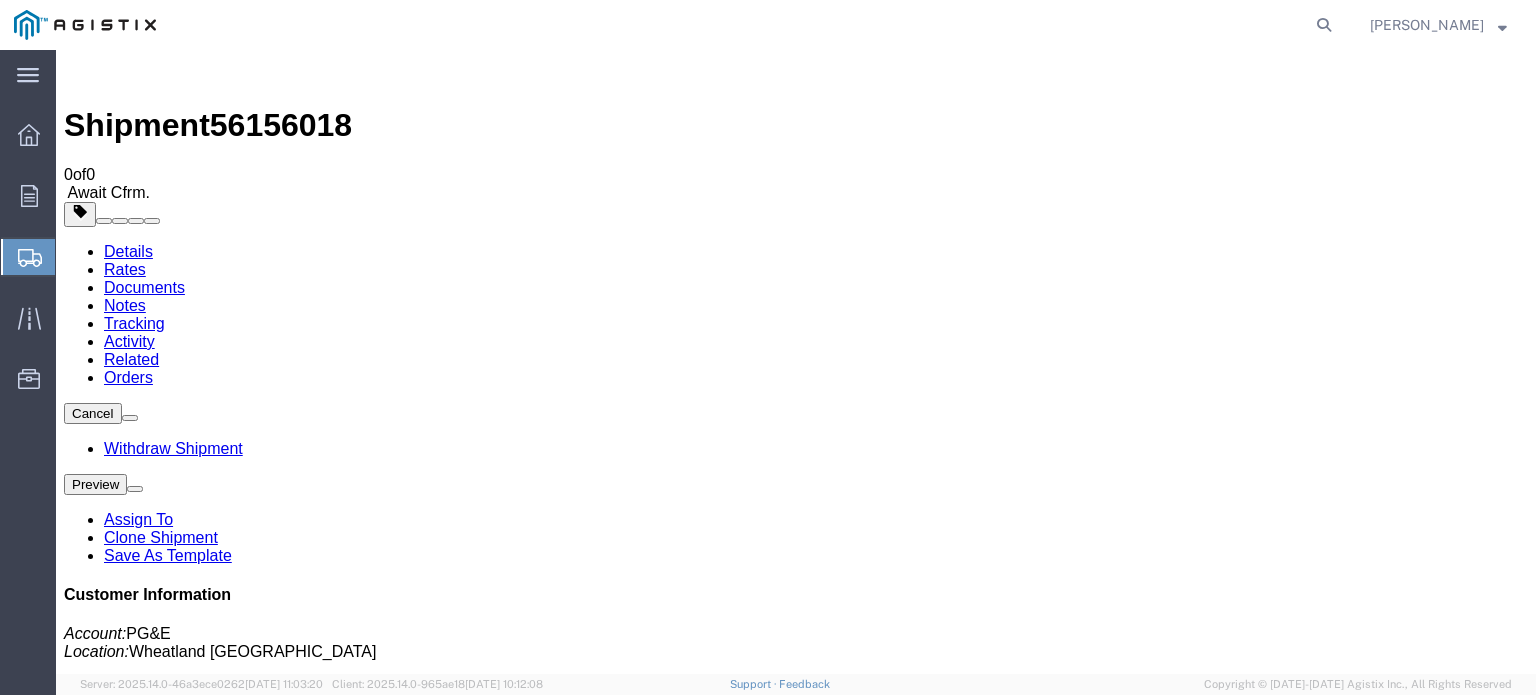 click on "Create Shipment" 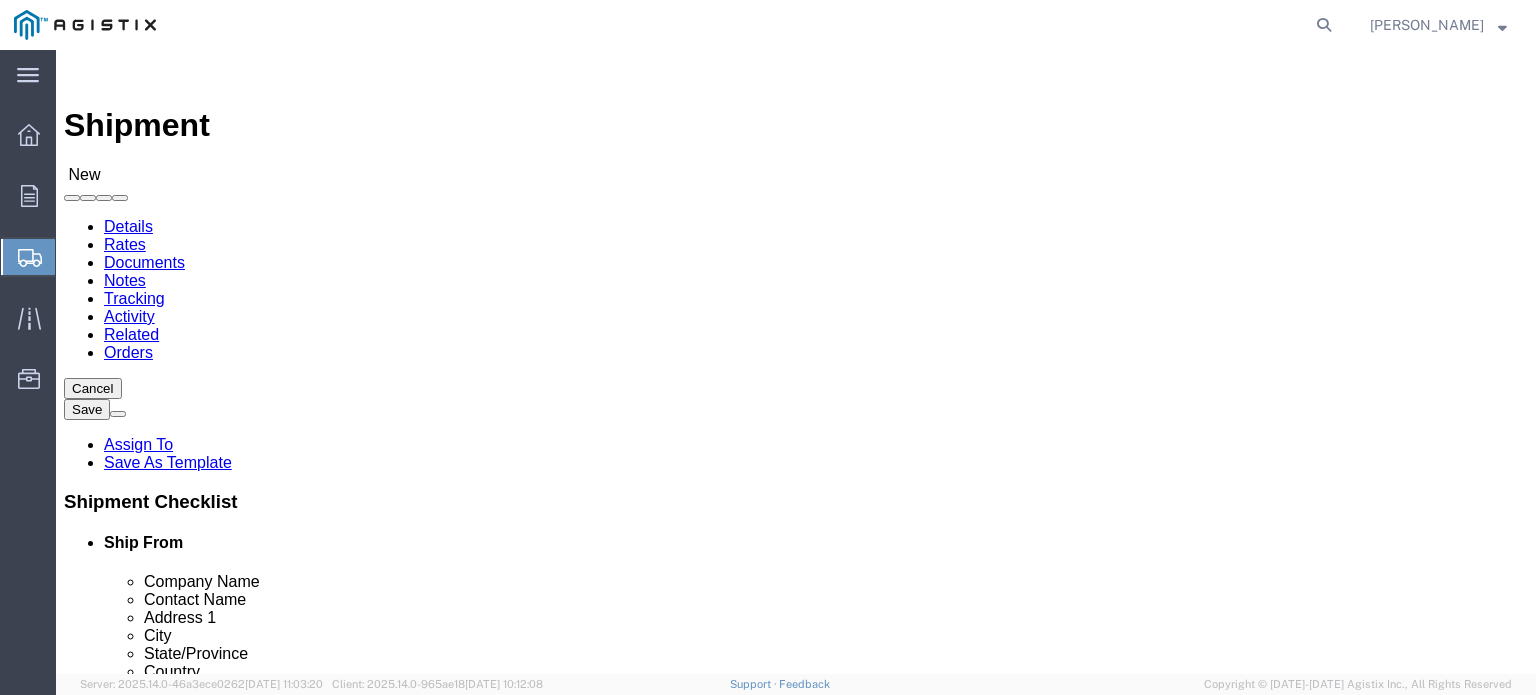 click on "Select PG&E Taihan Electric USA Ltd" 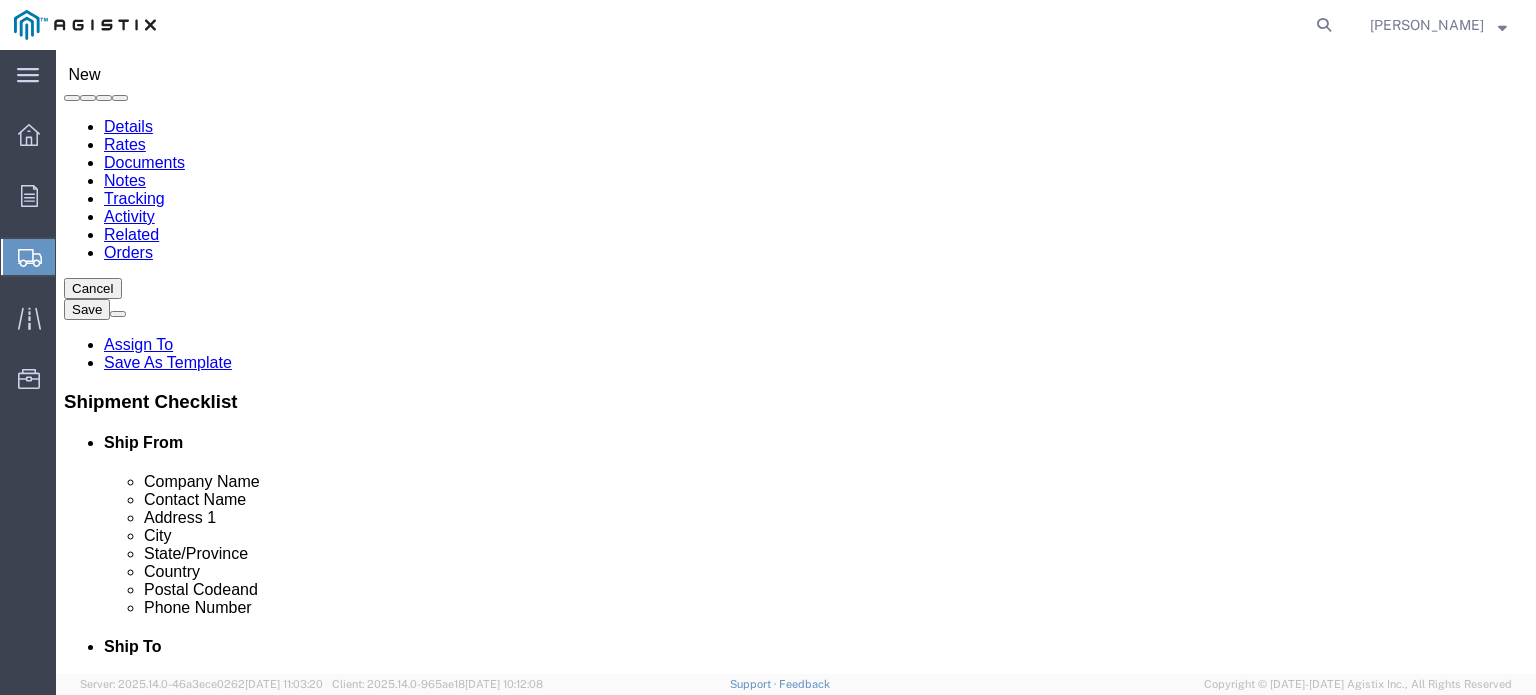 scroll, scrollTop: 200, scrollLeft: 0, axis: vertical 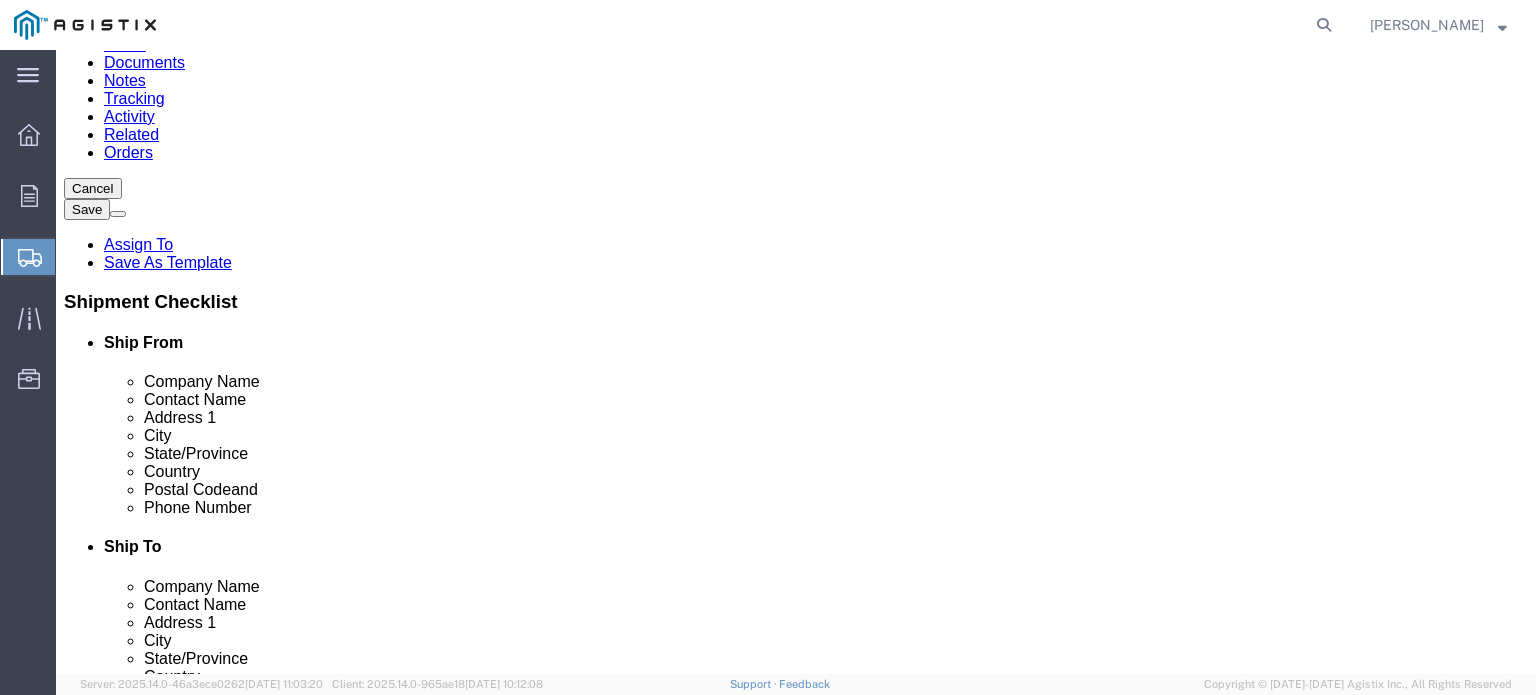 click 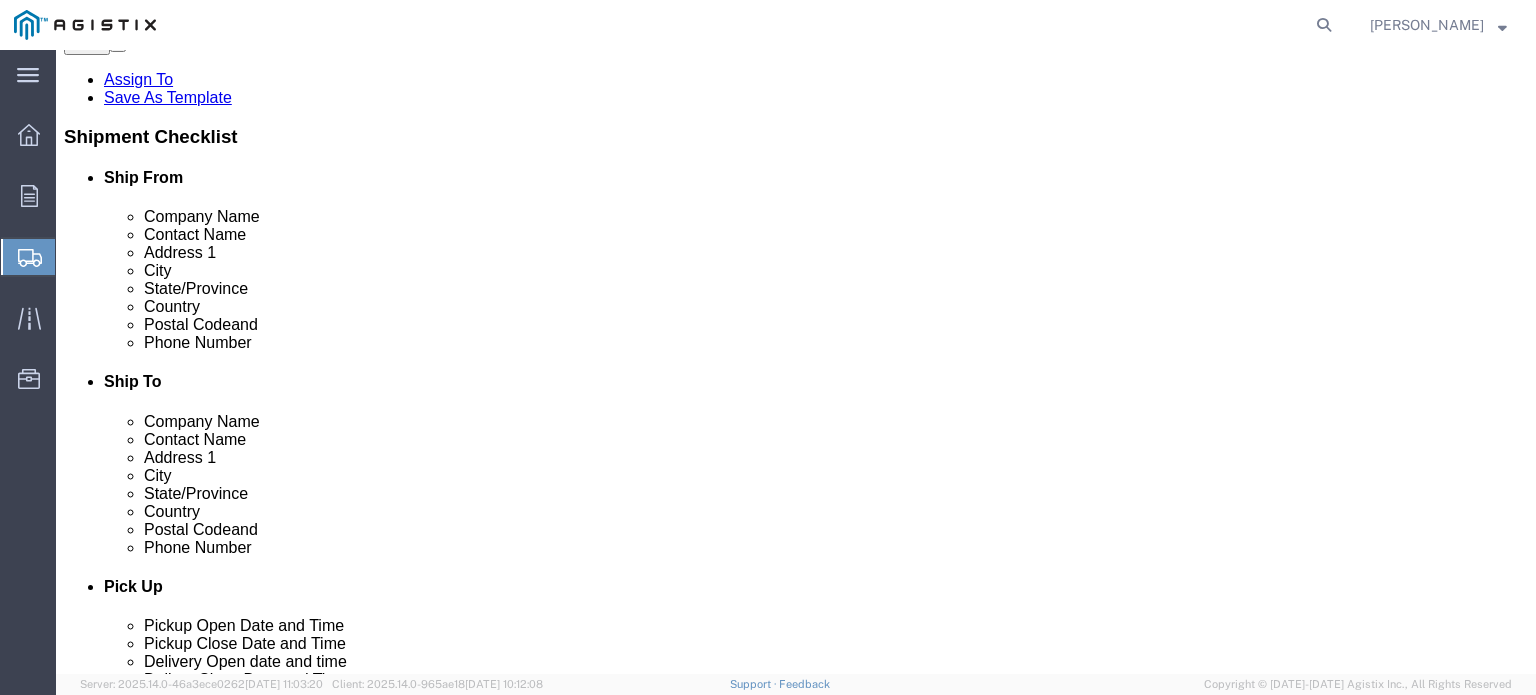 scroll, scrollTop: 400, scrollLeft: 0, axis: vertical 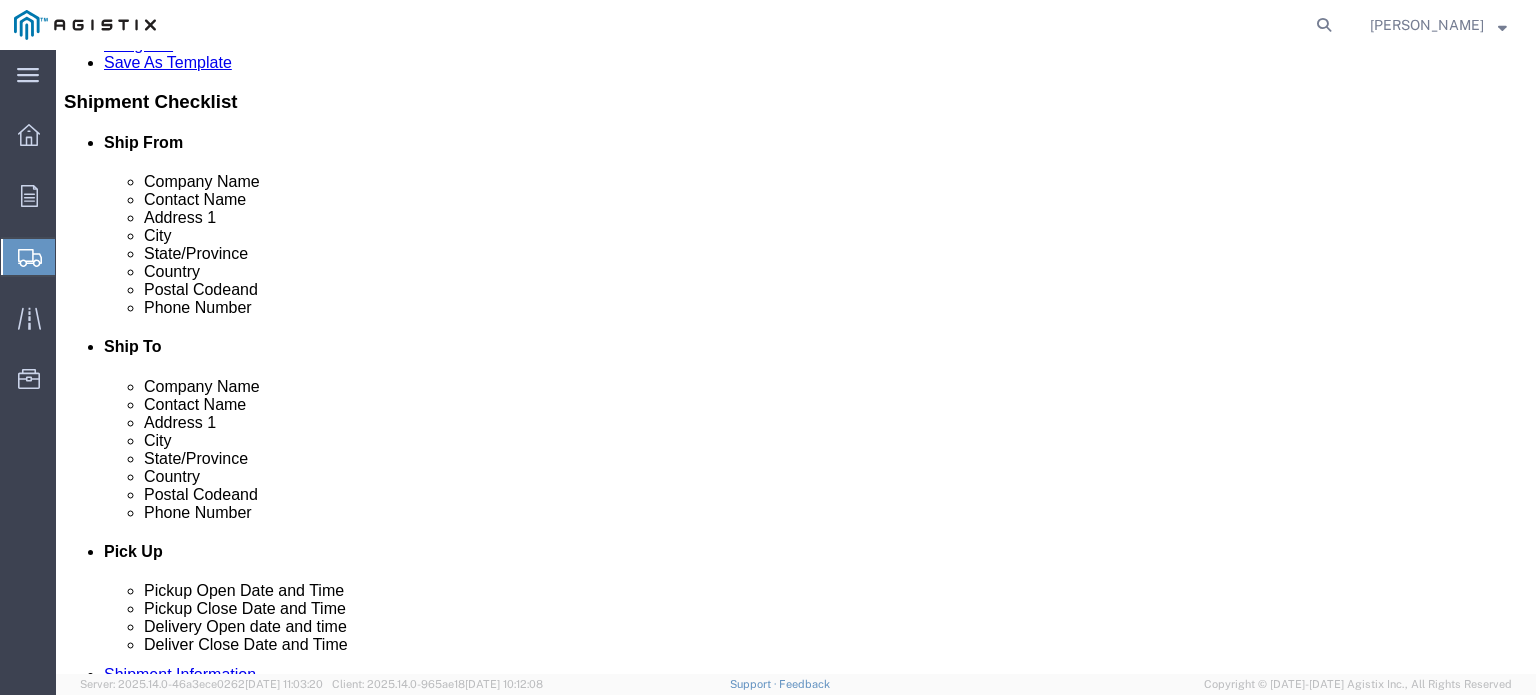 click 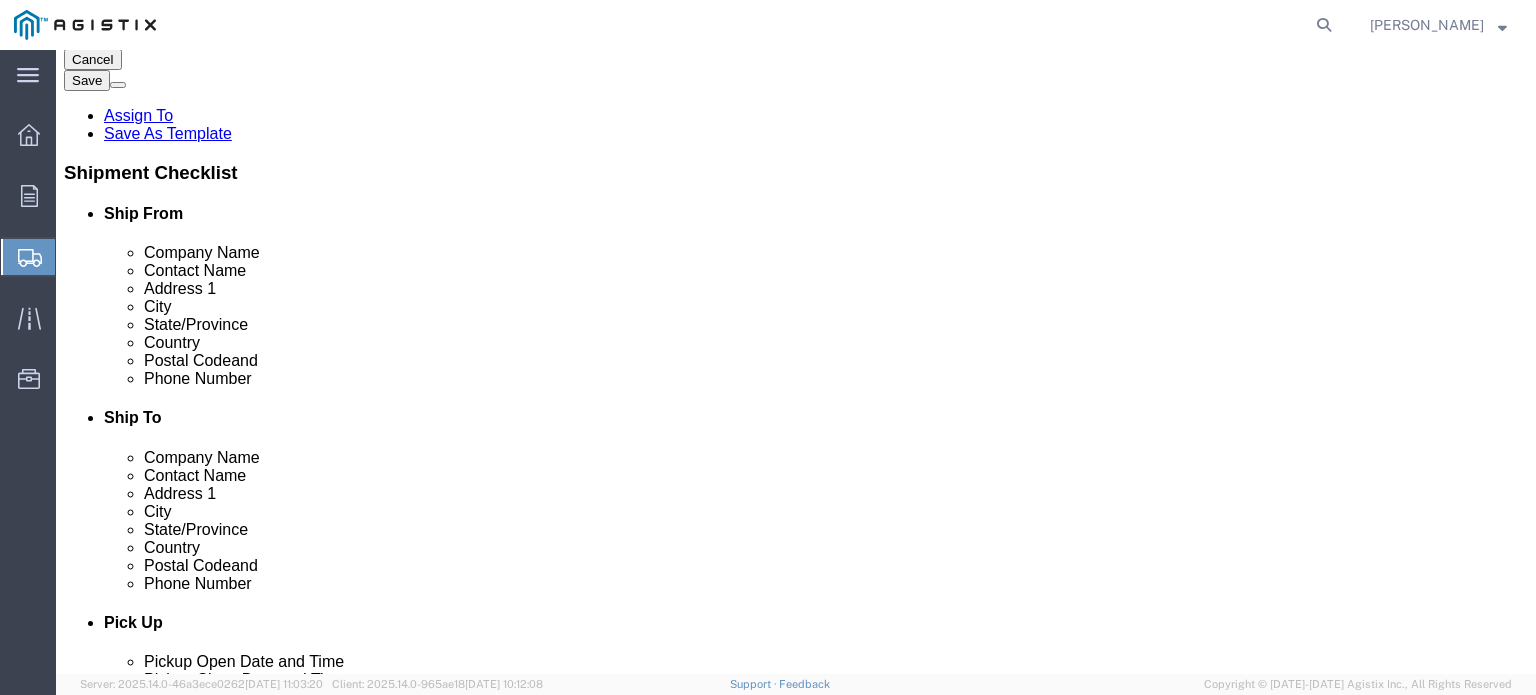 scroll, scrollTop: 300, scrollLeft: 0, axis: vertical 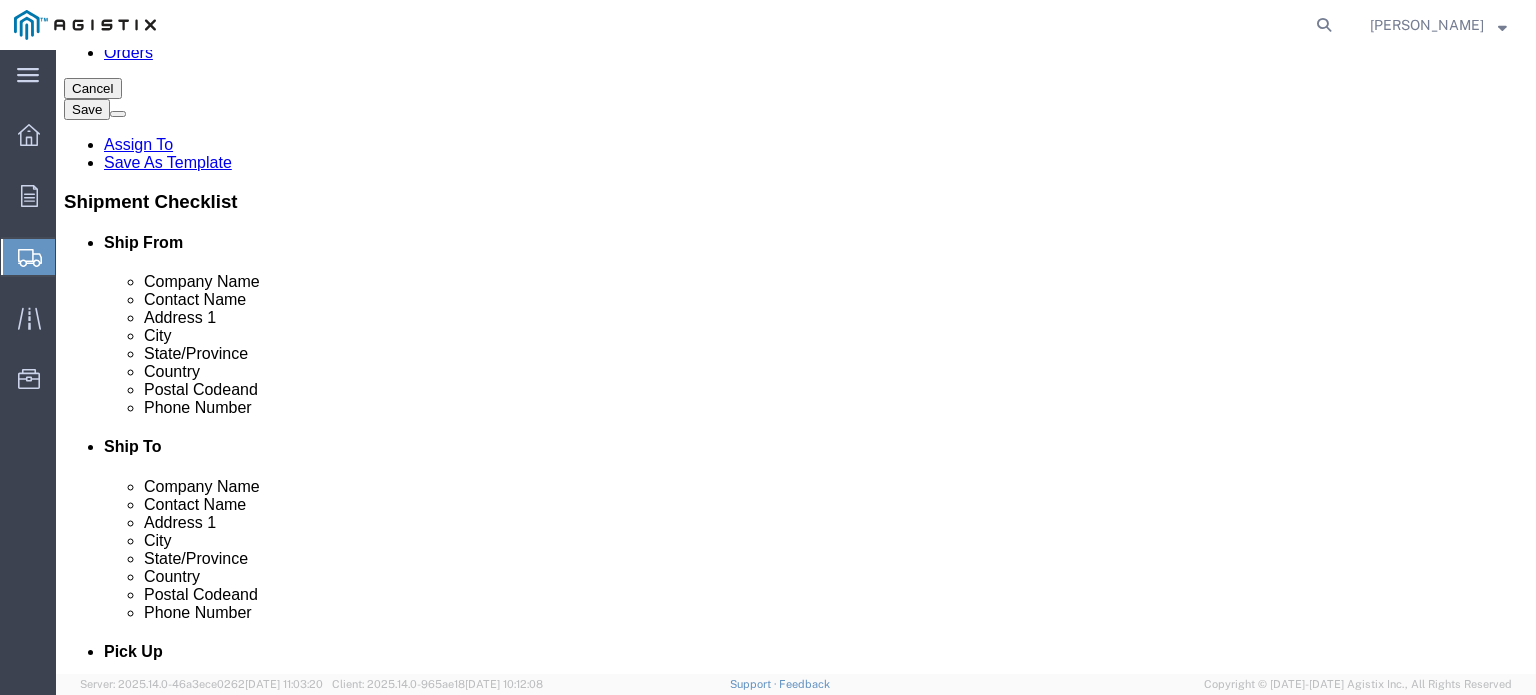 click 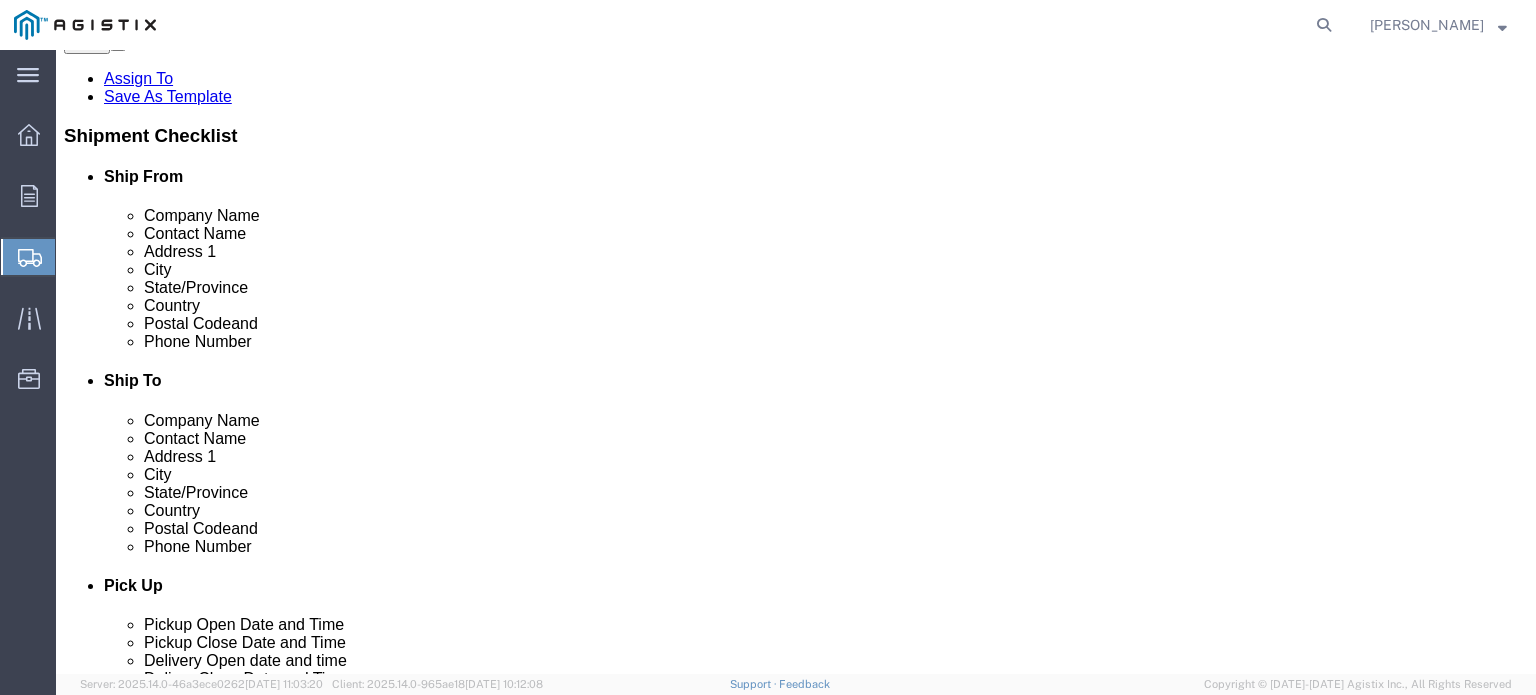 scroll, scrollTop: 400, scrollLeft: 0, axis: vertical 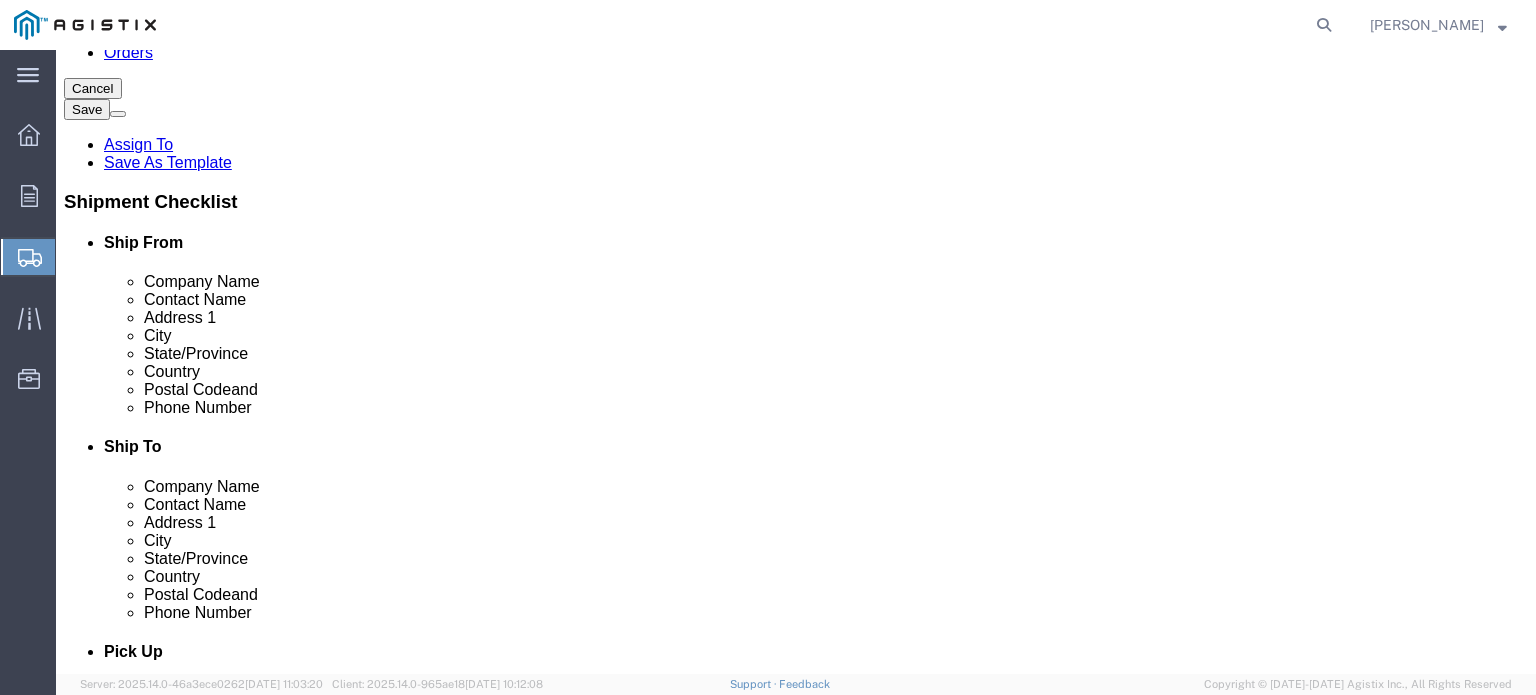click on "Address 2" 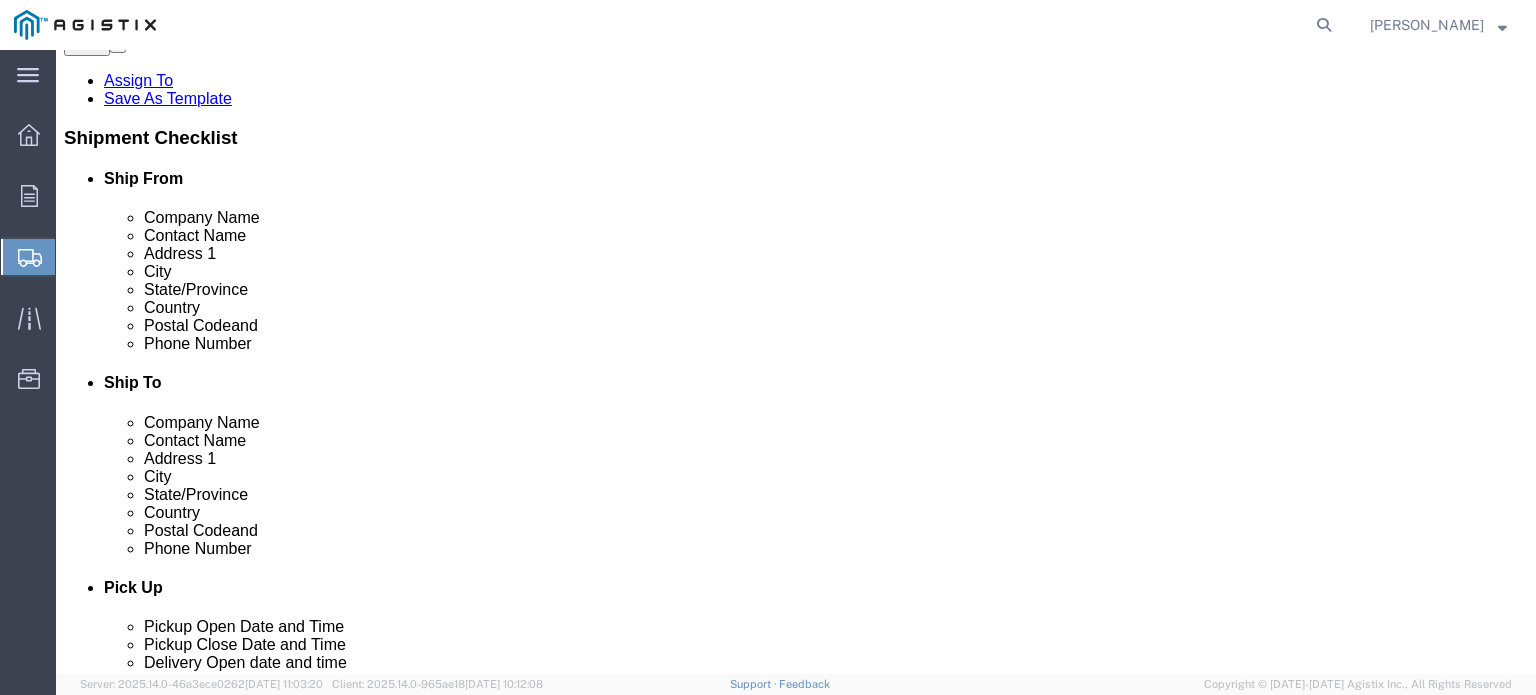 scroll, scrollTop: 400, scrollLeft: 0, axis: vertical 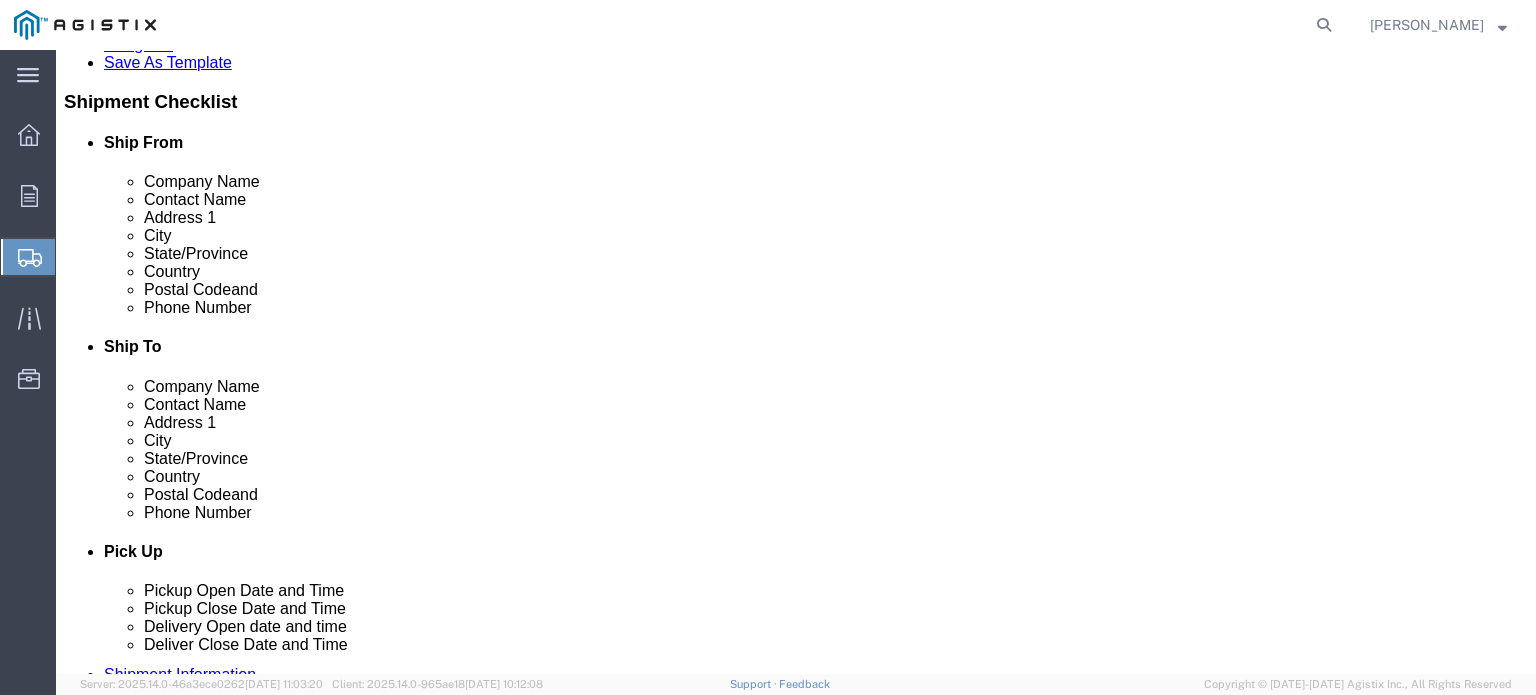 click 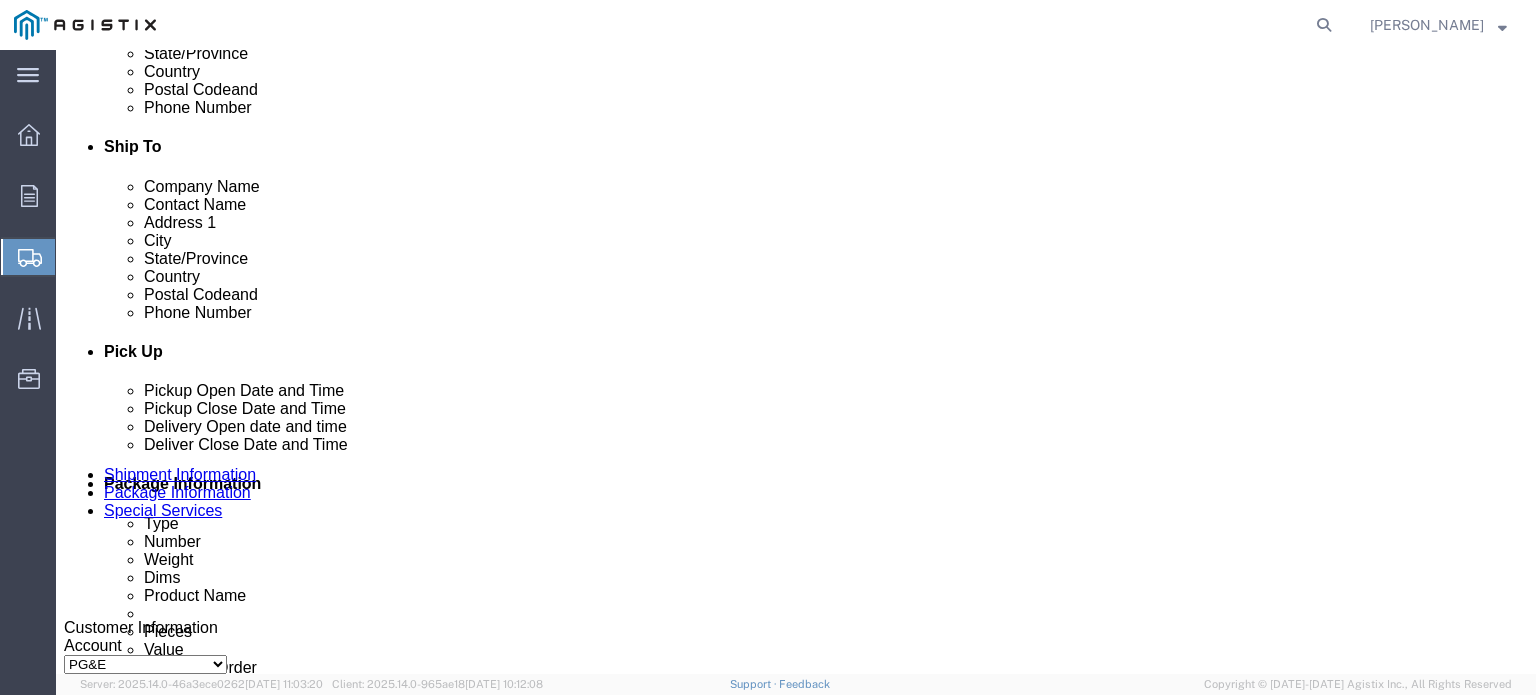 scroll, scrollTop: 800, scrollLeft: 0, axis: vertical 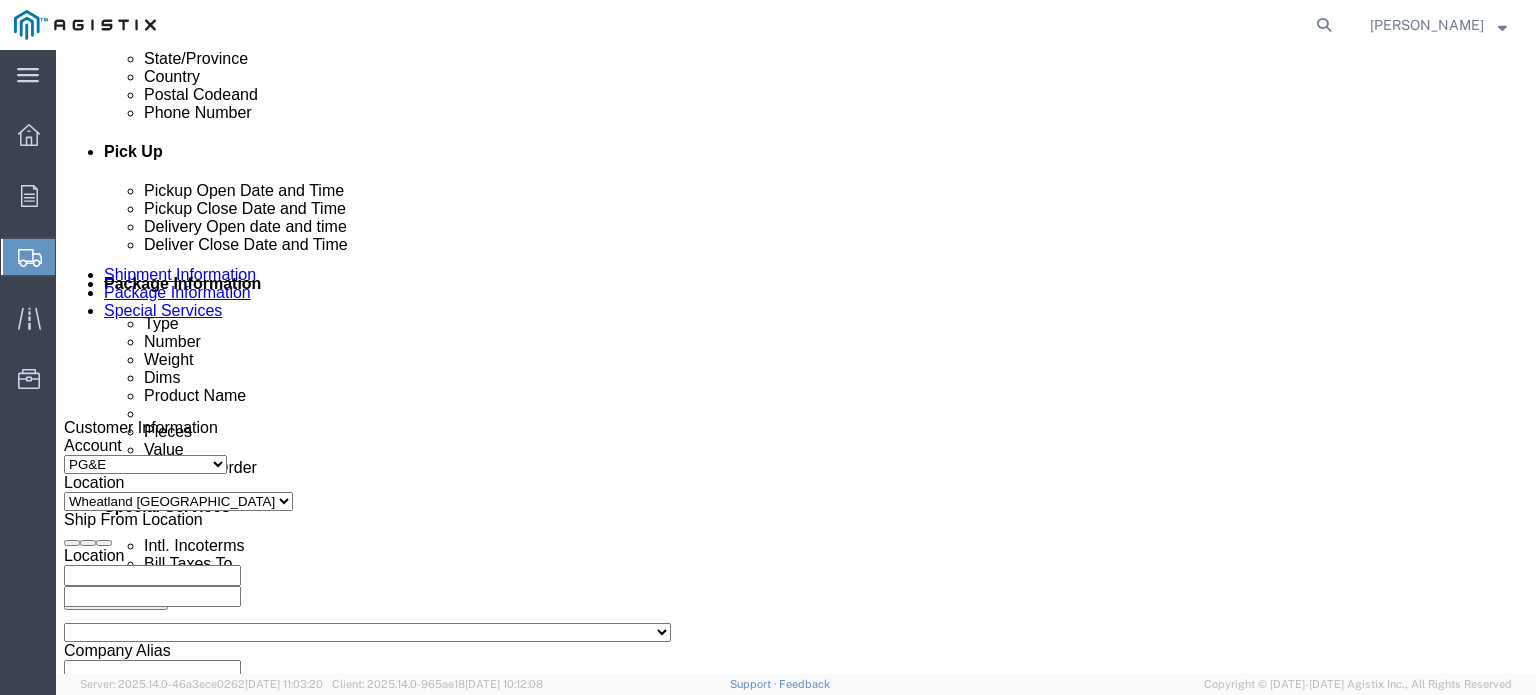 click on "[DATE] 12:00 PM" 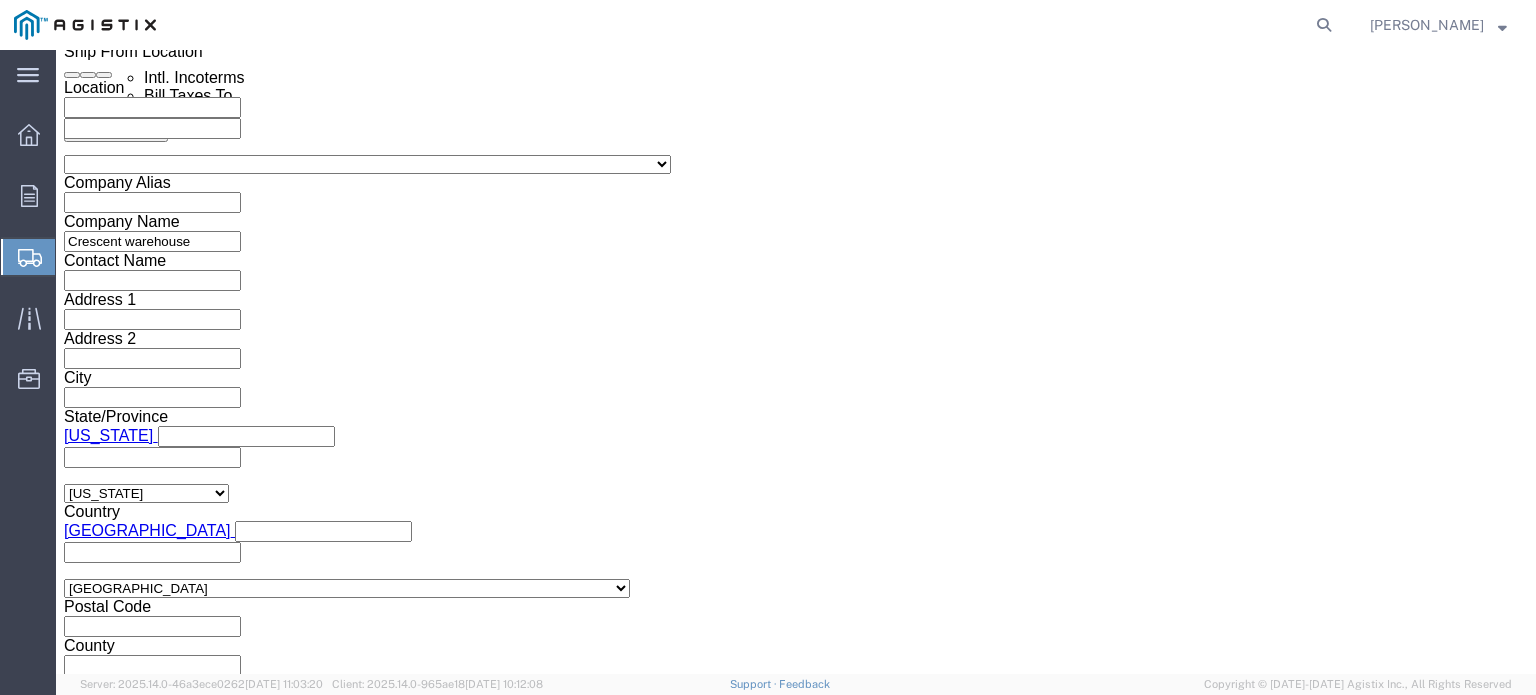 click on "Apply" 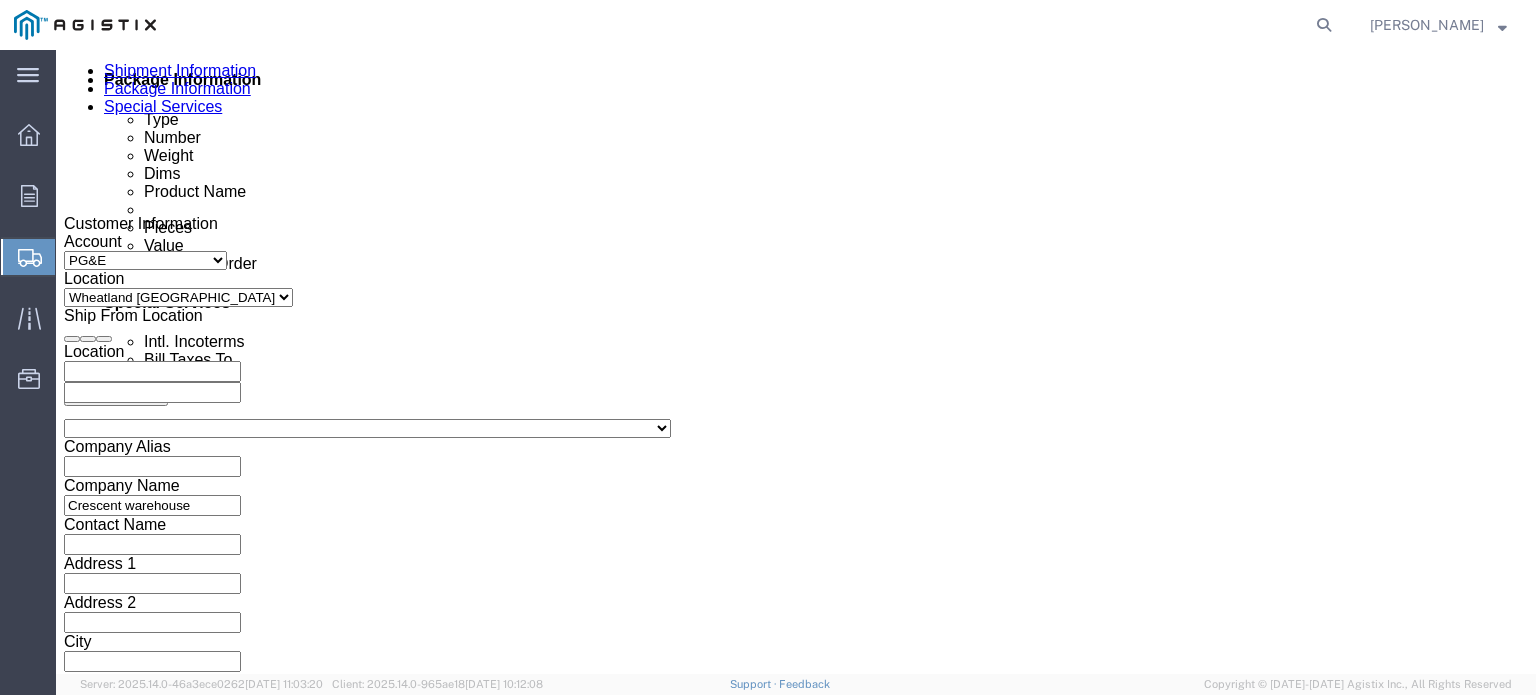 scroll, scrollTop: 968, scrollLeft: 0, axis: vertical 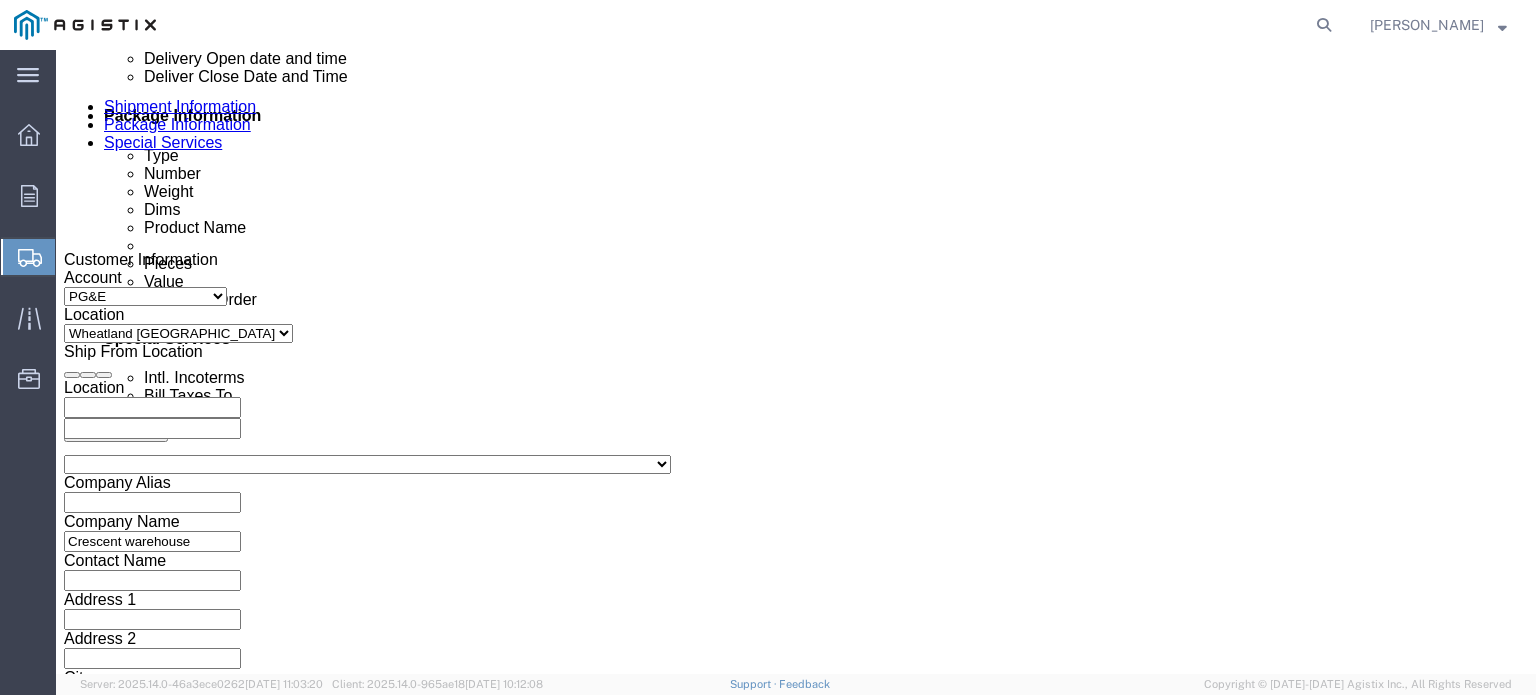 click on "[DATE] 10:00 AM" 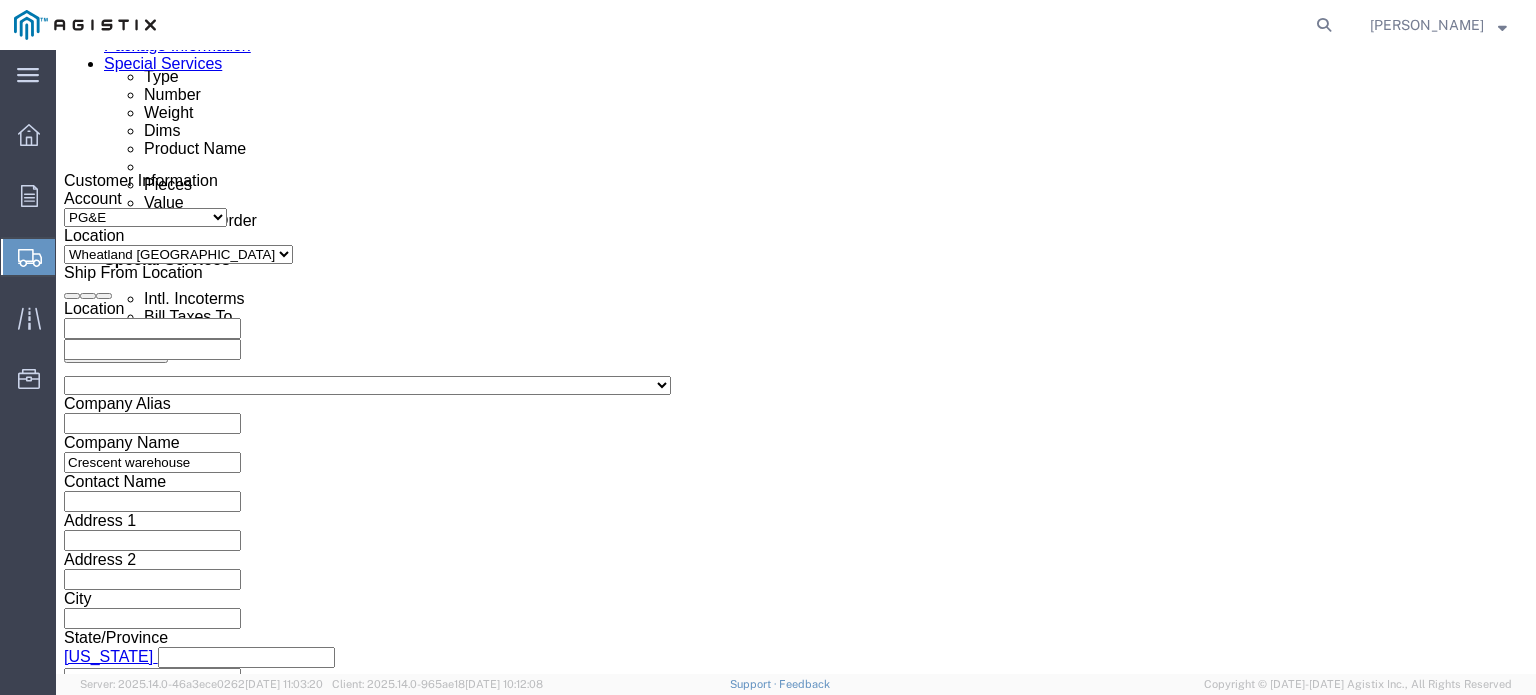 scroll, scrollTop: 1170, scrollLeft: 0, axis: vertical 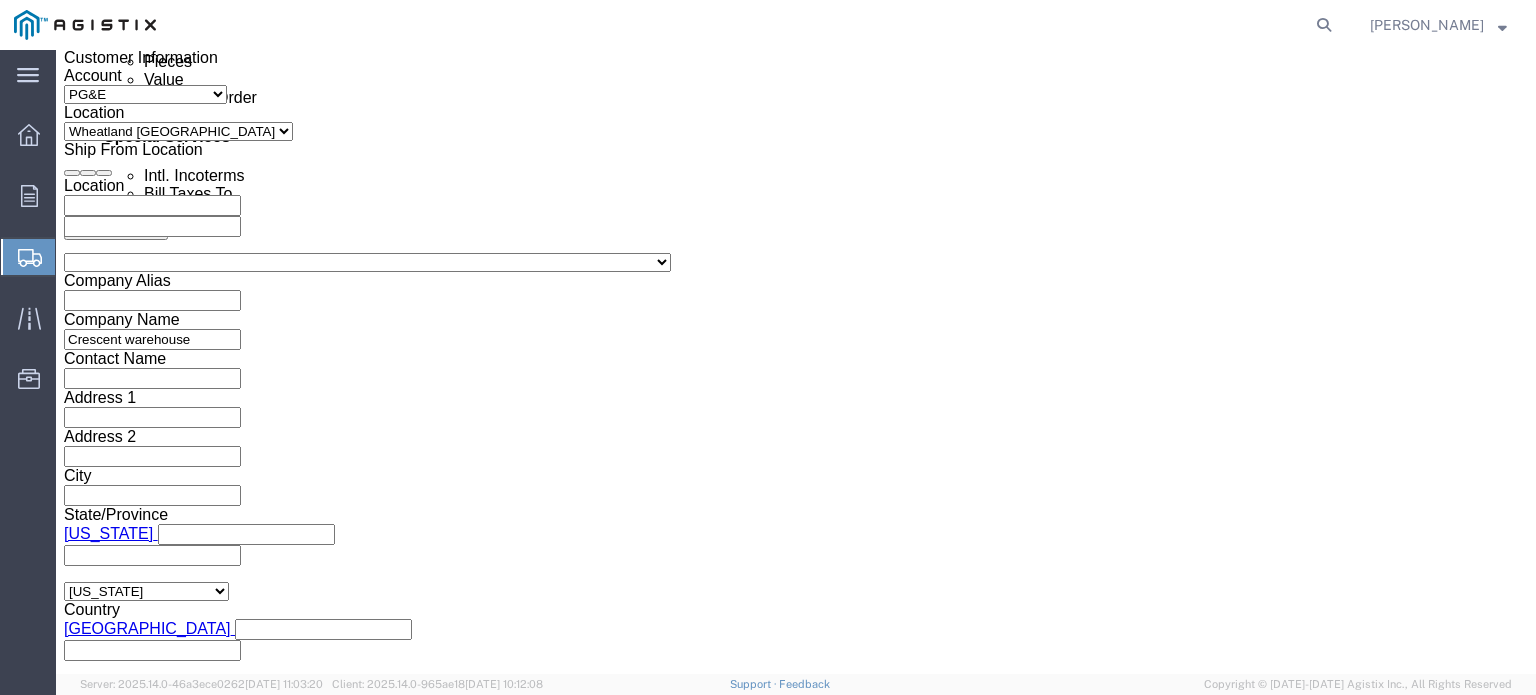 click on "Apply" 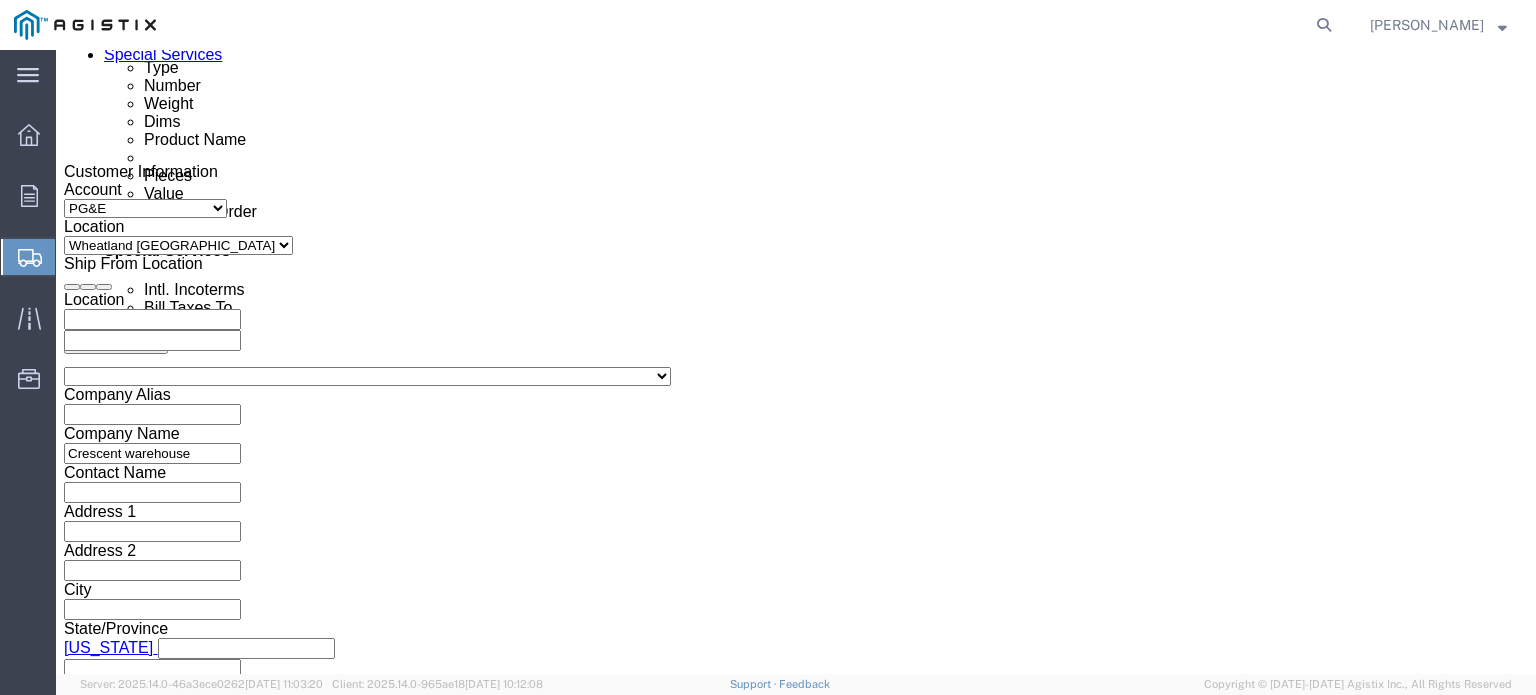 scroll, scrollTop: 970, scrollLeft: 0, axis: vertical 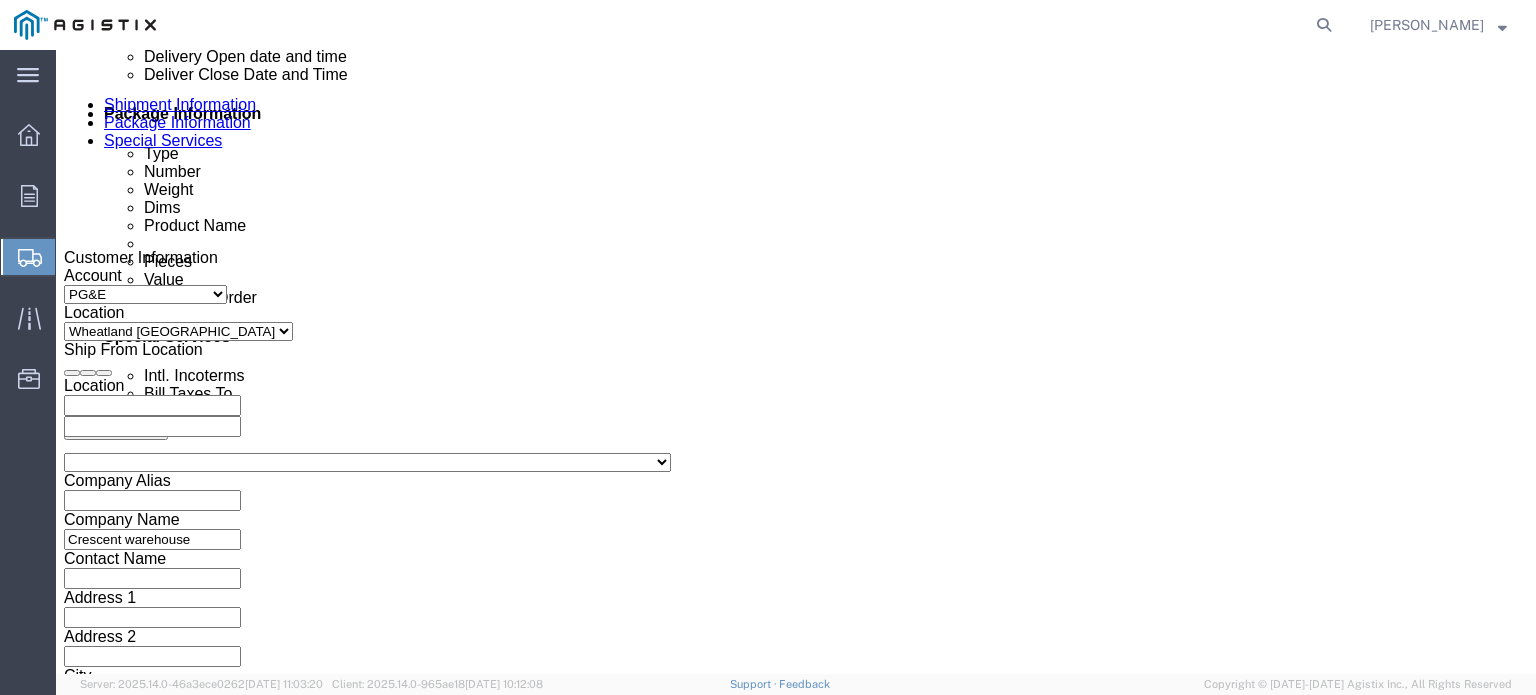 click 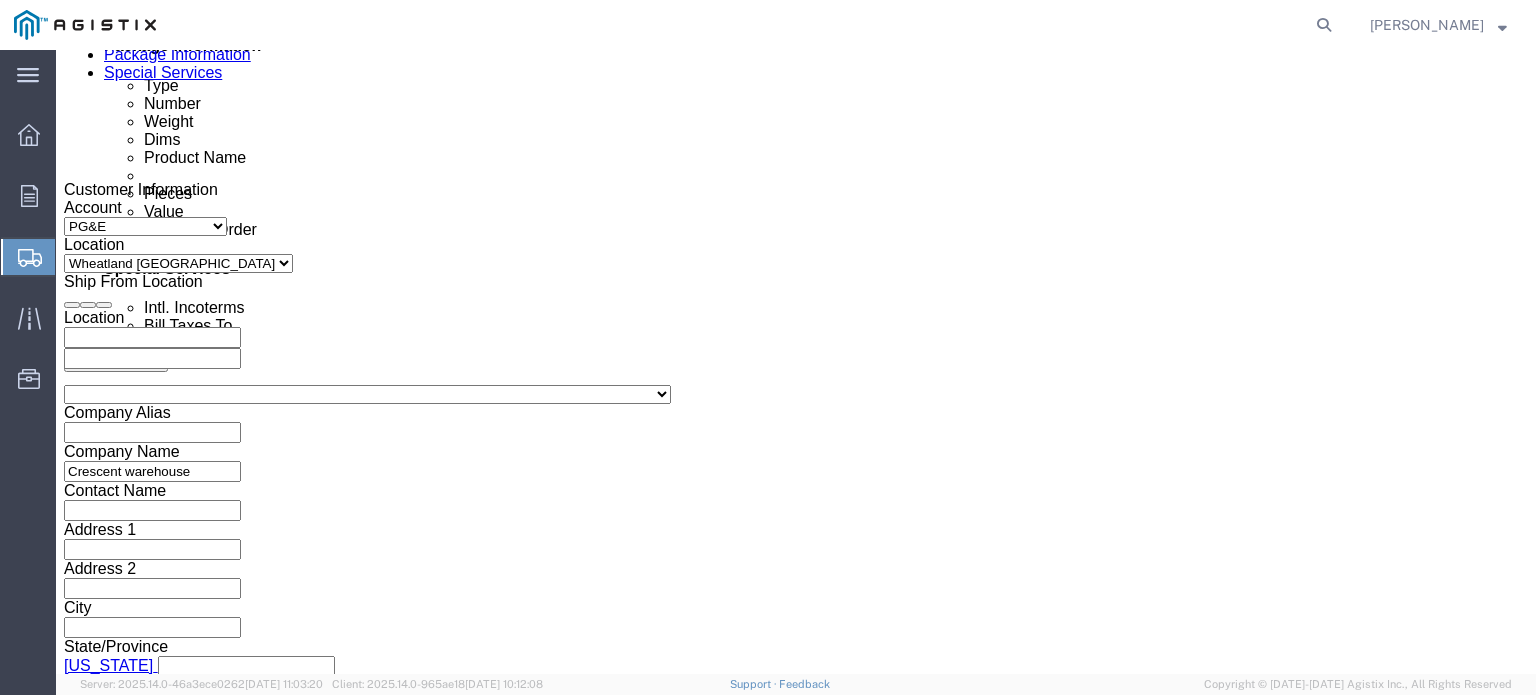 scroll, scrollTop: 1070, scrollLeft: 0, axis: vertical 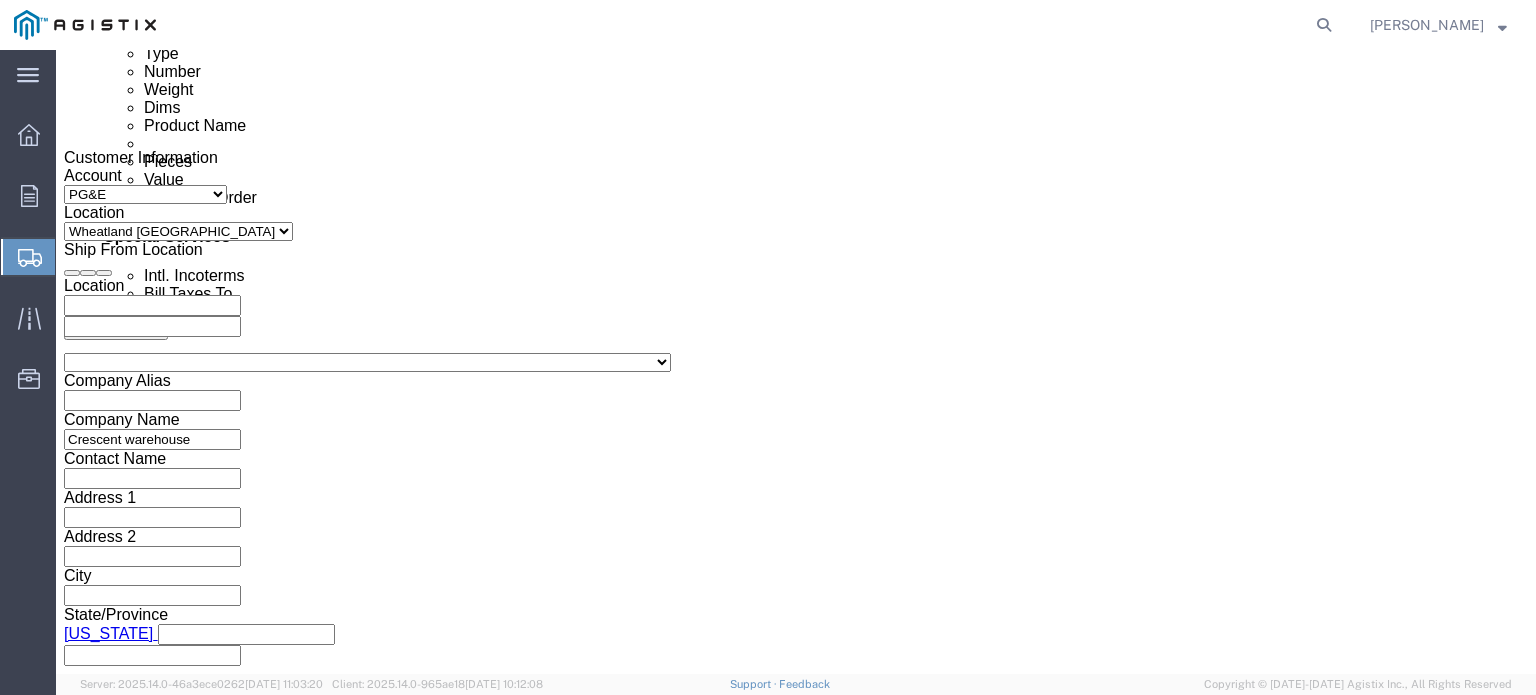 click on "4:00 PM" 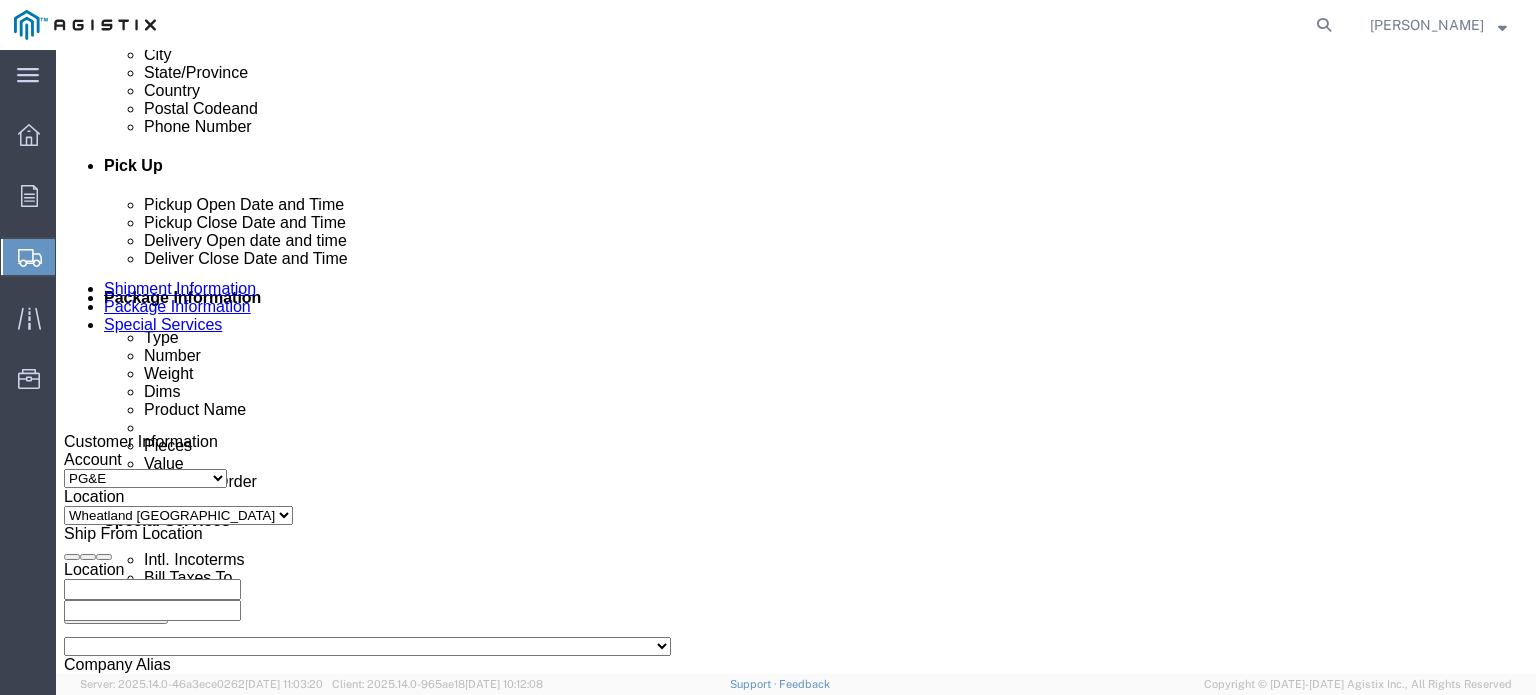 scroll, scrollTop: 770, scrollLeft: 0, axis: vertical 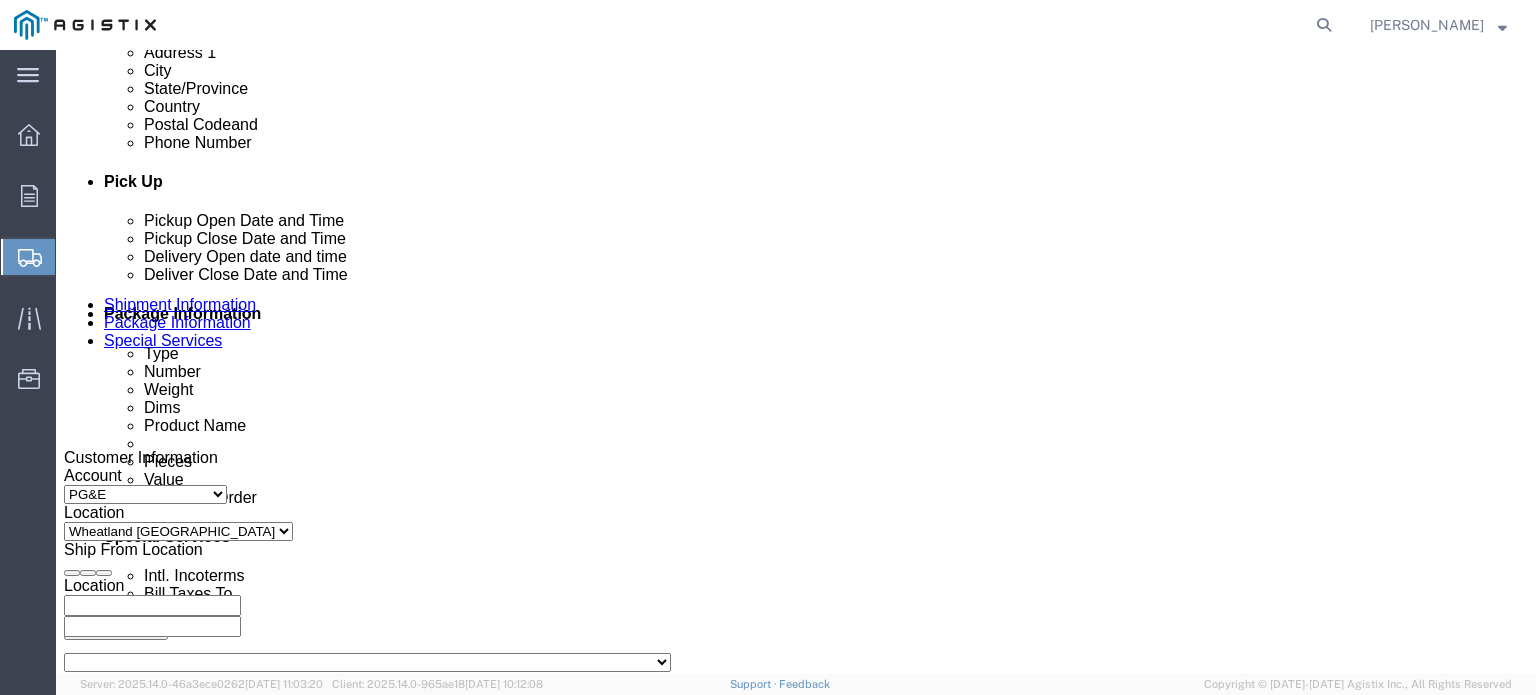 click 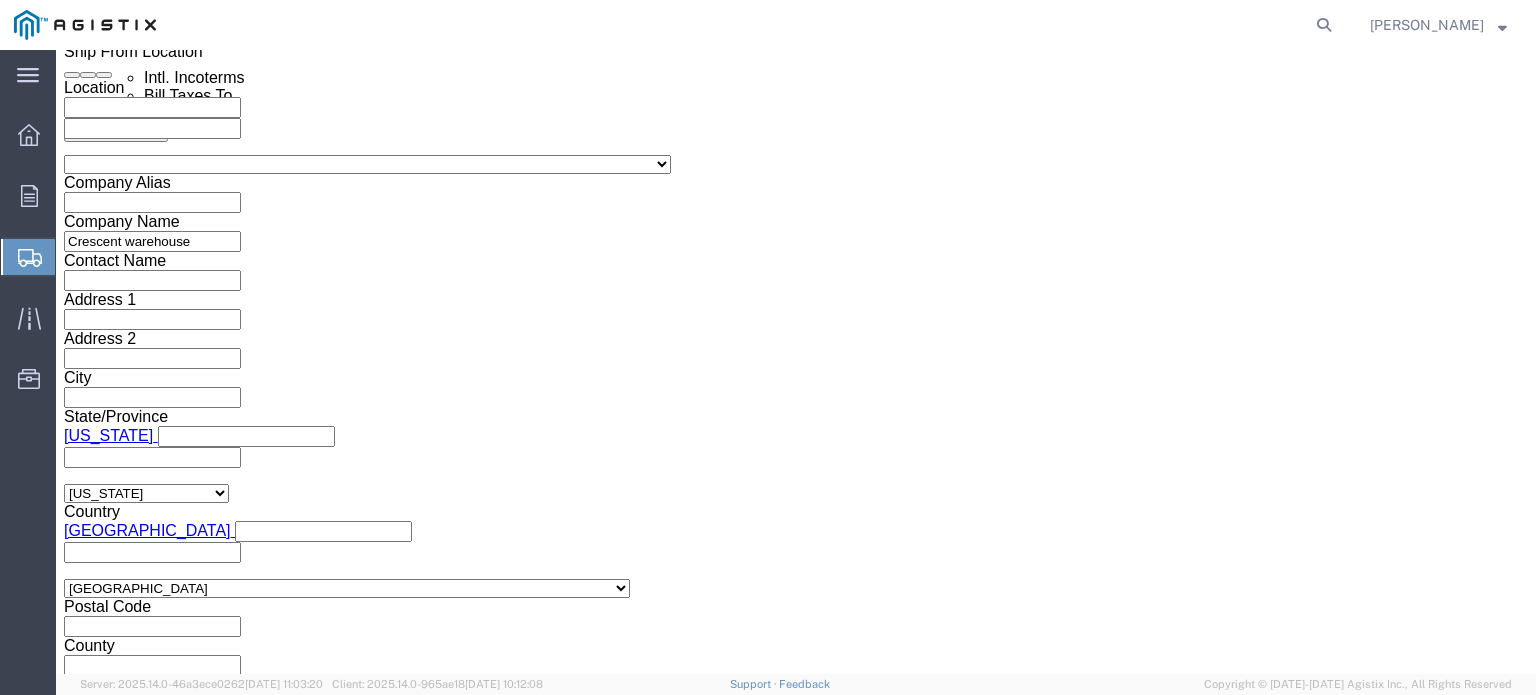 click on "Apply" 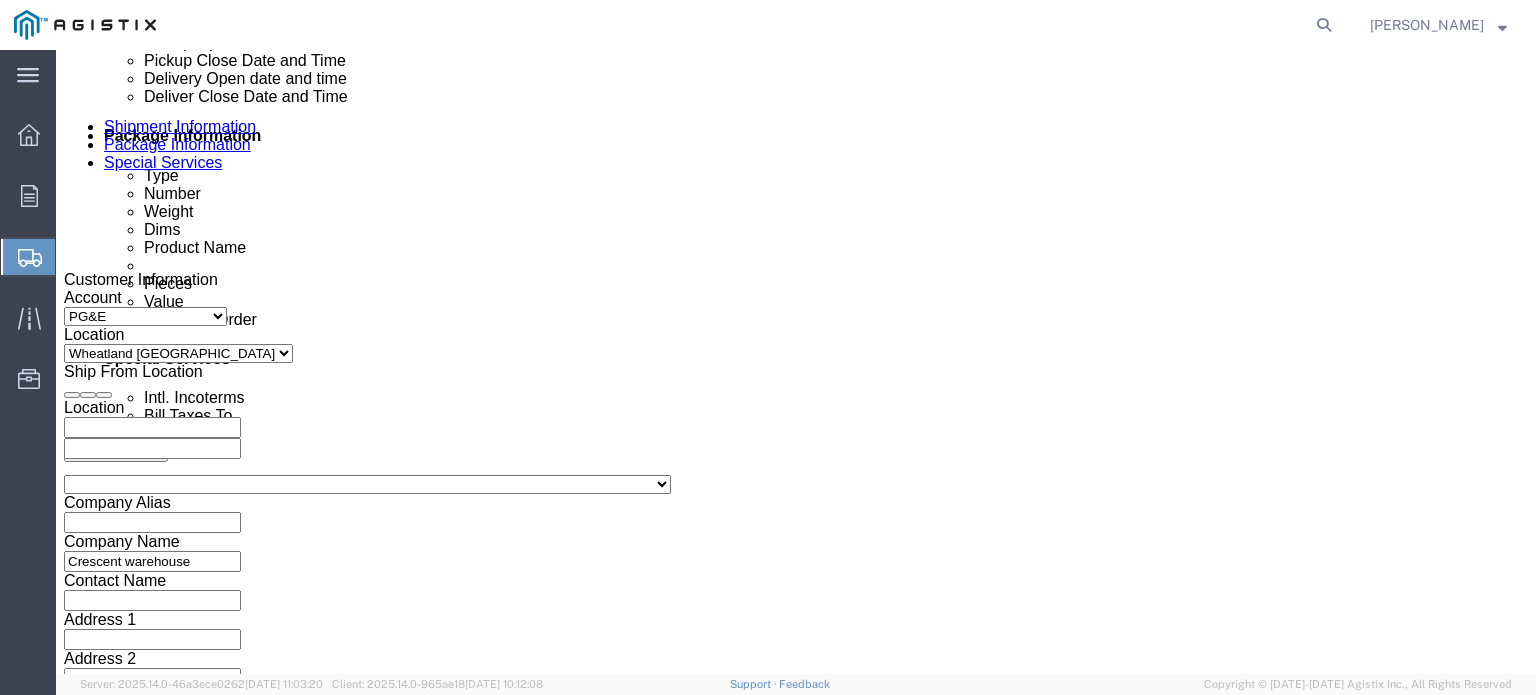 scroll, scrollTop: 1068, scrollLeft: 0, axis: vertical 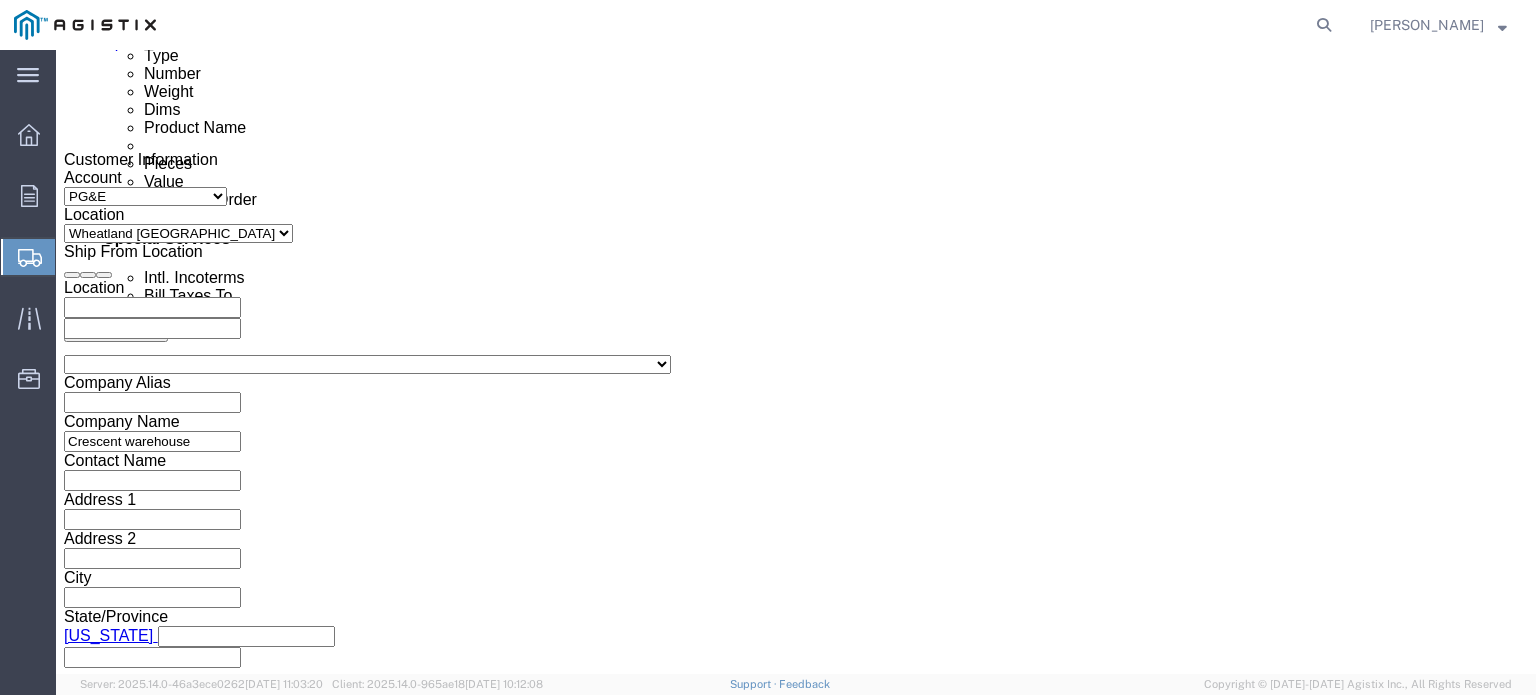 click 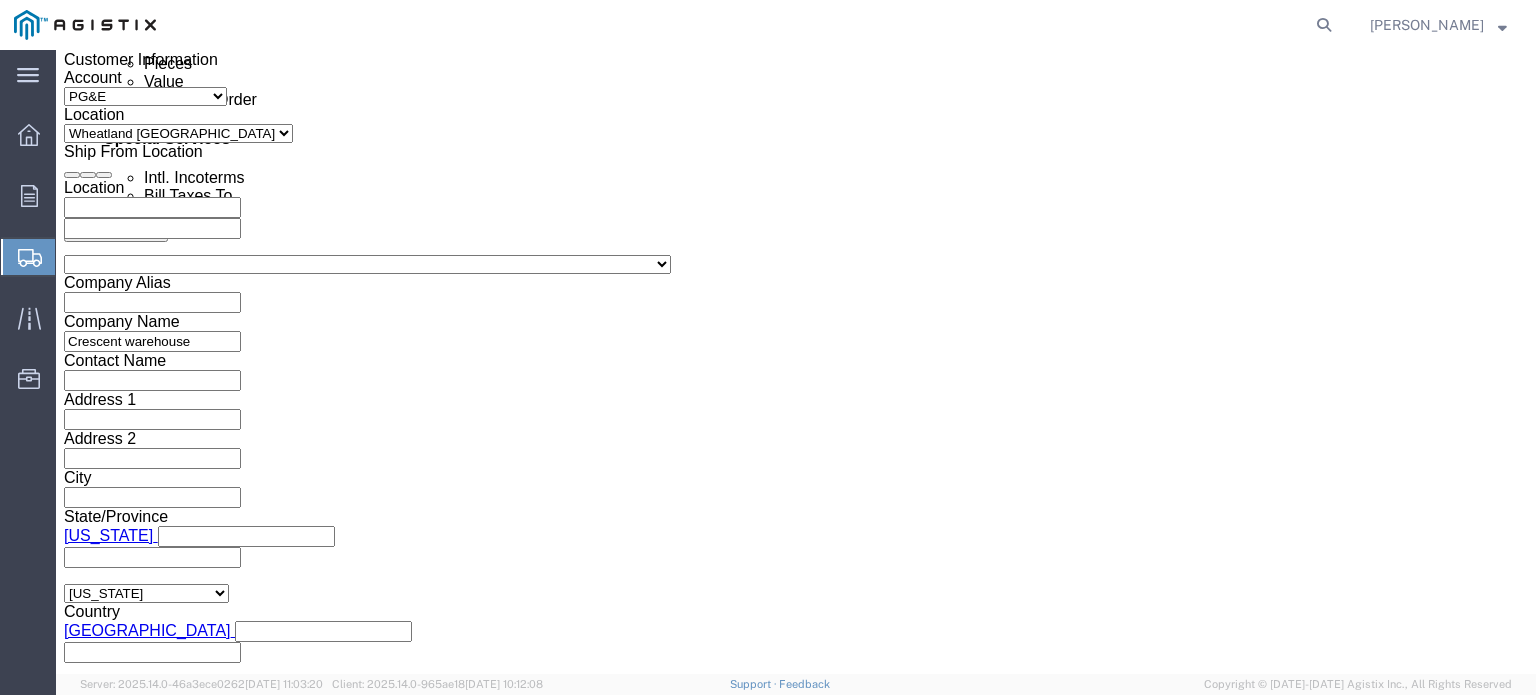 click on "Select Air Less than Truckload Multi-Leg Ocean Freight Rail Small Parcel Truckload" 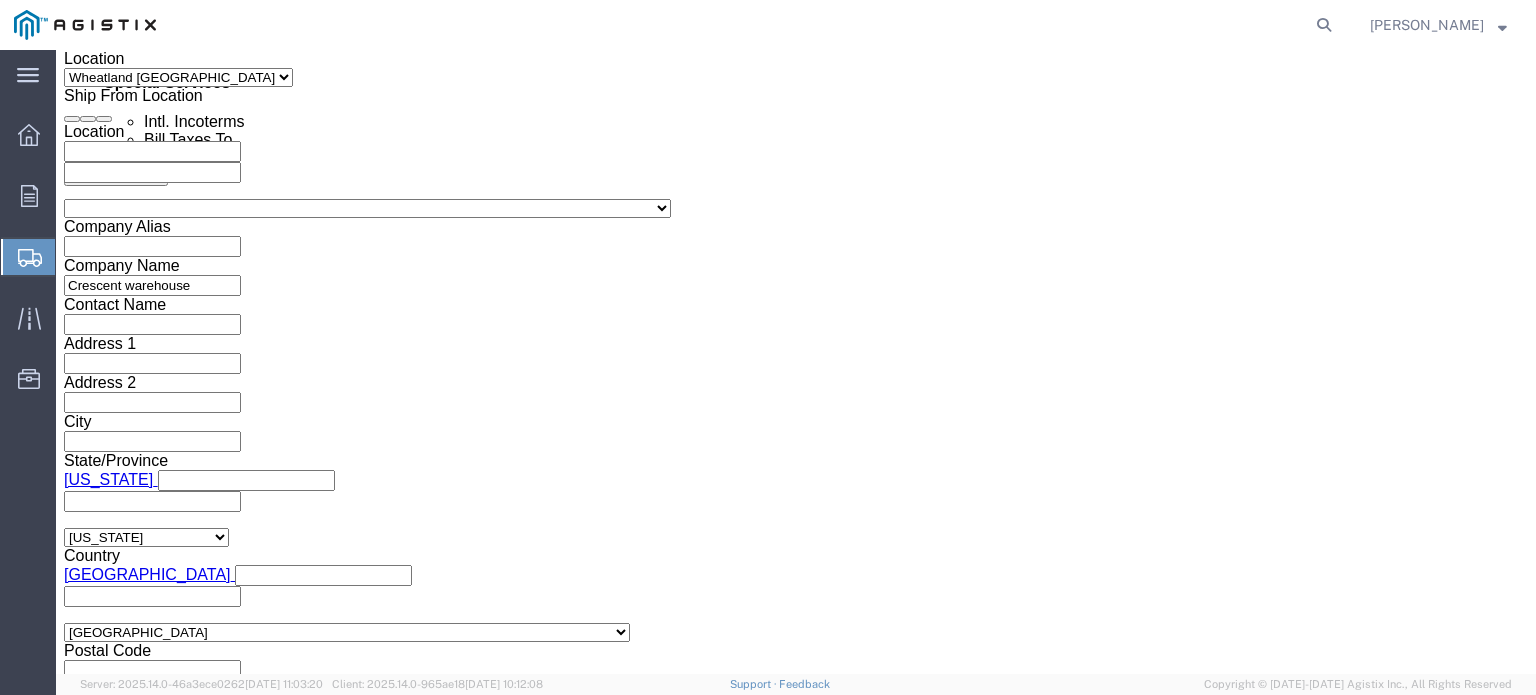 scroll, scrollTop: 1272, scrollLeft: 0, axis: vertical 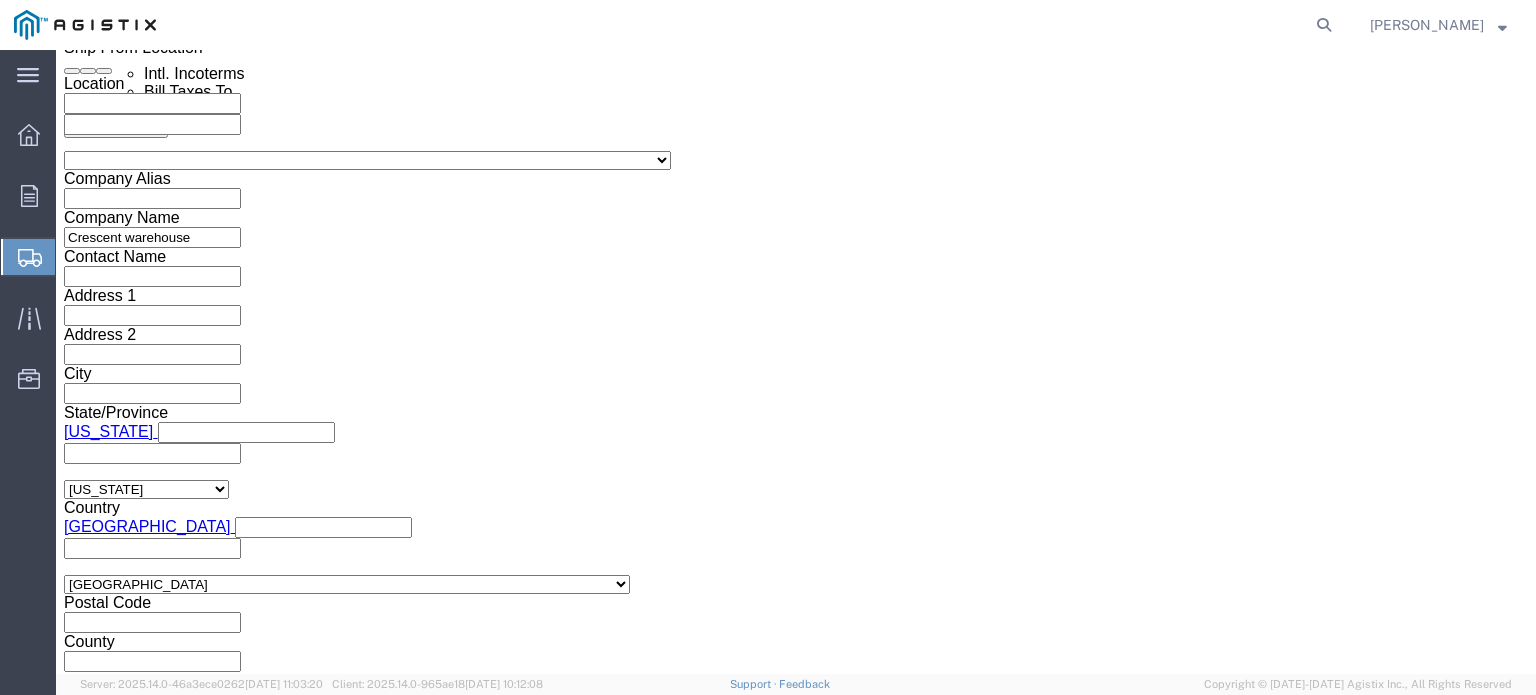 click on "Continue" 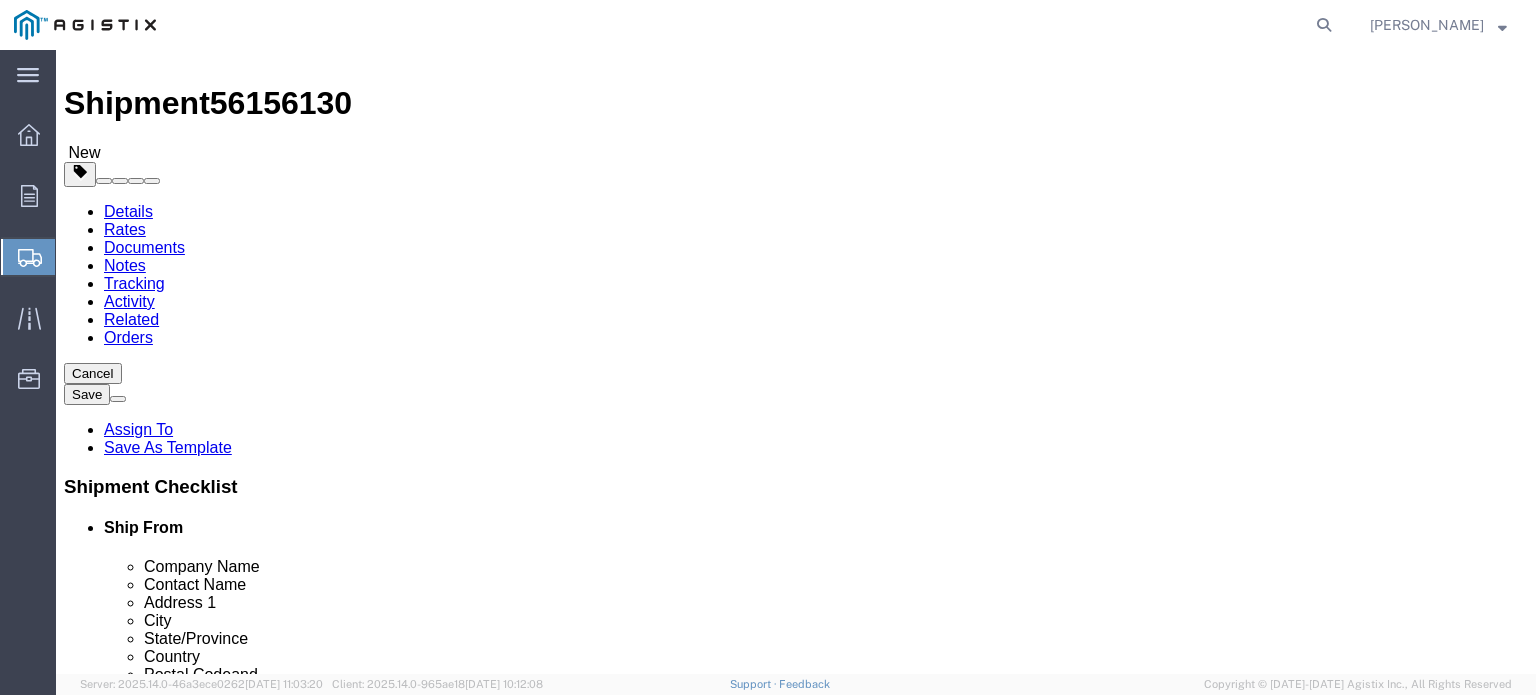 scroll, scrollTop: 0, scrollLeft: 0, axis: both 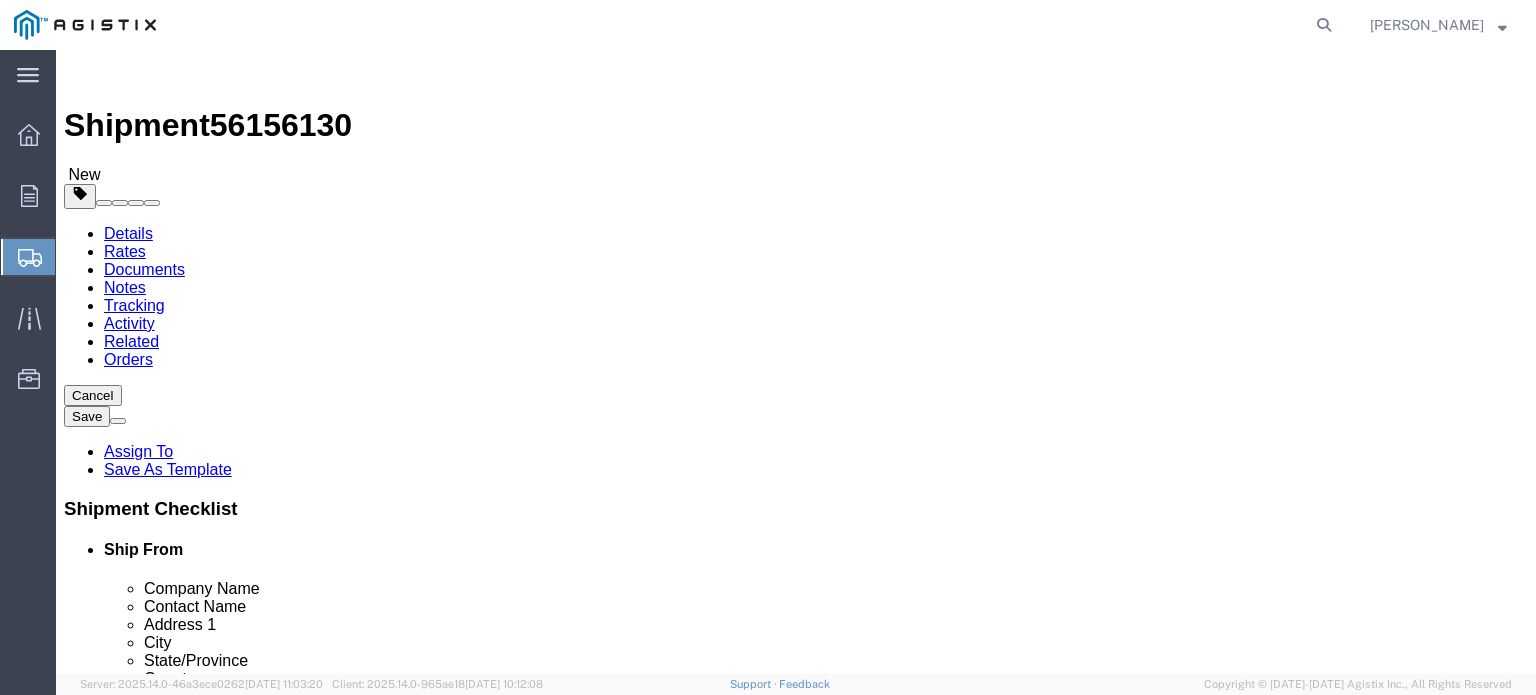click on "Select Bulk Bundle(s) Cardboard Box(es) Carton(s) Crate(s) Drum(s) (Fiberboard) Drum(s) (Metal) Drum(s) (Plastic) Envelope Naked Cargo (UnPackaged) Pallet(s) Oversized (Not Stackable) Pallet(s) Oversized (Stackable) Pallet(s) Standard (Not Stackable) Pallet(s) Standard (Stackable) Roll(s) Your Packaging" 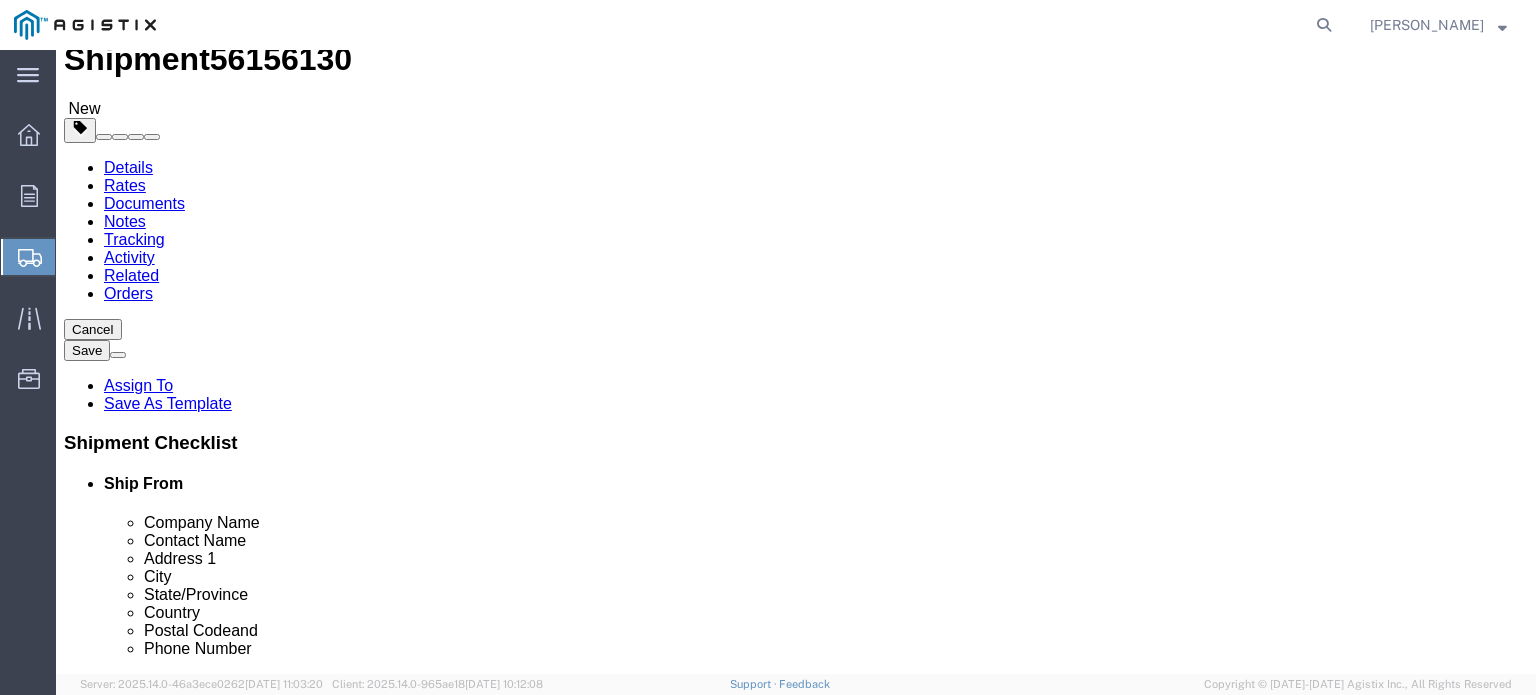 scroll, scrollTop: 100, scrollLeft: 0, axis: vertical 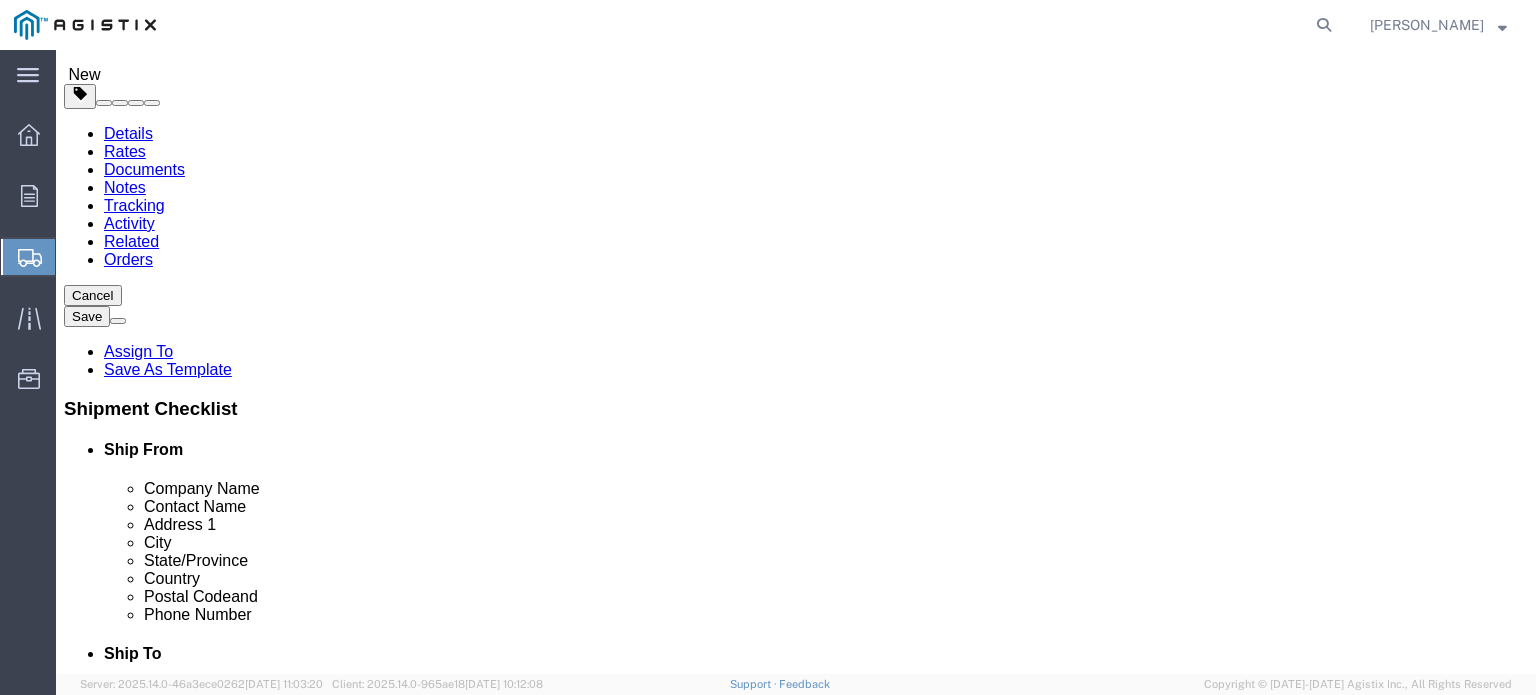 click 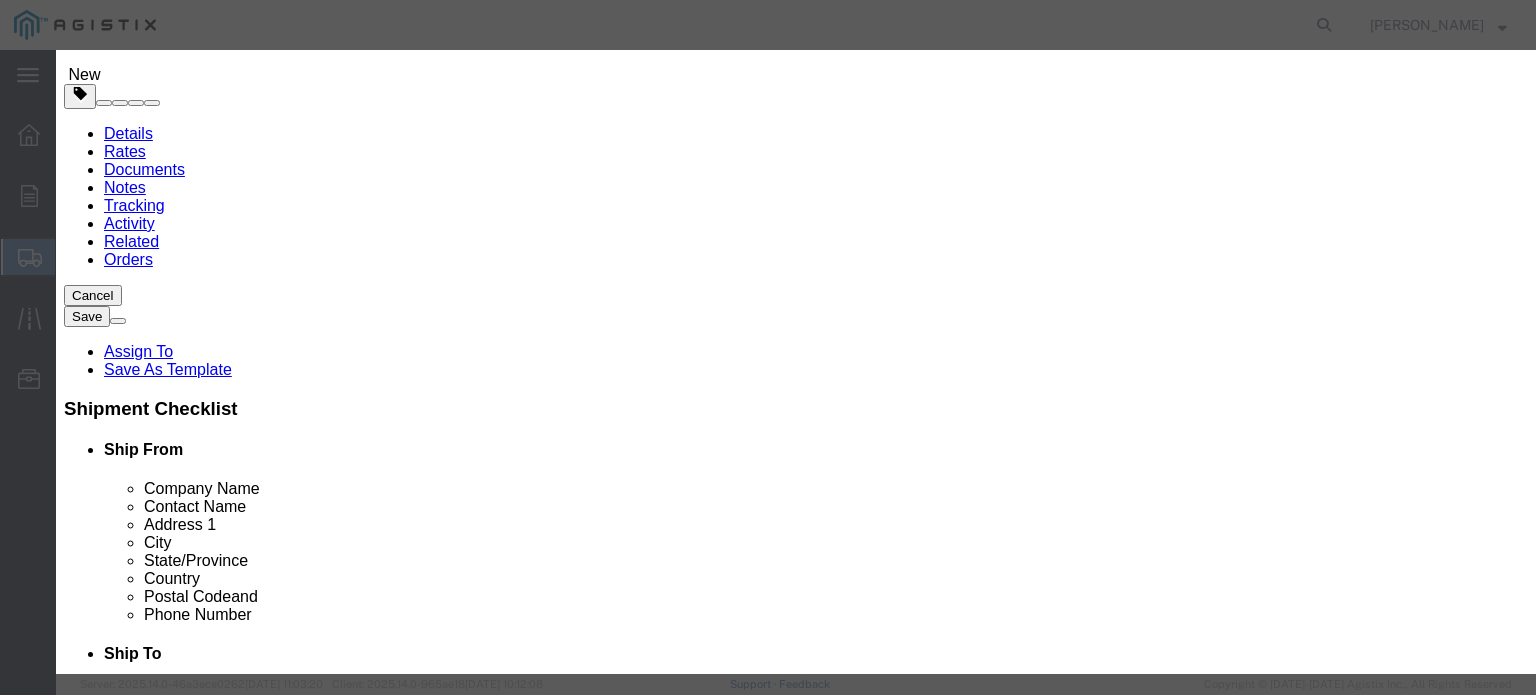 click 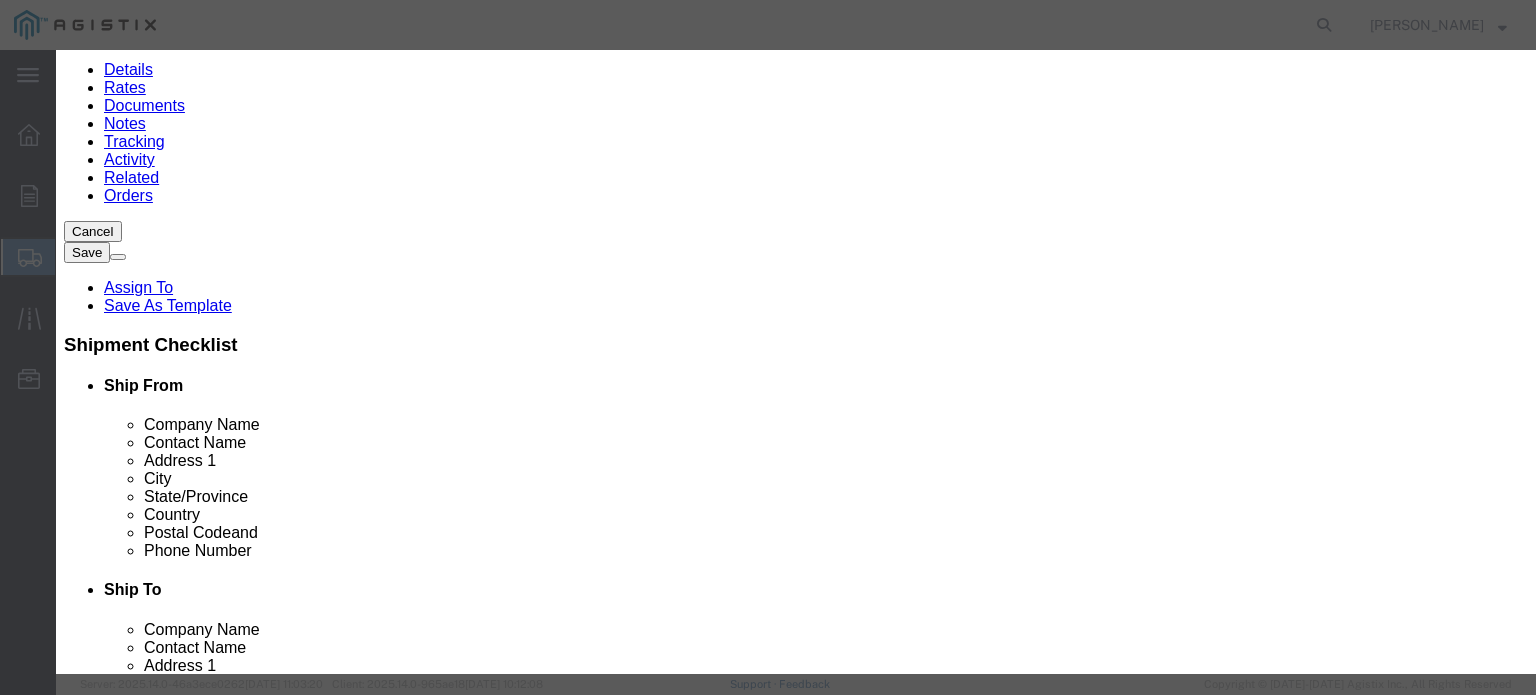 scroll, scrollTop: 165, scrollLeft: 0, axis: vertical 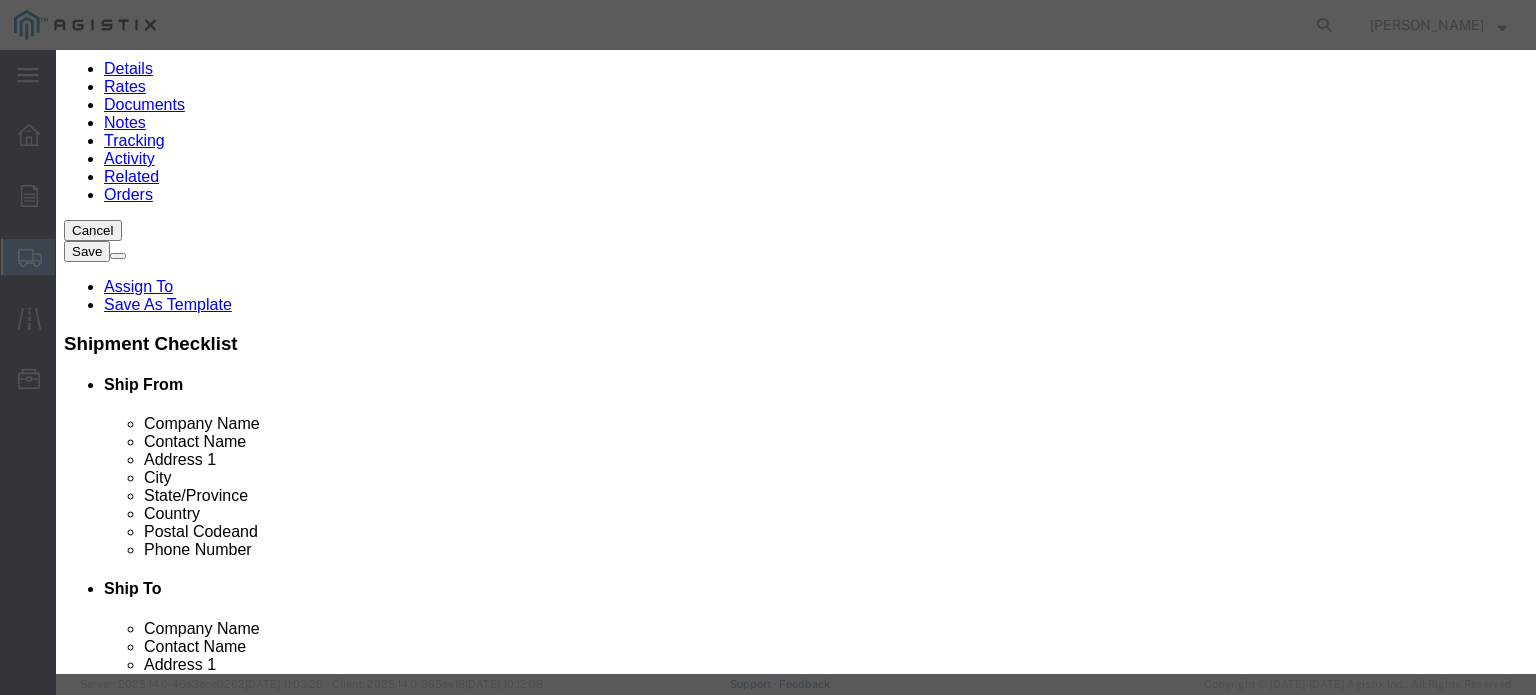 click on "Save & Close" 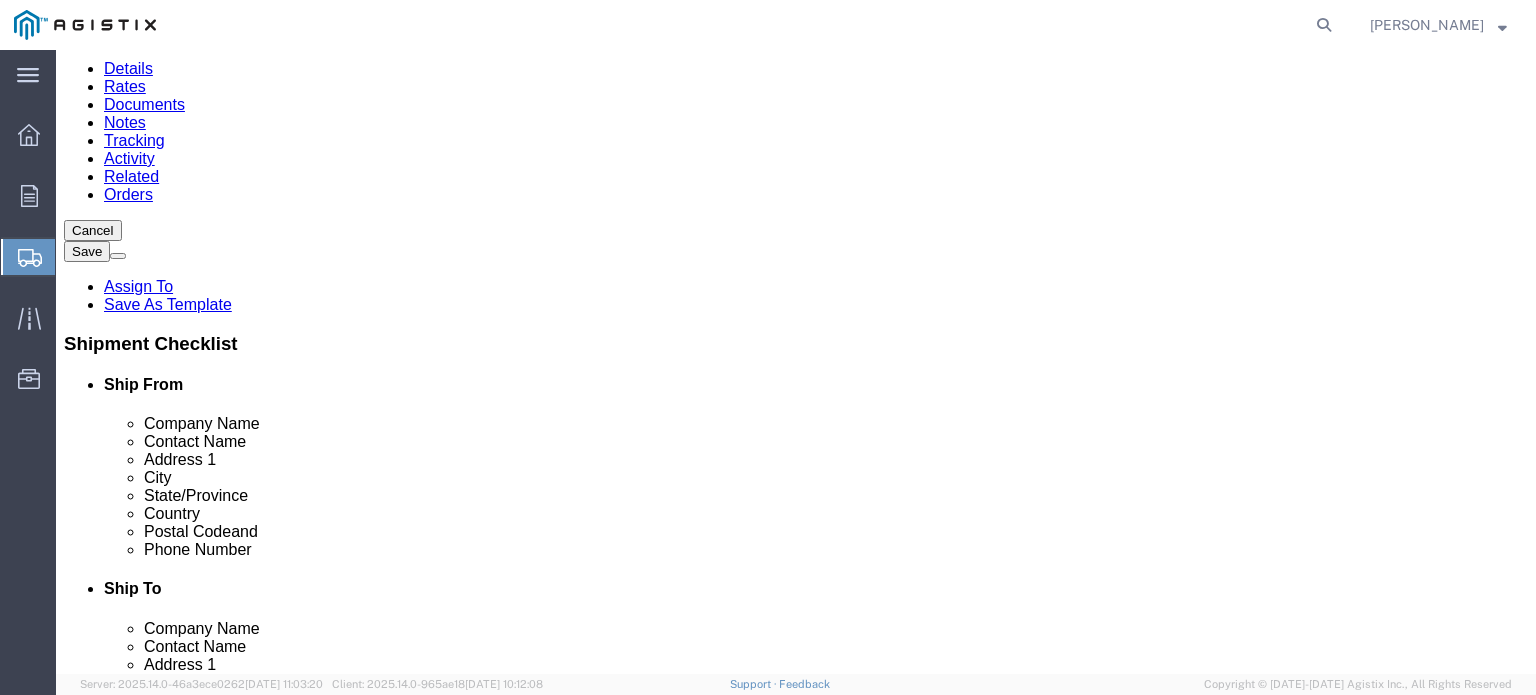scroll, scrollTop: 269, scrollLeft: 0, axis: vertical 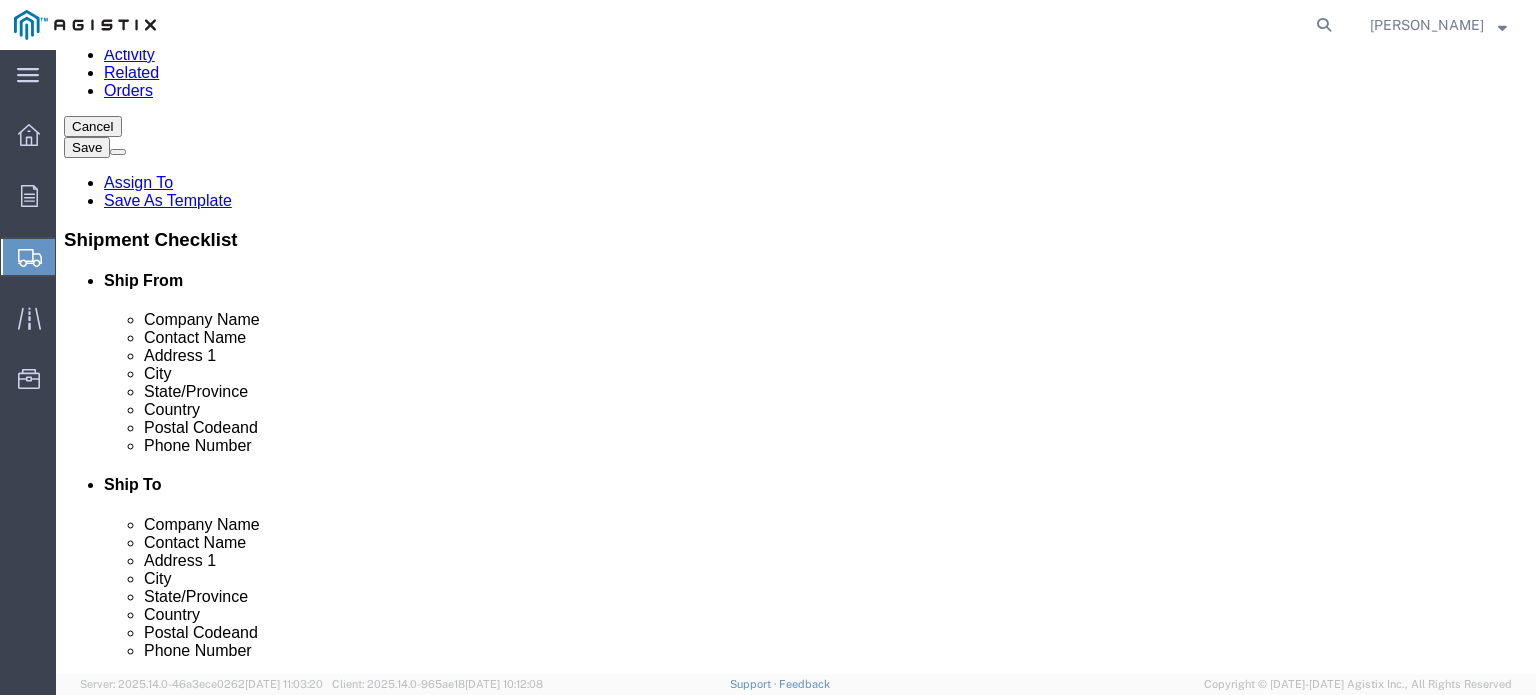 click on "Continue" 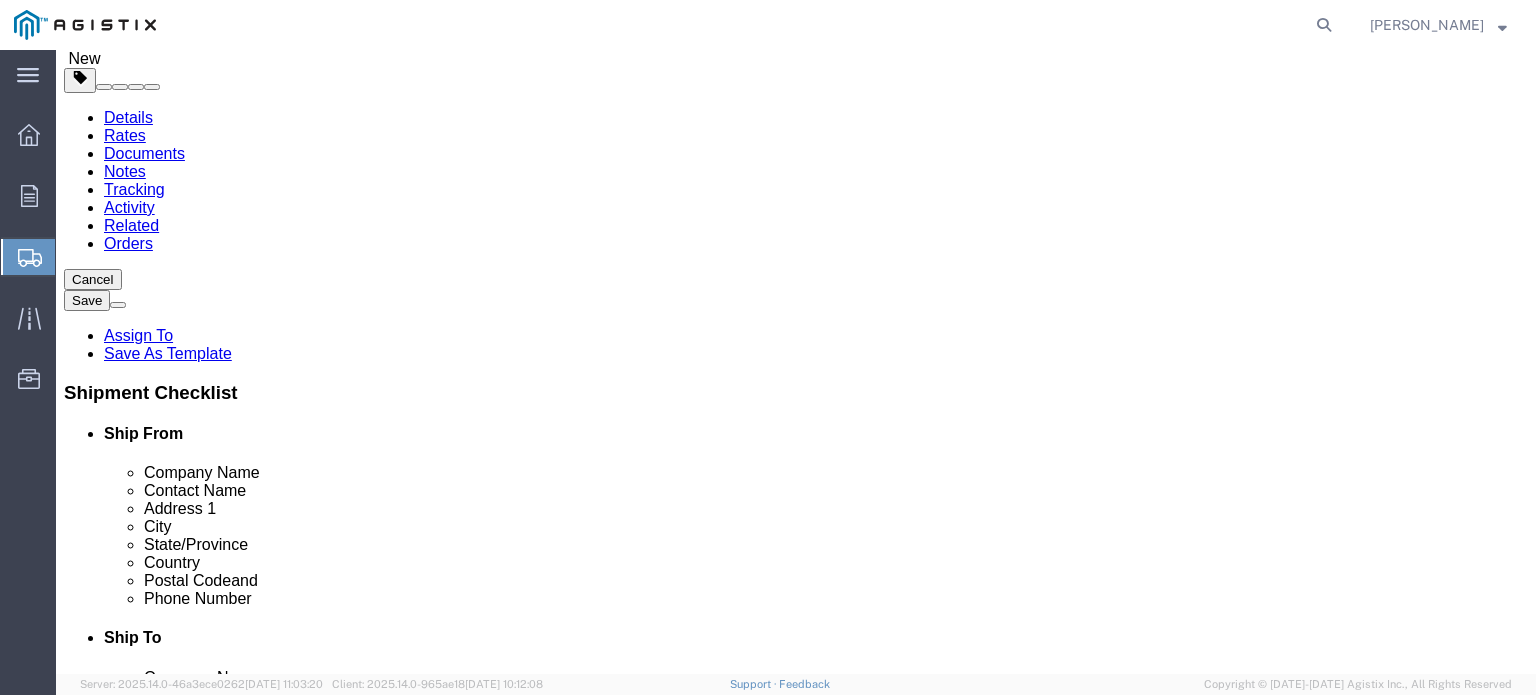 scroll, scrollTop: 0, scrollLeft: 0, axis: both 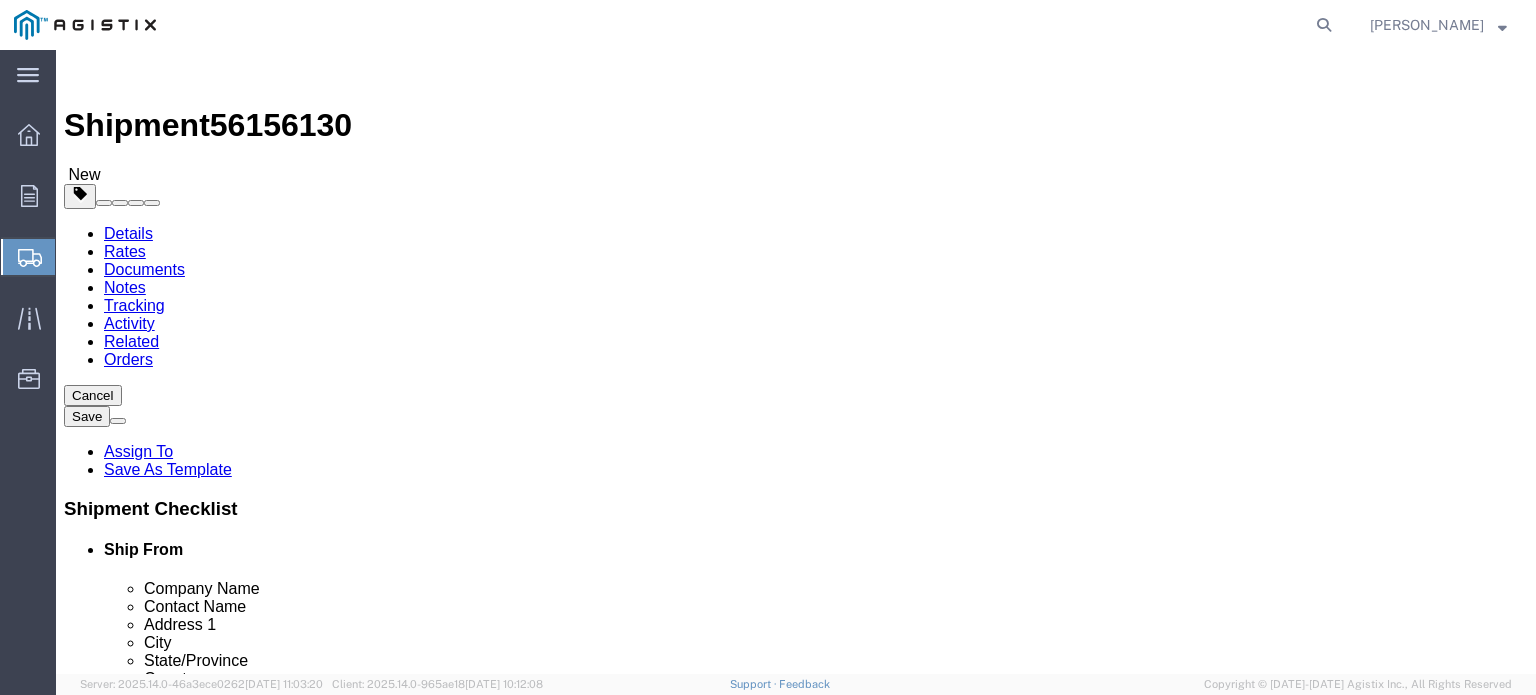 click on "Select one or more" 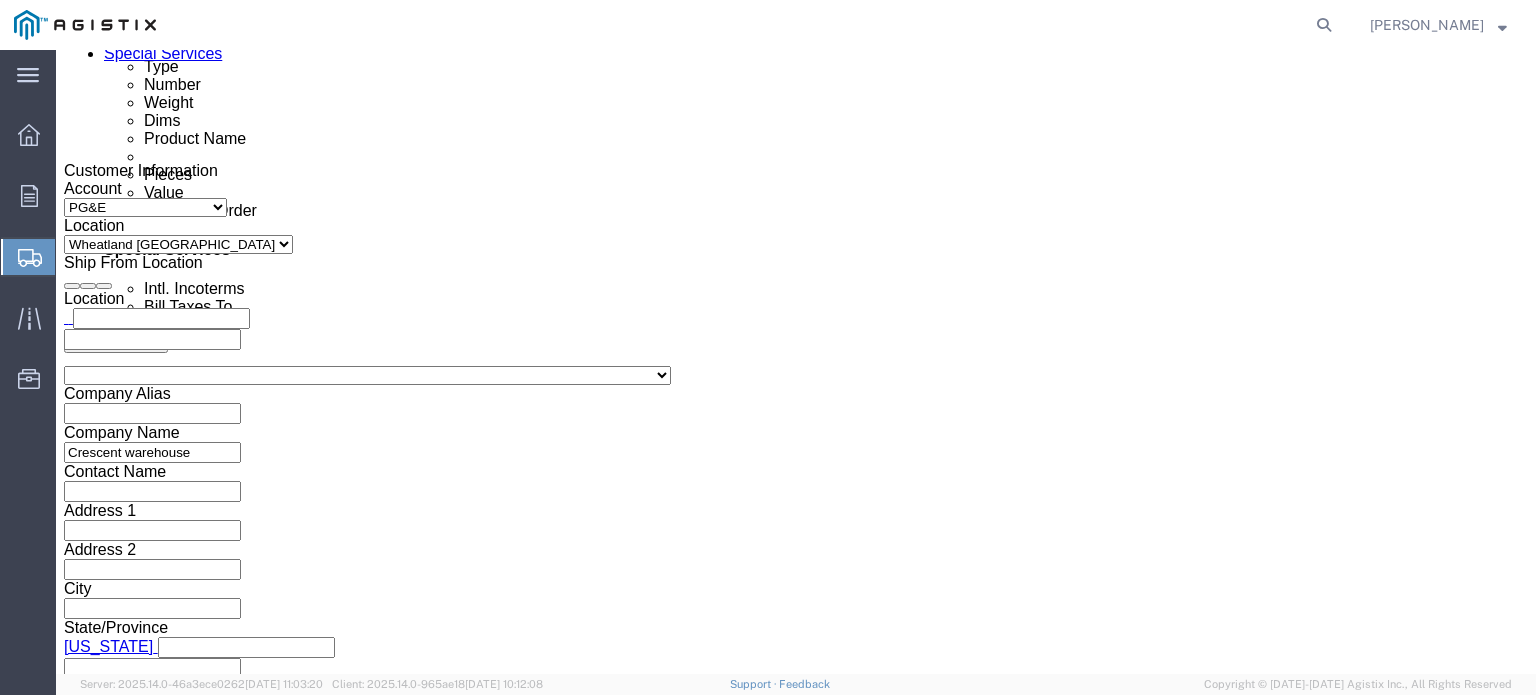 scroll, scrollTop: 1100, scrollLeft: 0, axis: vertical 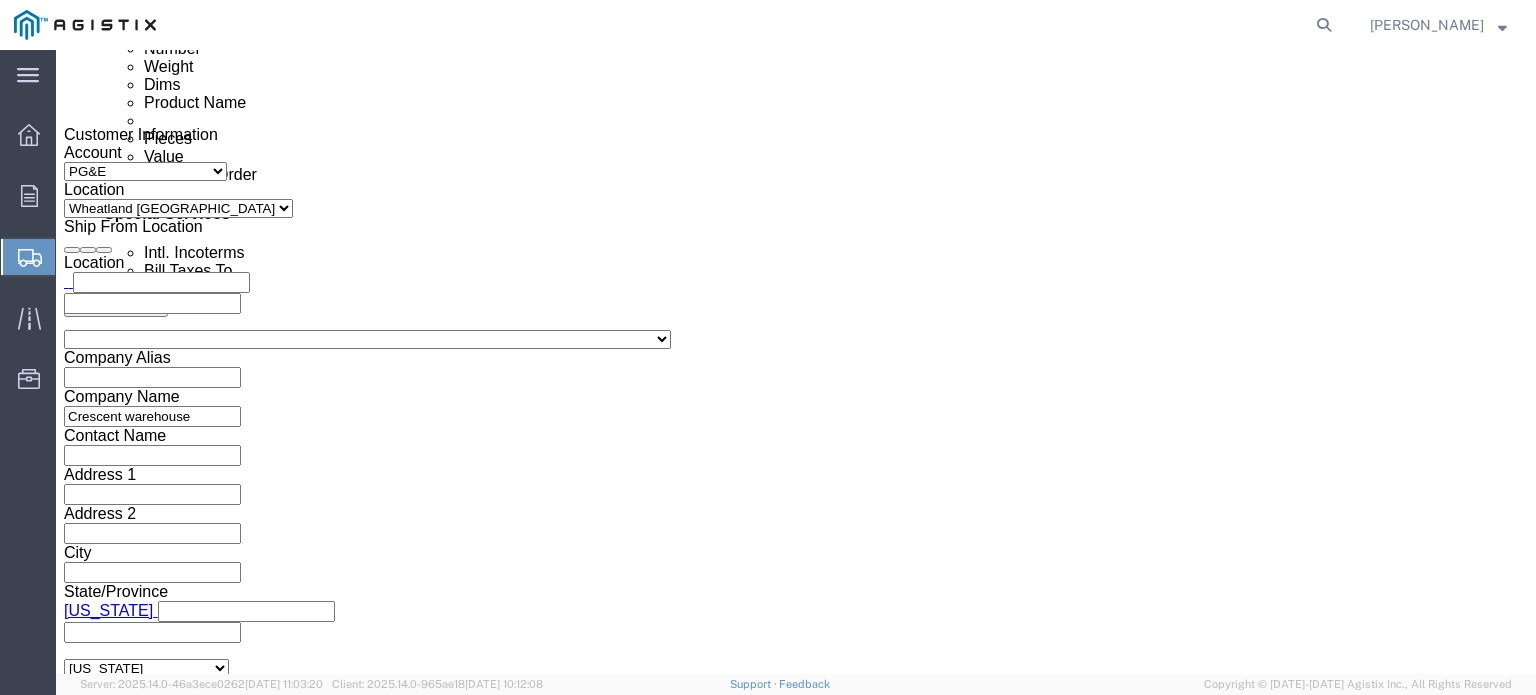 click 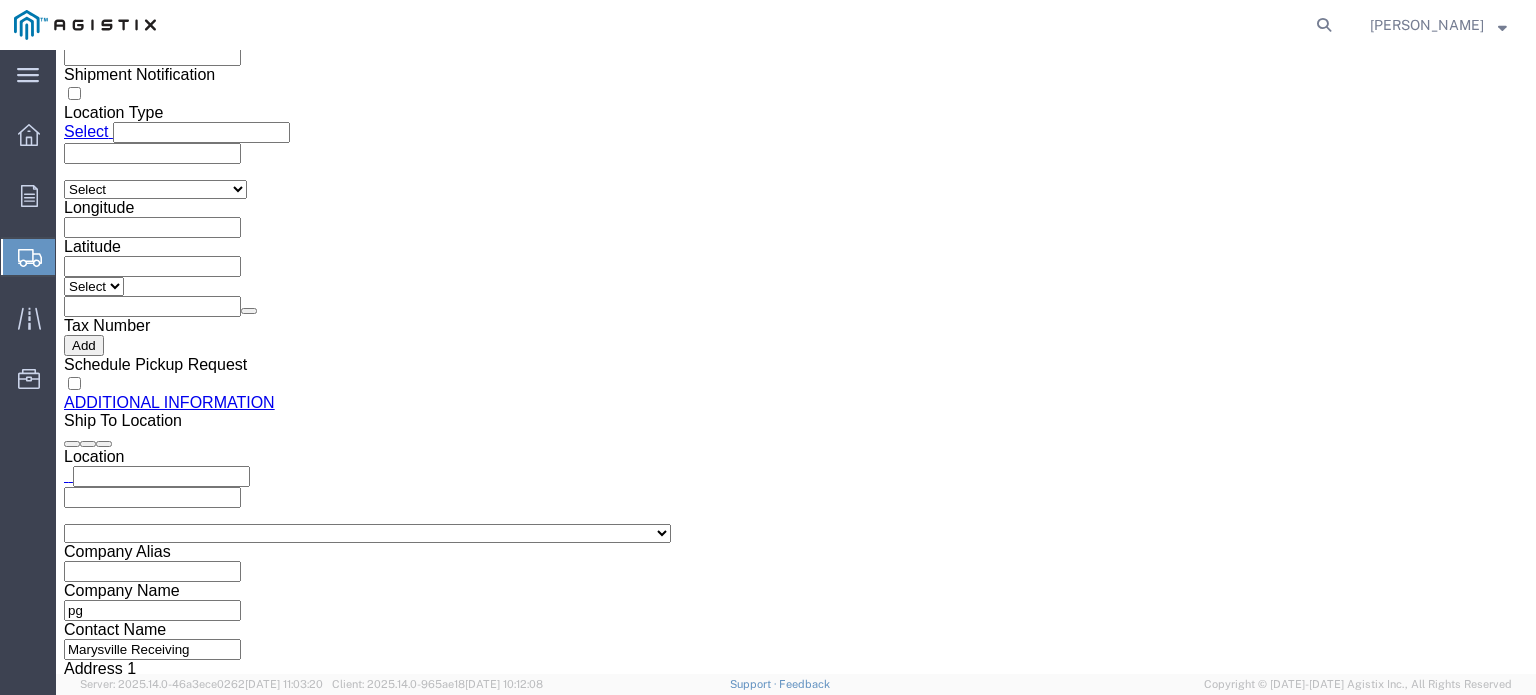 scroll, scrollTop: 1809, scrollLeft: 0, axis: vertical 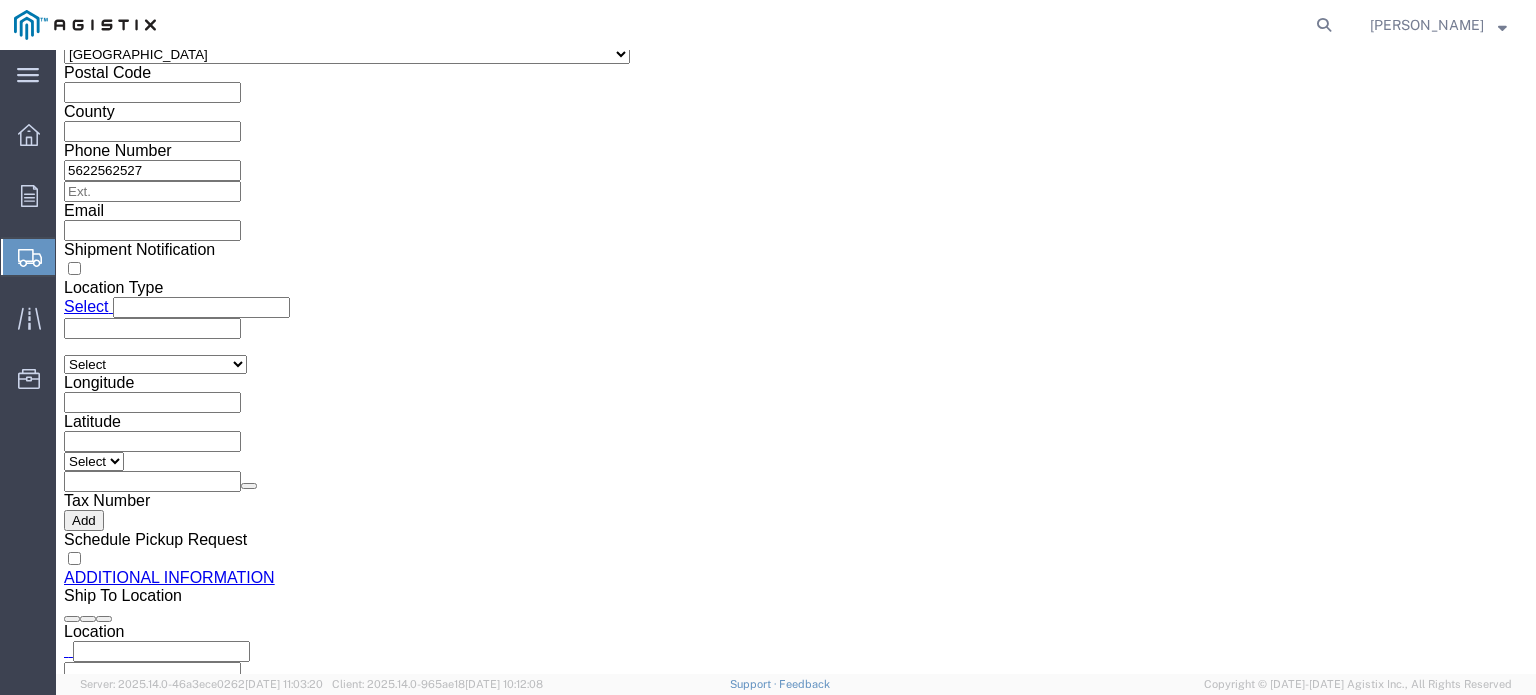 click on "Rate Shipment" 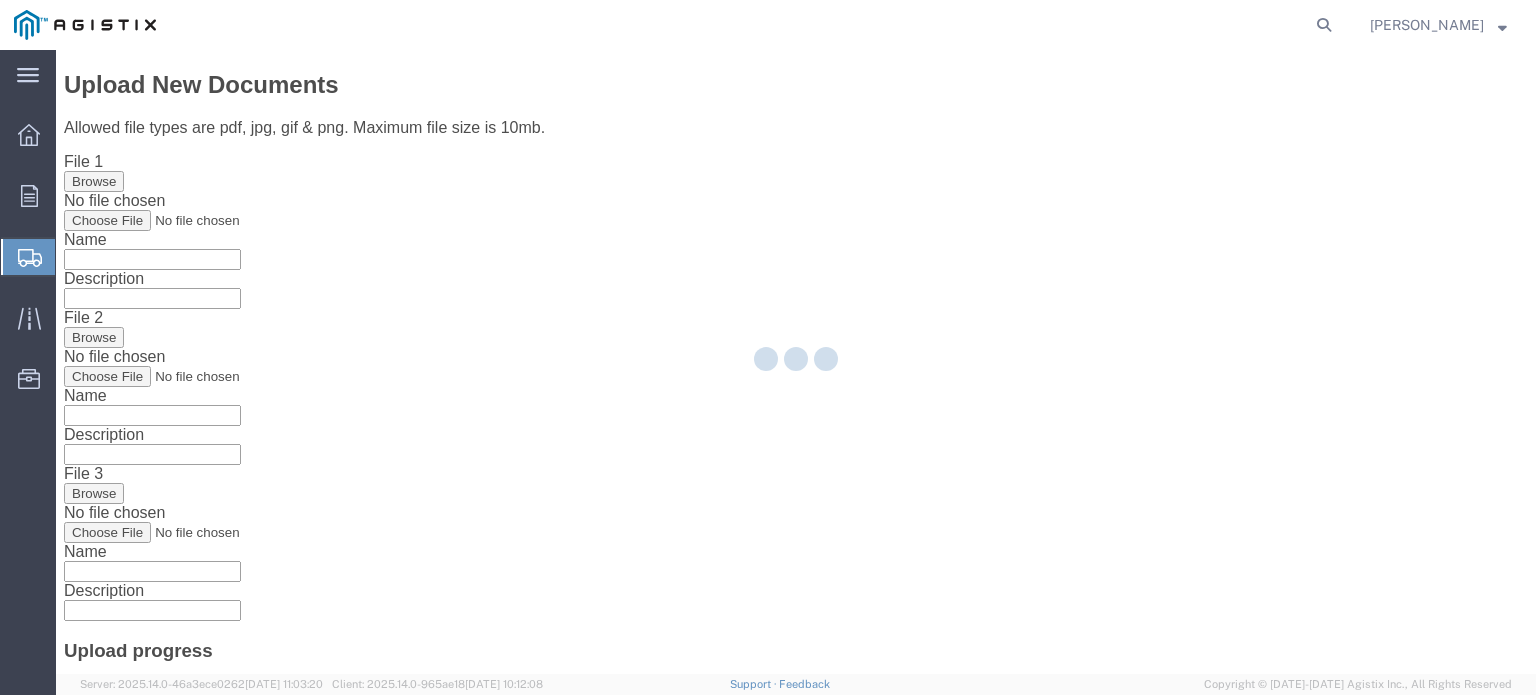 scroll, scrollTop: 0, scrollLeft: 0, axis: both 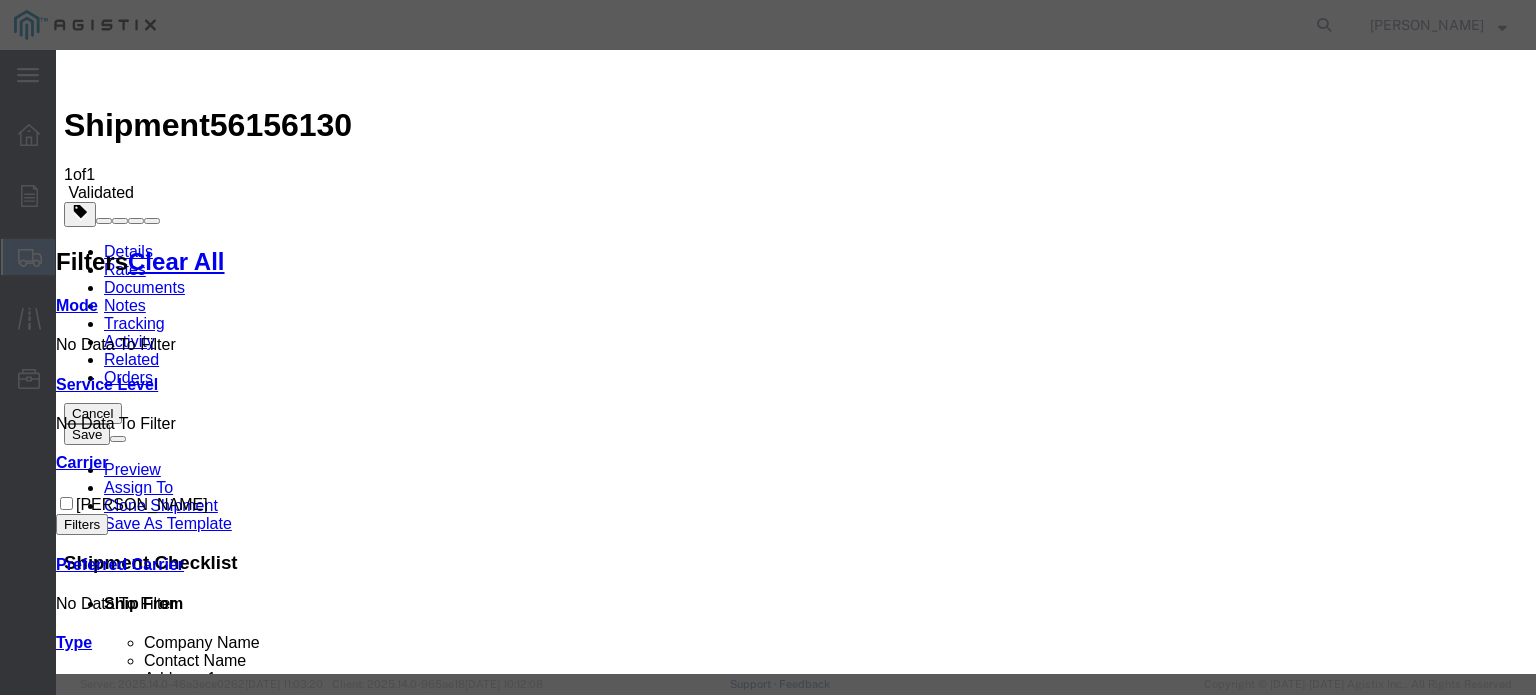 click on "Continue" at bounding box center [98, 3423] 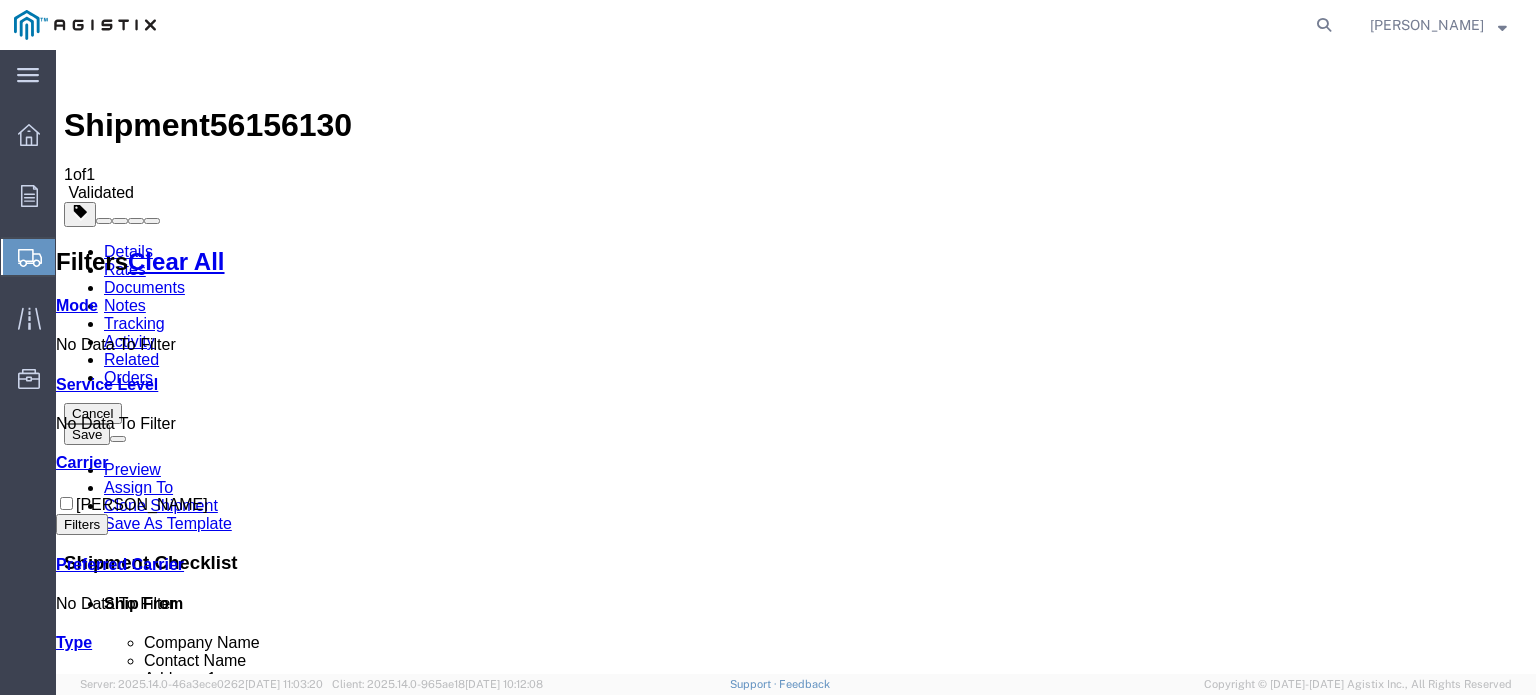 click at bounding box center [1071, 1646] 